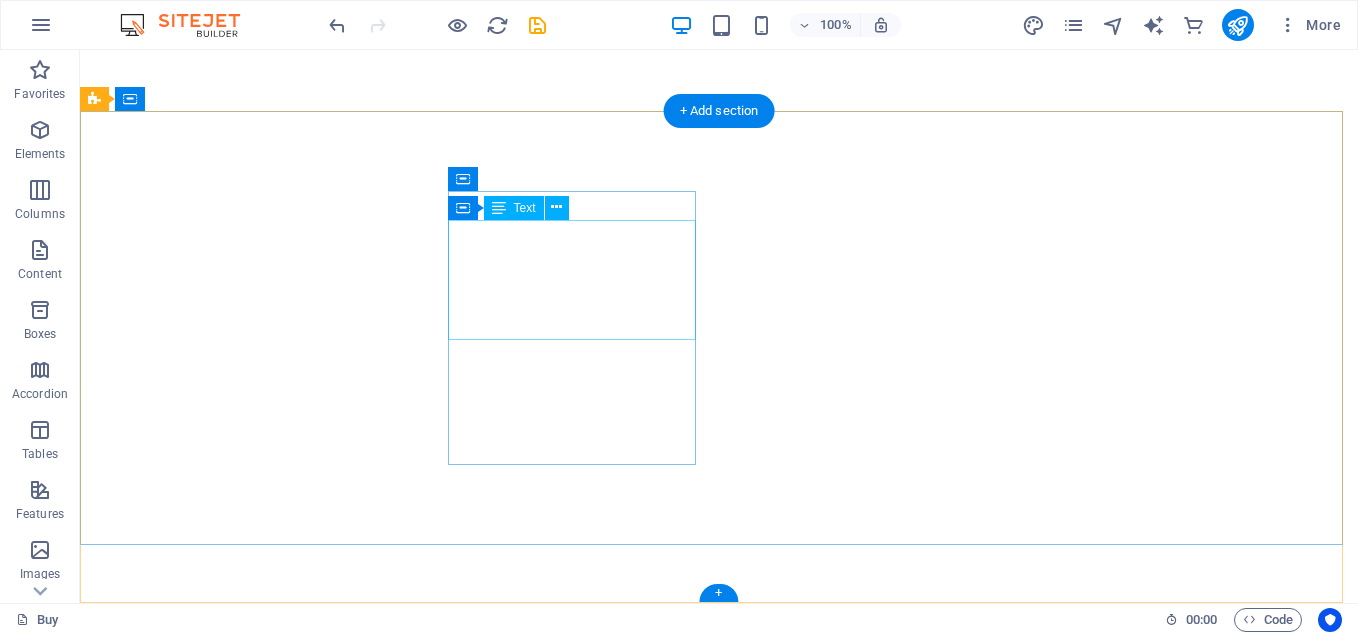 scroll, scrollTop: 0, scrollLeft: 0, axis: both 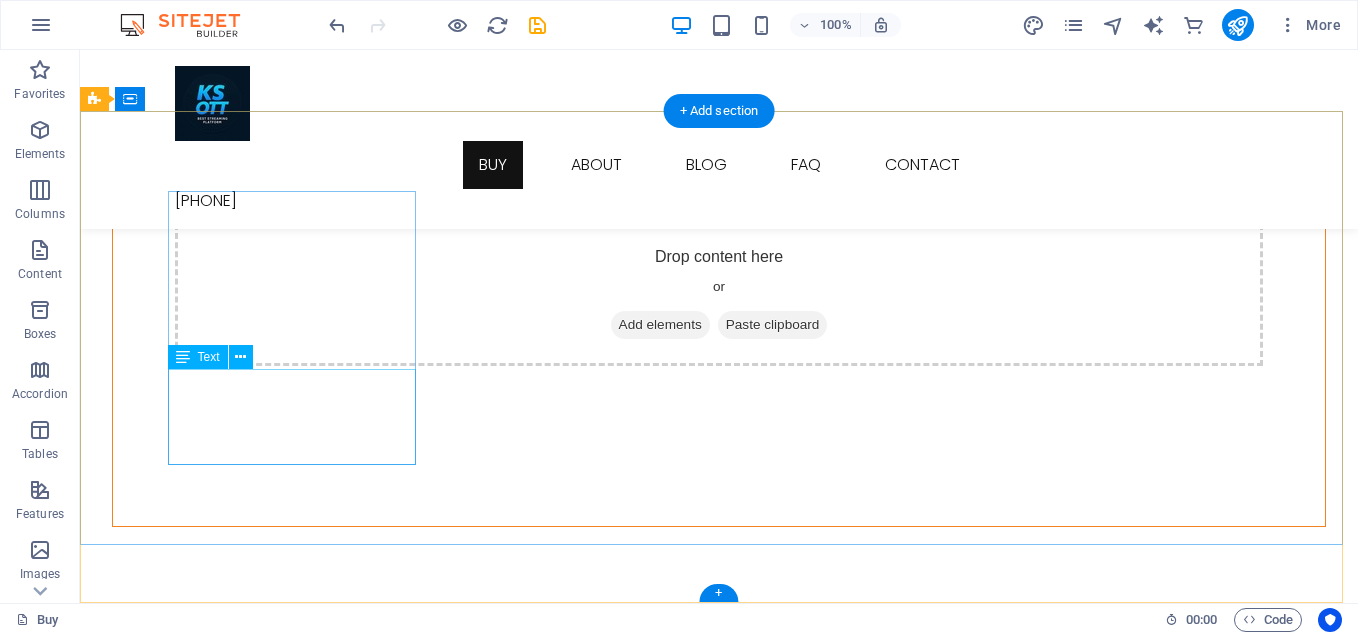 click on "Lorem ipsum dolor sit amet conse ctetur adipisicing elit, sed do eiusmod tempor incididunt ut labore et dolore." at bounding box center (640, 6731) 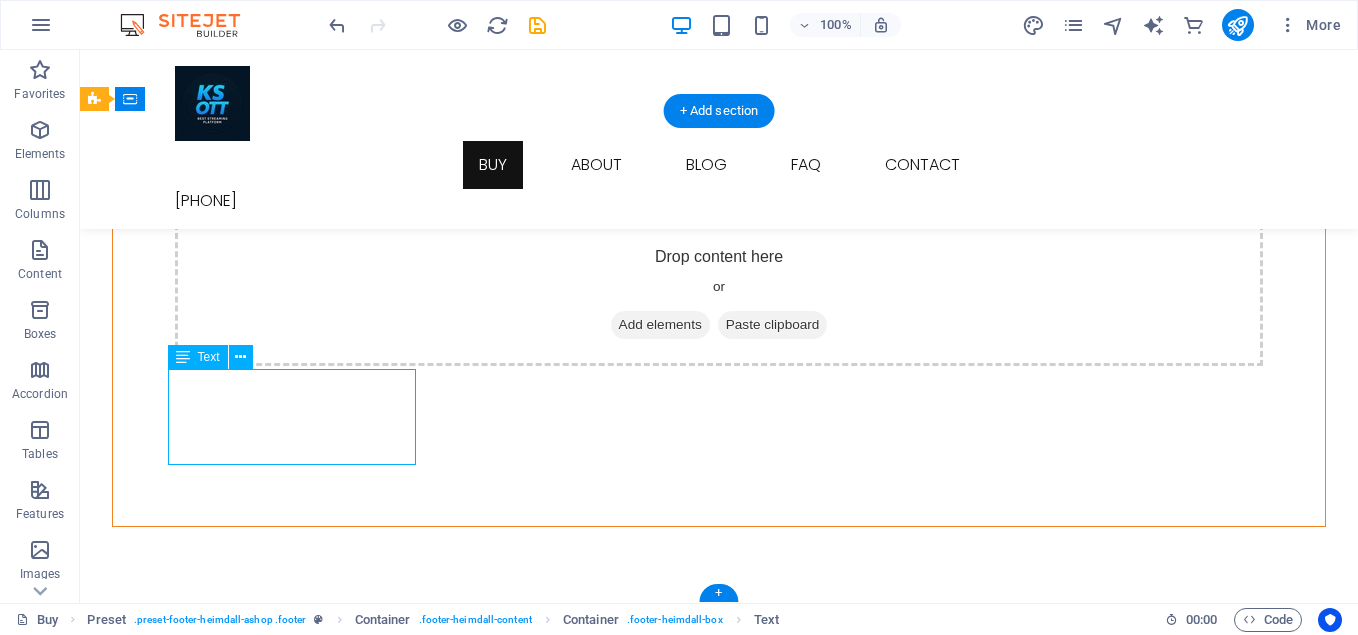 click on "Lorem ipsum dolor sit amet conse ctetur adipisicing elit, sed do eiusmod tempor incididunt ut labore et dolore." at bounding box center [640, 6731] 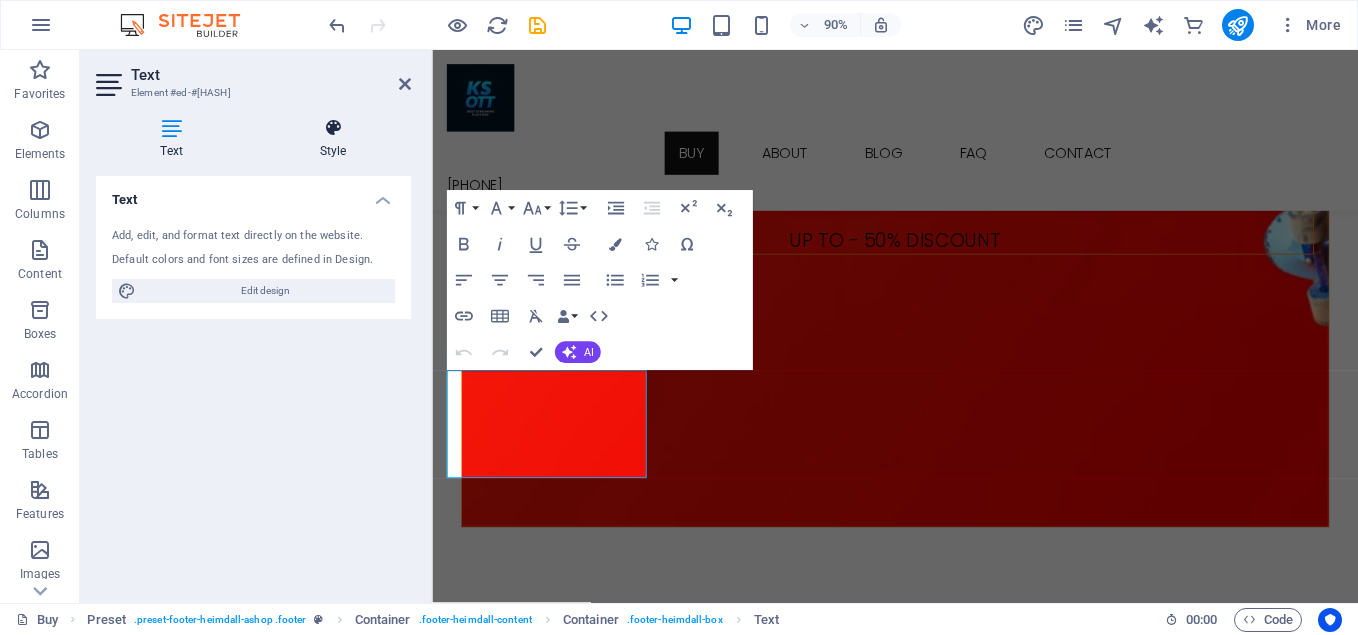 click on "Style" at bounding box center (333, 139) 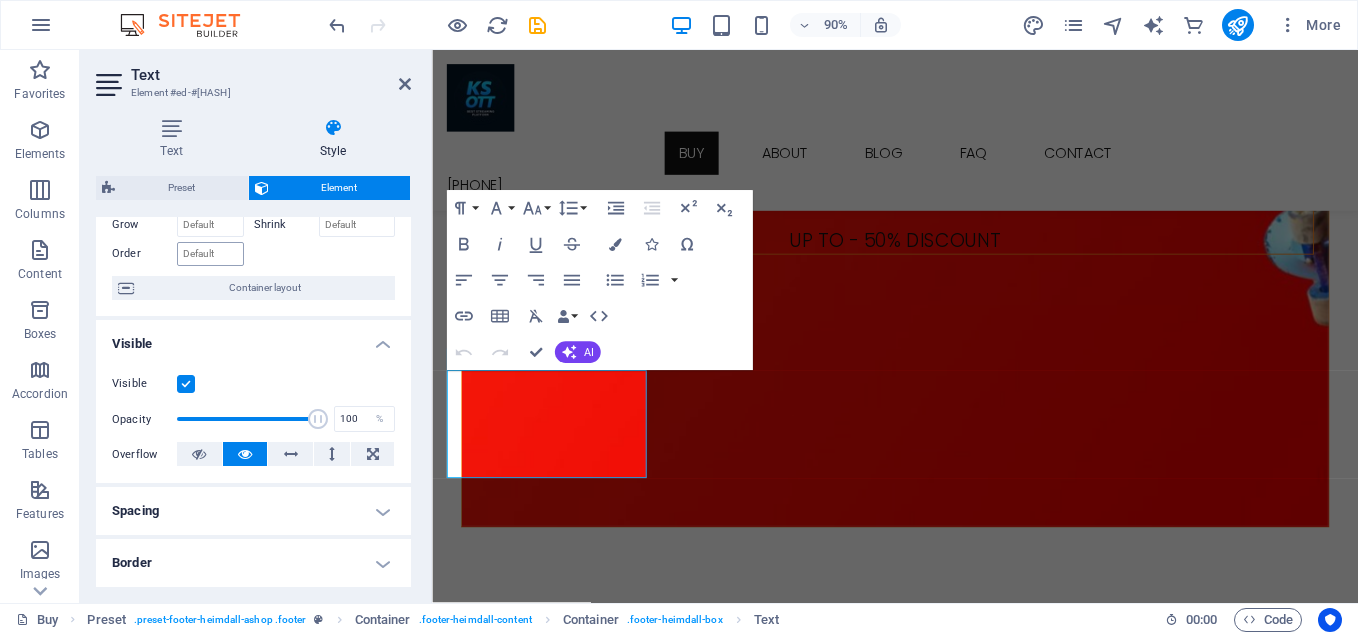 scroll, scrollTop: 0, scrollLeft: 0, axis: both 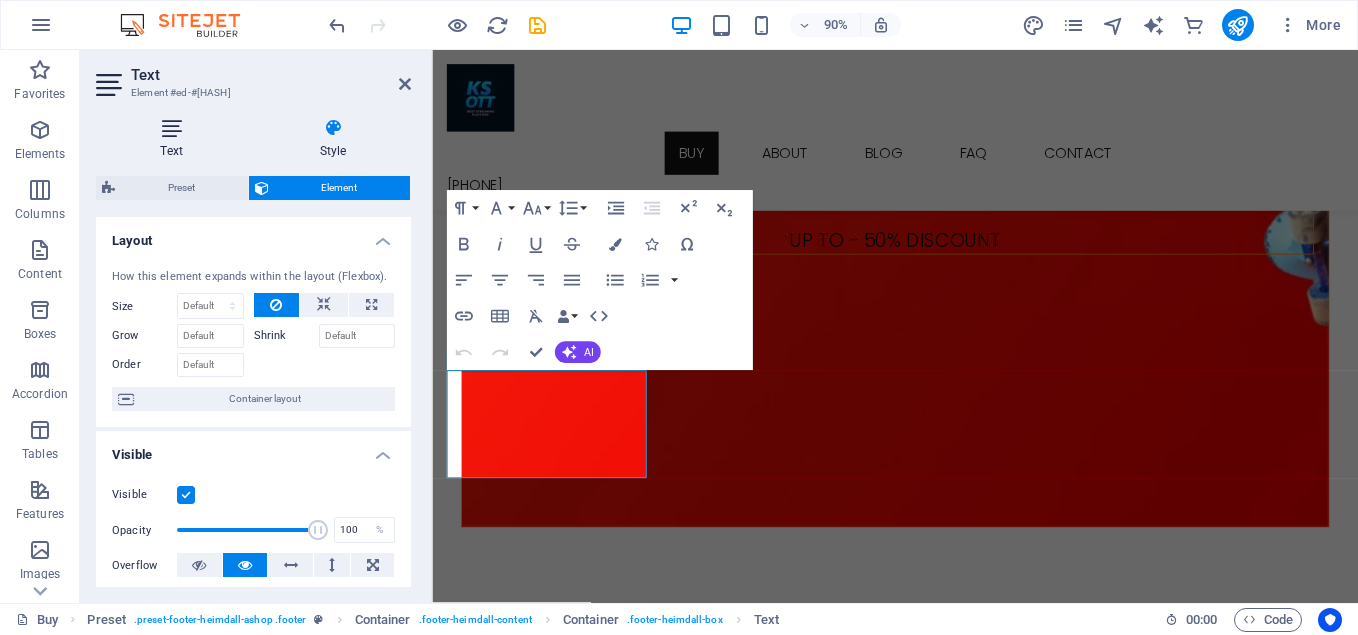 click at bounding box center (171, 128) 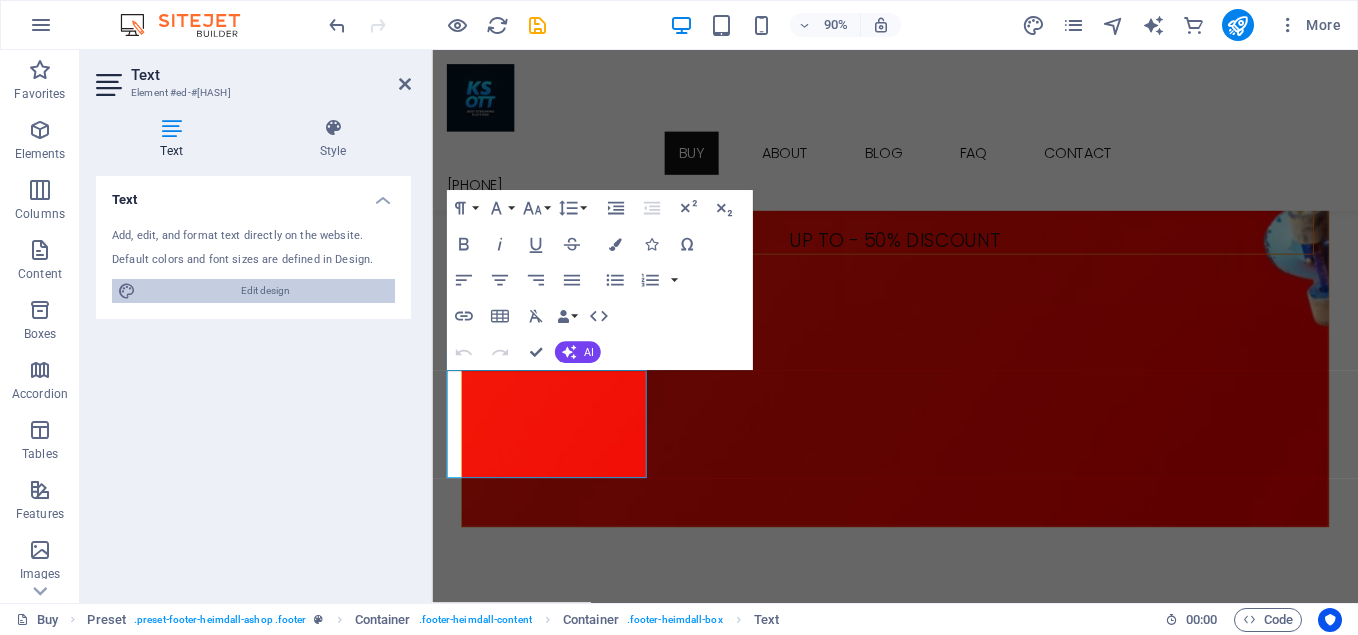click on "Edit design" at bounding box center (265, 291) 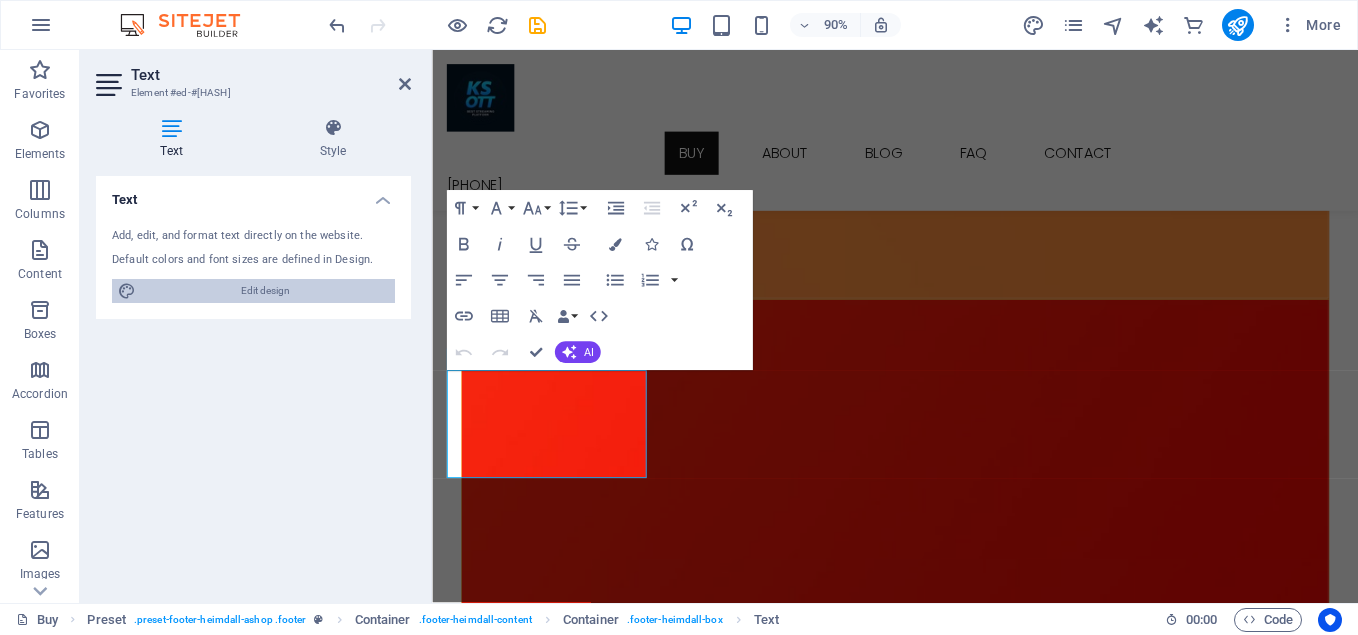 select on "px" 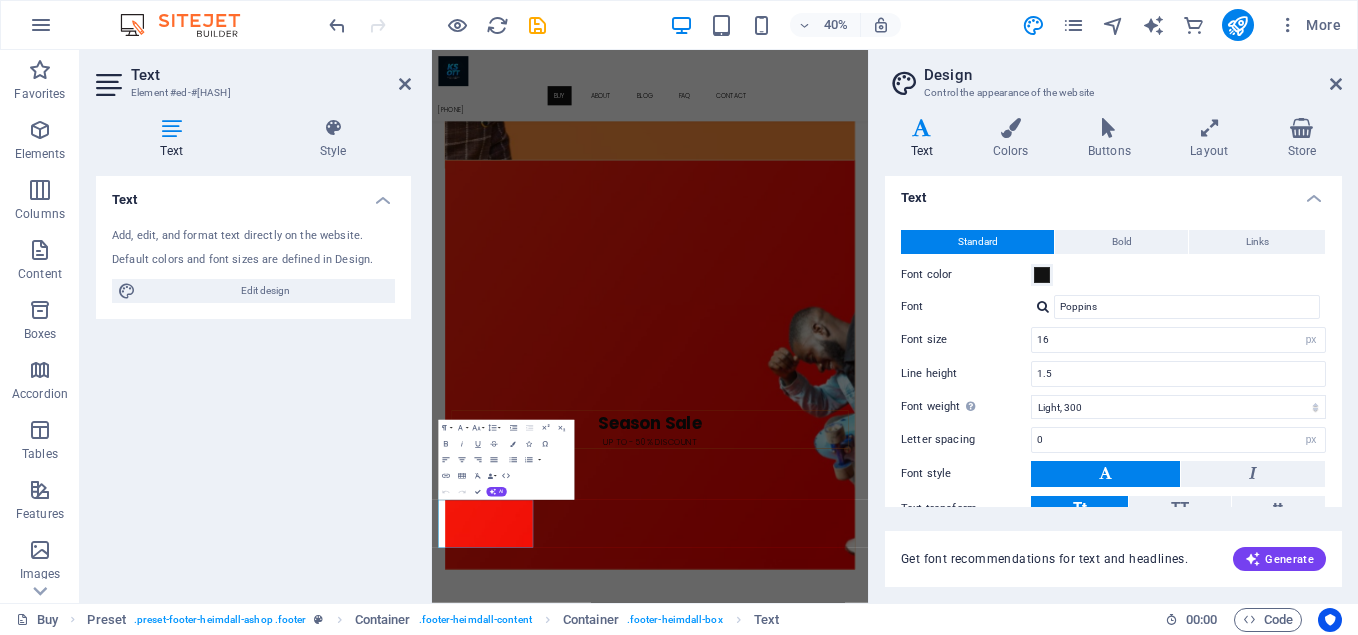 scroll, scrollTop: 0, scrollLeft: 0, axis: both 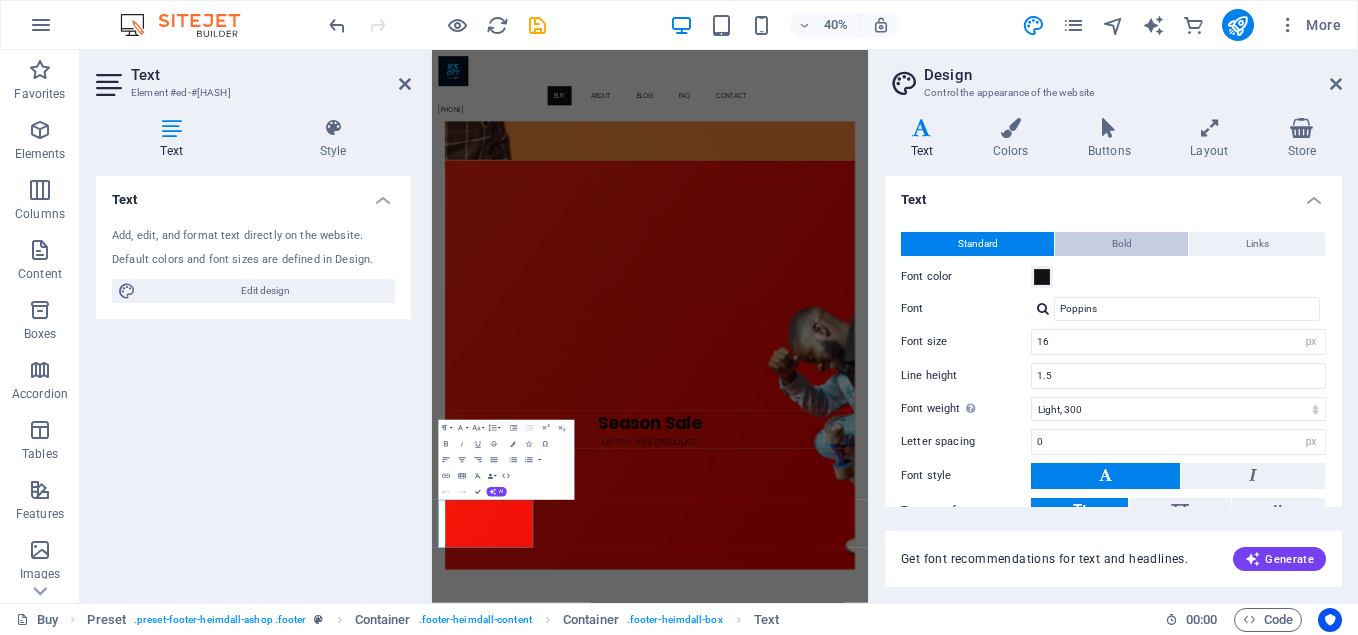 click on "Bold" at bounding box center [1121, 244] 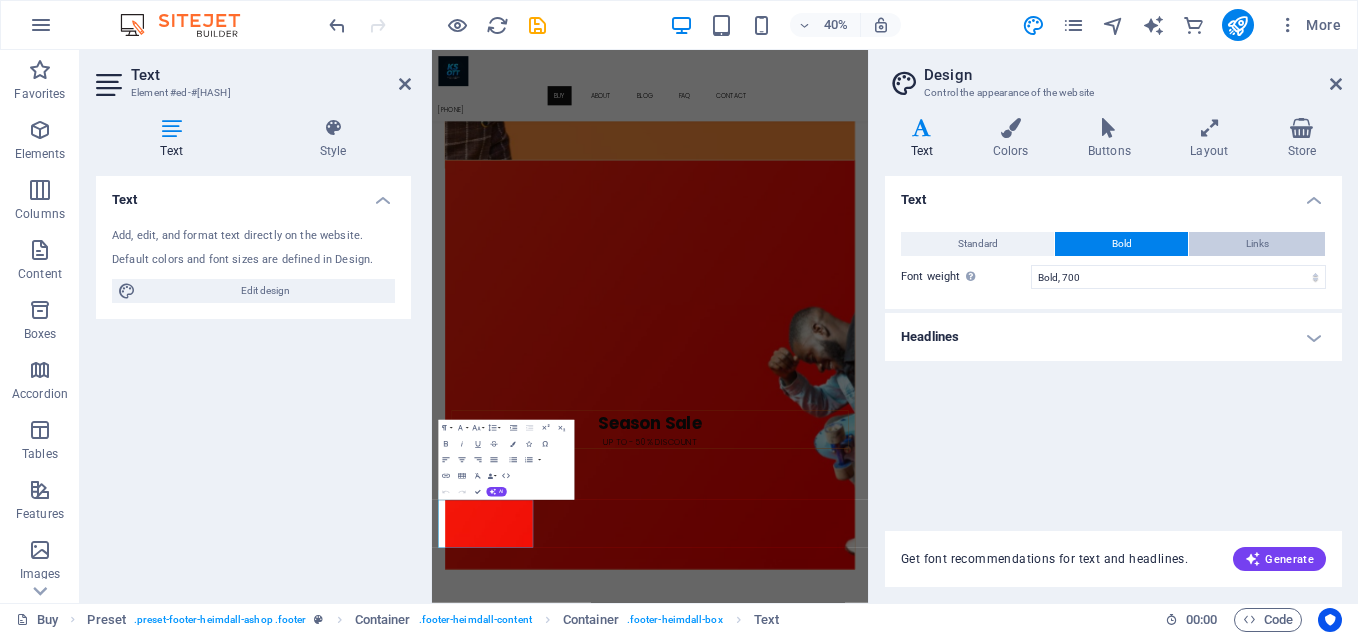 click on "Links" at bounding box center (1257, 244) 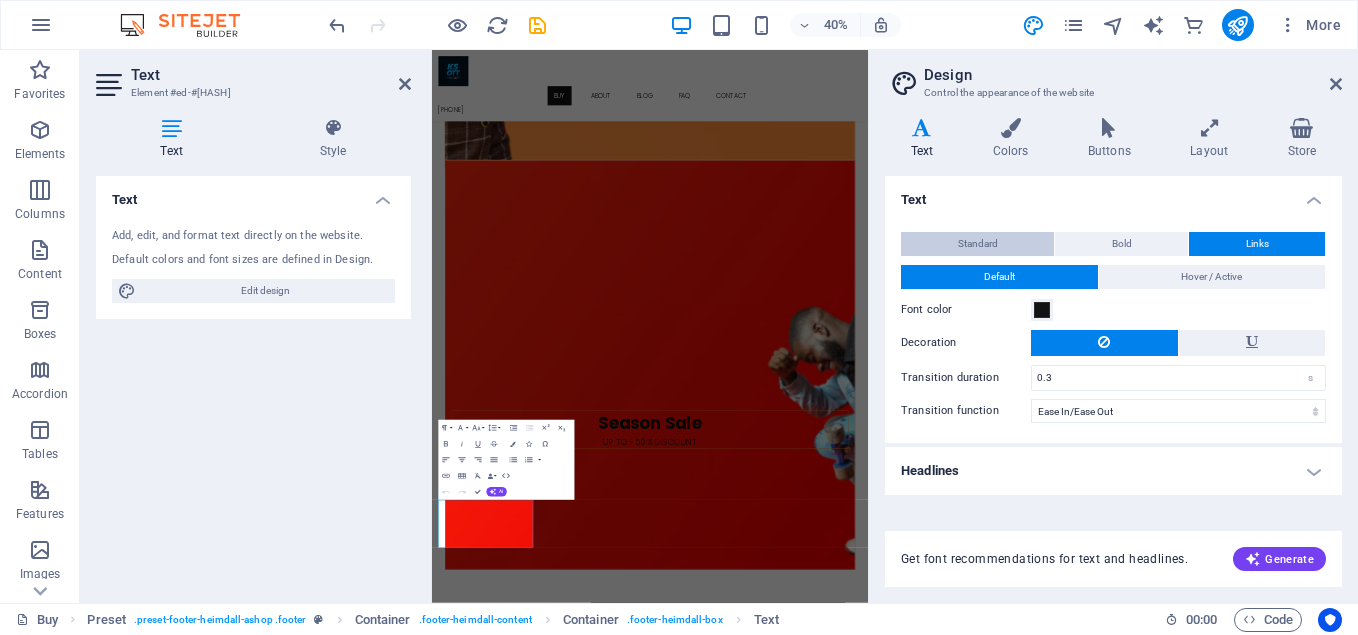 click on "Standard" at bounding box center [978, 244] 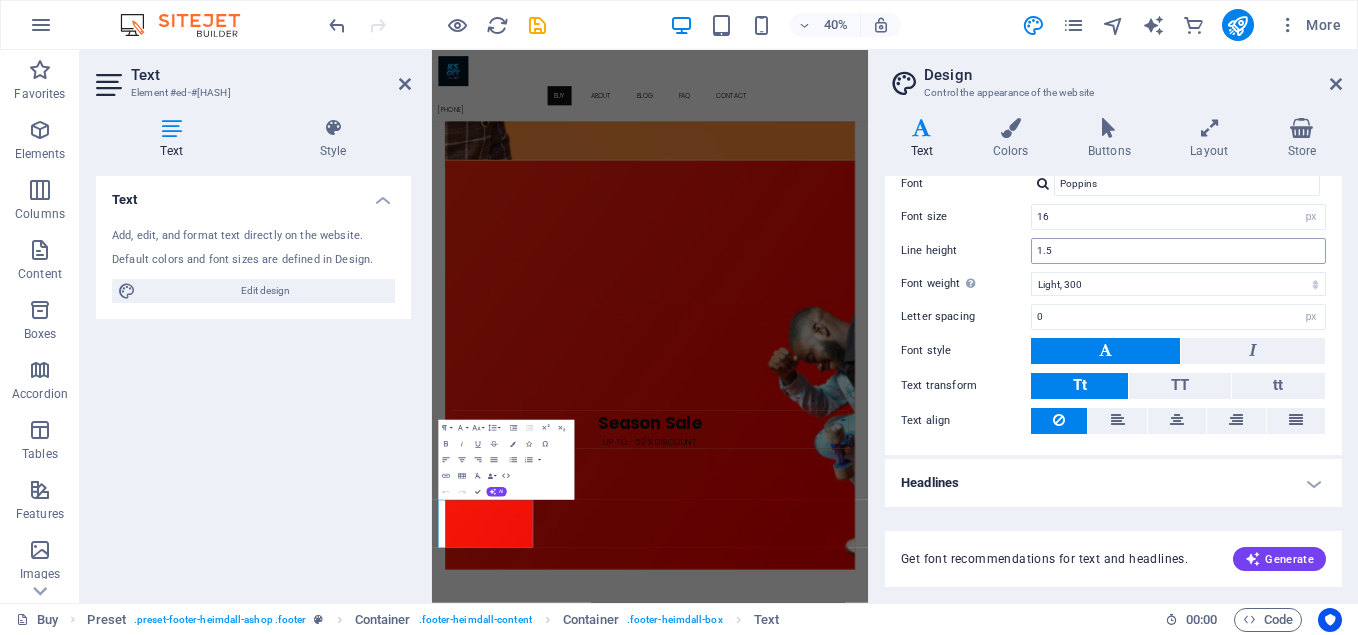 scroll, scrollTop: 0, scrollLeft: 0, axis: both 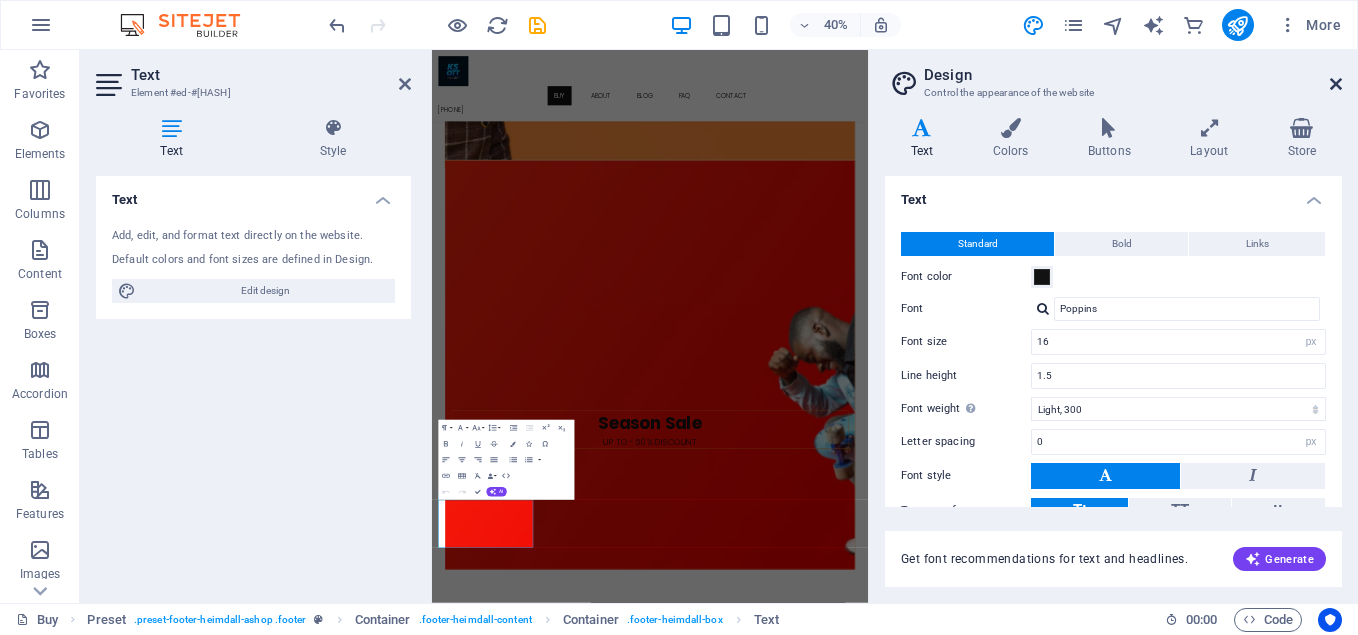 click at bounding box center (1336, 84) 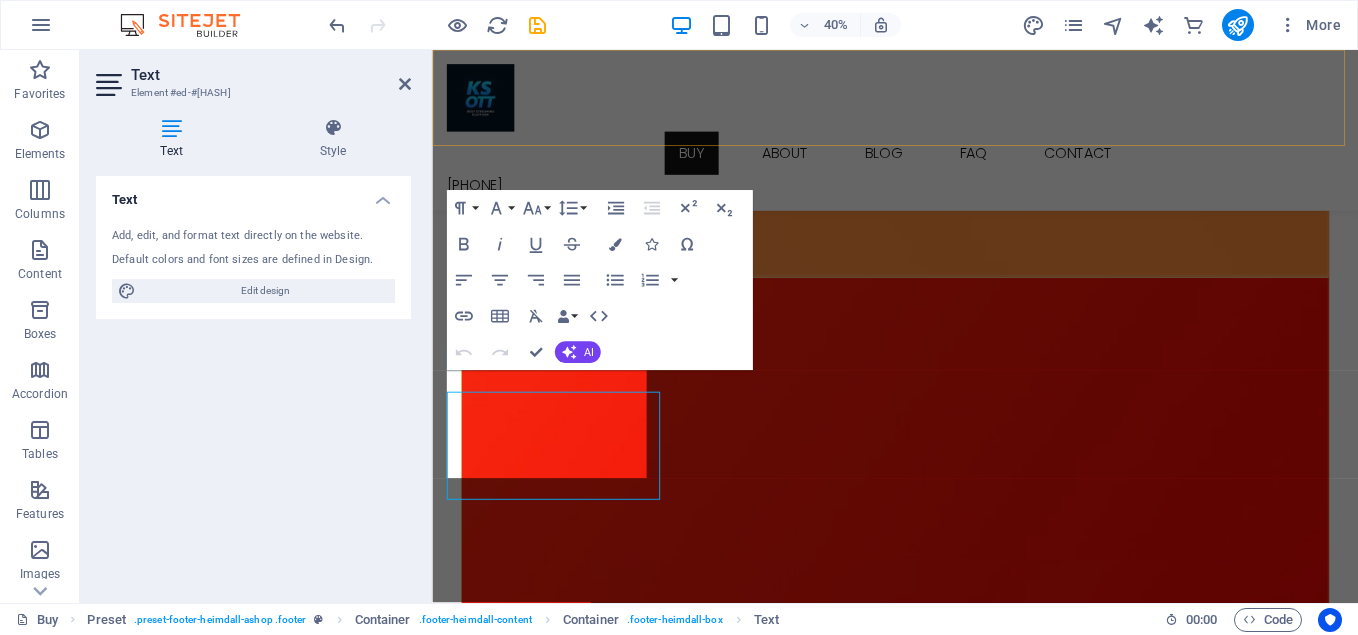 scroll, scrollTop: 3766, scrollLeft: 0, axis: vertical 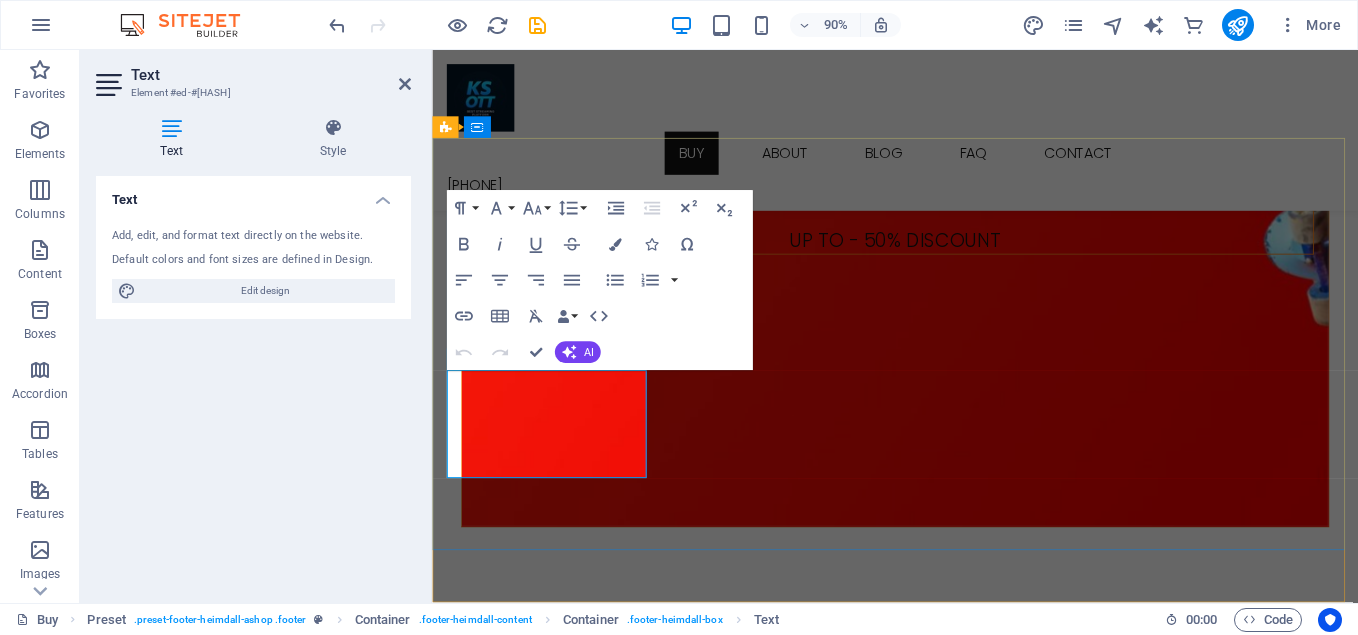 click on "Lorem ipsum dolor sit amet conse ctetur adipisicing elit, sed do eiusmod tempor incididunt ut labore et dolore." at bounding box center [946, 6560] 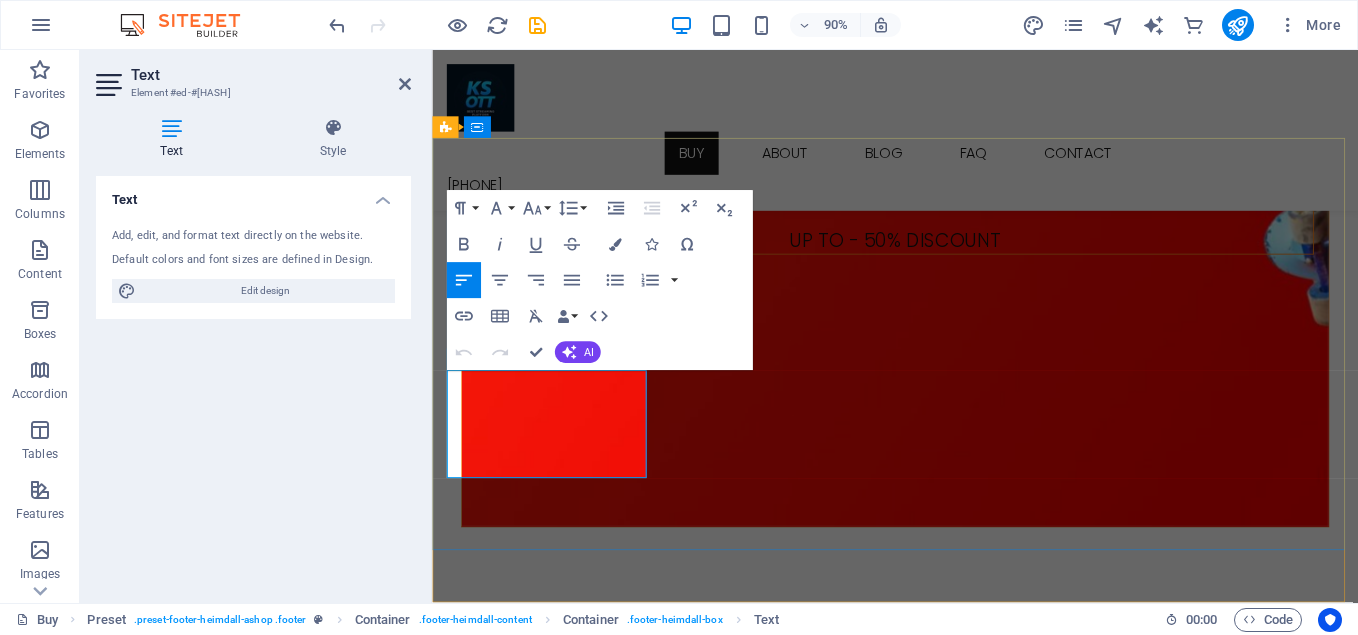 click on "Lorem ipsum dolor sit amet conse ctetur adipisicing elit, sed do eiusmod tempor incididunt ut labore et dolore." at bounding box center (946, 6560) 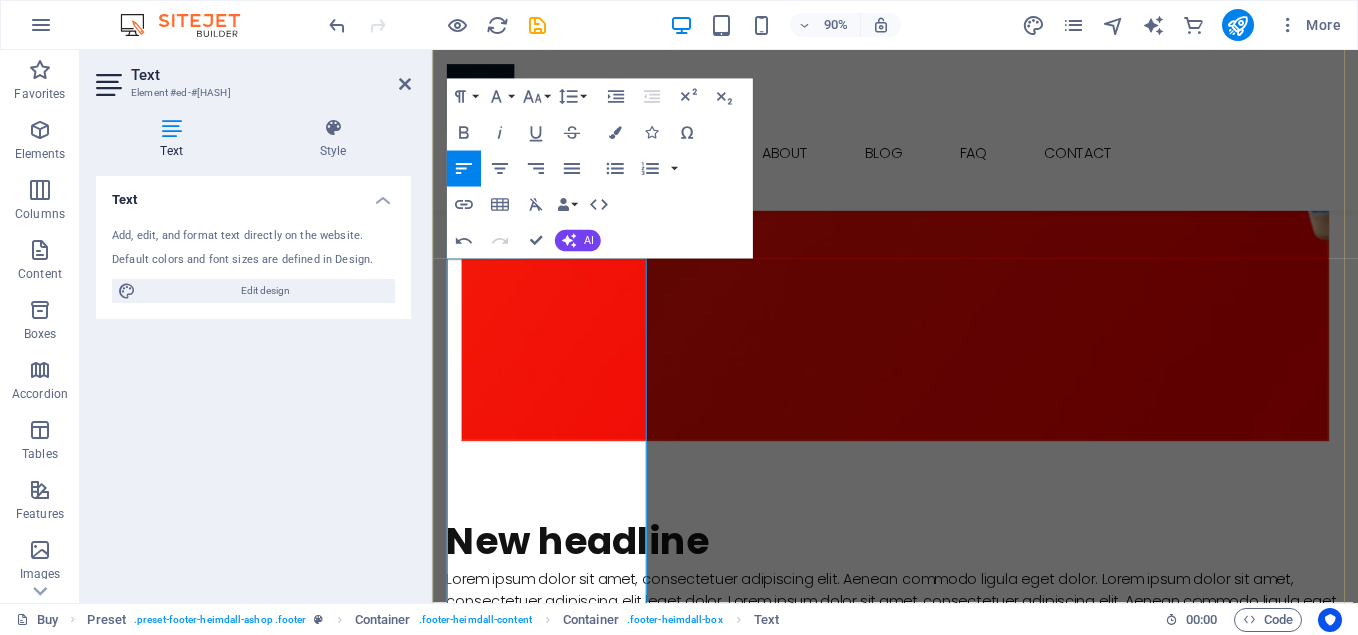 scroll, scrollTop: 3766, scrollLeft: 0, axis: vertical 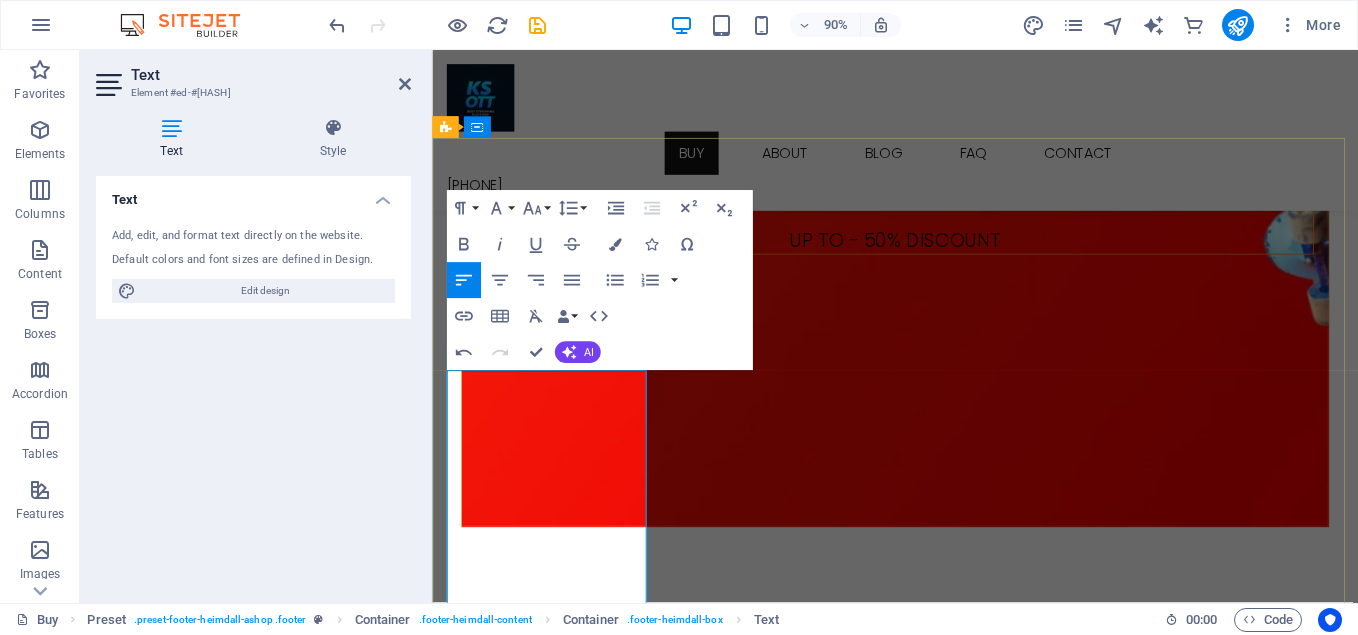 click on "We are UniVision Provide IPTV Subscriptions, We have total 7 types of IPTV Service with 3 different Types of monthly packages offers you More Then 20,000+ Local & international LIVE TV channels from around the world, including all major Sports Channels. Movie (VOD) TV Series totally Free of cost. Best IPTV Solution with 100% Reasonable price." at bounding box center [738, 6655] 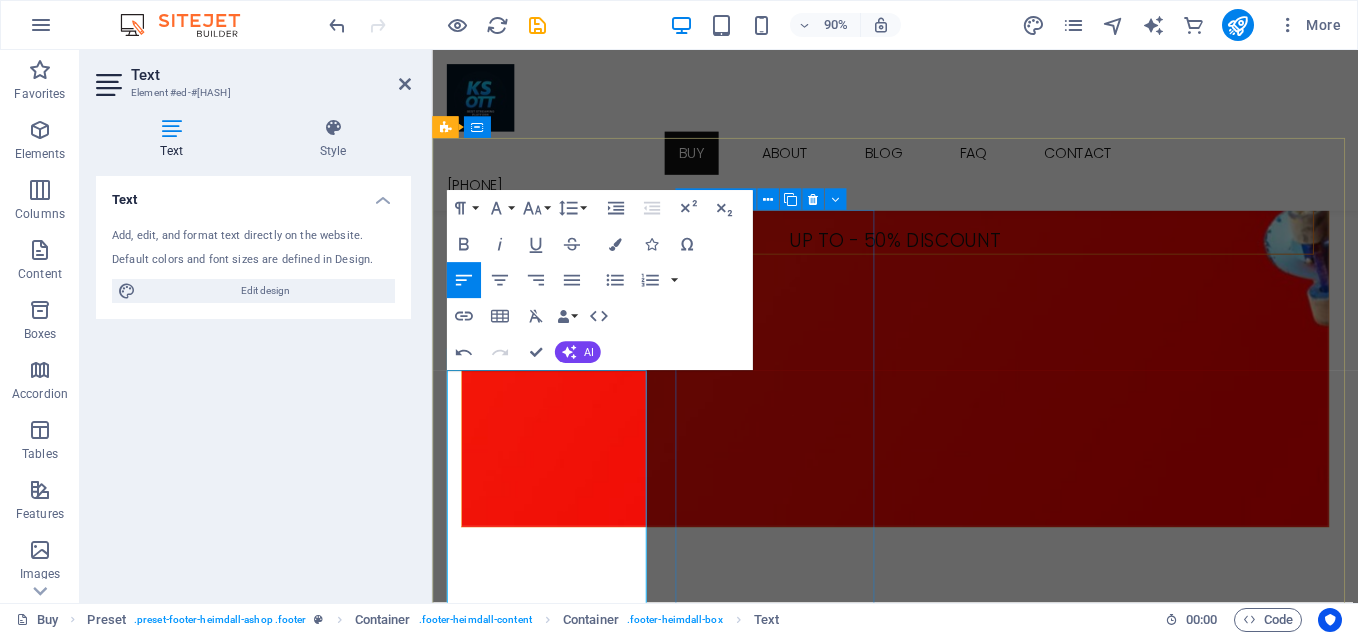 type 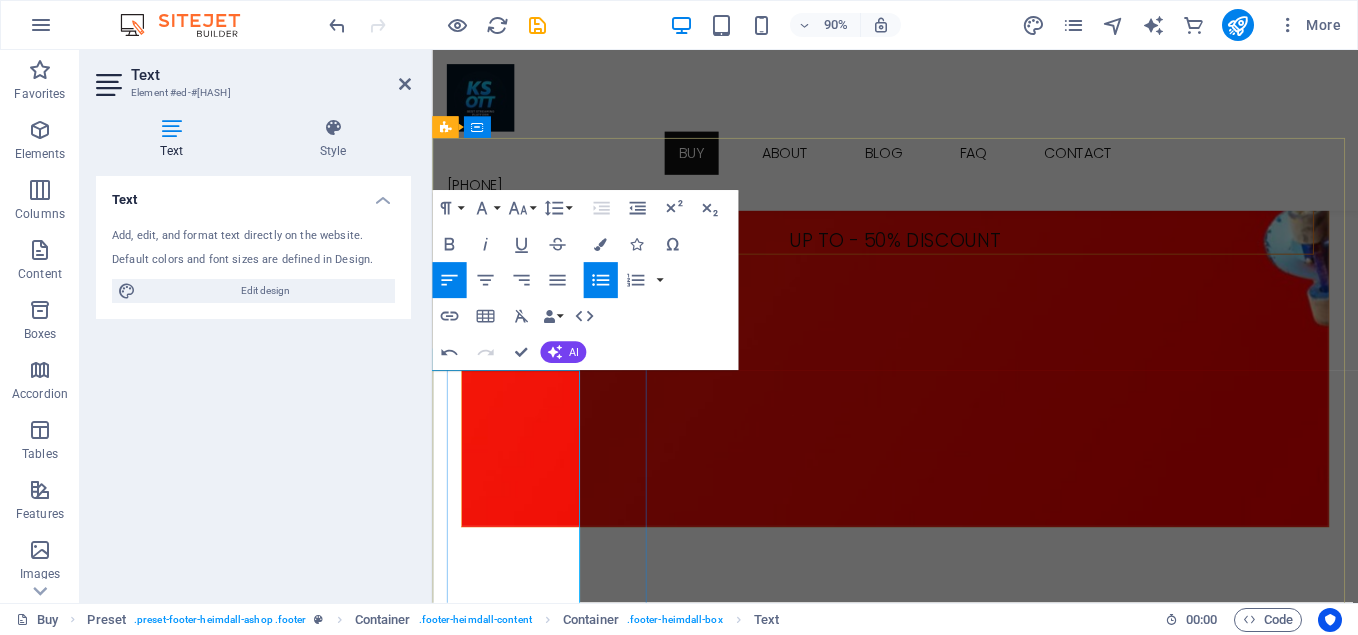 scroll, scrollTop: 0, scrollLeft: 74, axis: horizontal 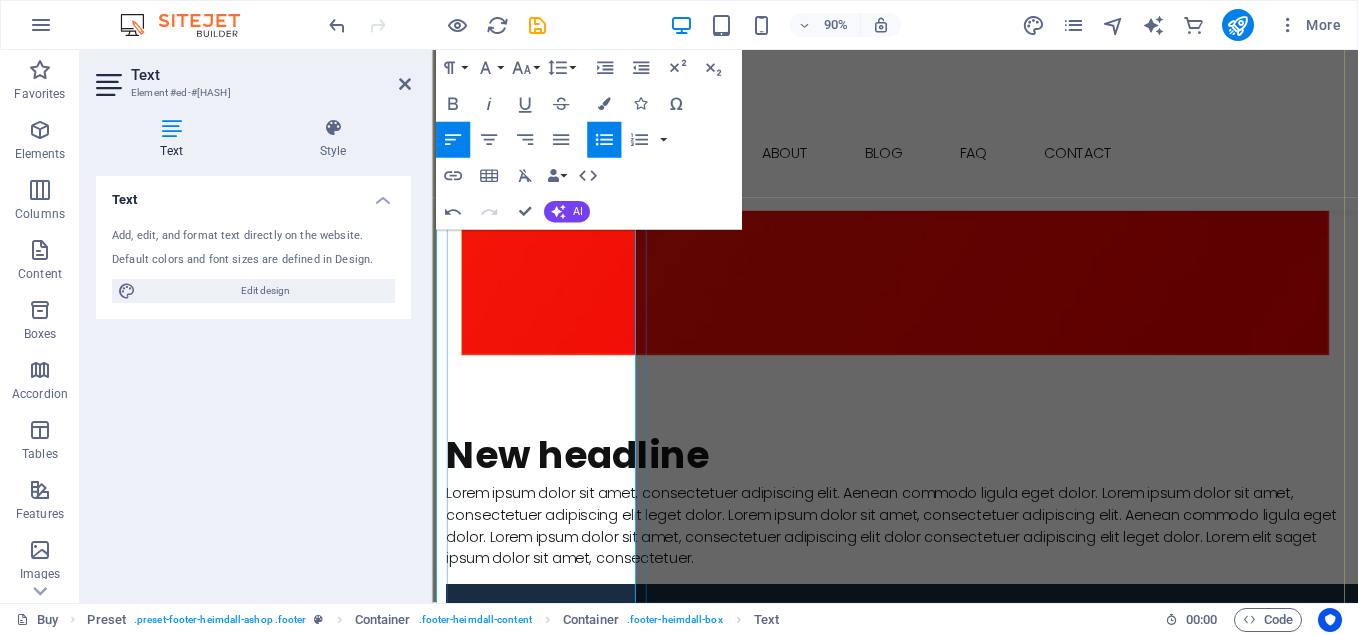 click on "We are KS Entertainment  Provide IPTV Subscriptions, We have total 7 types of IPTV Service with 3 different Types of monthly packages offers you More Then 20,000+ Local & international LIVE TV channels from around the world, including all major Sports Channels. Movie (VOD) TV Series totally Free of cost. Best IPTV Solution with 100% Reasonable price. Connect several devices at once Available everywhere Access To The World of Entertainment" at bounding box center (726, 6541) 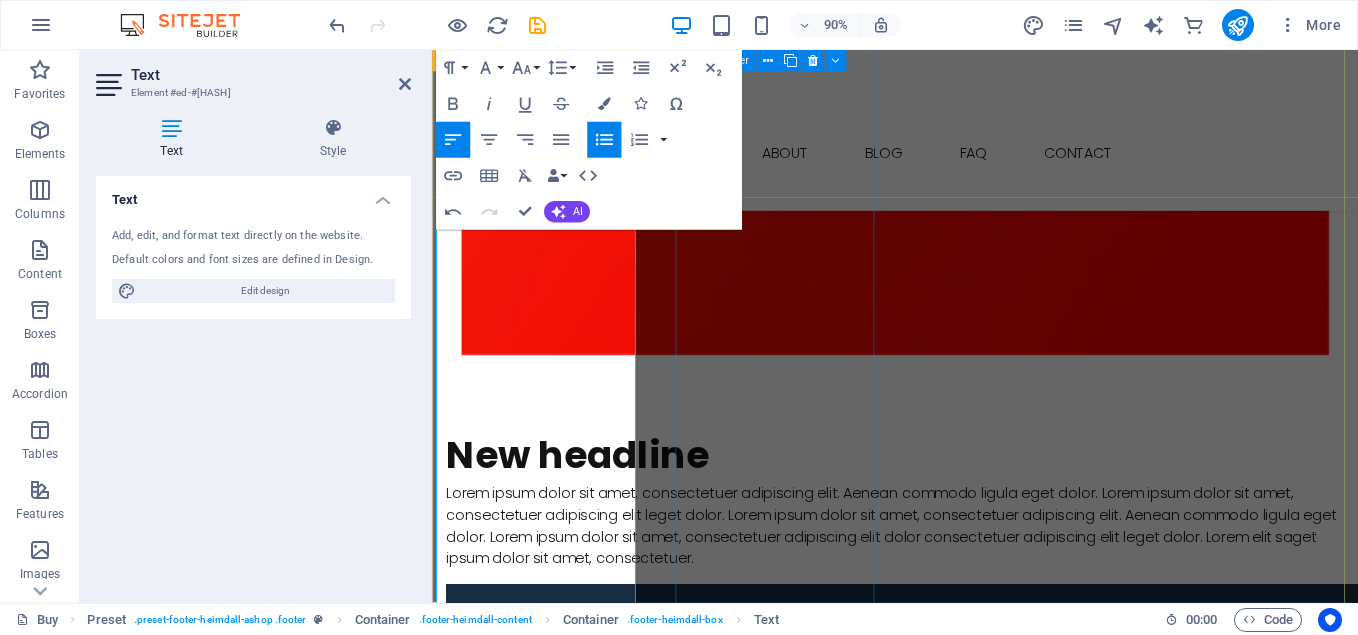 click on "Contact [ADDRESS] [CITY], [STATE] , NY 1219 Phone: [PHONE] Fax: support@[DOMAIN]" at bounding box center (946, 8184) 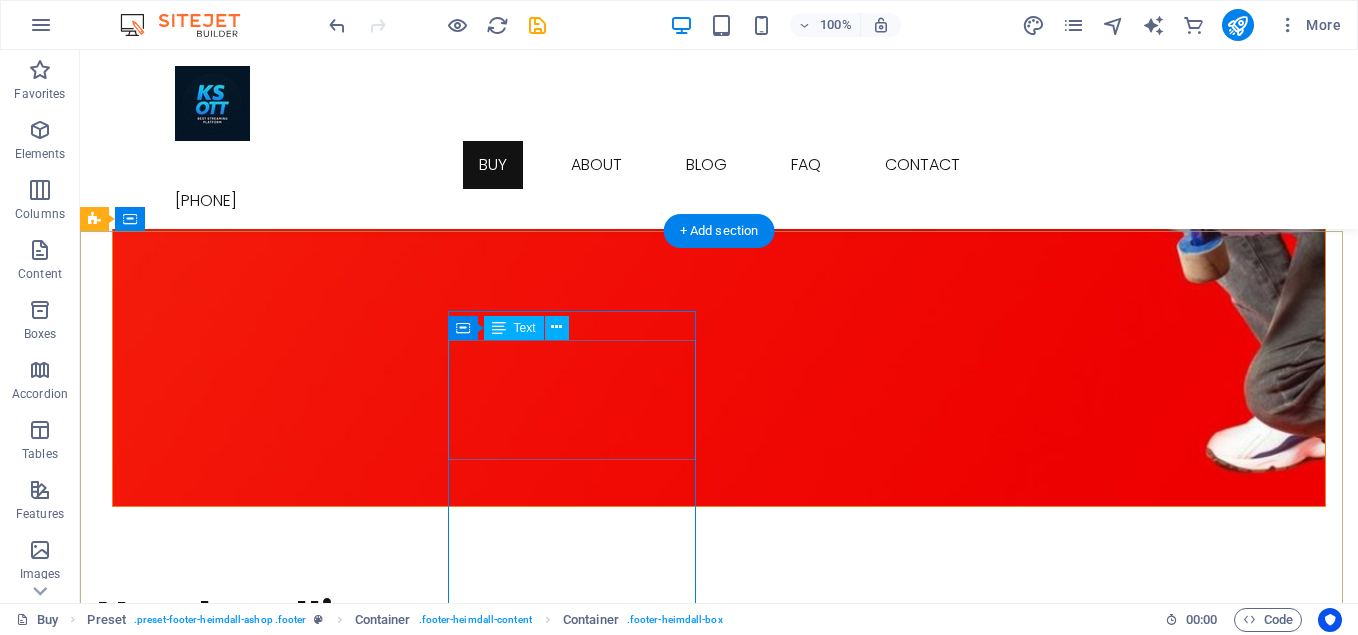 scroll, scrollTop: 3975, scrollLeft: 0, axis: vertical 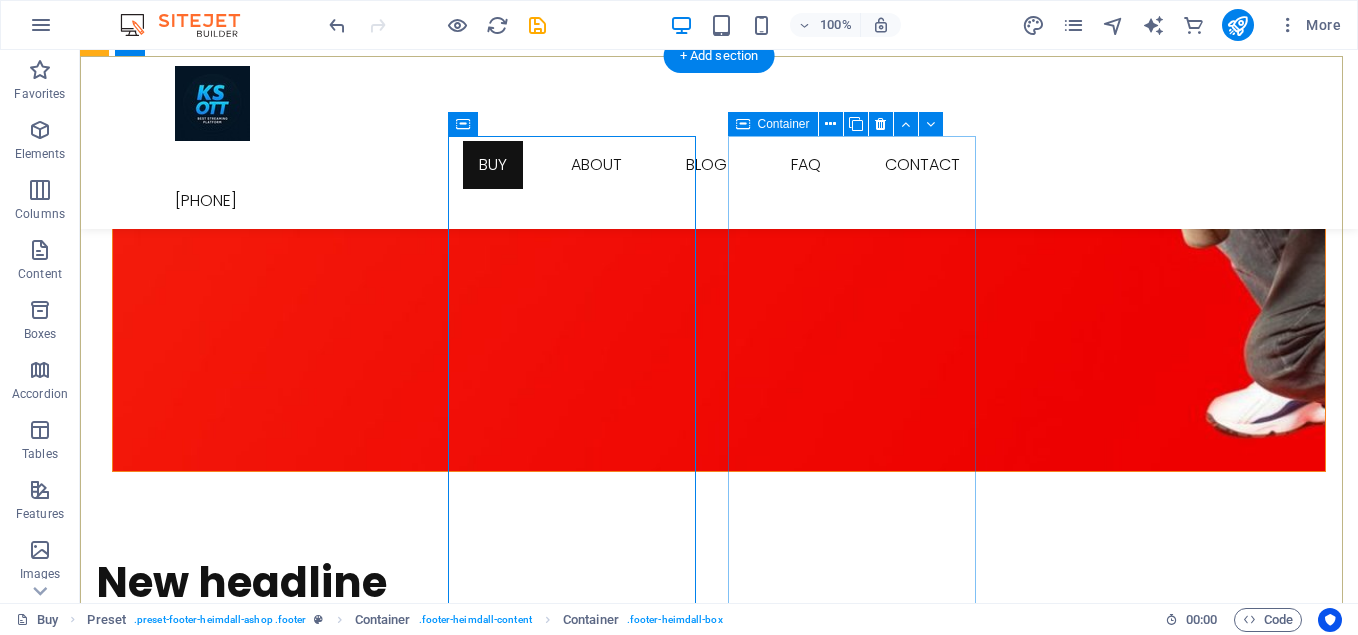click on "Information Hotline: [PHONE] About us FAQ Legal notice Privacy" at bounding box center (640, 8668) 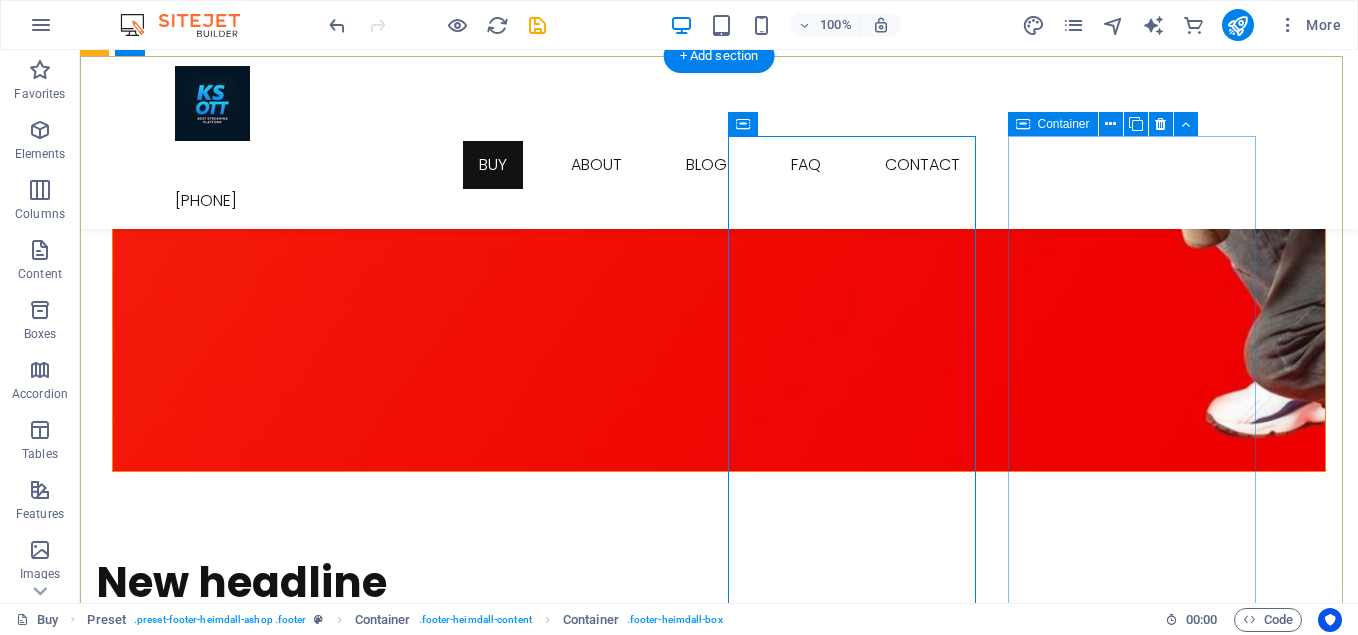 click on "Follow us Facebook Instagram Twitter Pinterest Youtube" at bounding box center [640, 8845] 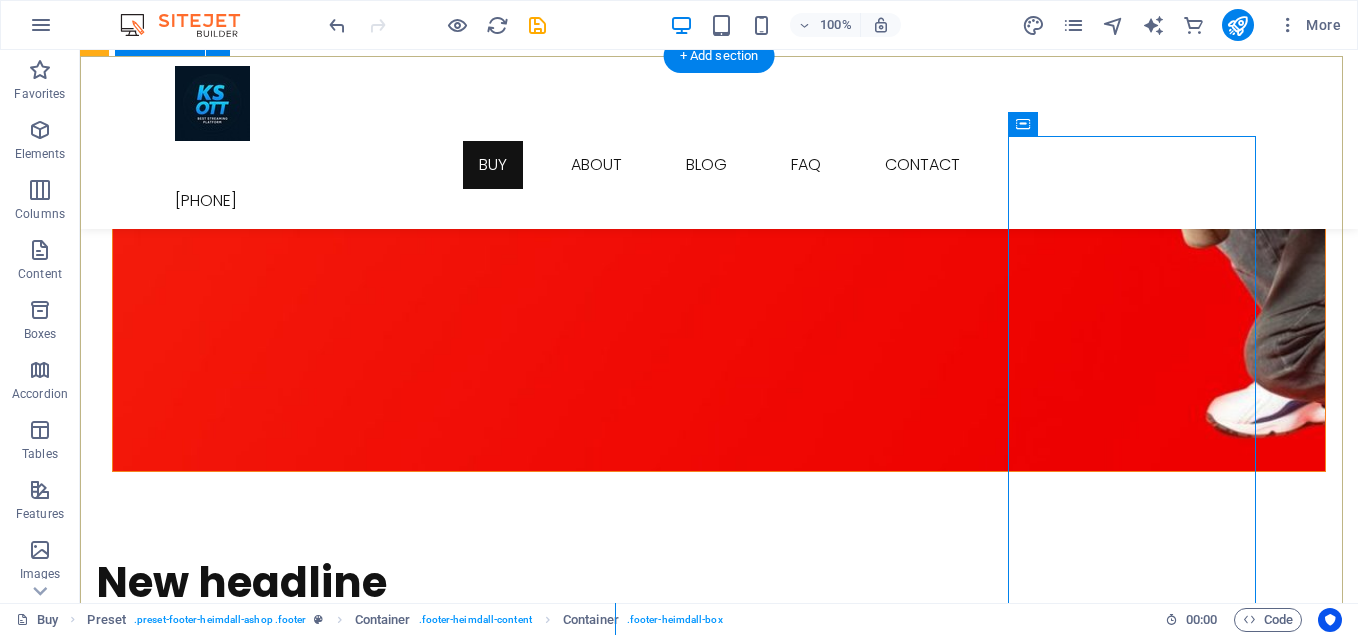 click on "We are KS Entertainment Provide IPTV Subscriptions, We have total 7 types of IPTV Service with 3 different Types of monthly packages offers you More Then 20,000+ Local & international LIVE TV channels from around the world, including all major Sports Channels. Movie (VOD) TV Series totally Free of cost. Best IPTV Solution with 100% Reasonable price. Connect several devices at once Available everywhere Access To The World of Entertainment Contact [ADDRESS] [CITY], [STATE] , NY 1219 Phone: [PHONE] Fax: support@[DOMAIN] Information Hotline: [PHONE] About us FAQ Legal notice Privacy Follow us Facebook Instagram Twitter Pinterest Youtube" at bounding box center [719, 7703] 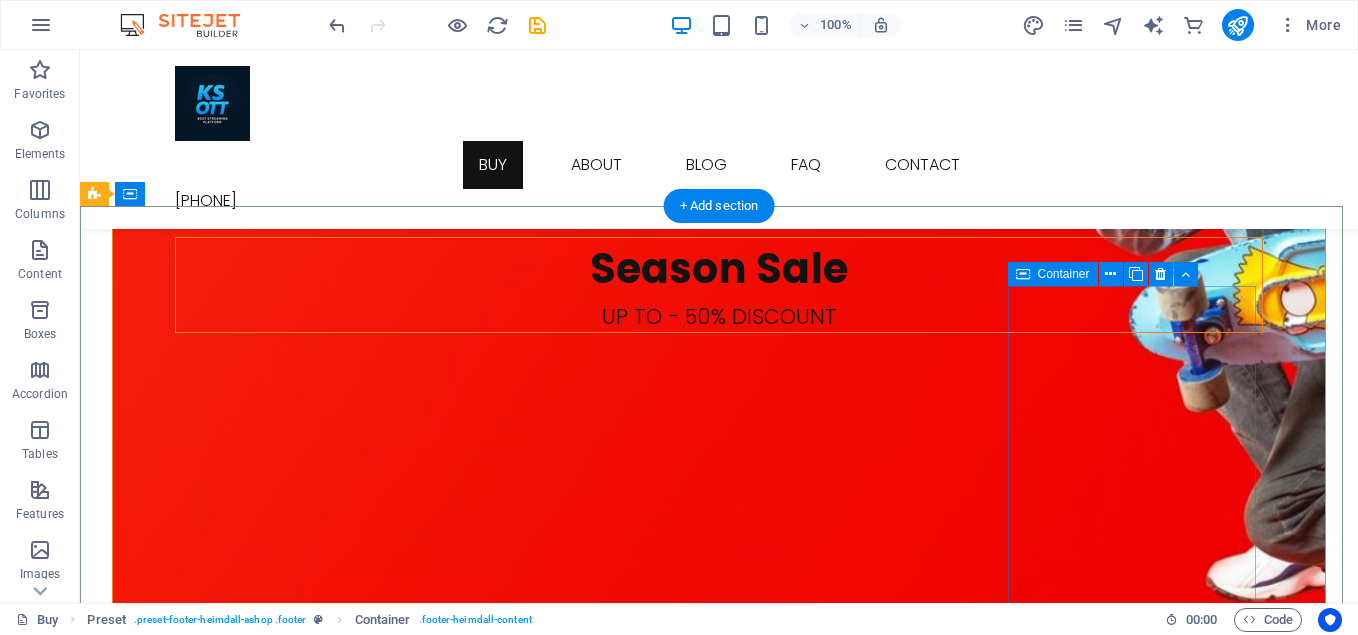 scroll, scrollTop: 3775, scrollLeft: 0, axis: vertical 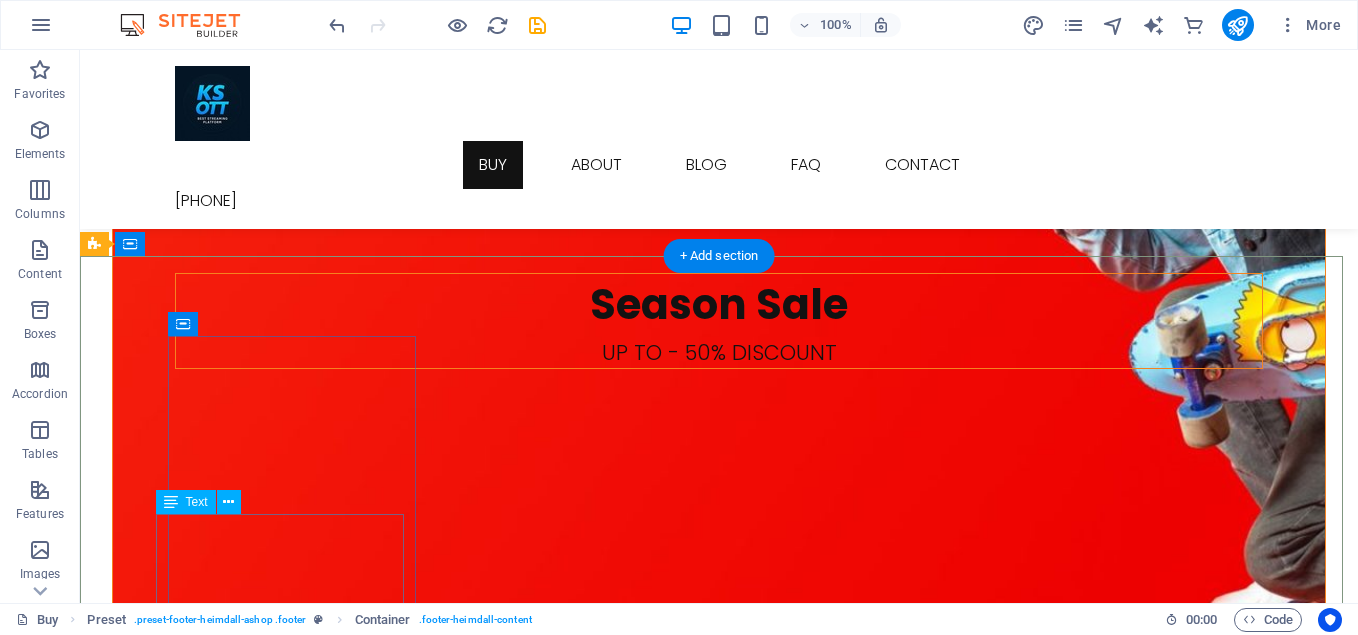 click on "We are KS Entertainment Provide IPTV Subscriptions, We have total 7 types of IPTV Service with 3 different Types of monthly packages offers you More Then 20,000+ Local & international LIVE TV channels from around the world, including all major Sports Channels. Movie (VOD) TV Series totally Free of cost. Best IPTV Solution with 100% Reasonable price. Connect several devices at once Available everywhere Access To The World of Entertainment" at bounding box center (628, 7733) 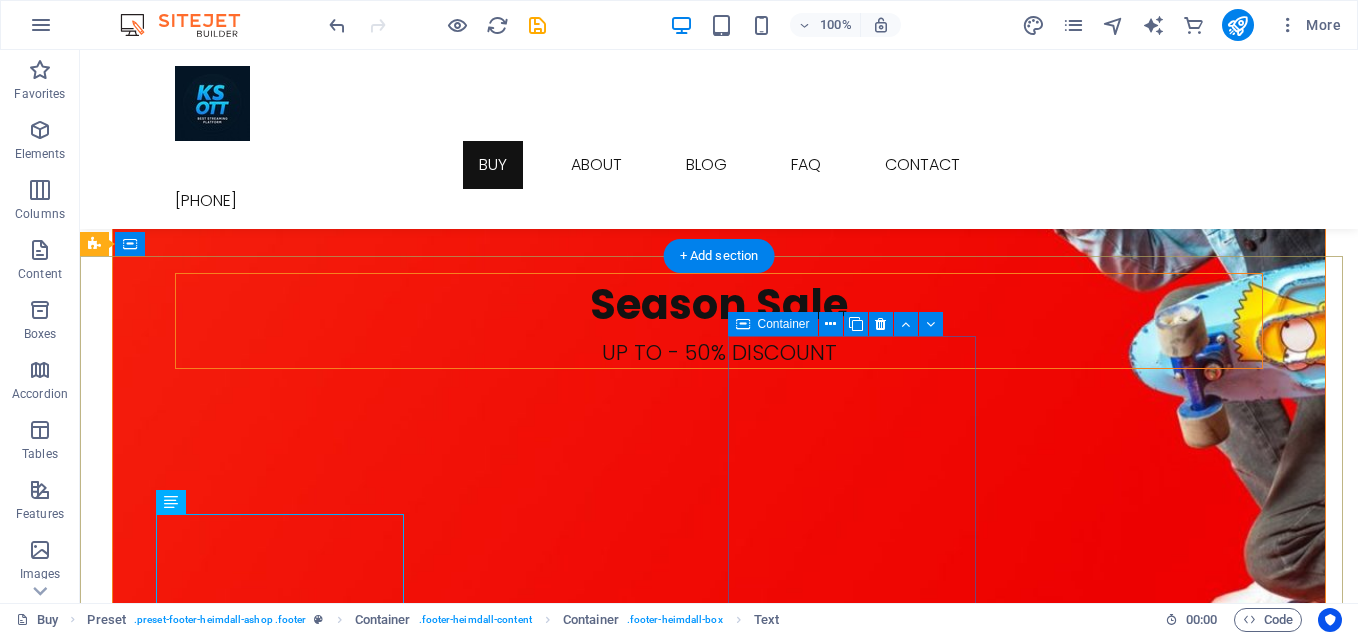 click on "Information Hotline: [PHONE] About us FAQ Legal notice Privacy" at bounding box center [640, 8868] 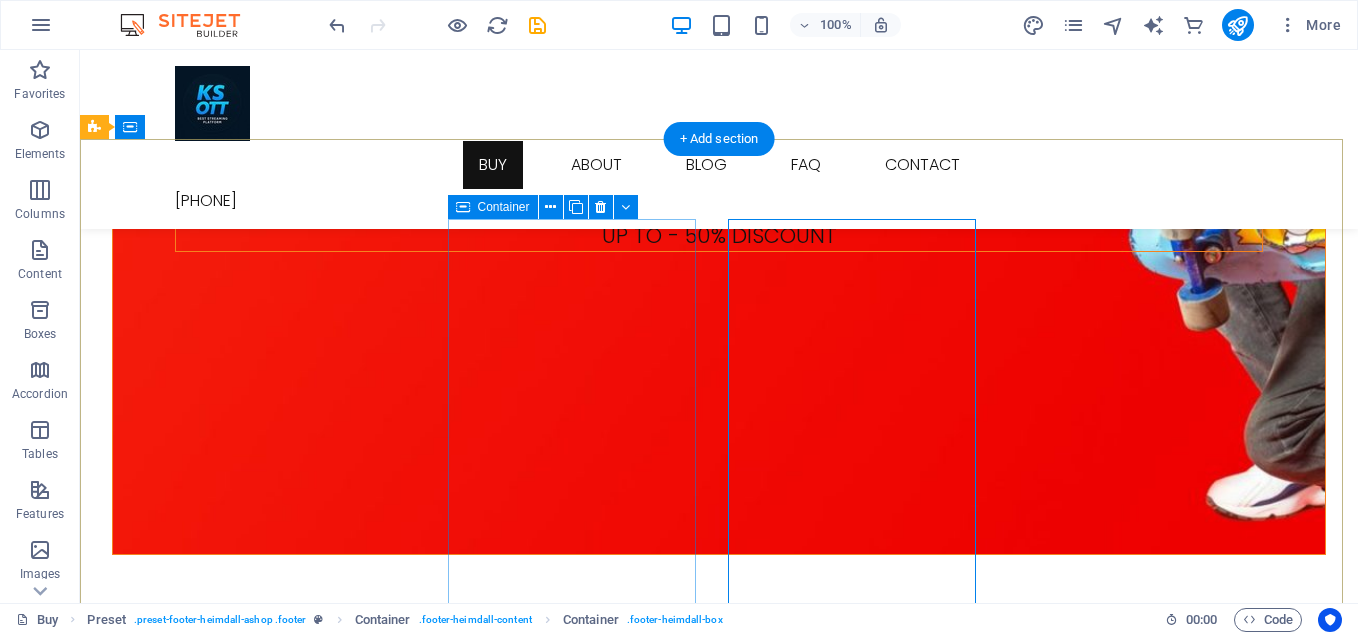 scroll, scrollTop: 4075, scrollLeft: 0, axis: vertical 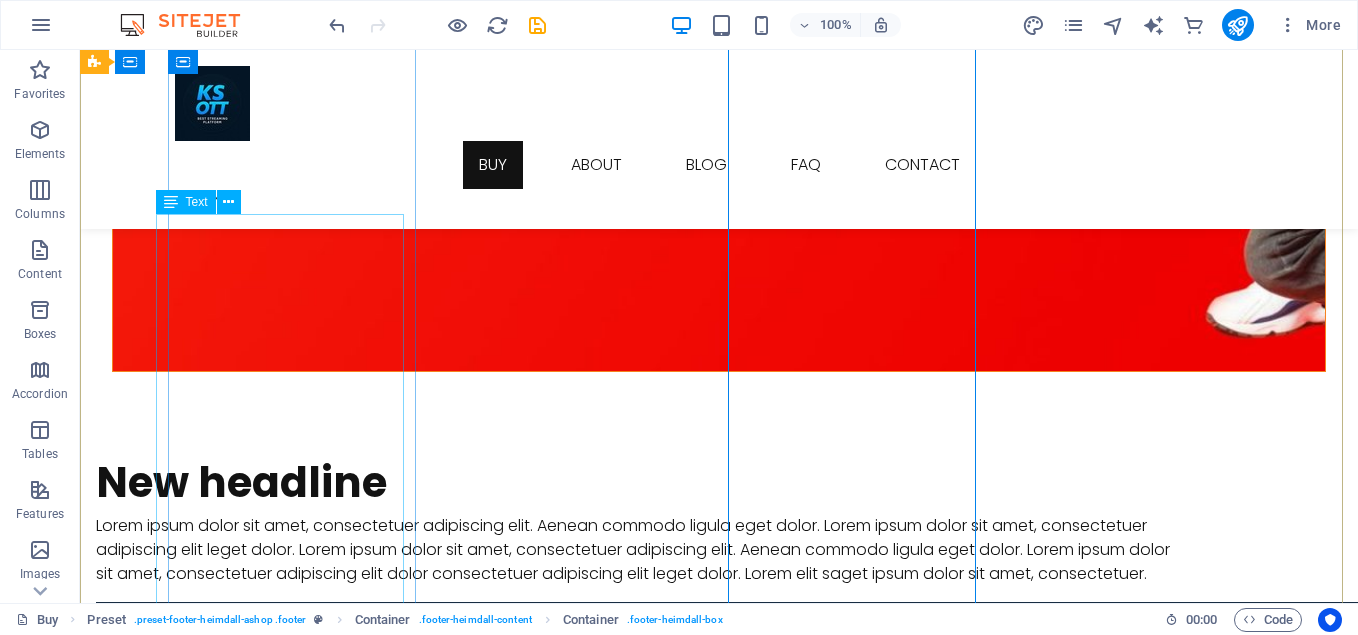 click on "We are KS Entertainment Provide IPTV Subscriptions, We have total 7 types of IPTV Service with 3 different Types of monthly packages offers you More Then 20,000+ Local & international LIVE TV channels from around the world, including all major Sports Channels. Movie (VOD) TV Series totally Free of cost. Best IPTV Solution with 100% Reasonable price. Connect several devices at once Available everywhere Access To The World of Entertainment" at bounding box center (628, 7433) 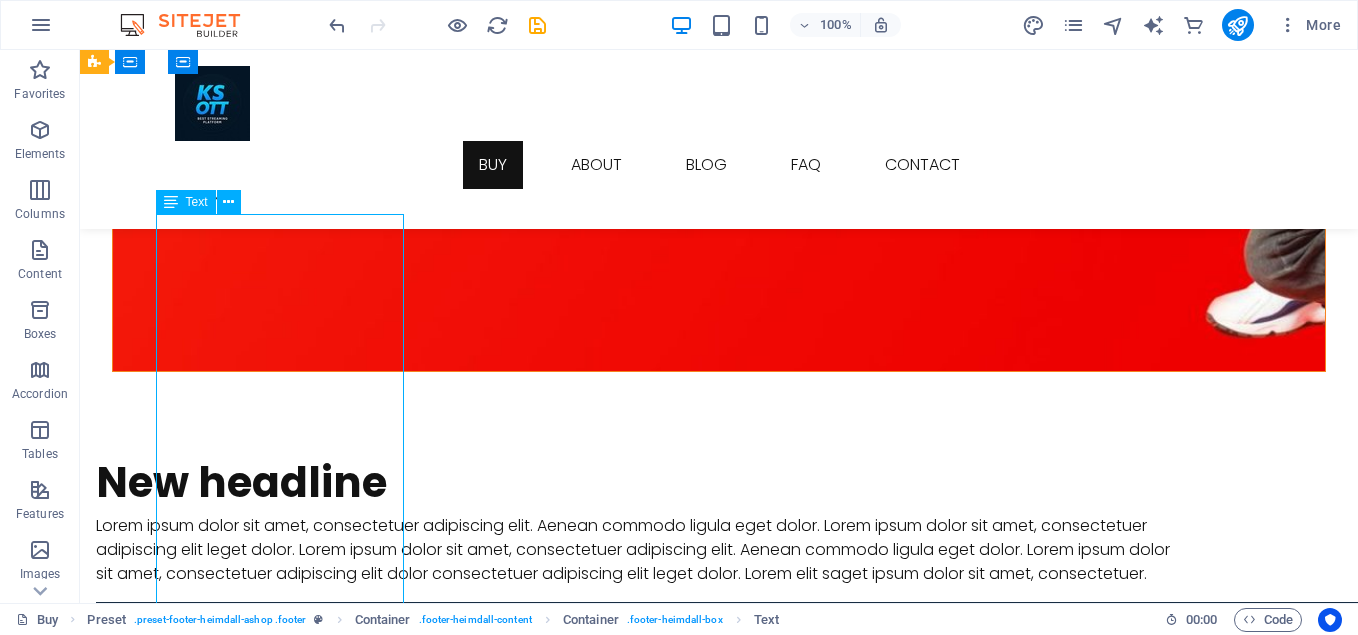 drag, startPoint x: 217, startPoint y: 241, endPoint x: 309, endPoint y: 384, distance: 170.03824 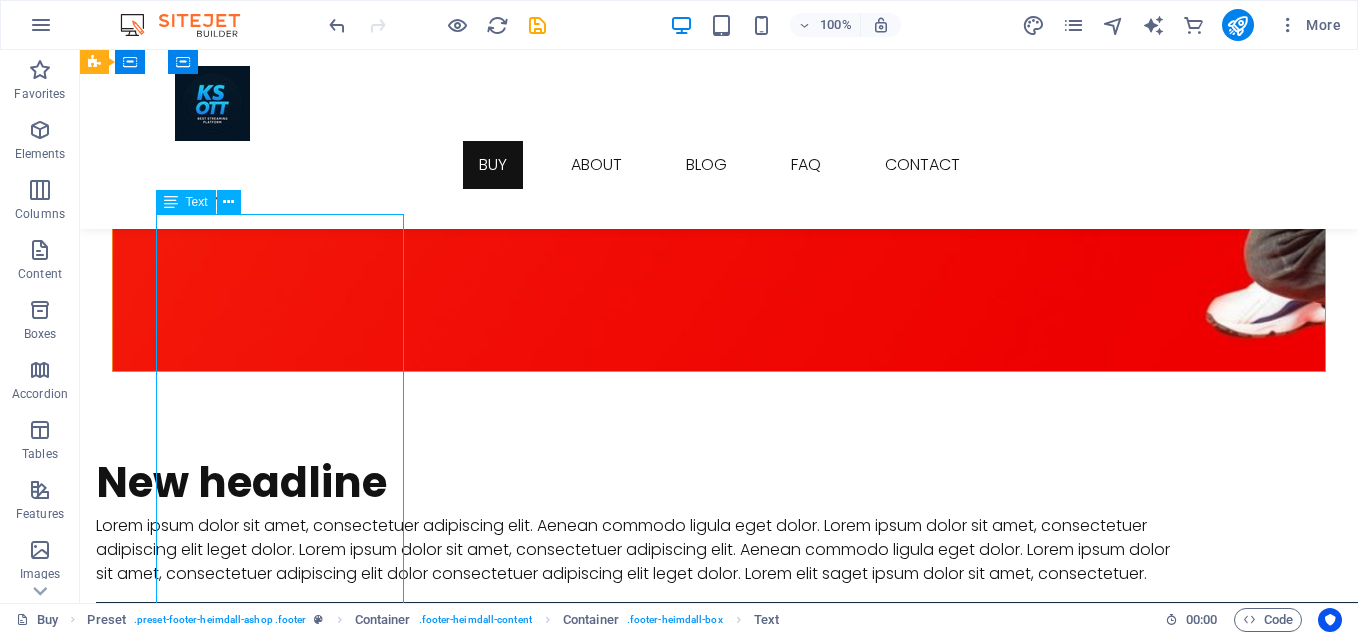 click on "We are KS Entertainment Provide IPTV Subscriptions, We have total 7 types of IPTV Service with 3 different Types of monthly packages offers you More Then 20,000+ Local & international LIVE TV channels from around the world, including all major Sports Channels. Movie (VOD) TV Series totally Free of cost. Best IPTV Solution with 100% Reasonable price. Connect several devices at once Available everywhere Access To The World of Entertainment" at bounding box center (628, 7433) 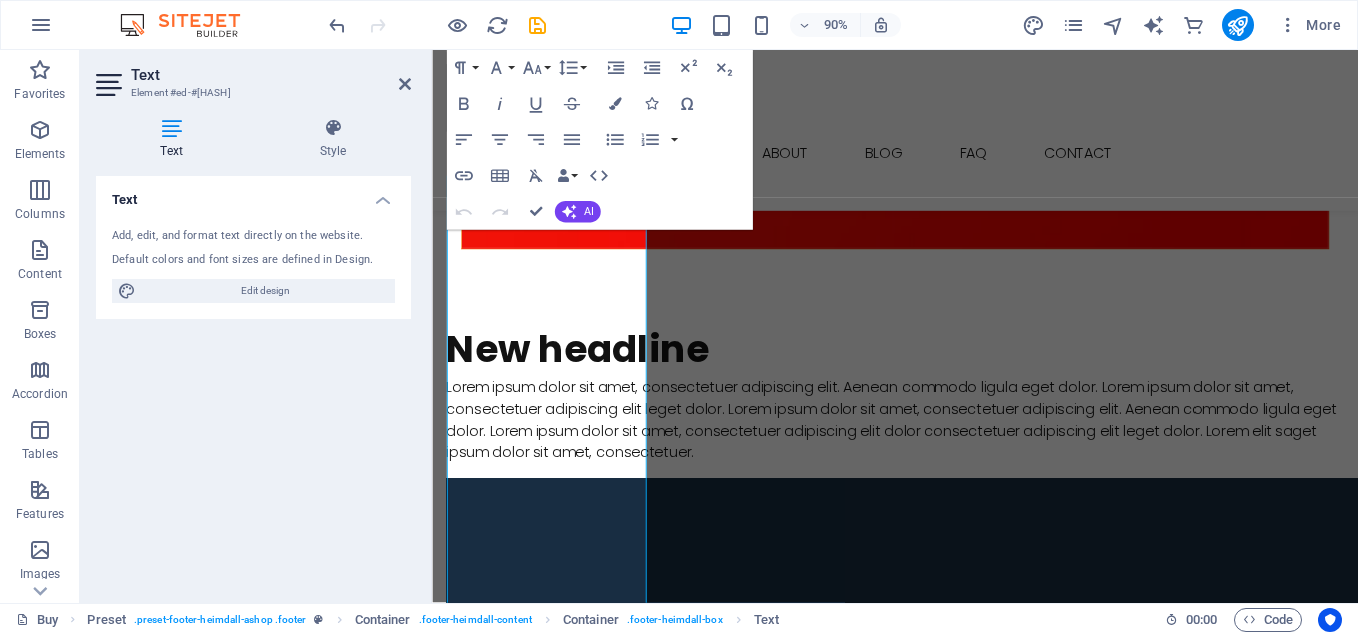 scroll, scrollTop: 3958, scrollLeft: 0, axis: vertical 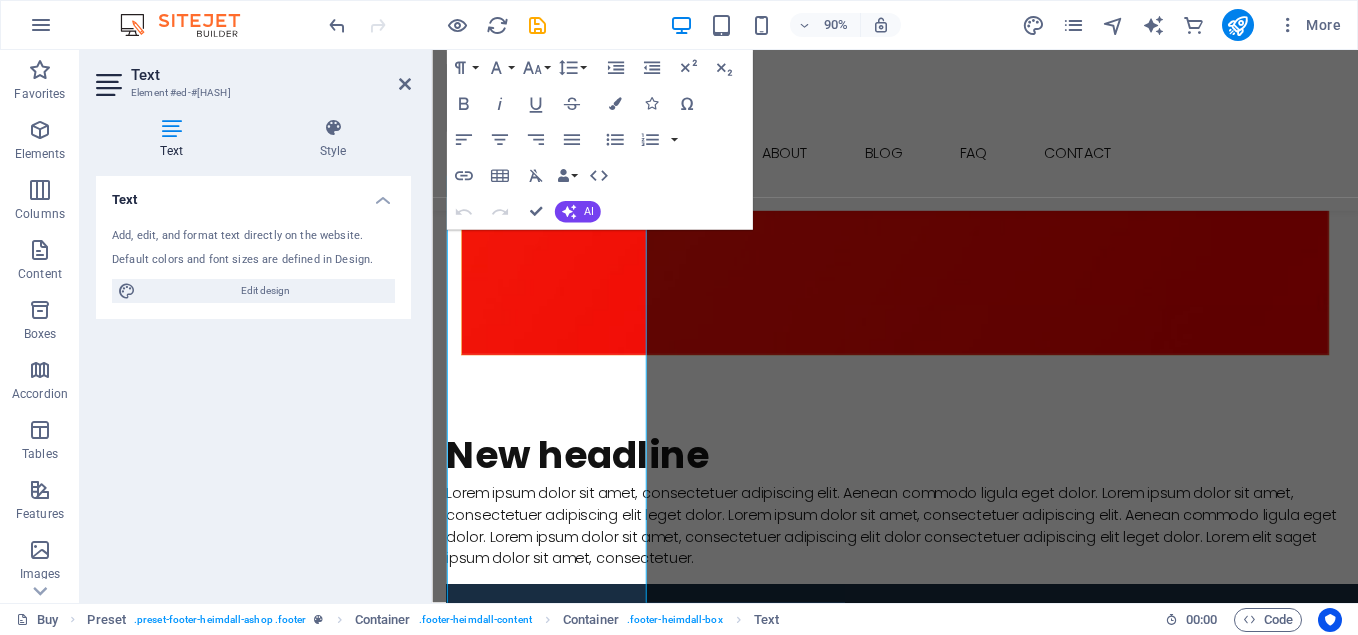 click on "Text Add, edit, and format text directly on the website. Default colors and font sizes are defined in Design. Edit design Alignment Left aligned Centered Right aligned" at bounding box center [253, 381] 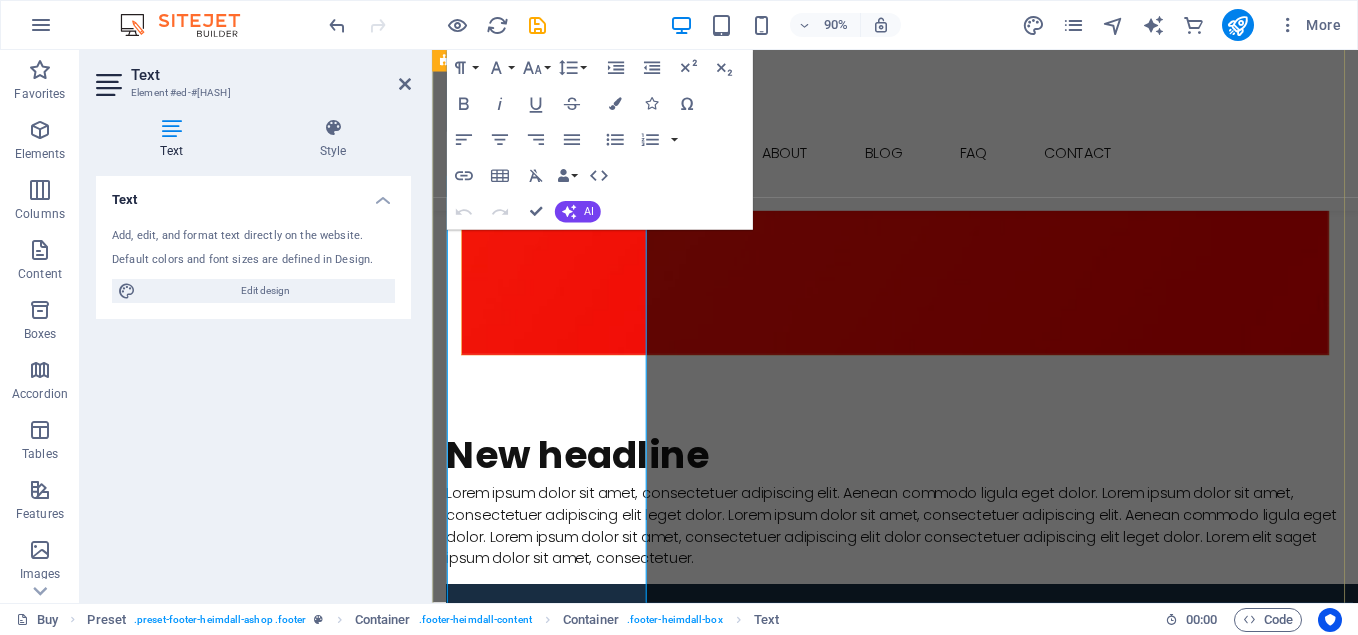 click on "We are KS Entertainment Provide IPTV Subscriptions, We have total 7 types of IPTV Service with 3 different Types of monthly packages offers you More Then 20,000+ Local & international LIVE TV channels from around the world, including all major Sports Channels. Movie (VOD) TV Series totally Free of cost. Best IPTV Solution with 100% Reasonable price. Connect several devices at once Available everywhere Access To The World of Entertainment" at bounding box center [738, 6519] 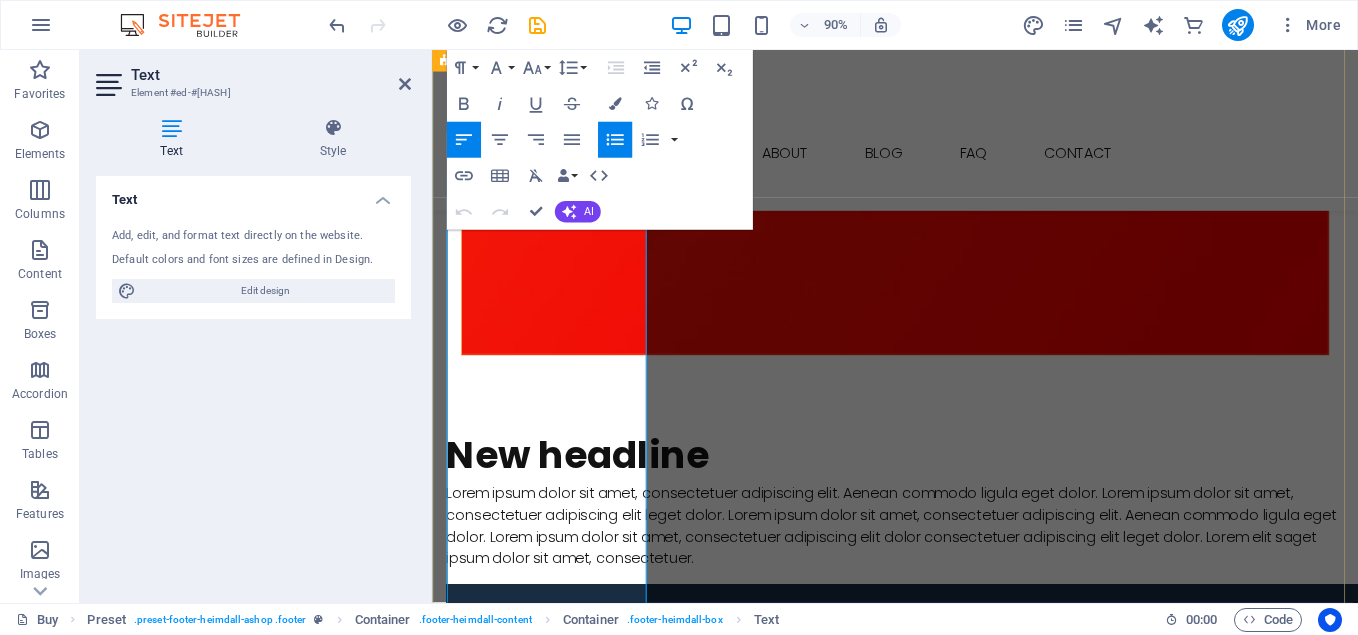 click on "We are KS Entertainment Provide IPTV Subscriptions, We have total 7 types of IPTV Service with 3 different Types of monthly packages offers you More Then 20,000+ Local & international LIVE TV channels from around the world, including all major Sports Channels. Movie (VOD) TV Series totally Free of cost. Best IPTV Solution with 100% Reasonable price. Connect several devices at once Available everywhere Access To The World of Entertainment" at bounding box center (738, 6519) 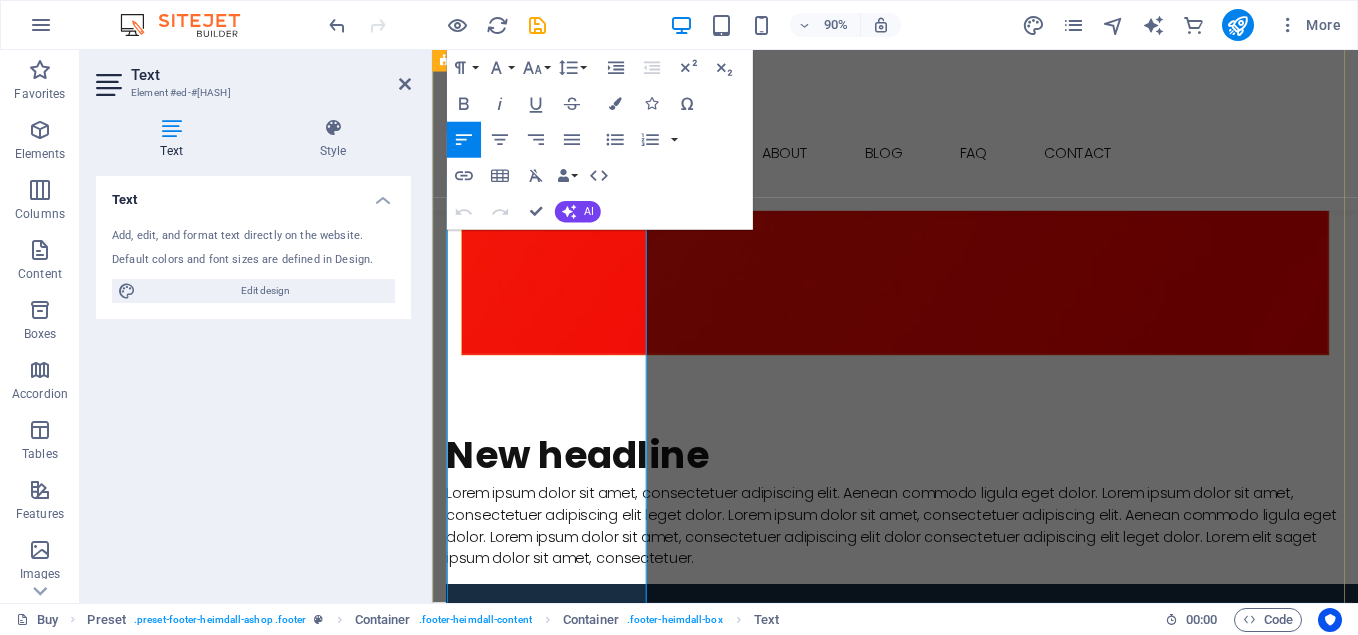click on "We are KS Entertainment Provide IPTV Subscriptions, We have total 7 types of IPTV Service with 3 different Types of monthly packages offers you More Then 20,000+ Local & international LIVE TV channels from around the world, including all major Sports Channels. Movie (VOD) TV Series totally Free of cost. Best IPTV Solution with 100% Reasonable price." at bounding box center (738, 6463) 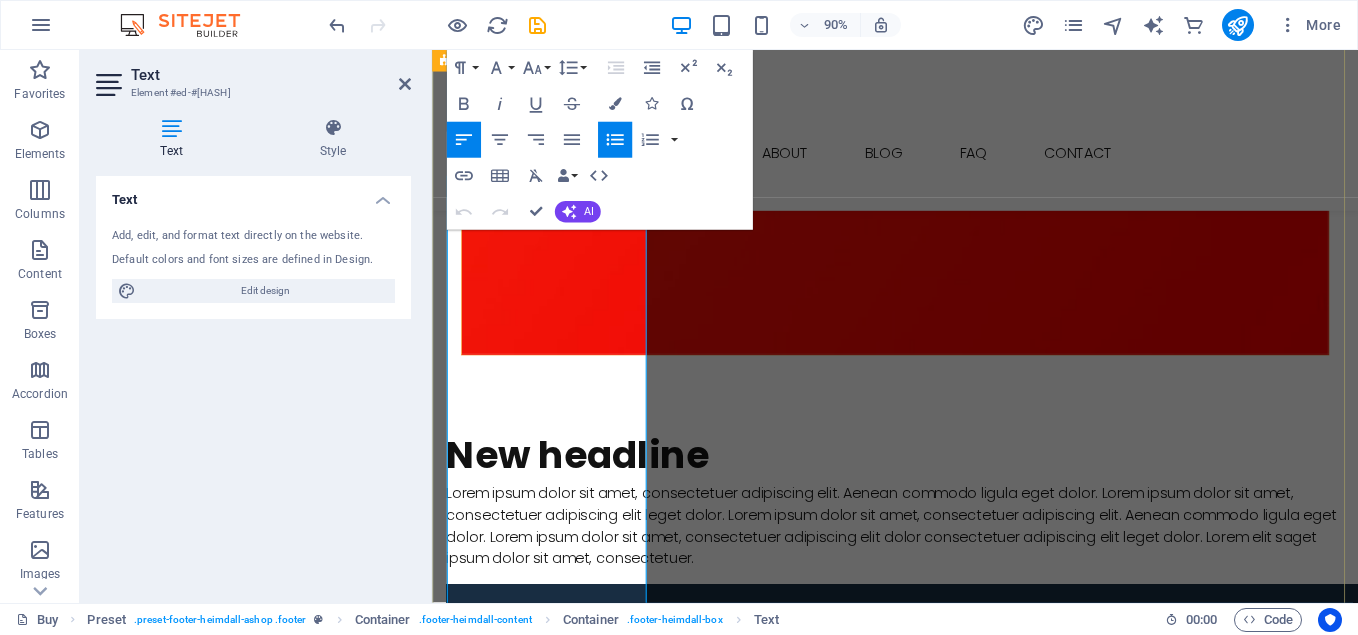 click on "We are KS Entertainment Provide IPTV Subscriptions, We have total 7 types of IPTV Service with 3 different Types of monthly packages offers you More Then 20,000+ Local & international LIVE TV channels from around the world, including all major Sports Channels. Movie (VOD) TV Series totally Free of cost. Best IPTV Solution with 100% Reasonable price." at bounding box center (738, 6463) 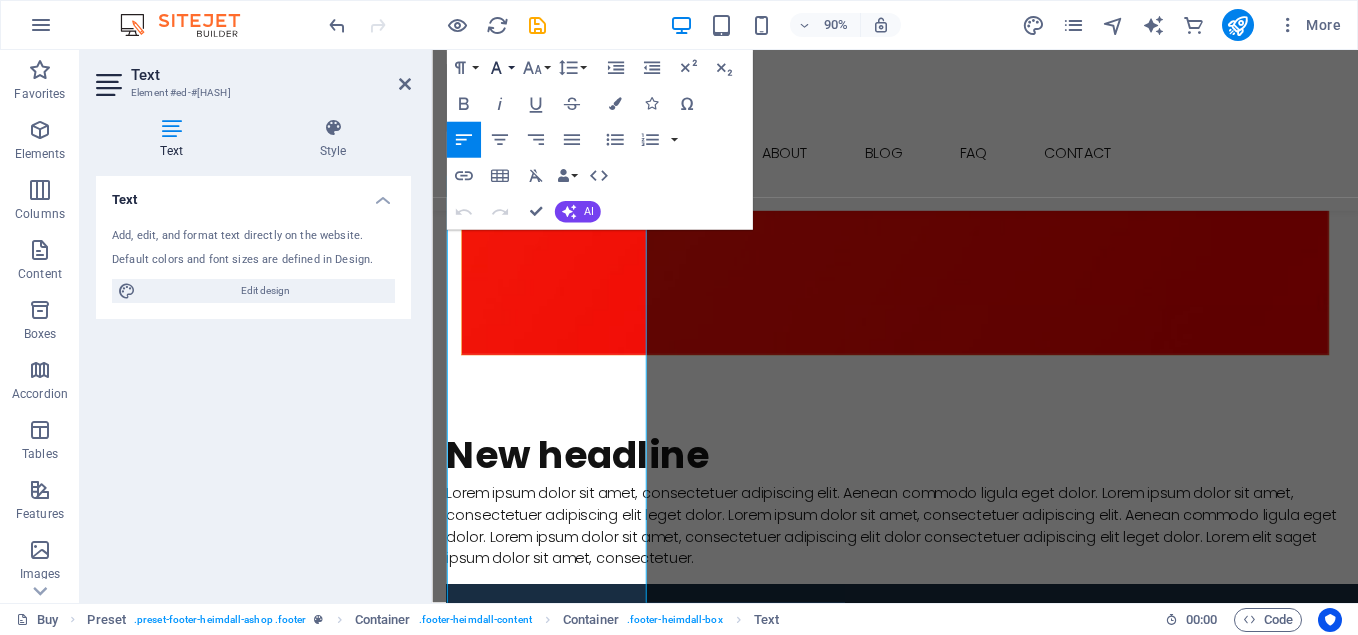 click 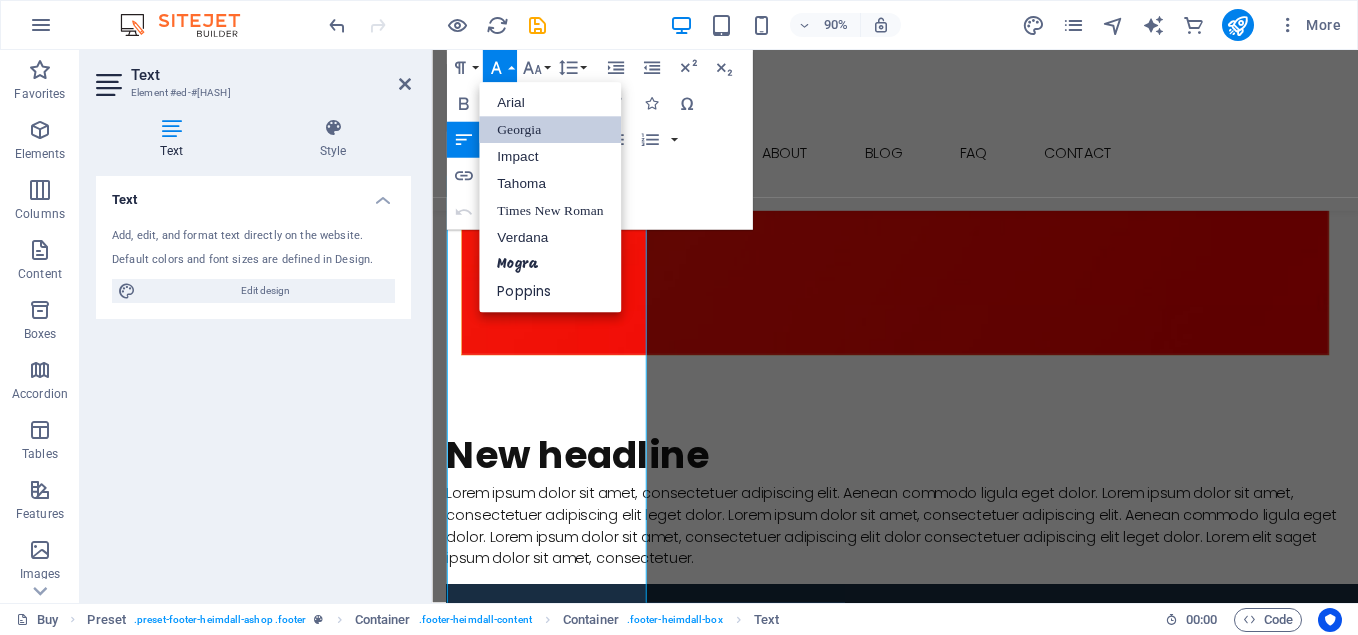 click on "Georgia" at bounding box center [550, 130] 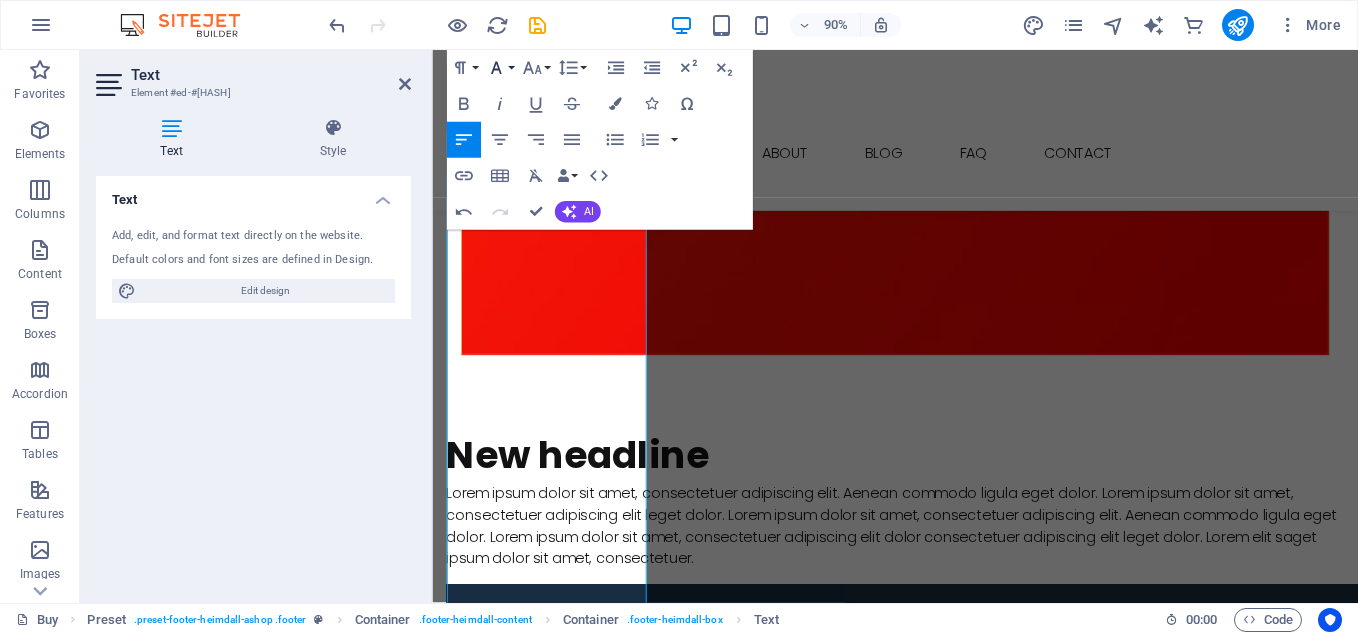 click on "Font Family" at bounding box center [499, 68] 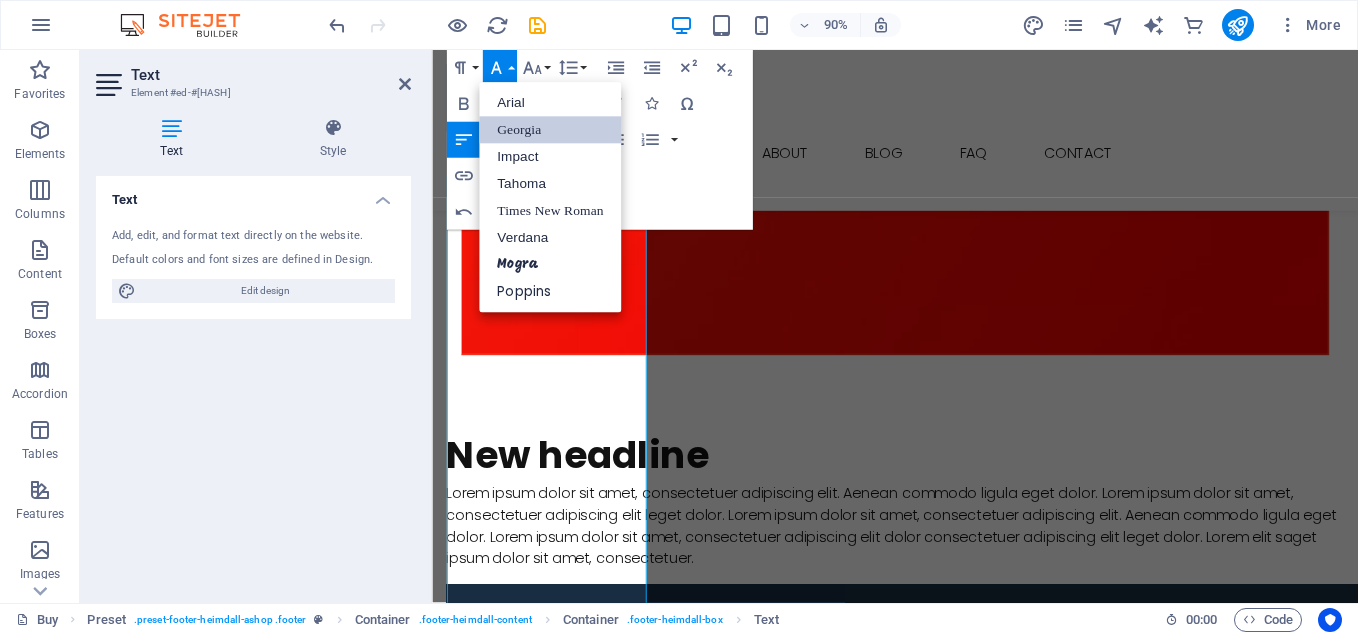 scroll, scrollTop: 0, scrollLeft: 0, axis: both 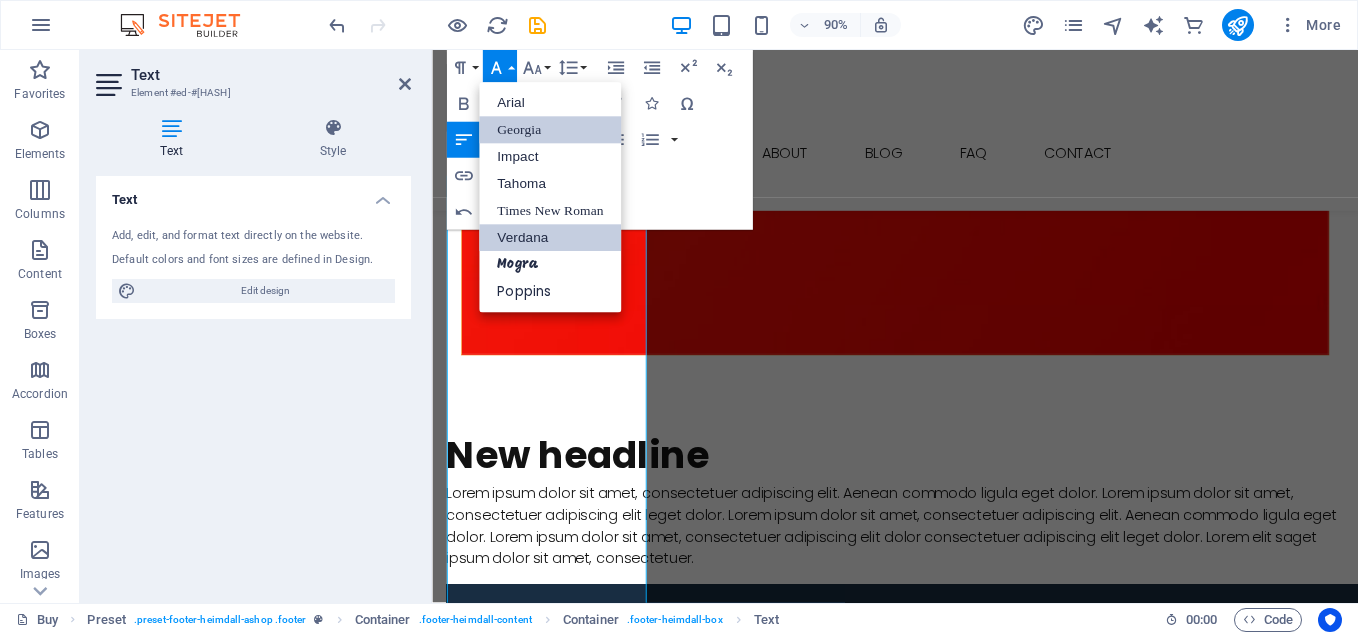 click on "Verdana" at bounding box center (550, 238) 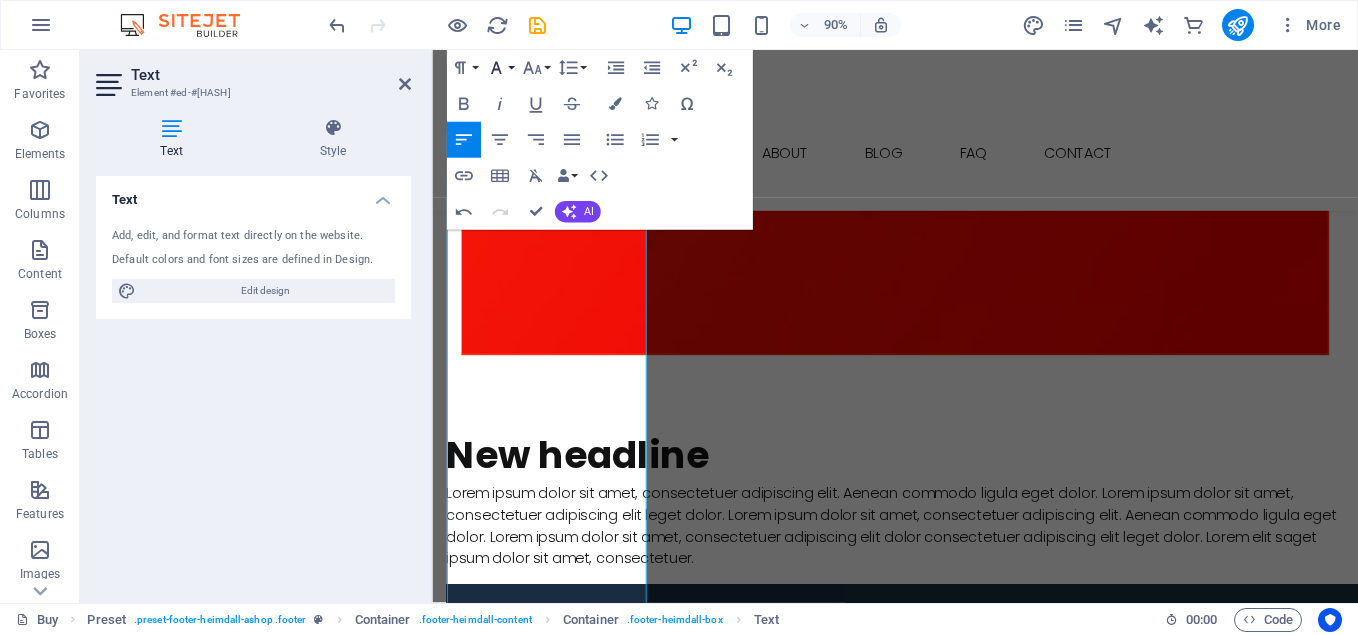 click on "Font Family" at bounding box center [499, 68] 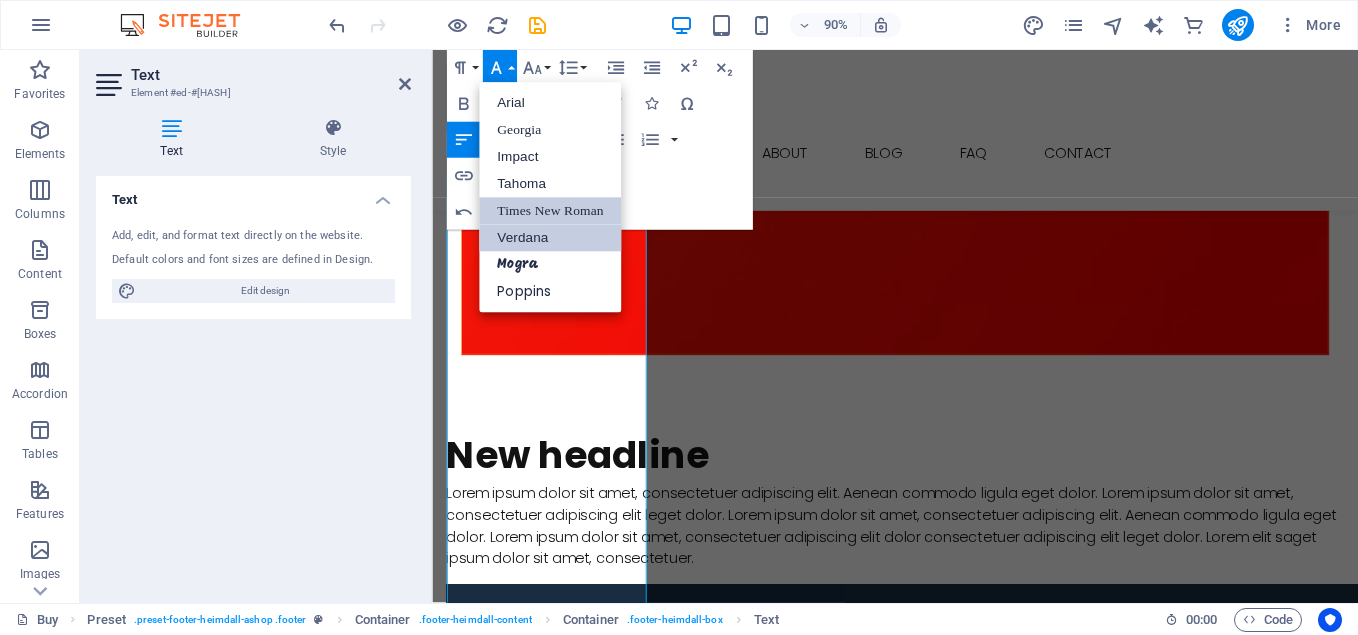 scroll, scrollTop: 0, scrollLeft: 0, axis: both 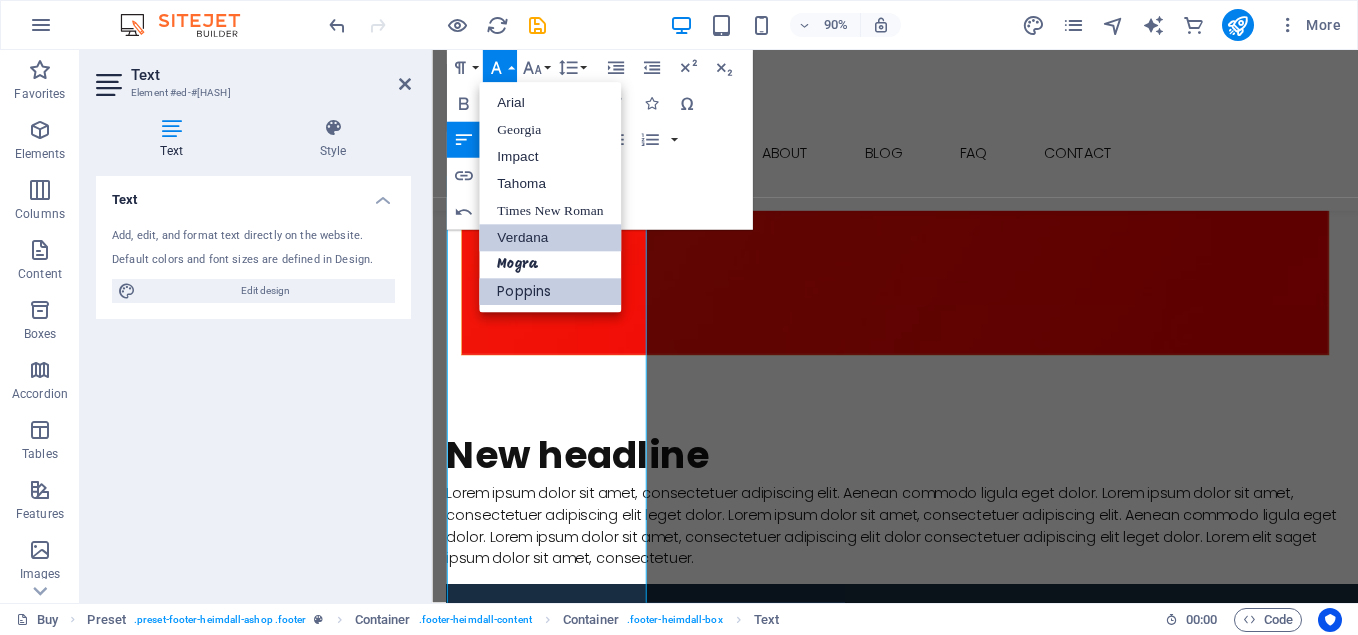 click on "Poppins" at bounding box center [550, 292] 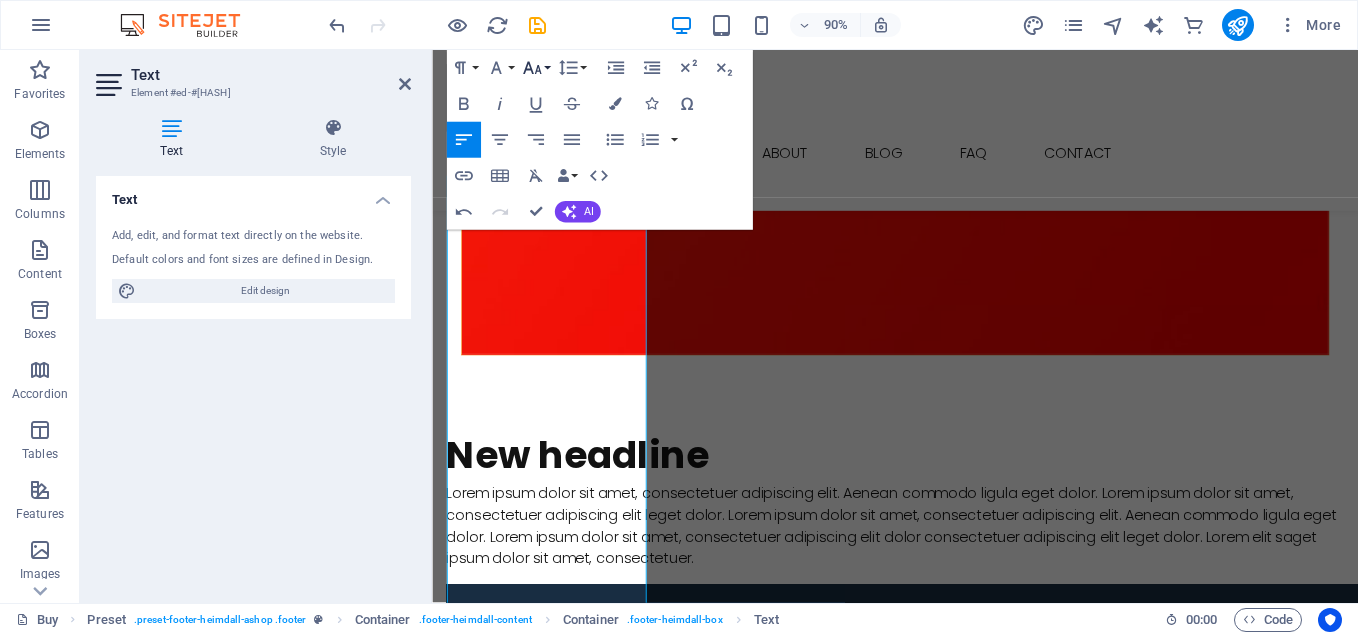 click on "Font Size" at bounding box center (535, 68) 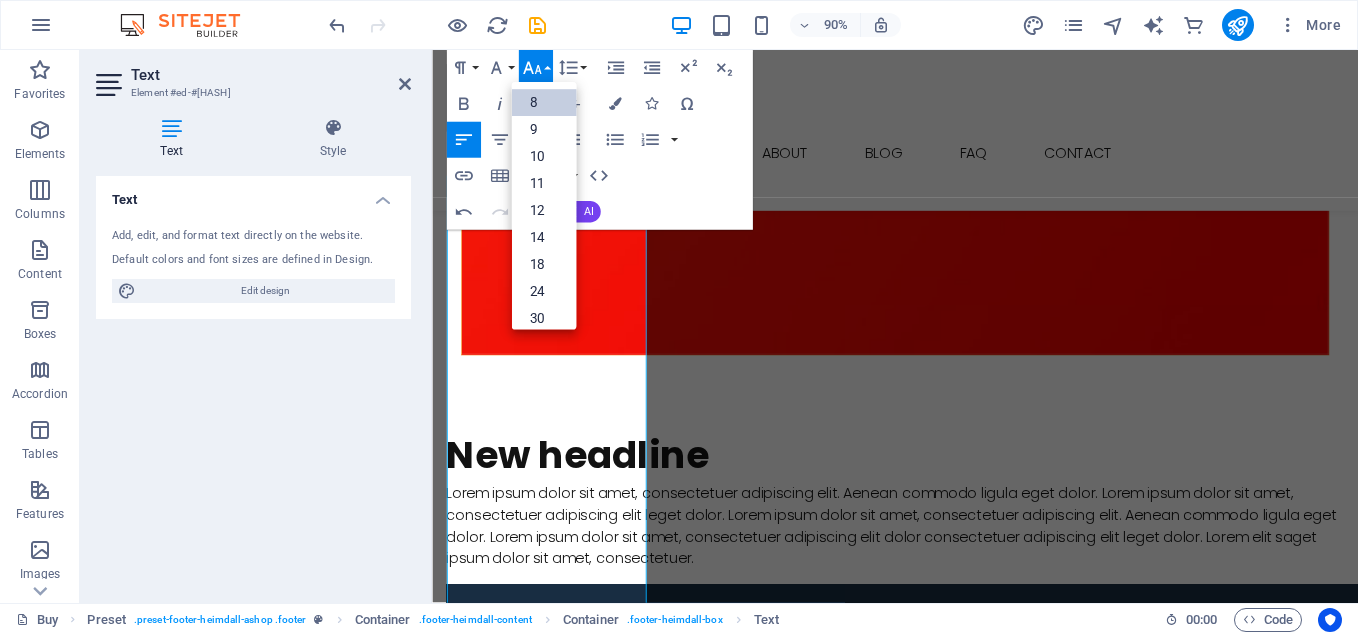 click on "8" at bounding box center [543, 103] 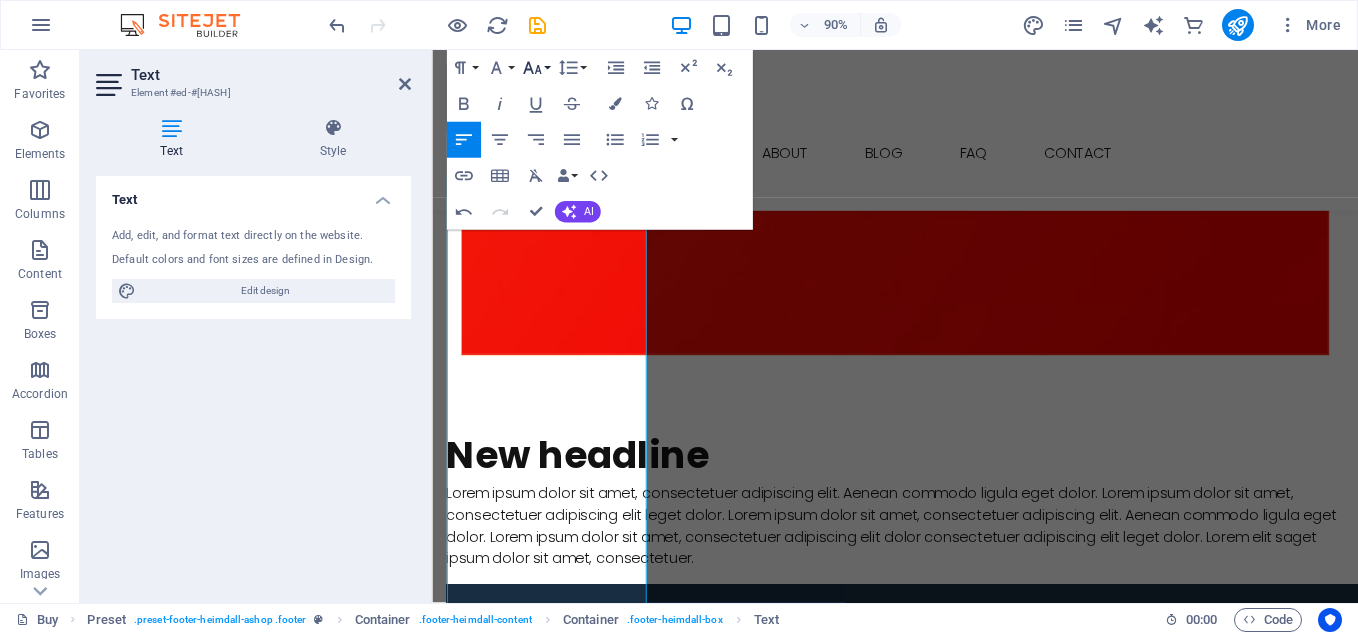 click 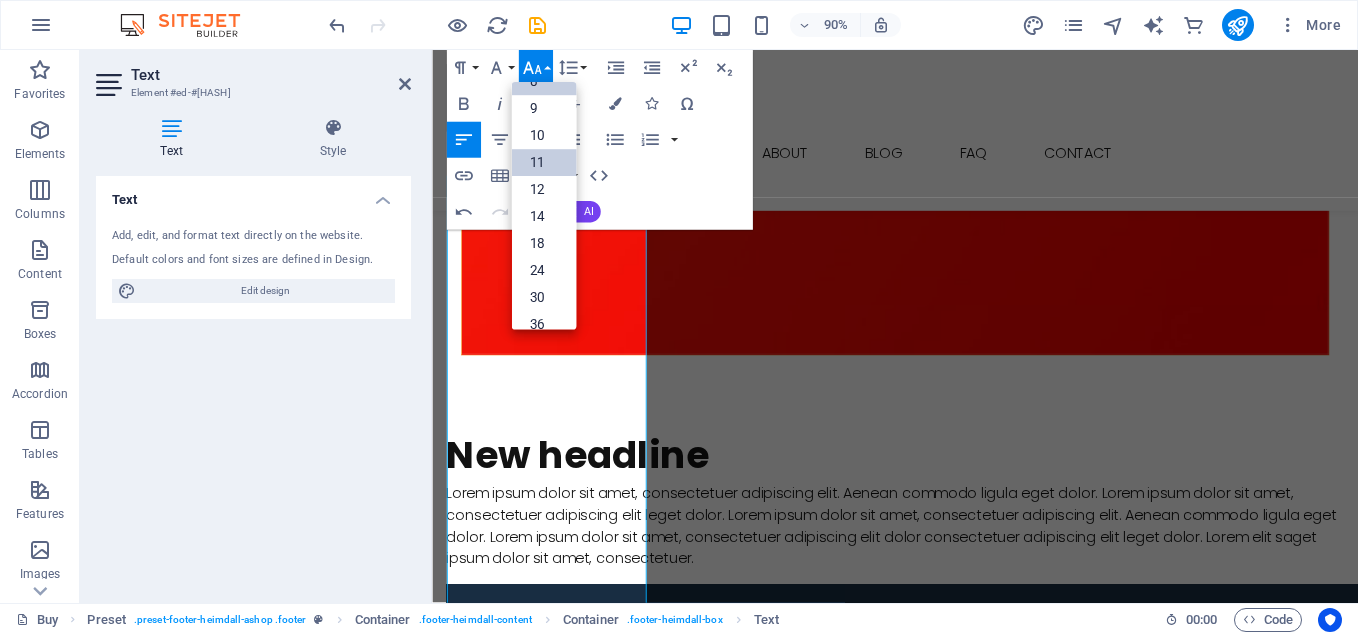 click on "11" at bounding box center [543, 163] 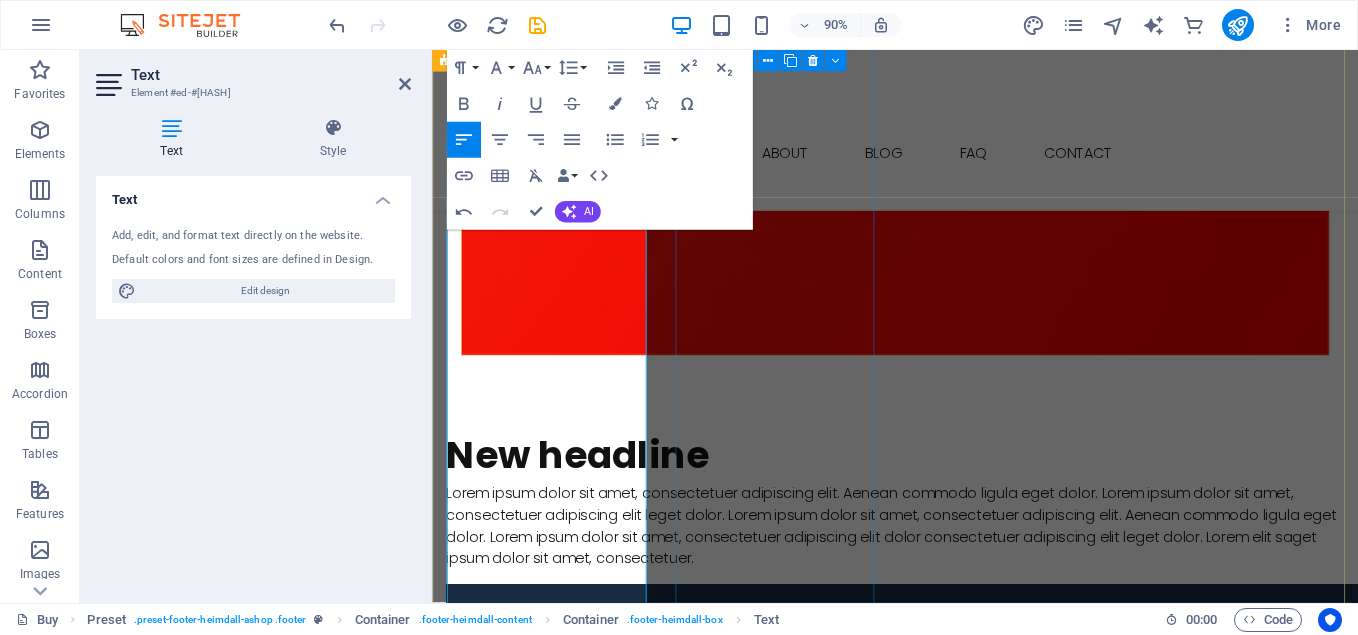 click on "Contact [ADDRESS] [CITY], [STATE] , NY 1219 Phone: [PHONE] Fax: support@[DOMAIN]" at bounding box center [946, 8184] 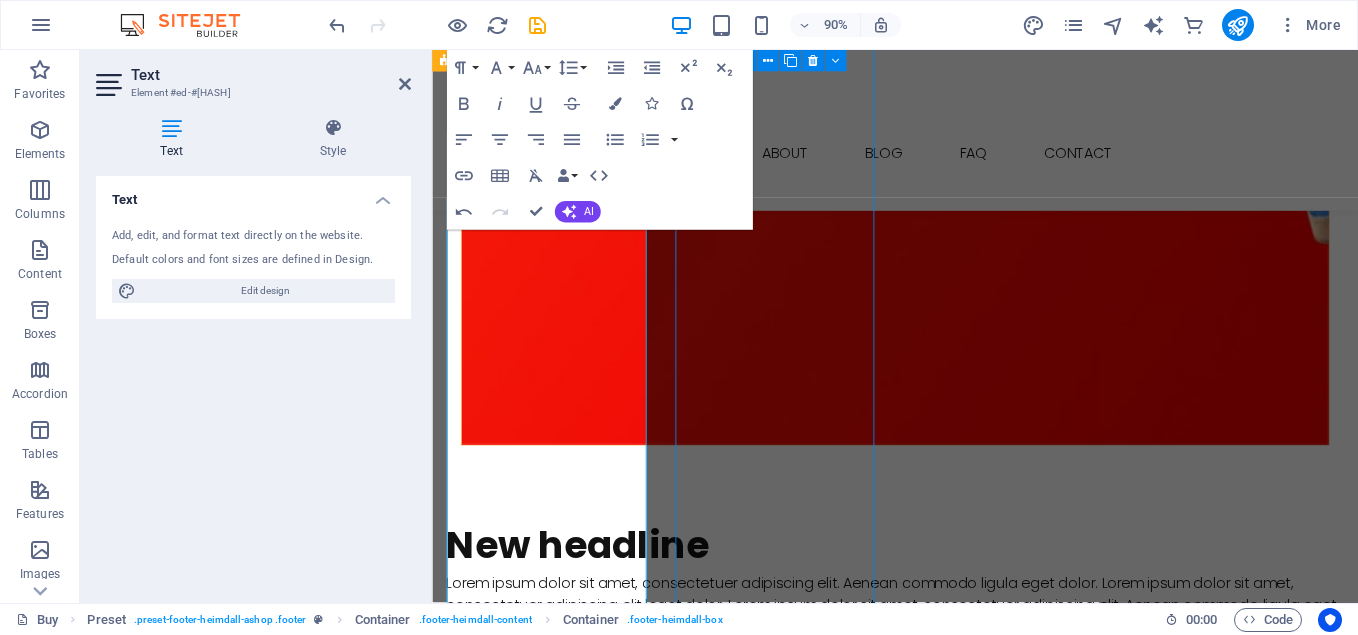 scroll, scrollTop: 4075, scrollLeft: 0, axis: vertical 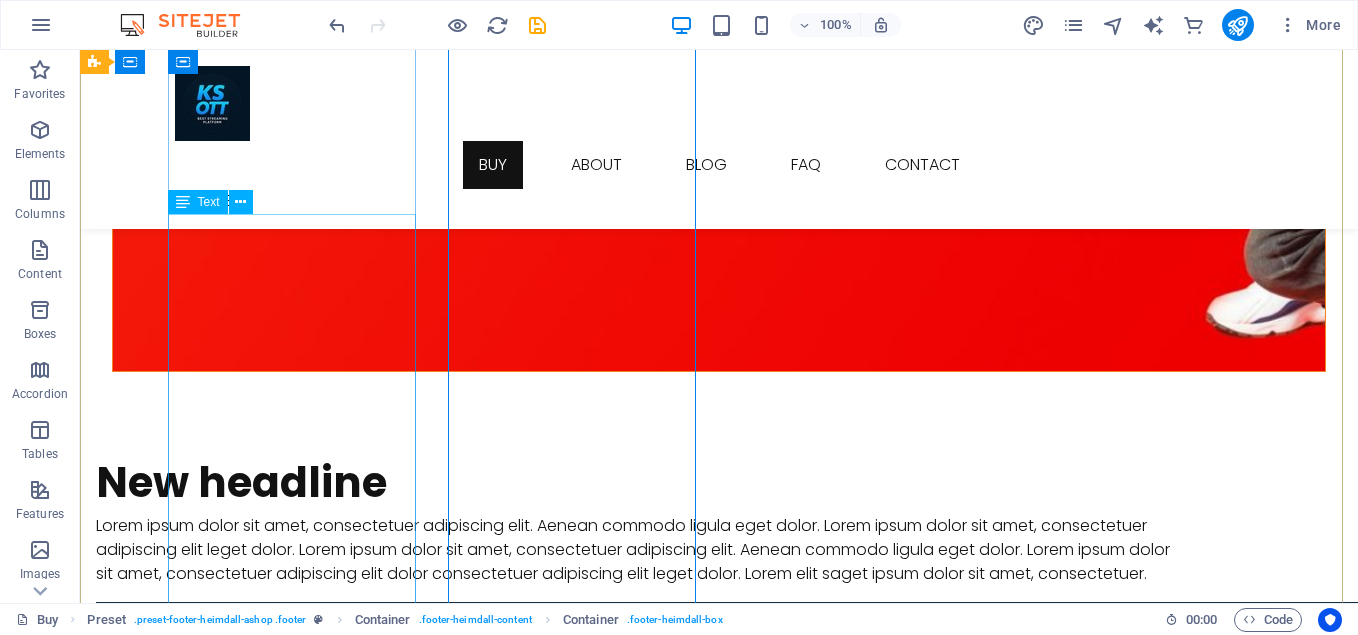 click on "We are KS Entertainment Provide IPTV Subscriptions, We have total 7 types of IPTV Service with 3 different Types of monthly packages offers you More Then 20,000+ Local & international LIVE TV channels from around the world, including all major Sports Channels. Movie (VOD) TV Series totally Free of cost. Best IPTV Solution with 100% Reasonable price. Connect several devices at once Available everywhere Access To The World of Entertainment" at bounding box center [640, 7433] 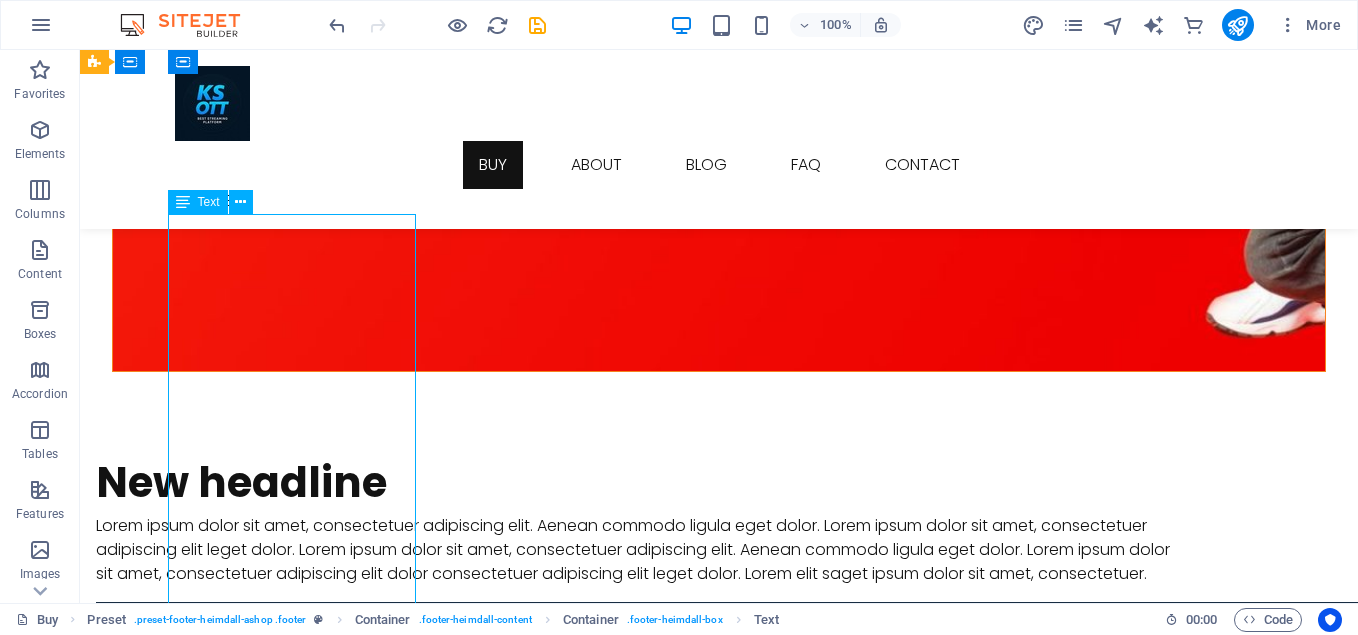 drag, startPoint x: 262, startPoint y: 330, endPoint x: 185, endPoint y: 339, distance: 77.52419 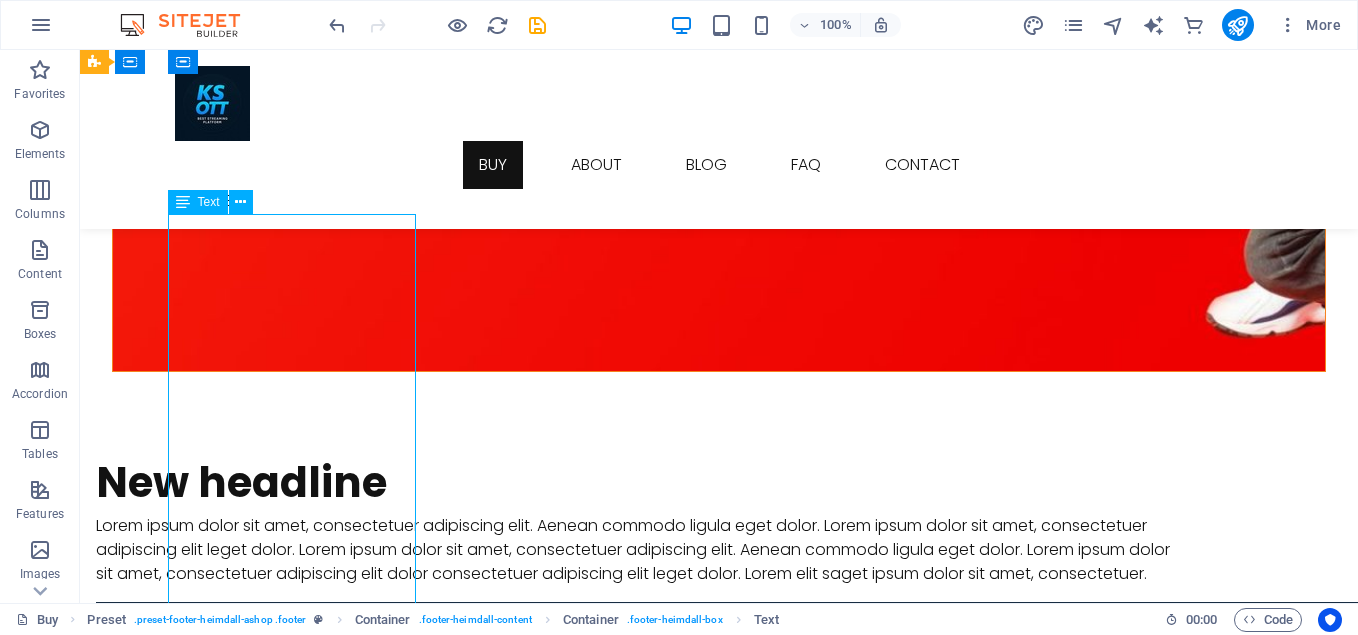 click on "We are KS Entertainment Provide IPTV Subscriptions, We have total 7 types of IPTV Service with 3 different Types of monthly packages offers you More Then 20,000+ Local & international LIVE TV channels from around the world, including all major Sports Channels. Movie (VOD) TV Series totally Free of cost. Best IPTV Solution with 100% Reasonable price. Connect several devices at once Available everywhere Access To The World of Entertainment" at bounding box center [640, 7433] 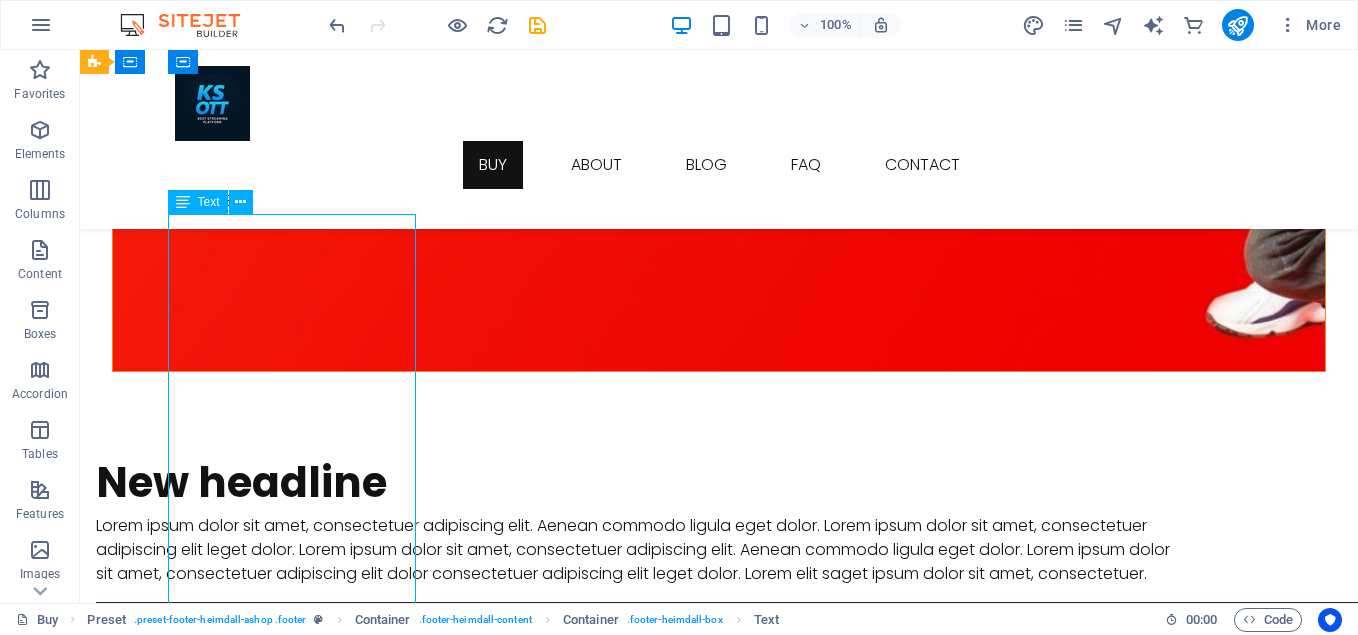 drag, startPoint x: 275, startPoint y: 322, endPoint x: 225, endPoint y: 328, distance: 50.358715 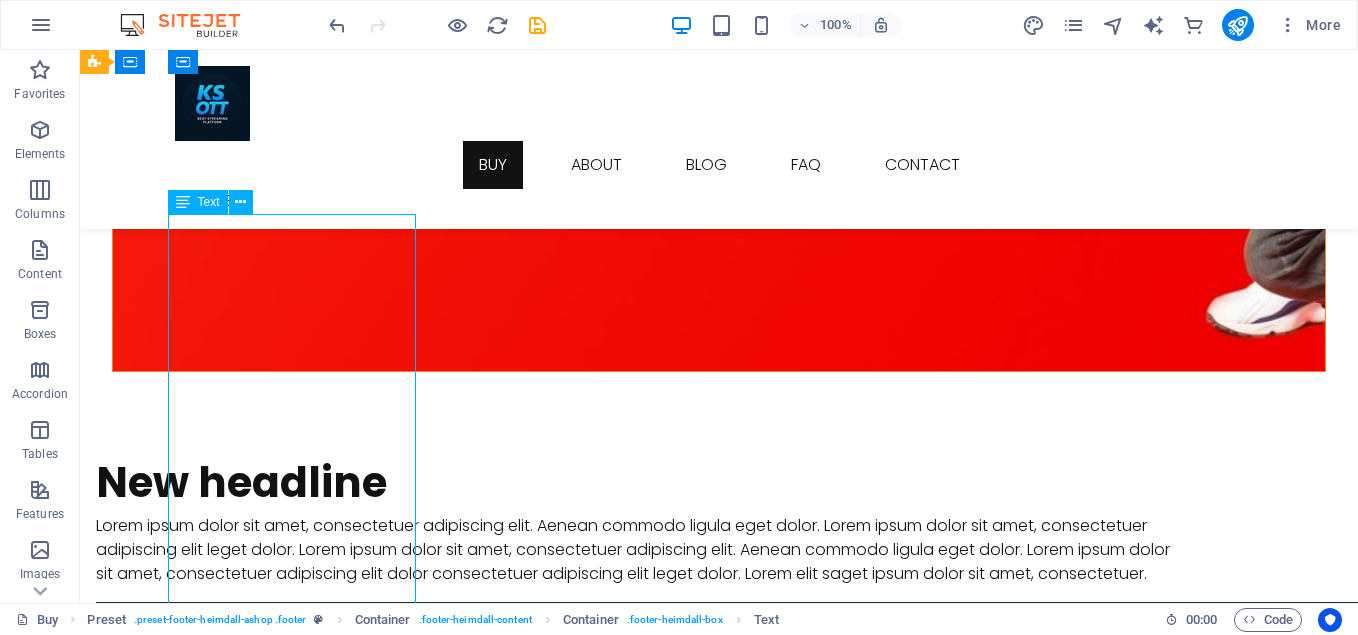 click on "We are KS Entertainment Provide IPTV Subscriptions, We have total 7 types of IPTV Service with 3 different Types of monthly packages offers you More Then 20,000+ Local & international LIVE TV channels from around the world, including all major Sports Channels. Movie (VOD) TV Series totally Free of cost. Best IPTV Solution with 100% Reasonable price. Connect several devices at once Available everywhere Access To The World of Entertainment" at bounding box center (640, 7433) 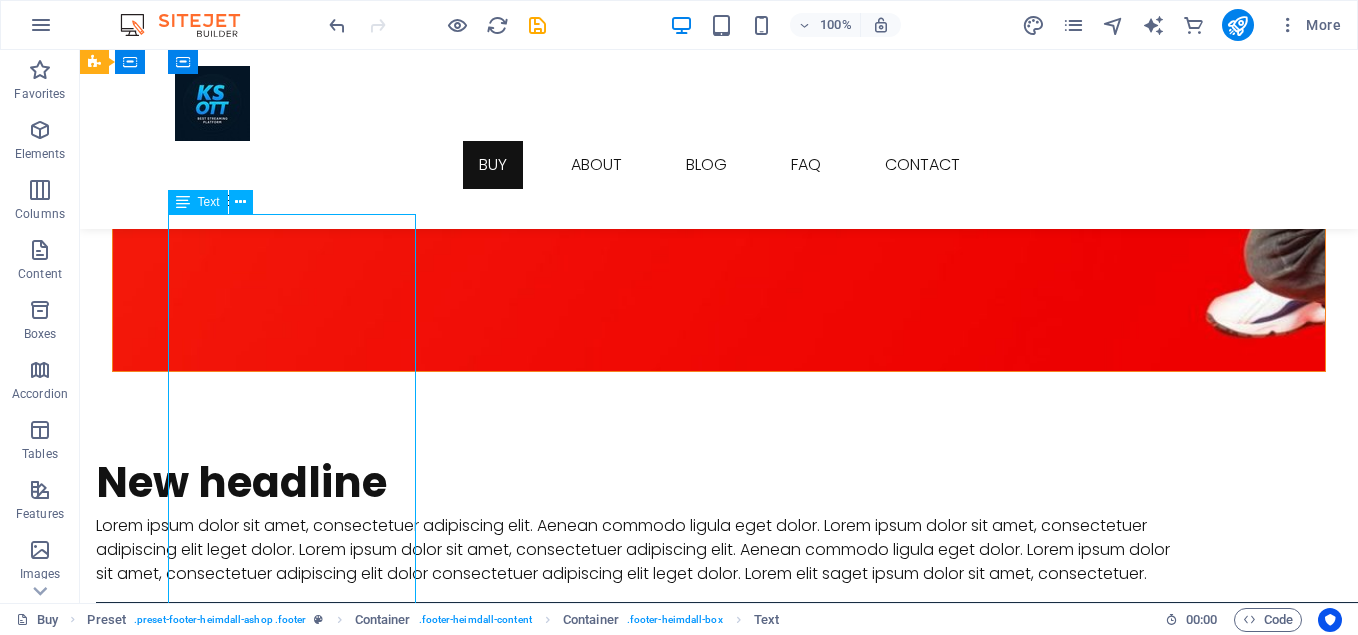 click on "We are KS Entertainment Provide IPTV Subscriptions, We have total 7 types of IPTV Service with 3 different Types of monthly packages offers you More Then 20,000+ Local & international LIVE TV channels from around the world, including all major Sports Channels. Movie (VOD) TV Series totally Free of cost. Best IPTV Solution with 100% Reasonable price. Connect several devices at once Available everywhere Access To The World of Entertainment" at bounding box center (640, 7433) 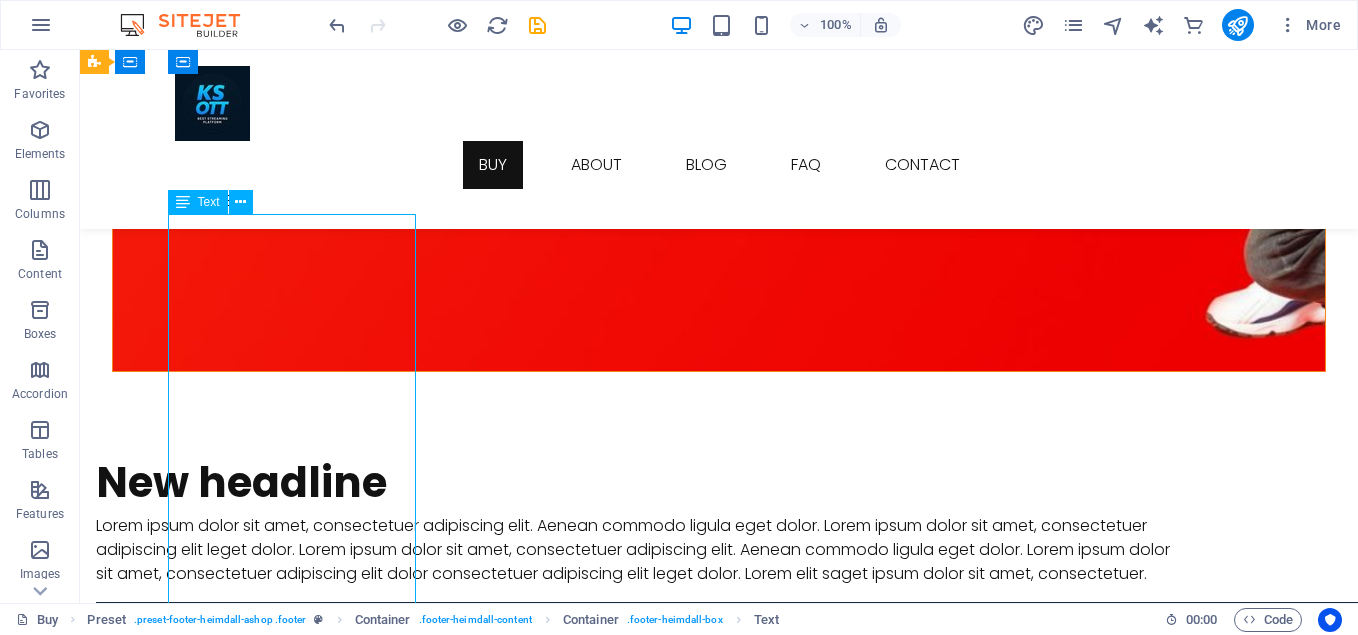 scroll, scrollTop: 3958, scrollLeft: 0, axis: vertical 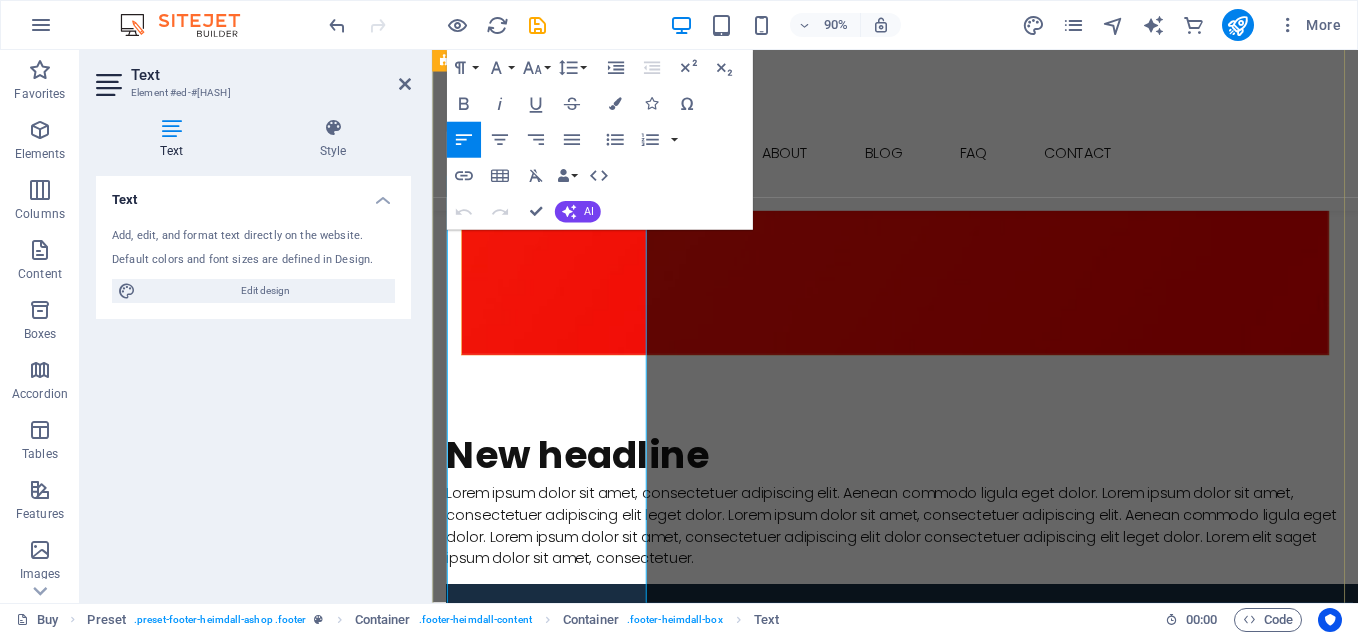 drag, startPoint x: 668, startPoint y: 341, endPoint x: 689, endPoint y: 344, distance: 21.213203 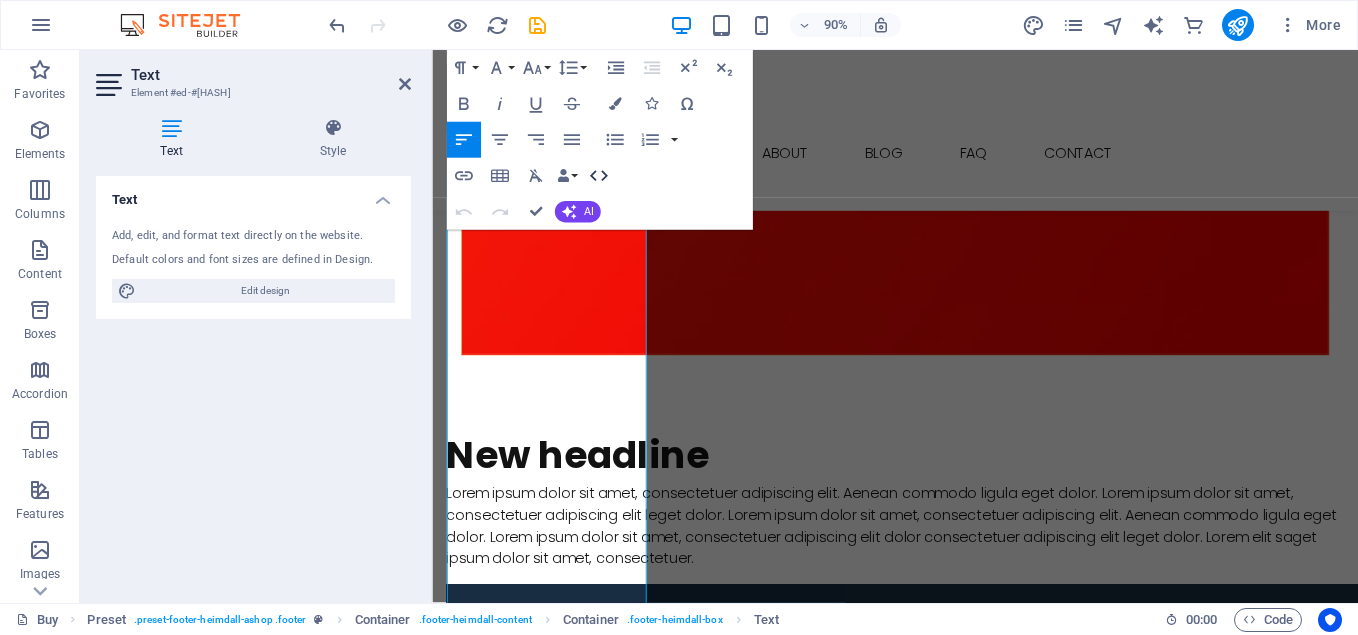 click 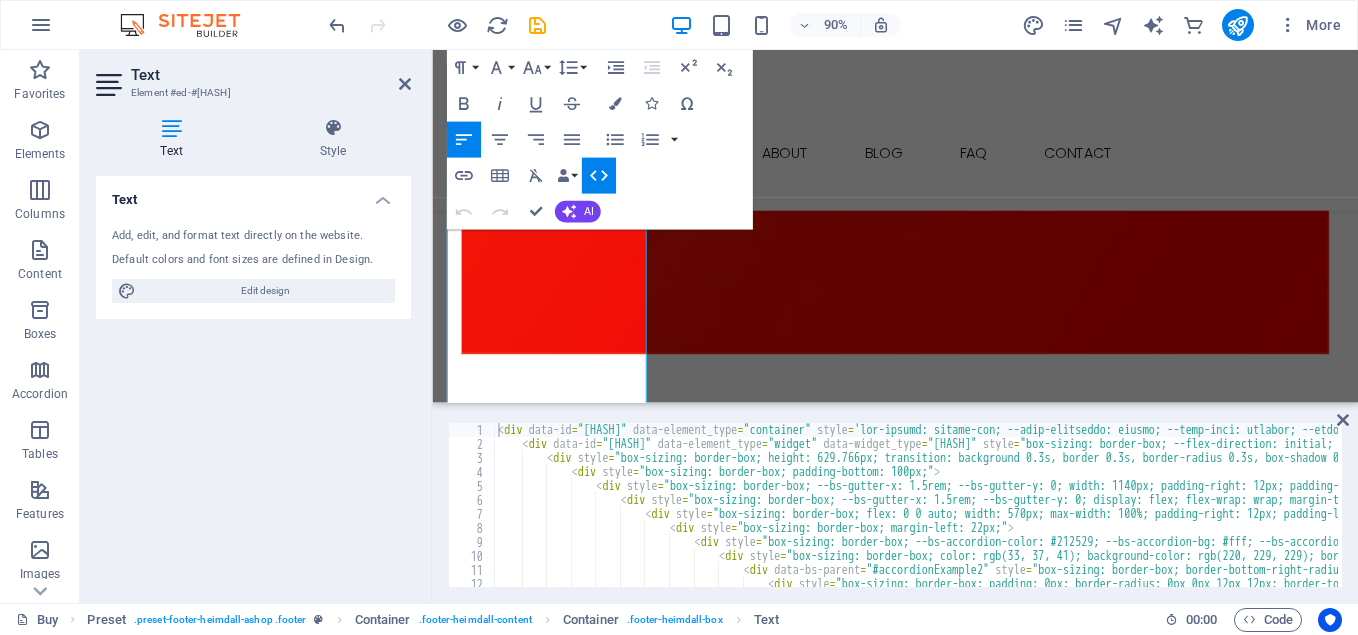 click 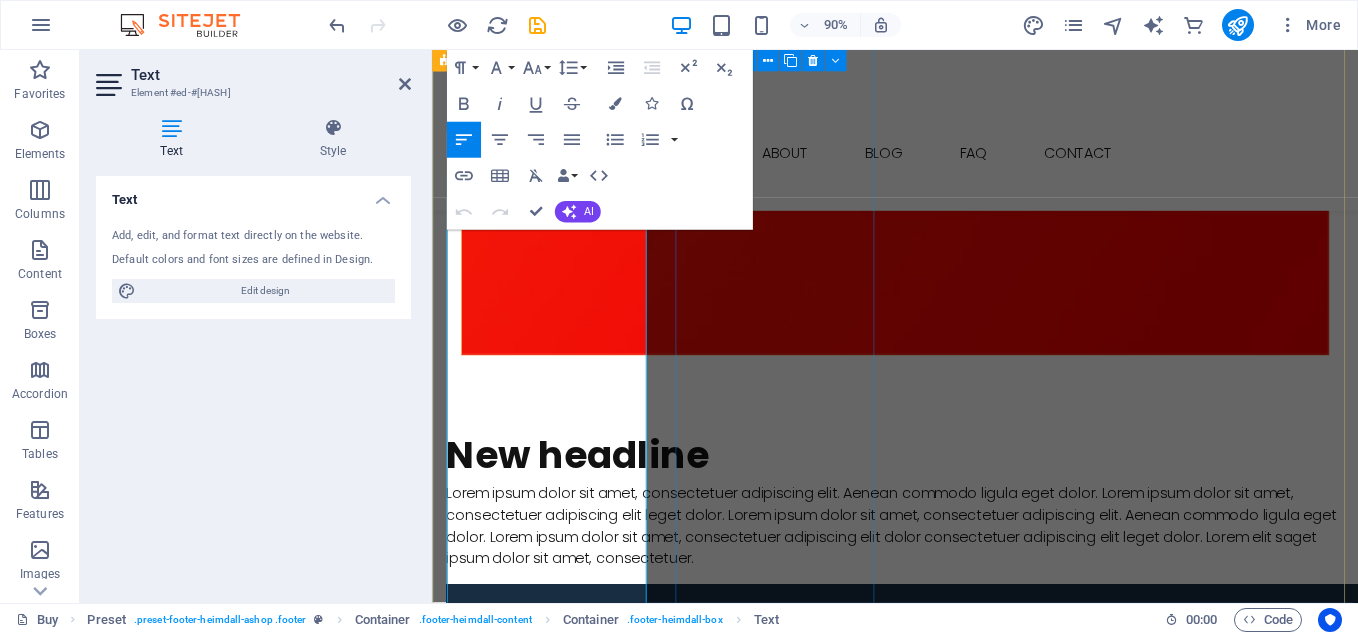 click on "Contact [ADDRESS] [CITY], [STATE] , NY 1219 Phone: [PHONE] Fax: support@[DOMAIN]" at bounding box center [946, 8184] 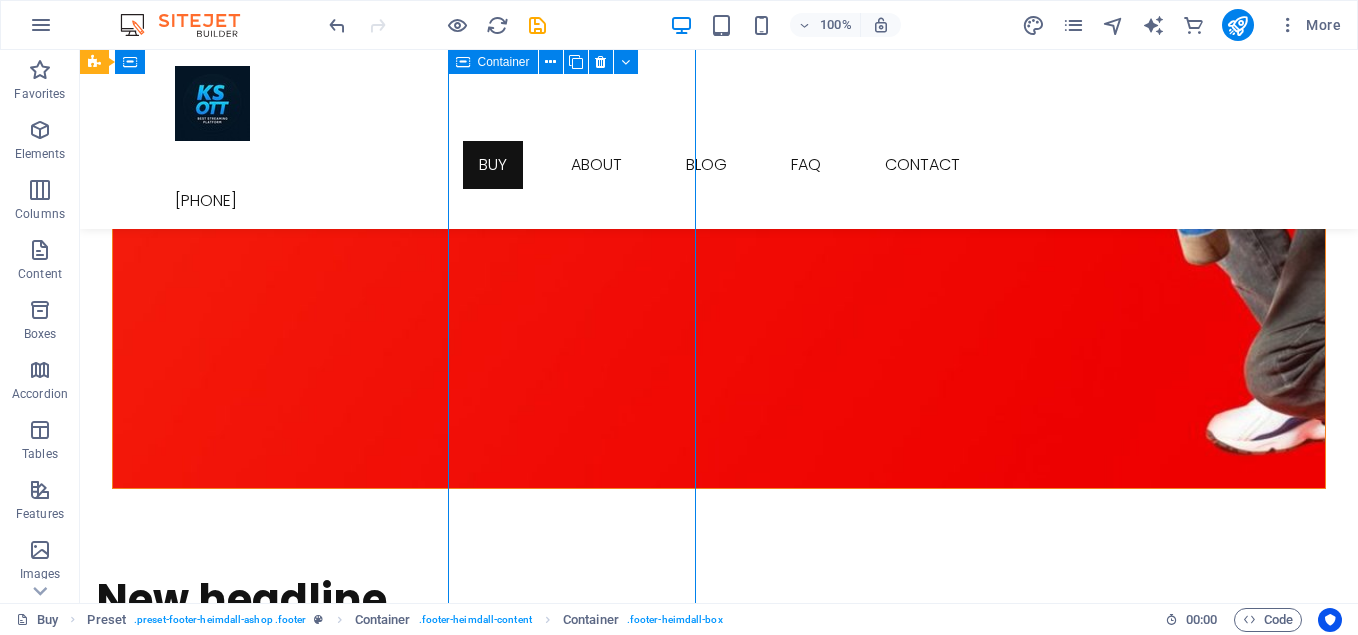 scroll, scrollTop: 4075, scrollLeft: 0, axis: vertical 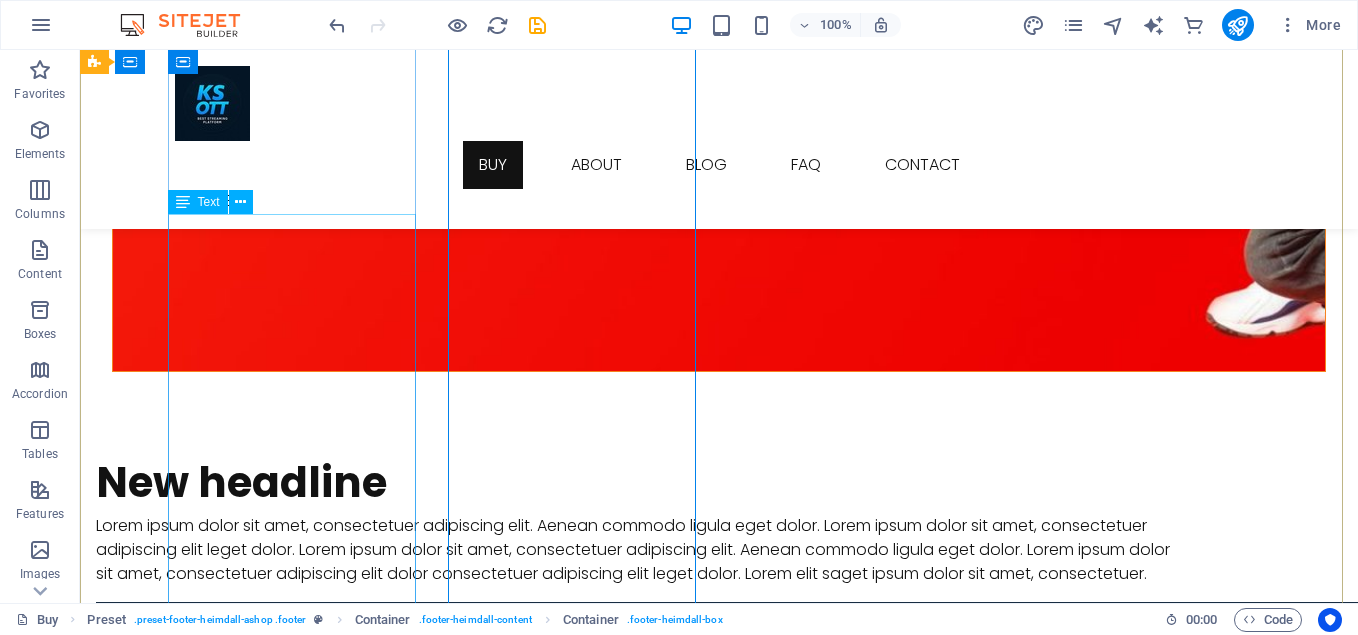 click on "Text" at bounding box center (198, 202) 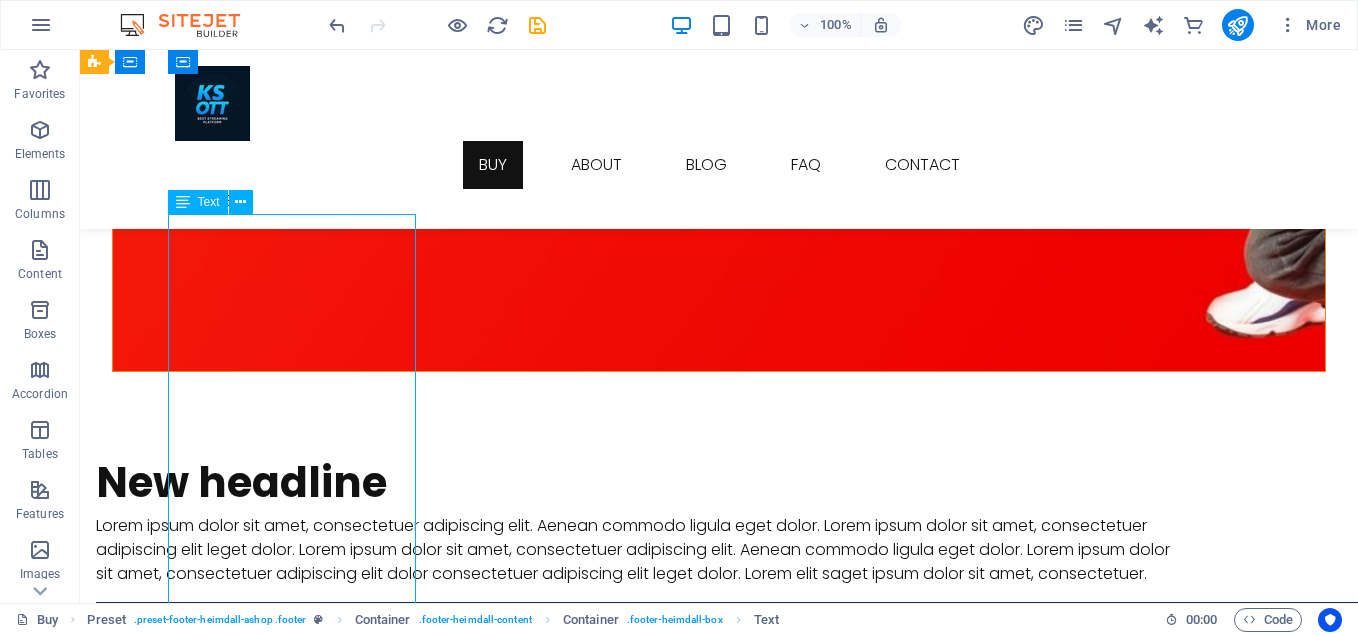click on "Text" at bounding box center [198, 202] 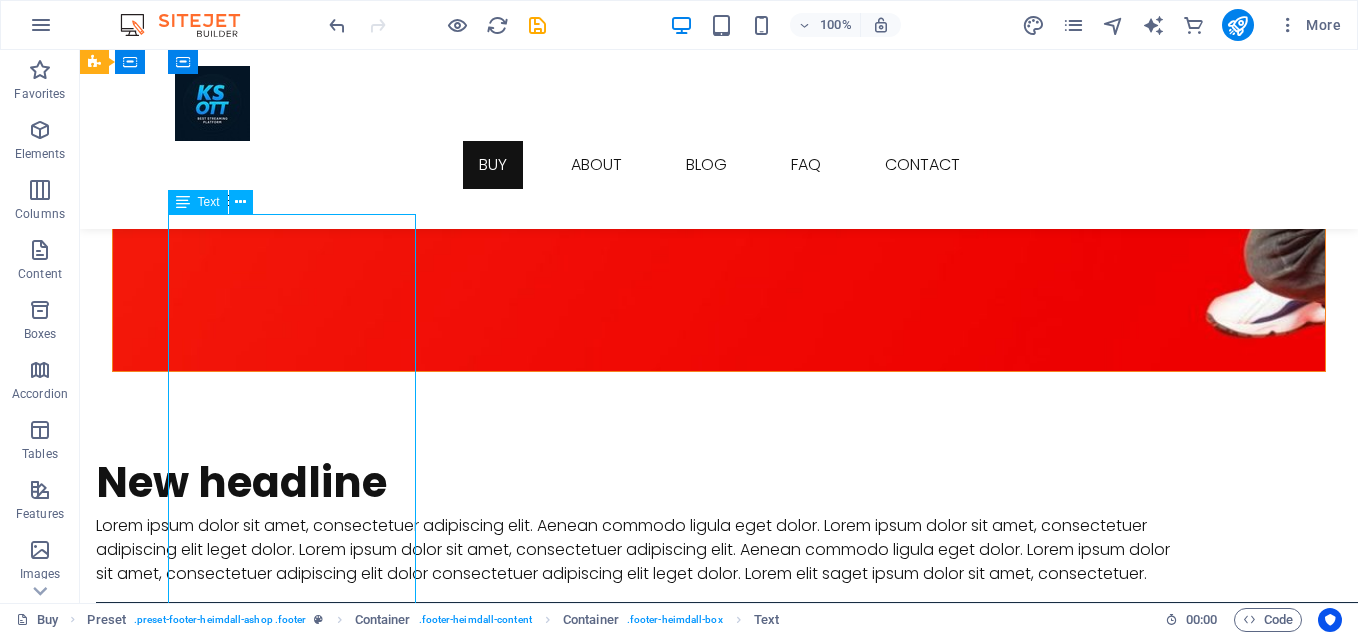 click on "Text" at bounding box center [198, 202] 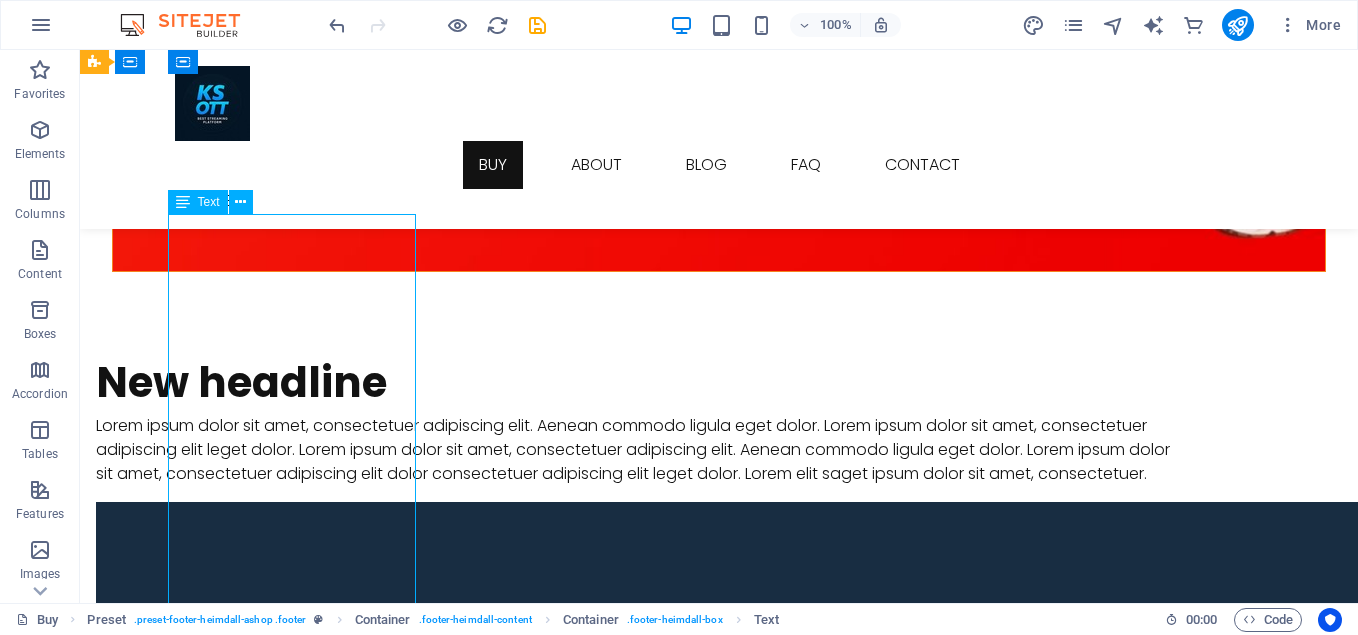 scroll, scrollTop: 3958, scrollLeft: 0, axis: vertical 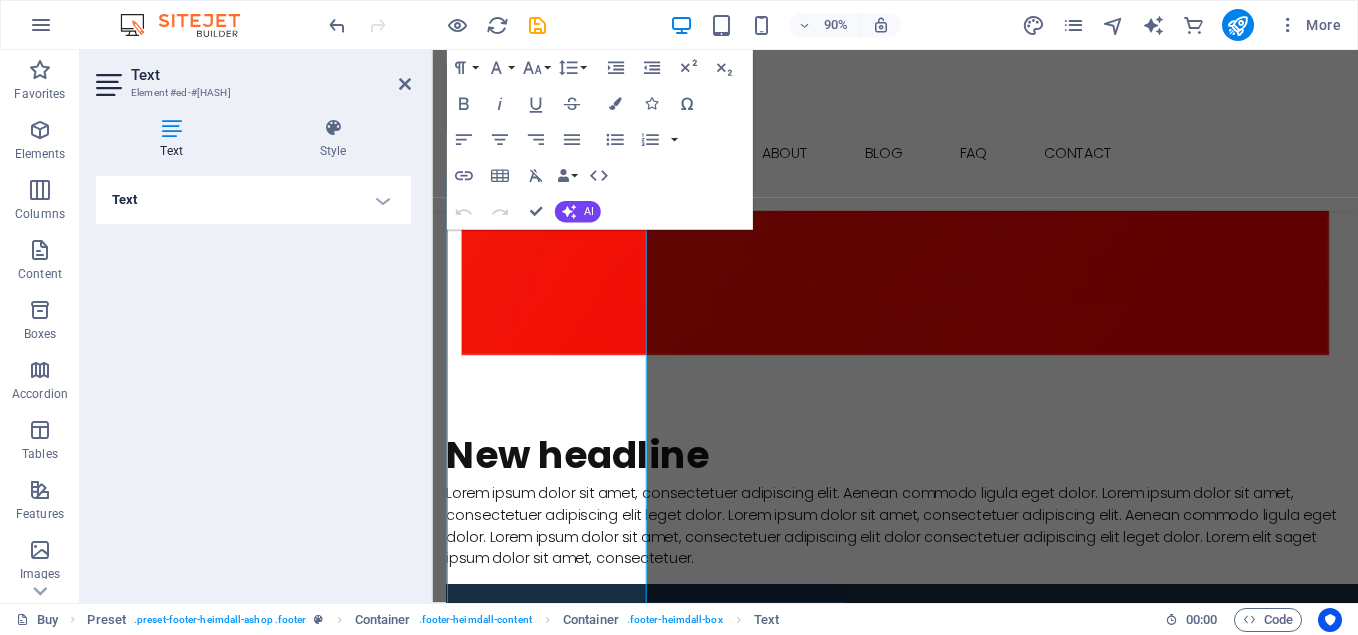 click on "Text" at bounding box center (253, 200) 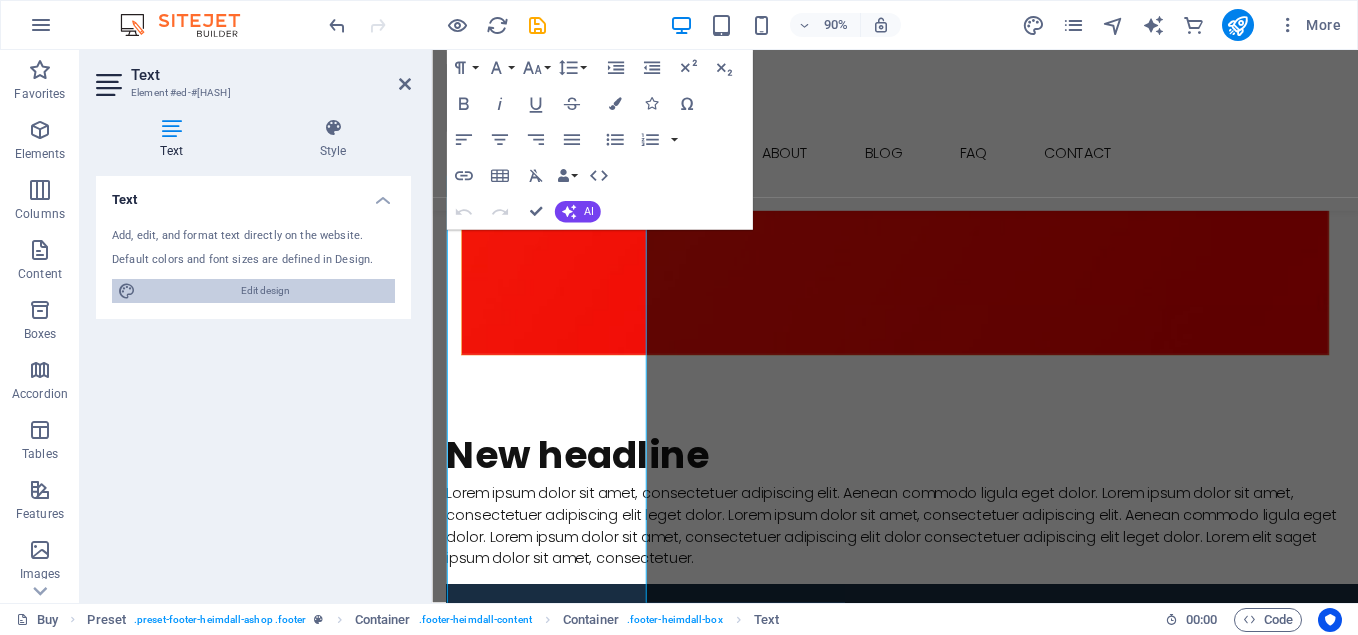 click on "Edit design" at bounding box center [265, 291] 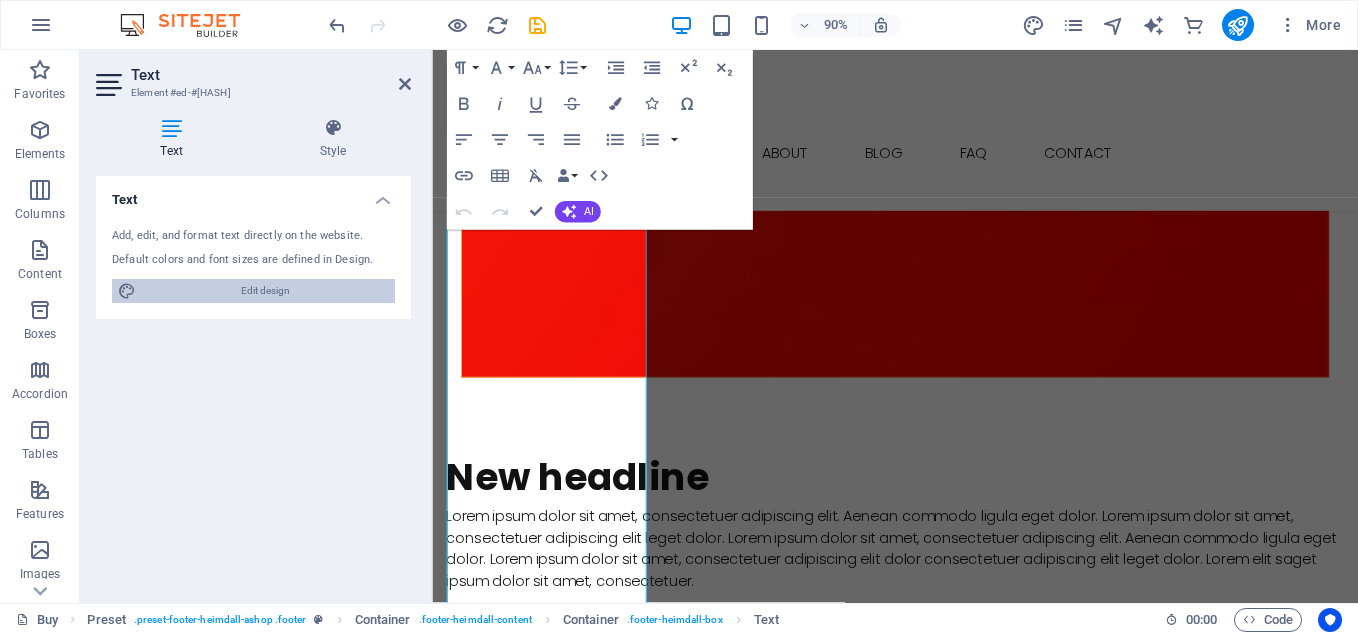 scroll, scrollTop: 3982, scrollLeft: 0, axis: vertical 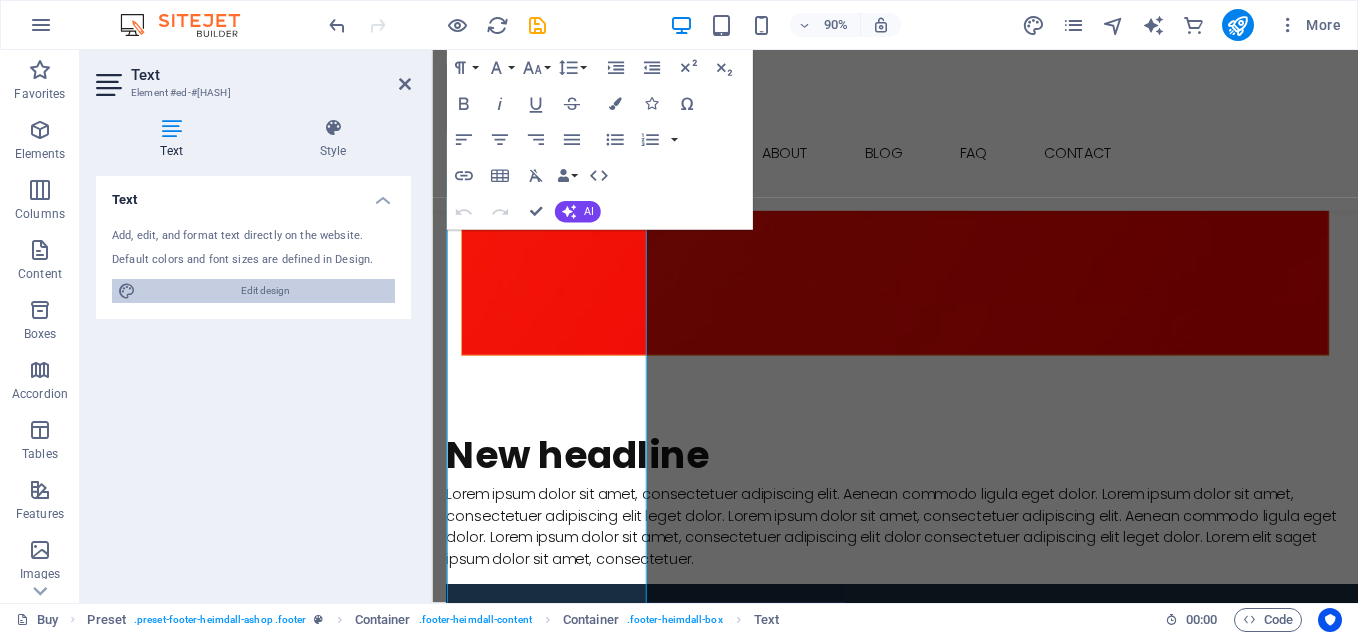 select on "px" 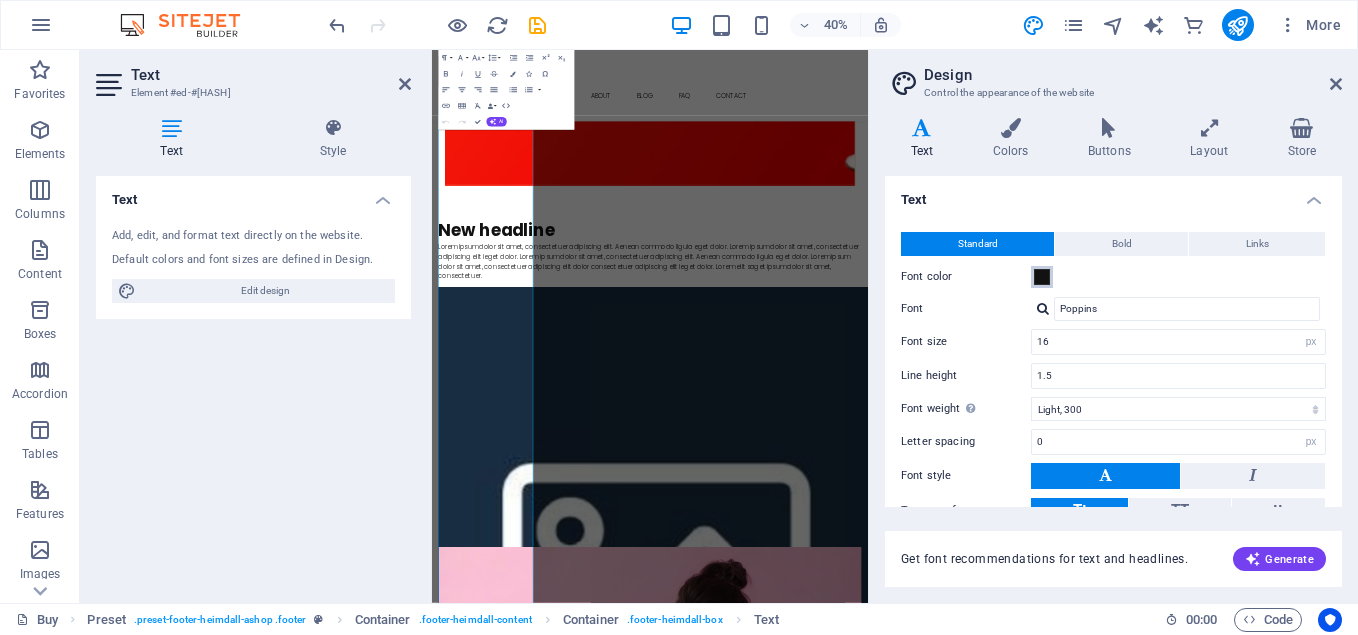 click at bounding box center (1042, 277) 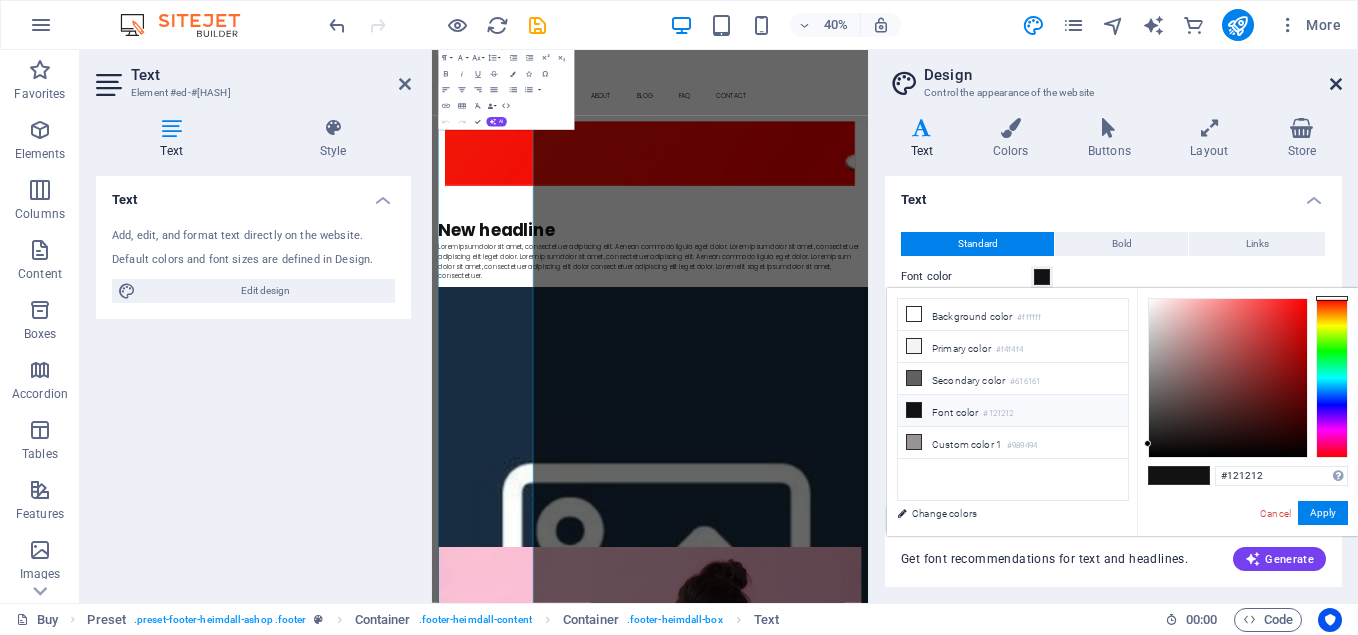 click at bounding box center [1336, 84] 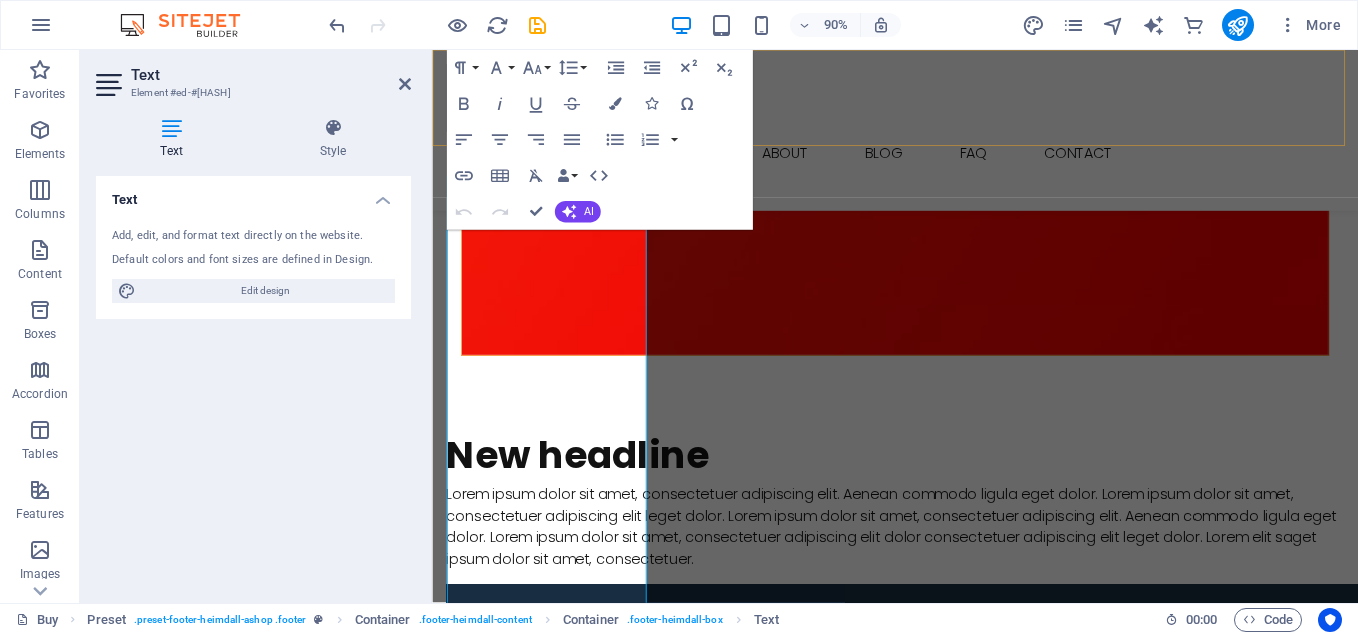 scroll, scrollTop: 3958, scrollLeft: 0, axis: vertical 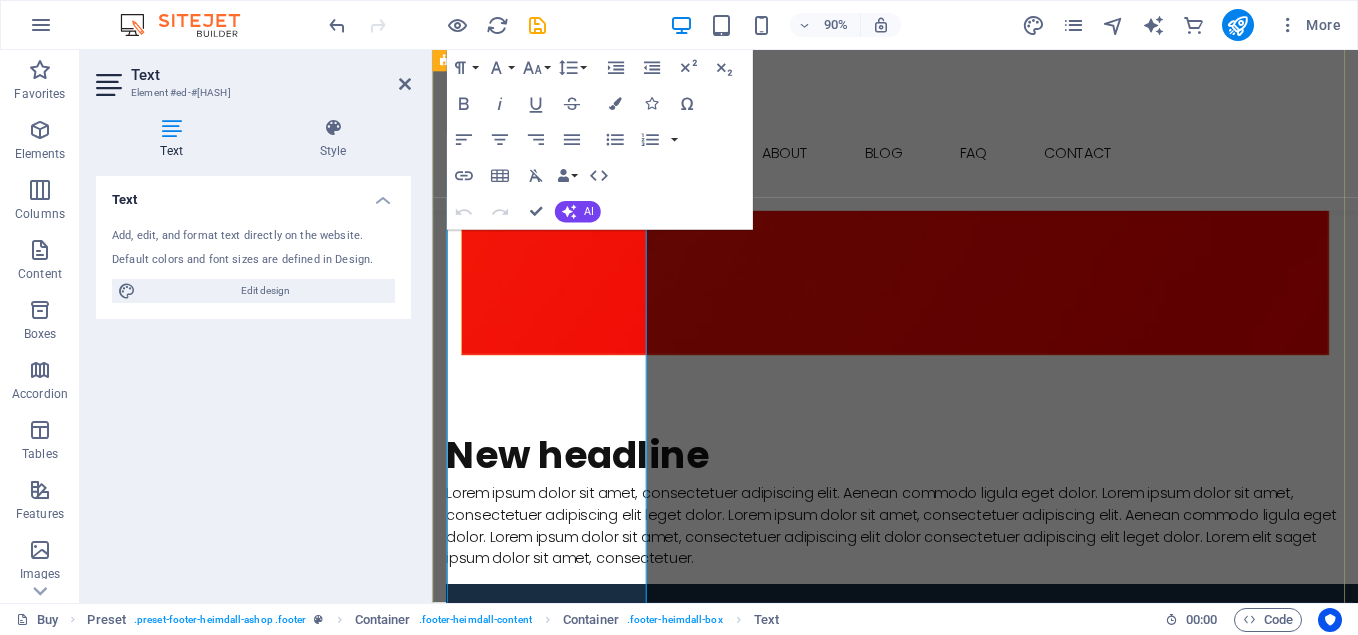 click on "We are KS Entertainment Provide IPTV Subscriptions, We have total 7 types of IPTV Service with 3 different Types of monthly packages offers you More Then 20,000+ Local & international LIVE TV channels from around the world, including all major Sports Channels. Movie (VOD) TV Series totally Free of cost. Best IPTV Solution with 100% Reasonable price. Connect several devices at once Available everywhere Access To The World of Entertainment" at bounding box center (946, 6542) 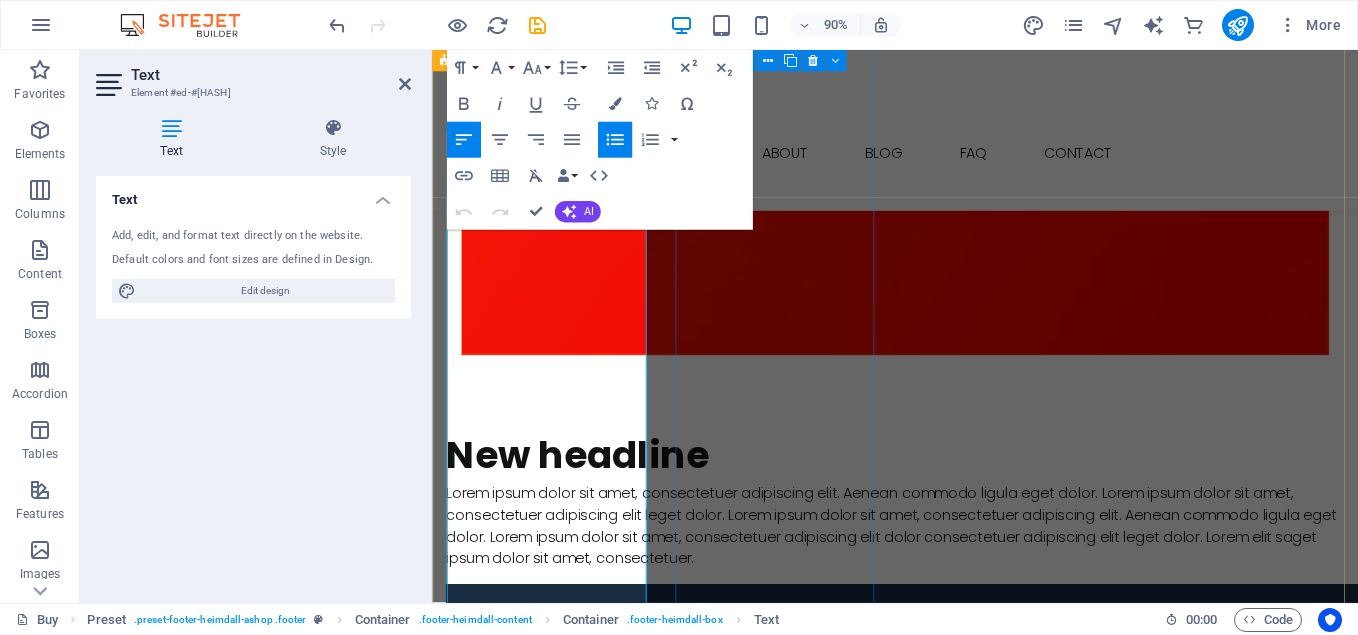 click on "Contact [ADDRESS] [CITY], [STATE] , NY 1219 Phone: [PHONE] Fax: support@[DOMAIN]" at bounding box center (946, 8184) 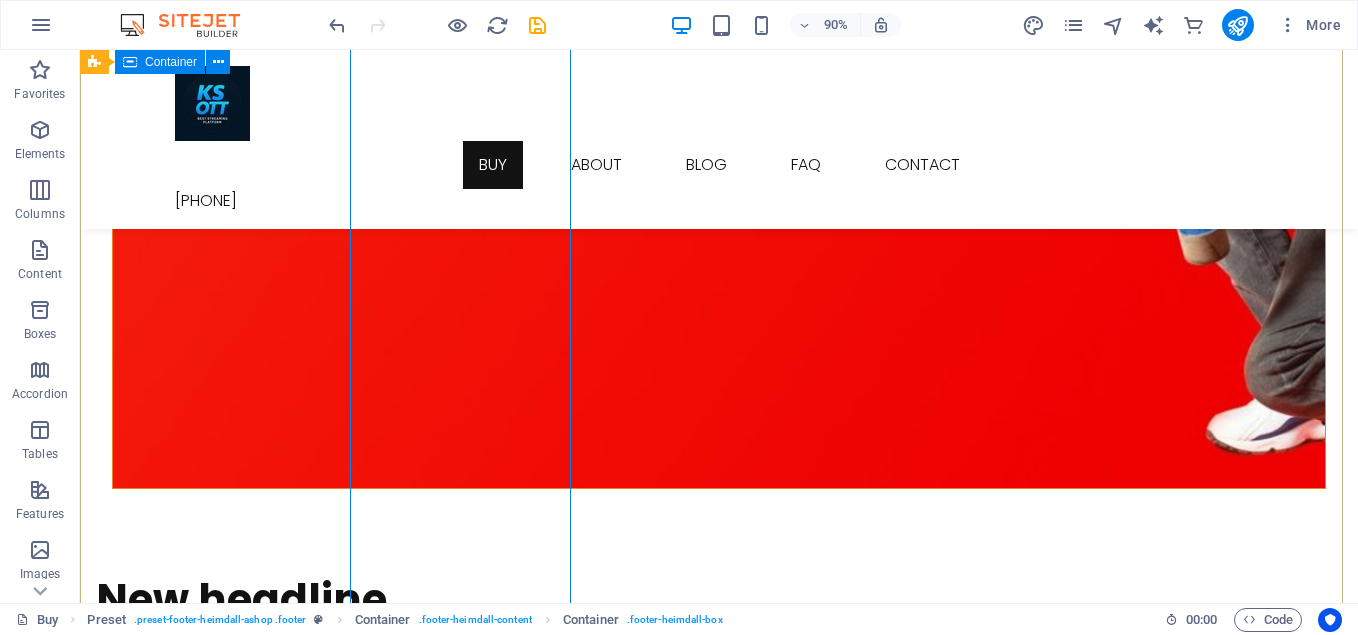 scroll, scrollTop: 4075, scrollLeft: 0, axis: vertical 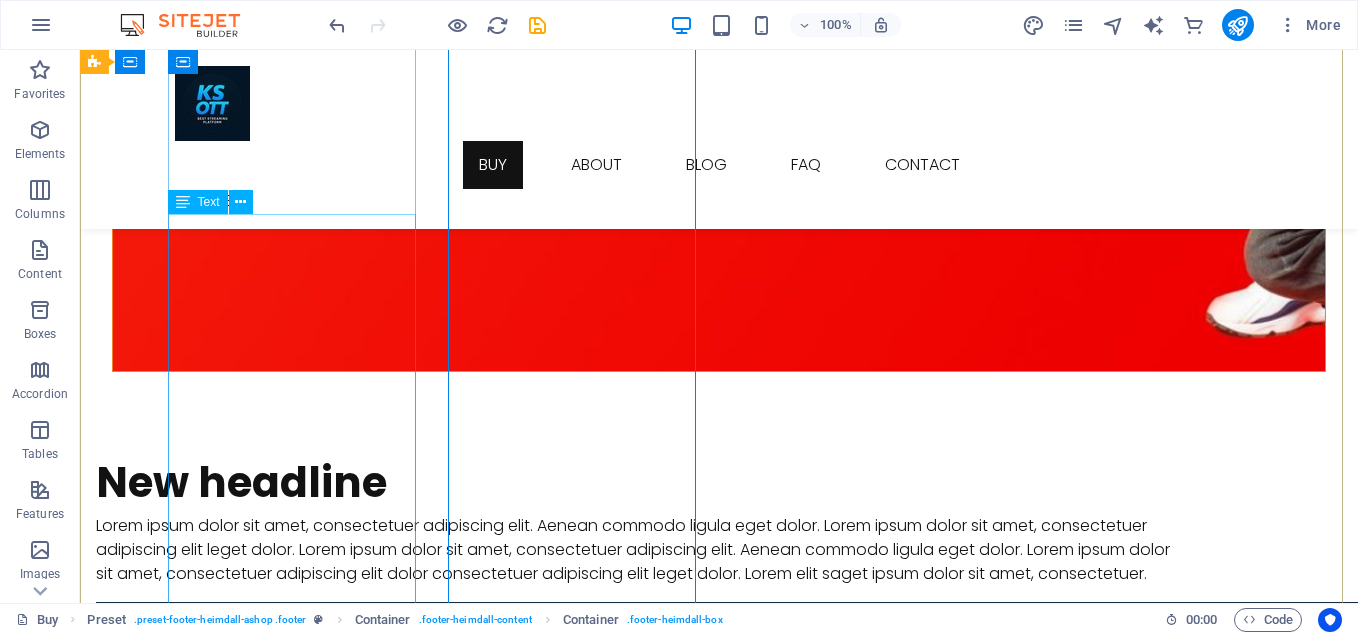 click on "We are KS Entertainment Provide IPTV Subscriptions, We have total 7 types of IPTV Service with 3 different Types of monthly packages offers you More Then 20,000+ Local & international LIVE TV channels from around the world, including all major Sports Channels. Movie (VOD) TV Series totally Free of cost. Best IPTV Solution with 100% Reasonable price. Connect several devices at once Available everywhere Access To The World of Entertainment" at bounding box center (640, 7433) 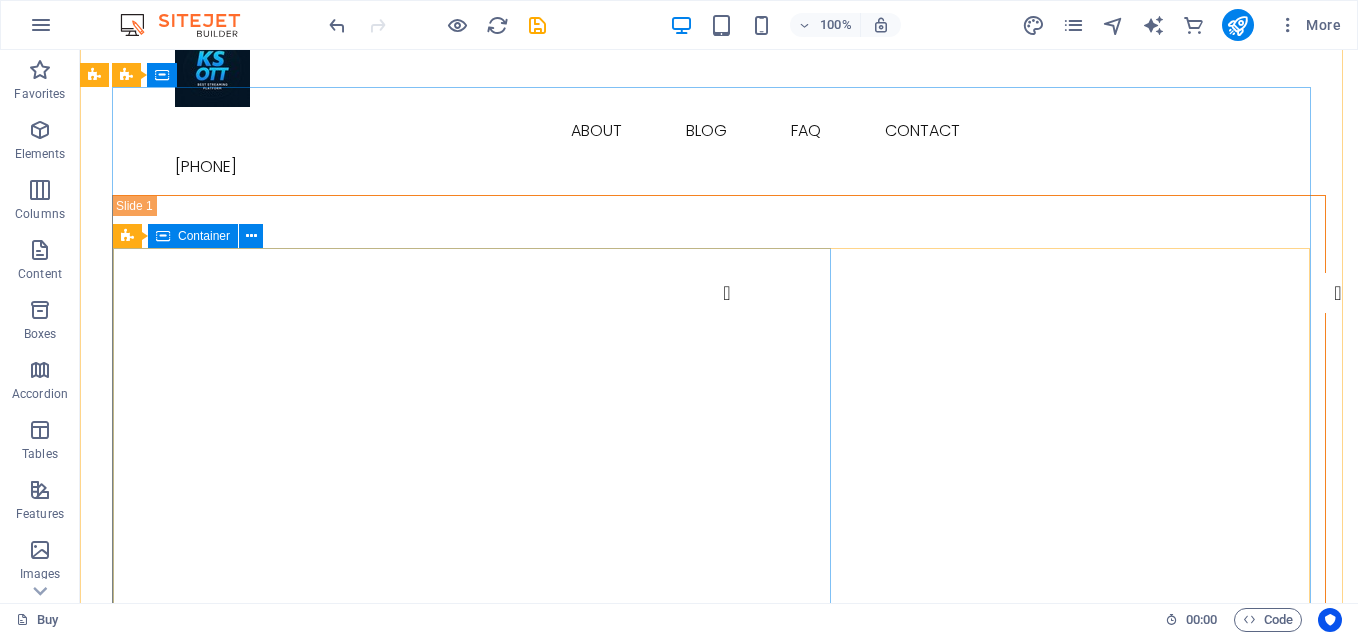 scroll, scrollTop: 0, scrollLeft: 0, axis: both 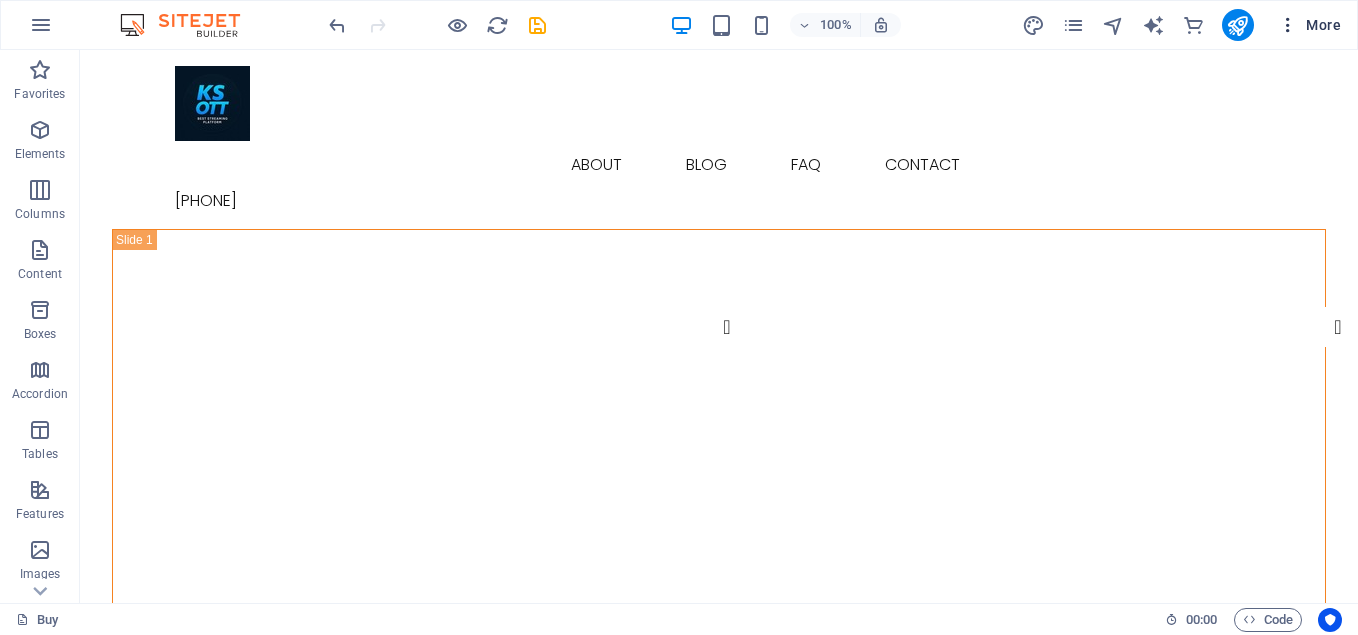 click at bounding box center [1288, 25] 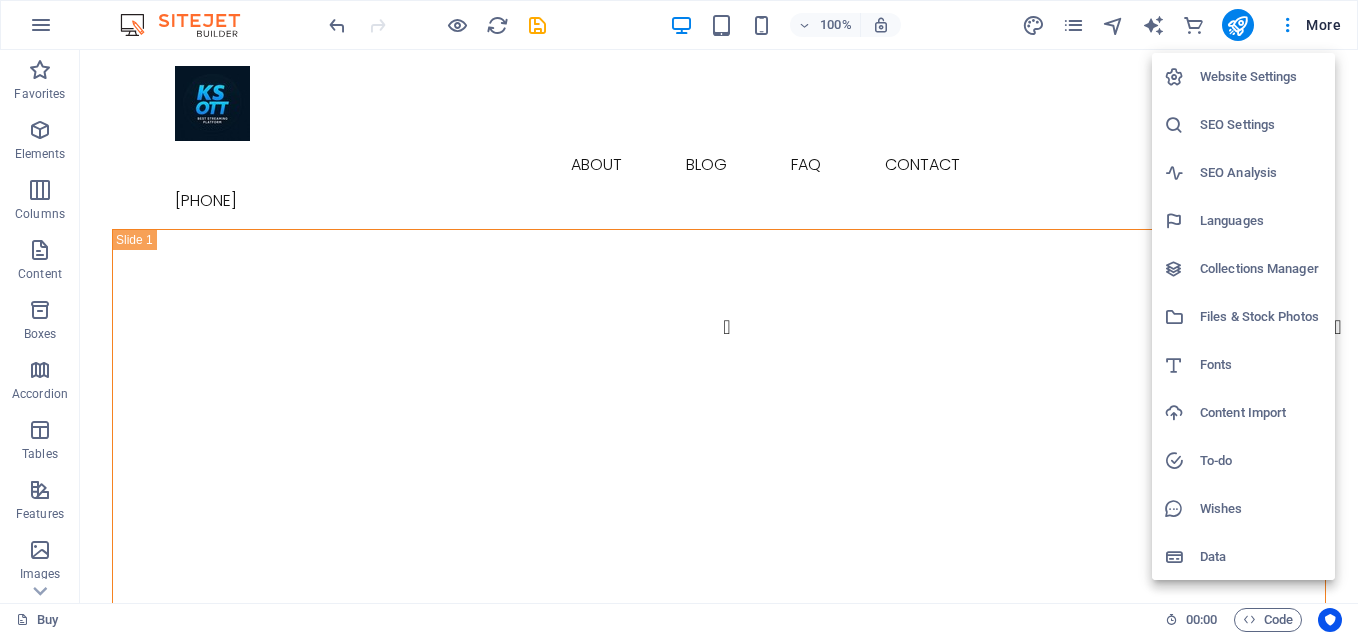 click at bounding box center [679, 317] 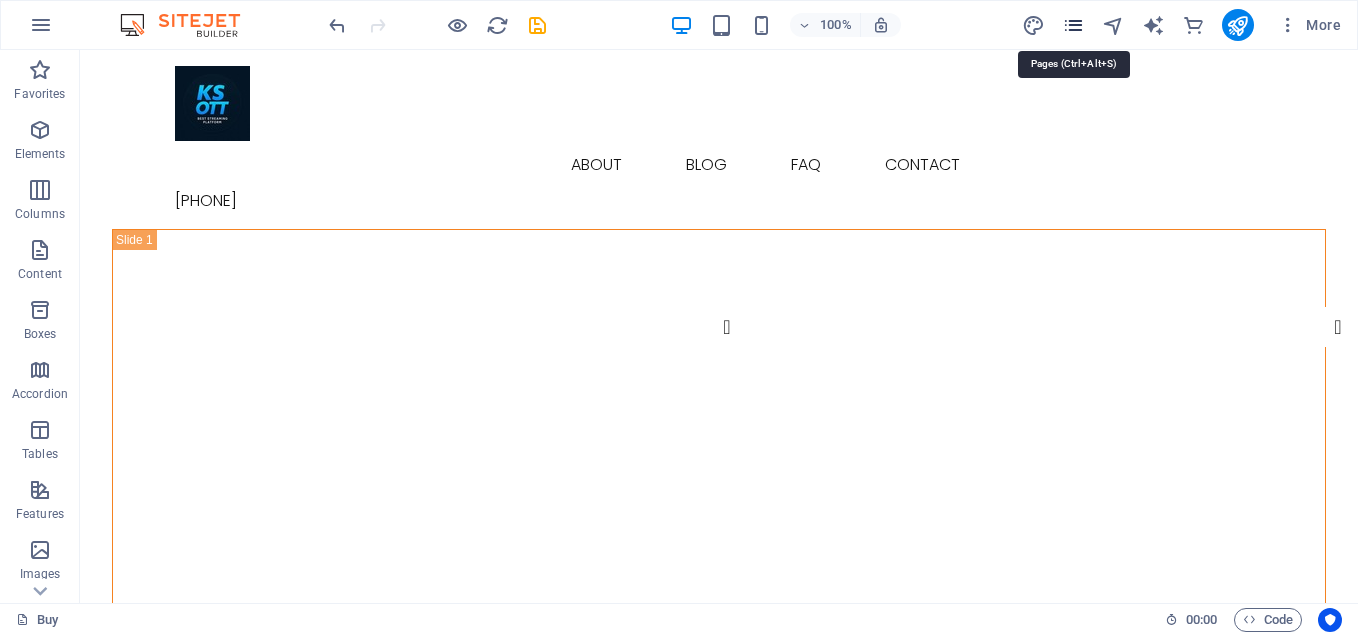 click at bounding box center [1073, 25] 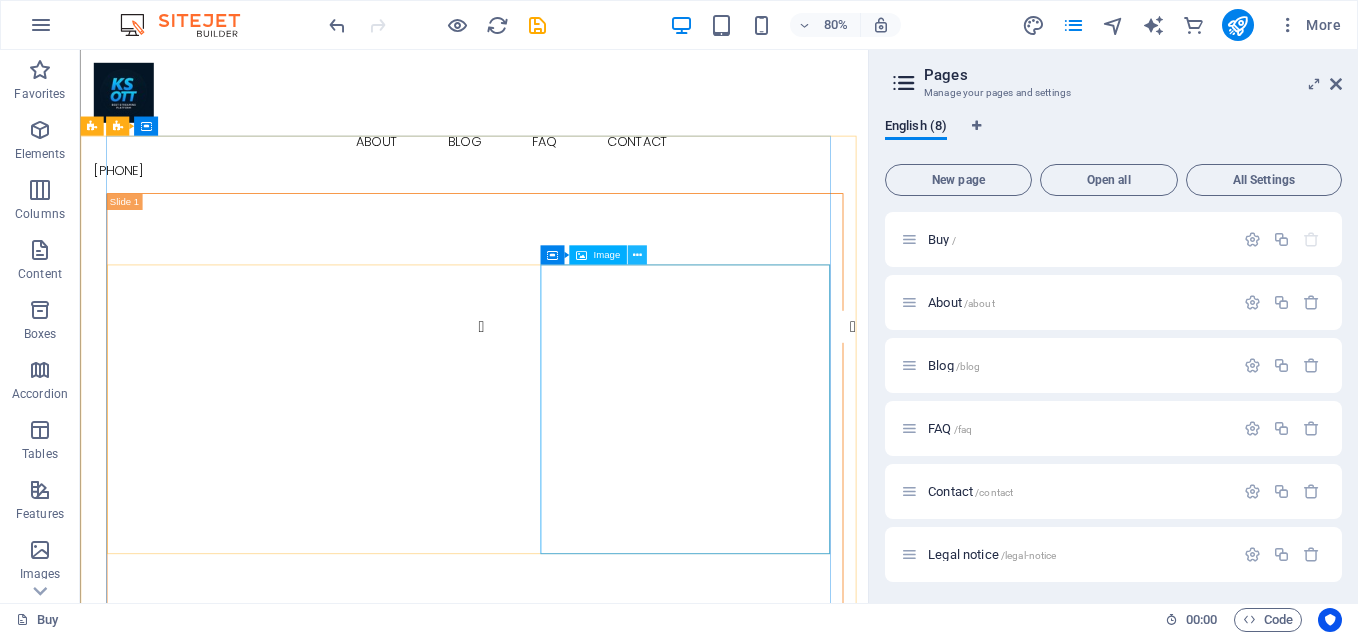 click at bounding box center [636, 254] 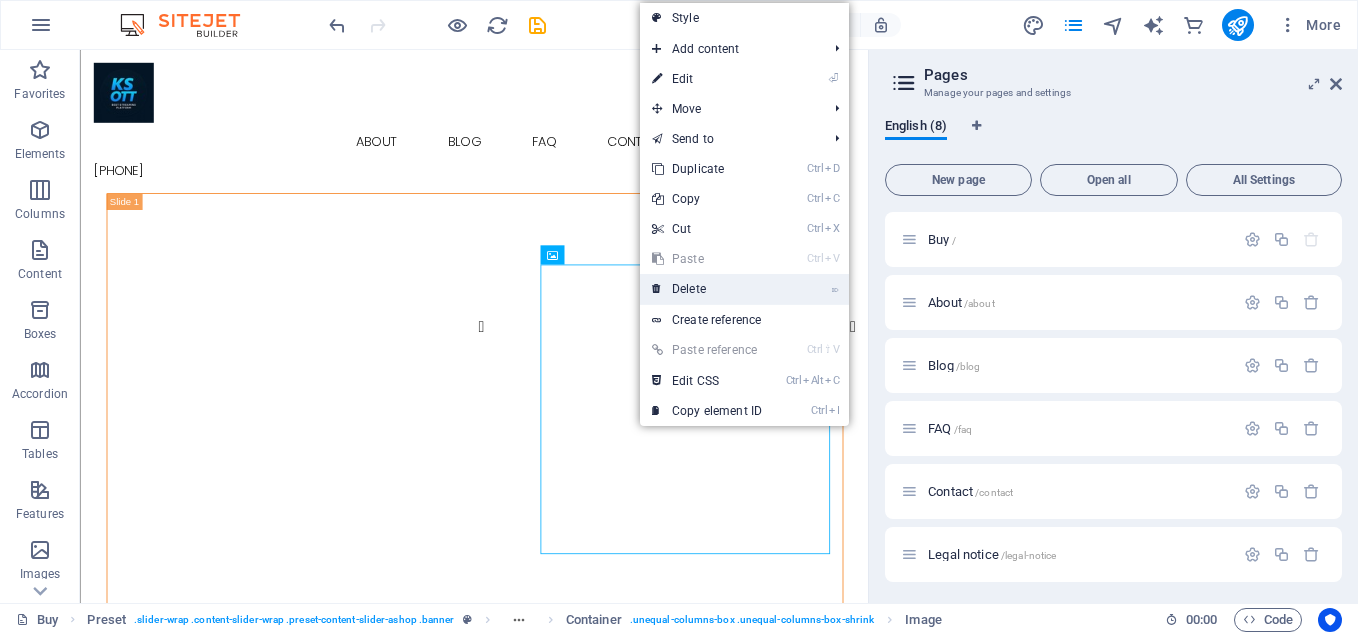 click on "⌦  Delete" at bounding box center (707, 289) 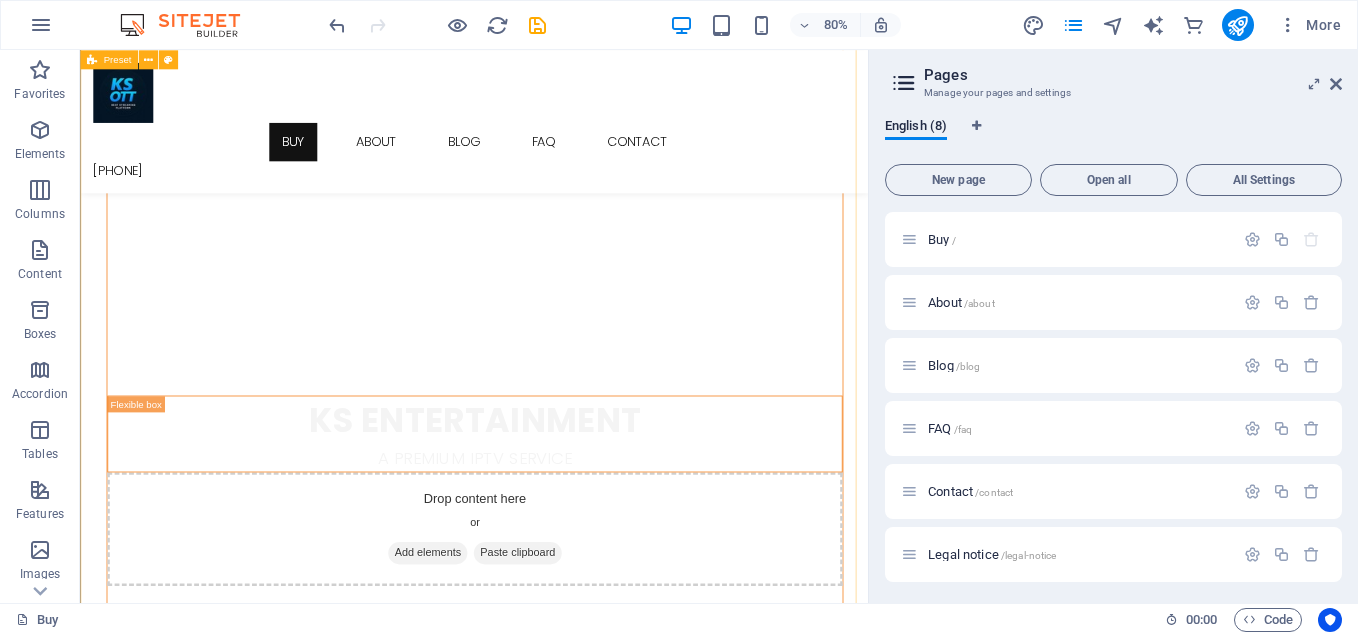 scroll, scrollTop: 0, scrollLeft: 0, axis: both 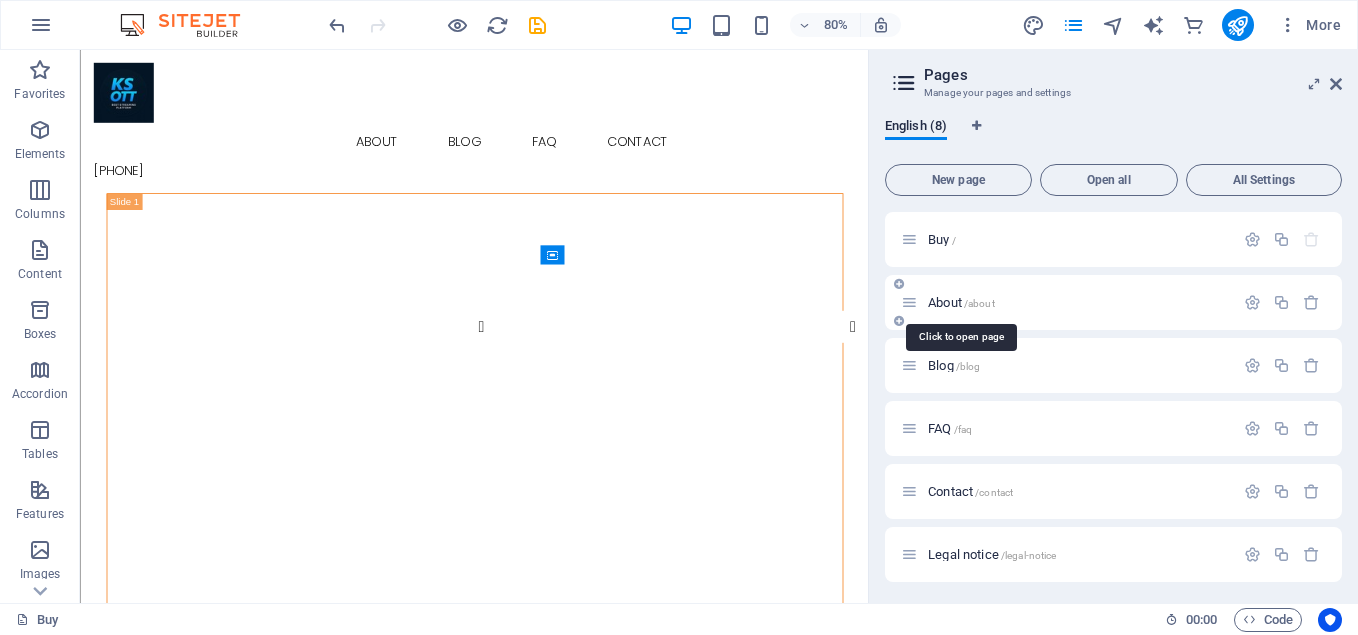 click on "About /about" at bounding box center (961, 302) 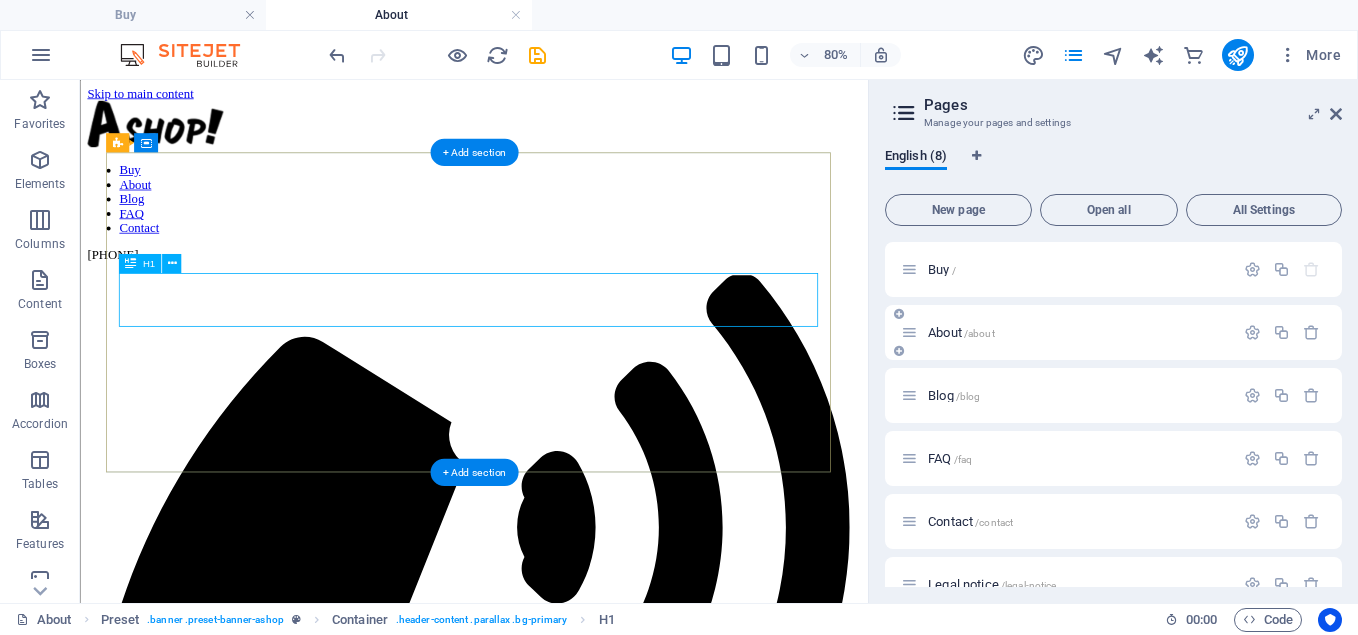 scroll, scrollTop: 0, scrollLeft: 0, axis: both 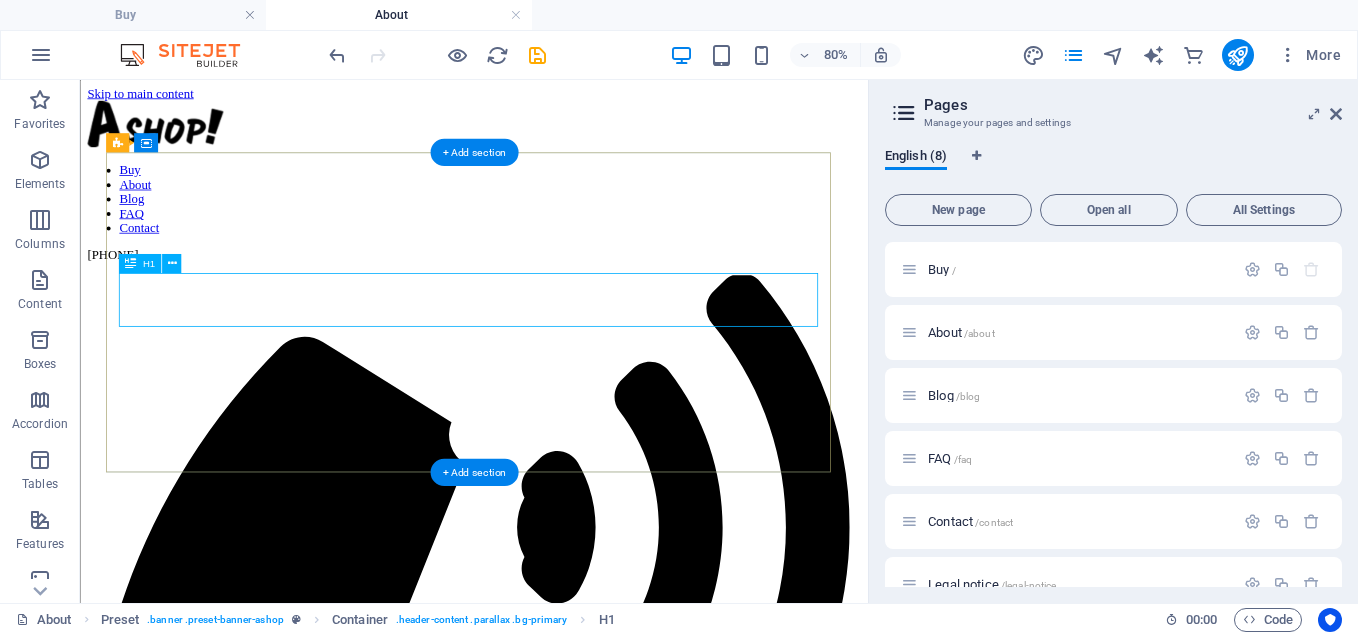 click on "About us" at bounding box center [572, 1649] 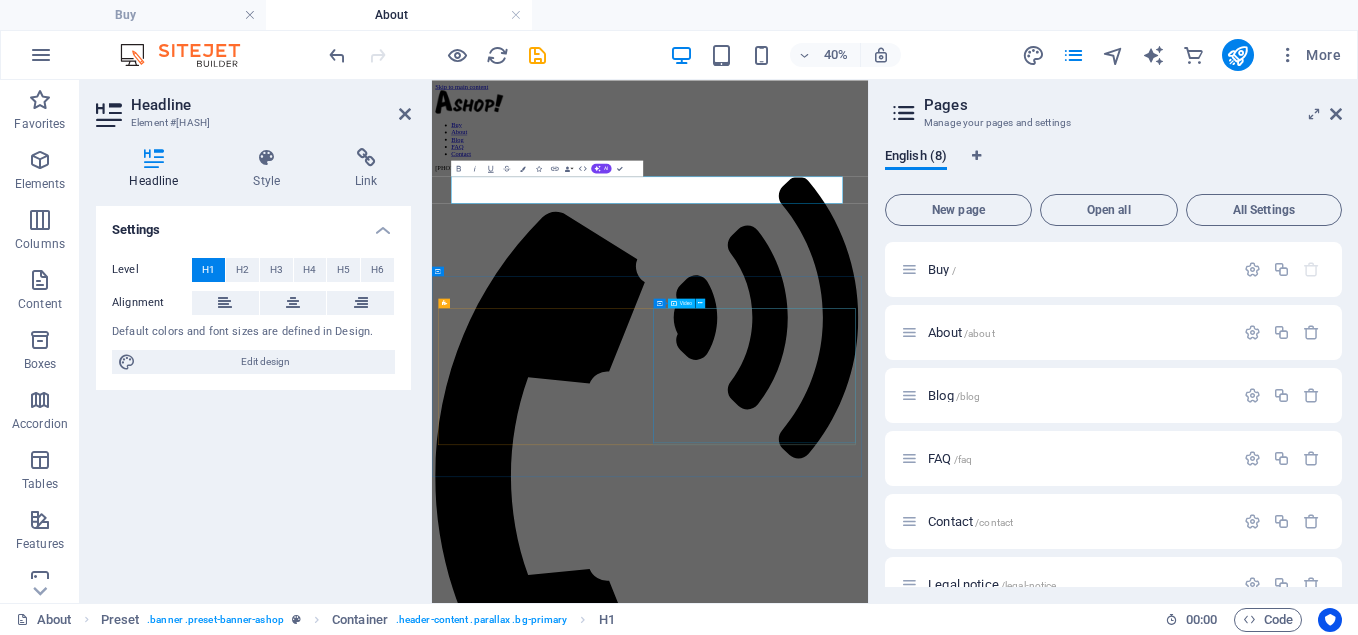 click at bounding box center [977, 2397] 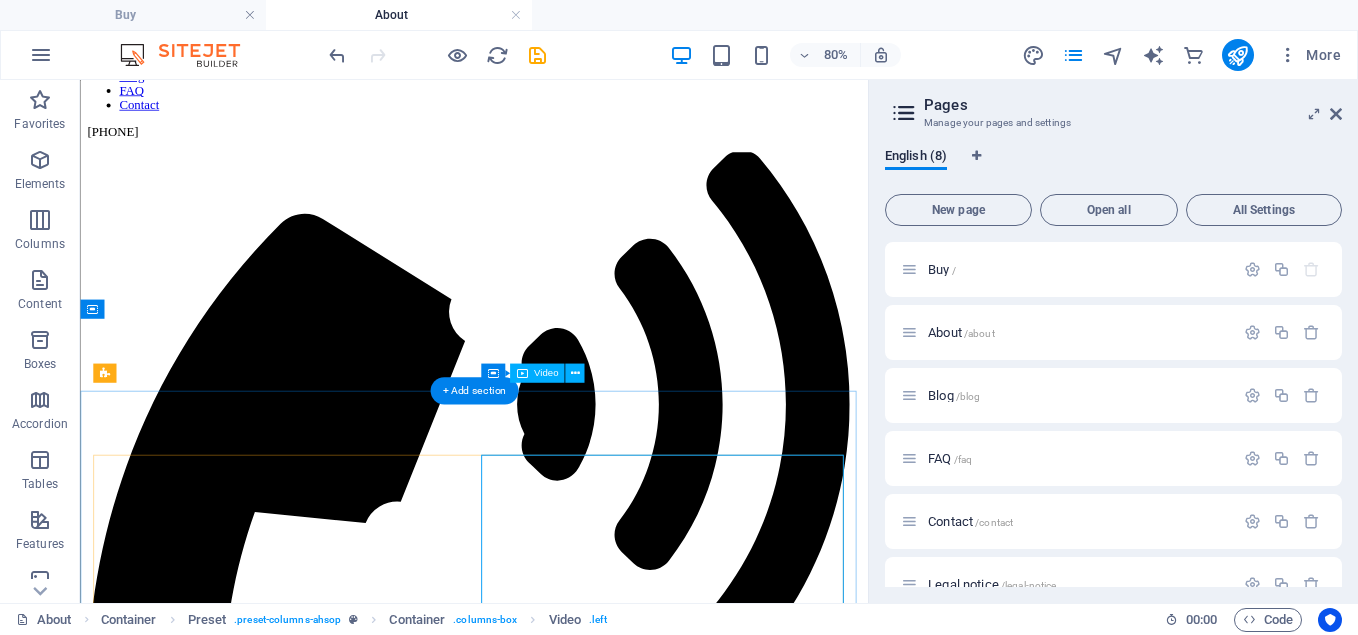 scroll, scrollTop: 200, scrollLeft: 0, axis: vertical 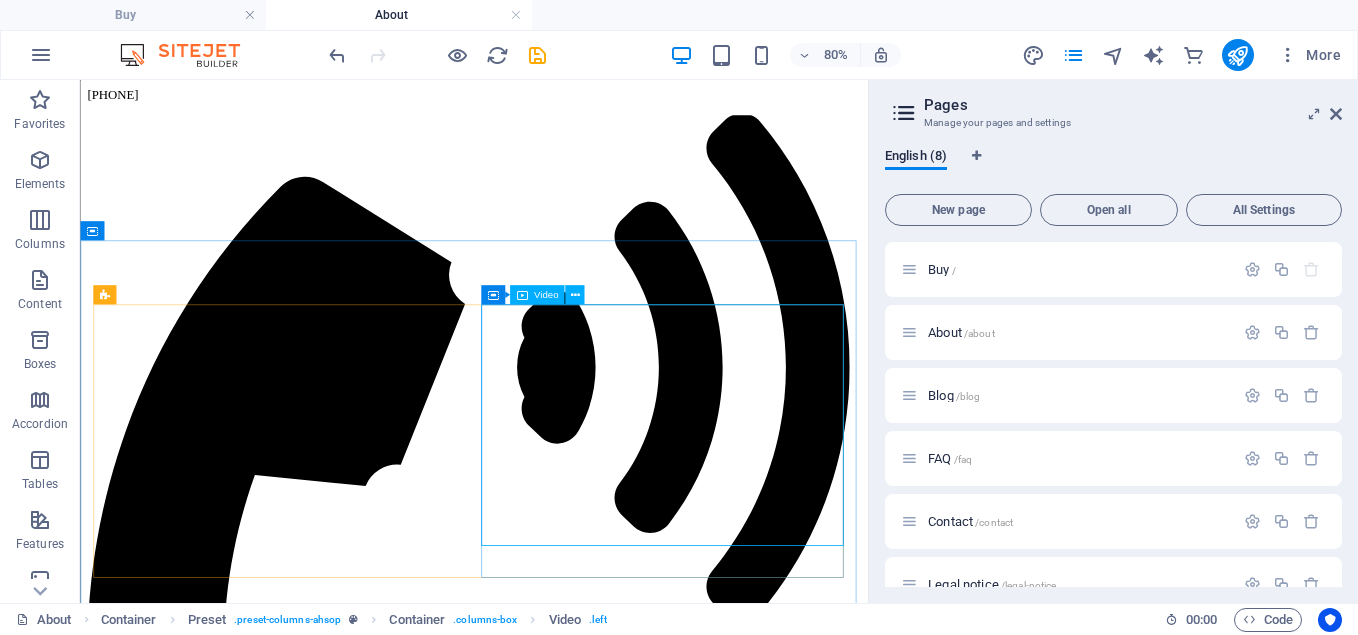 click on "Video" at bounding box center [546, 295] 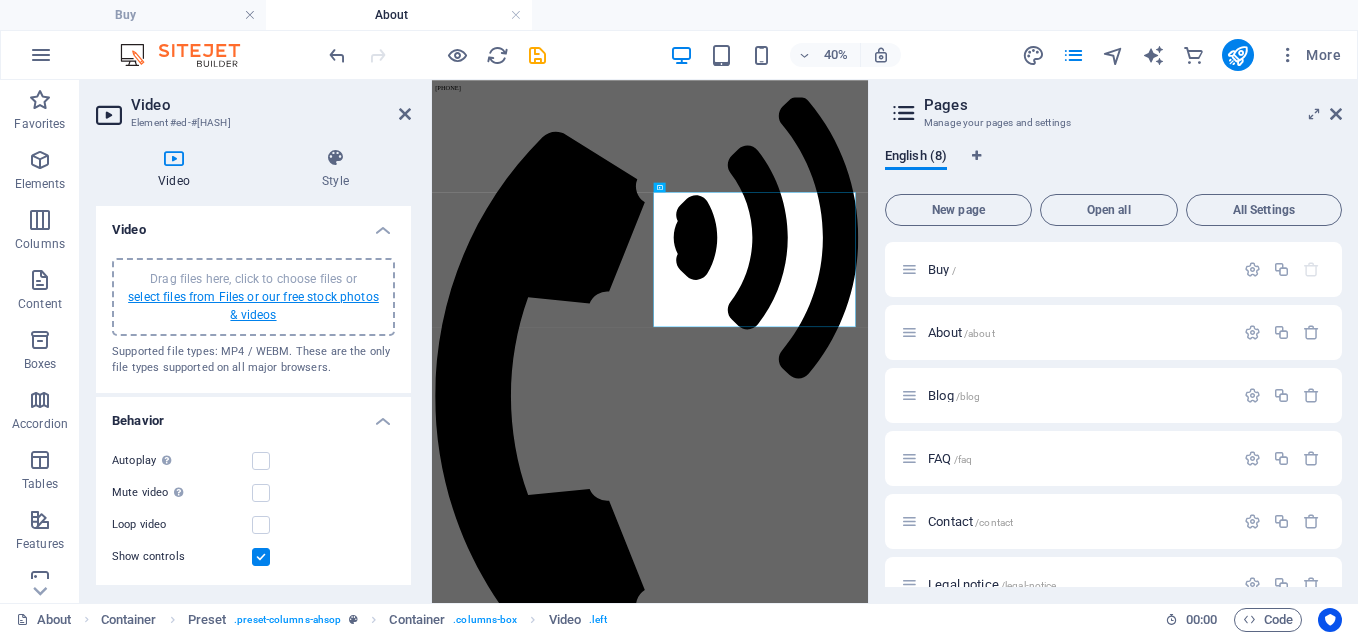 click on "select files from Files or our free stock photos & videos" at bounding box center [253, 306] 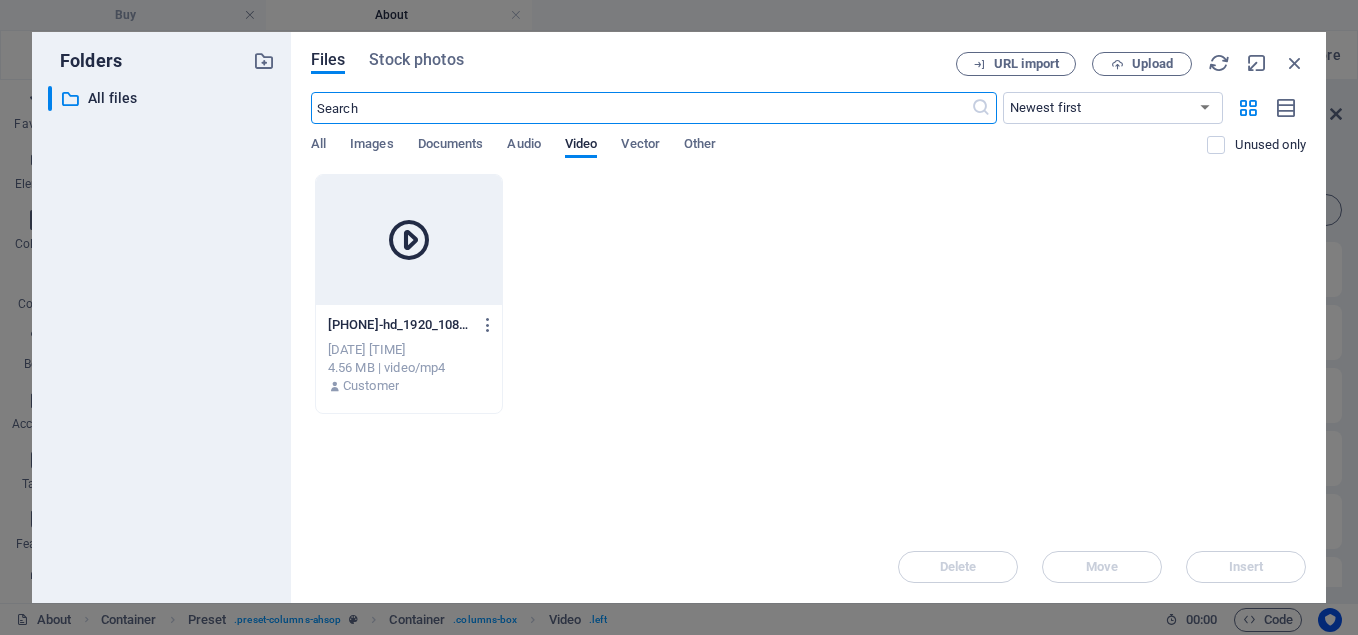 scroll, scrollTop: 2862, scrollLeft: 0, axis: vertical 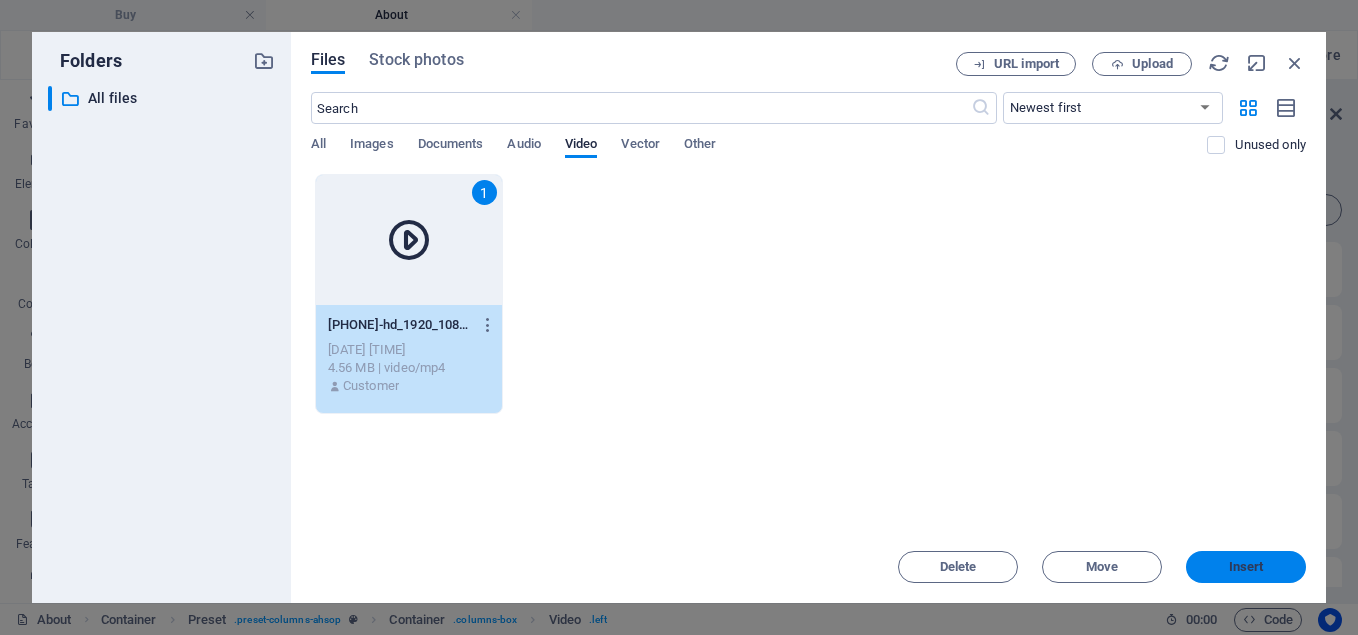 click on "Insert" at bounding box center [1246, 567] 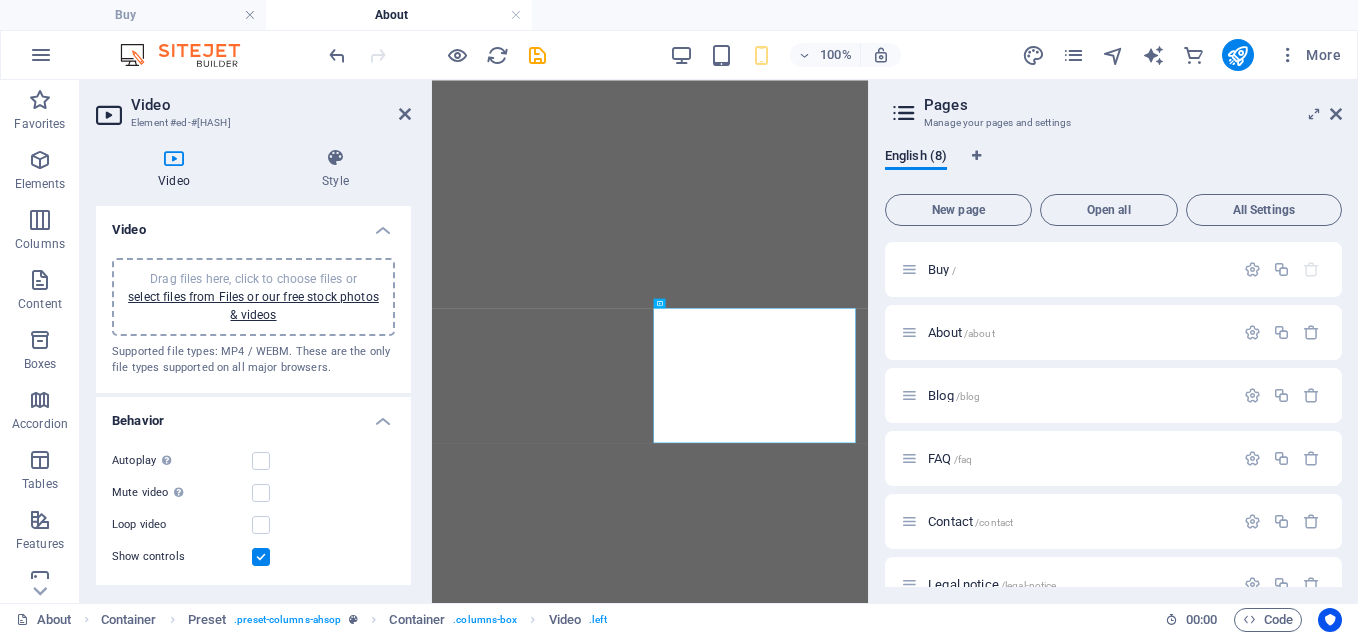 scroll, scrollTop: 0, scrollLeft: 0, axis: both 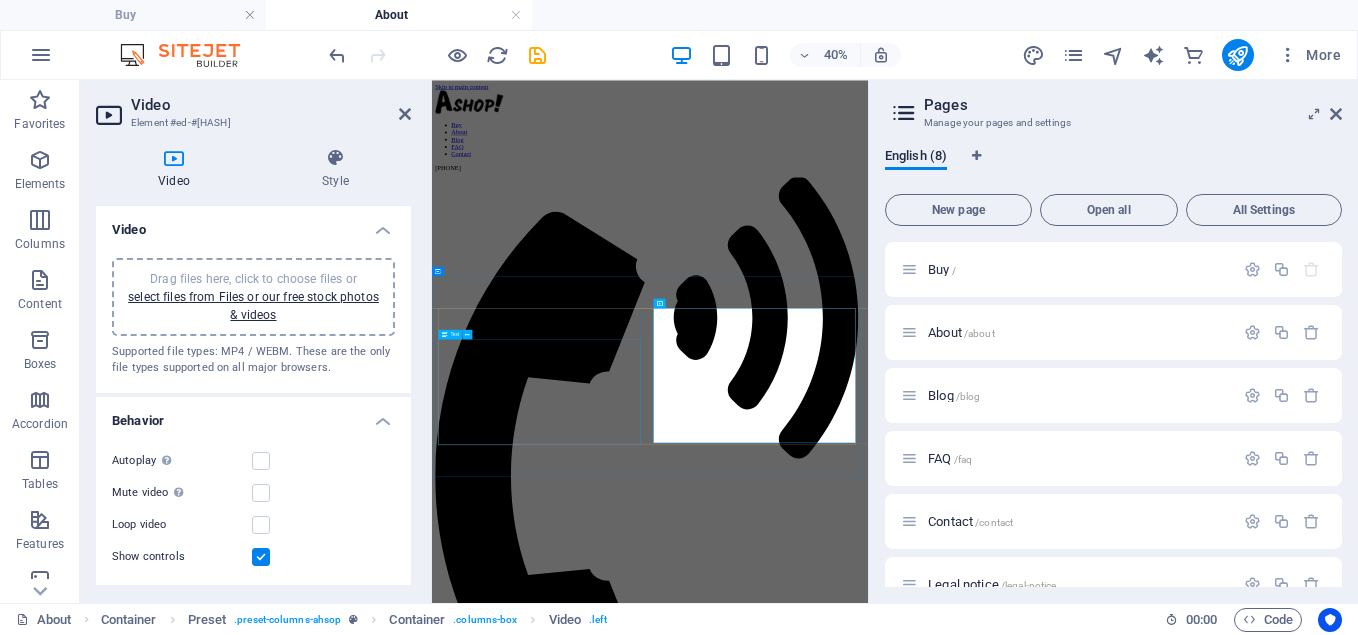 click on "Lorem ipsum dolor sit amet, consetetur sadipscing elitr, sed diam nonumy eirmod tempor invidunt ut labore et dolore magna aliquyam erat, sed diam voluptua. At vero eos et accusam et justo duo dolores et ea rebum. Stet clita kasd gubergren, no sea takimata sanctus est Lorem ipsum dolor sit amet. Lorem ipsum dolor sit amet, consetetur sadipscing elitr, sed diam nonumy eirmod tempor invidunt ut labore et dolore magna aliquyam erat, sed diam voluptua. At vero eos et accusam et justo duo dolores et ea rebum. Stet clita kasd gubergren, no sea takimata sanctus est Lorem ipsum dolor sit amet." at bounding box center (977, 1985) 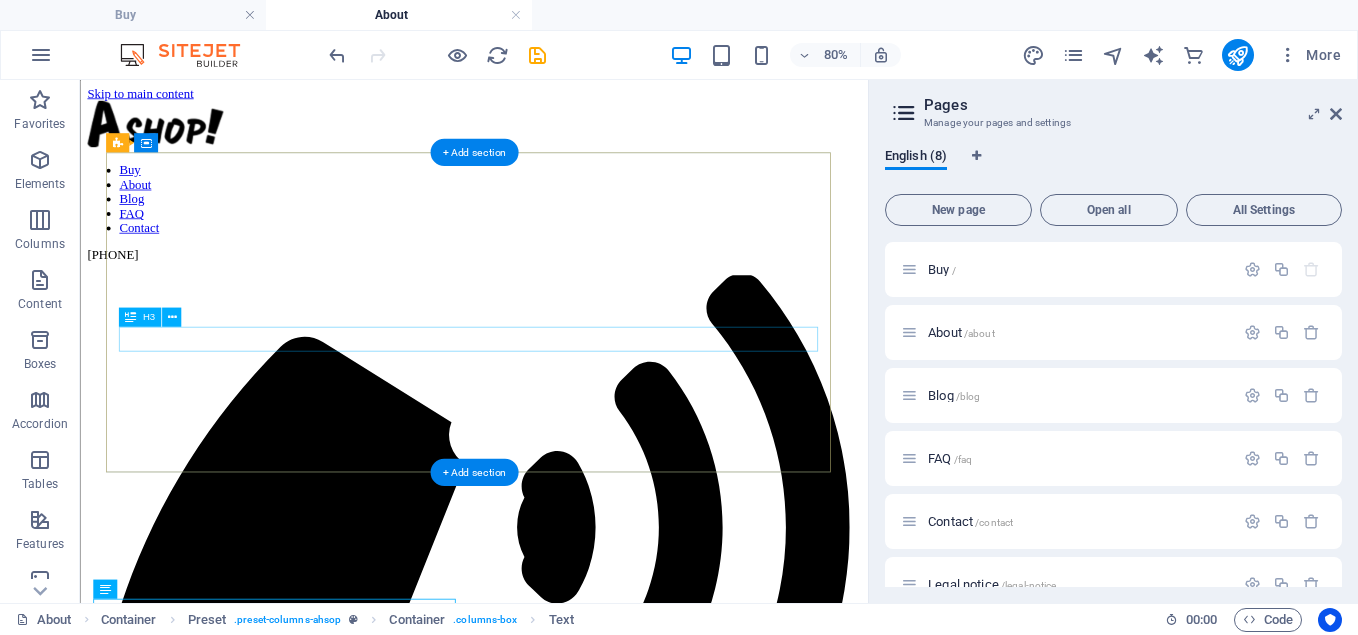 click on "Lorem ipsum sed diam nonumy." at bounding box center (572, 1700) 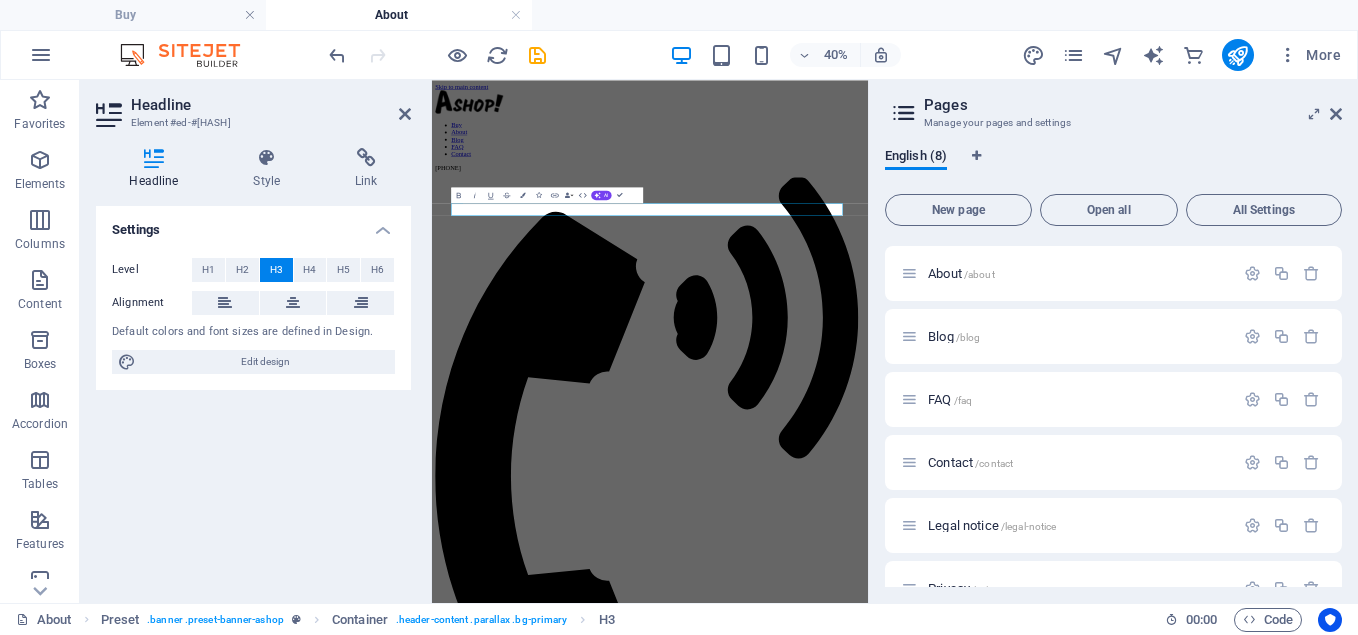 scroll, scrollTop: 159, scrollLeft: 0, axis: vertical 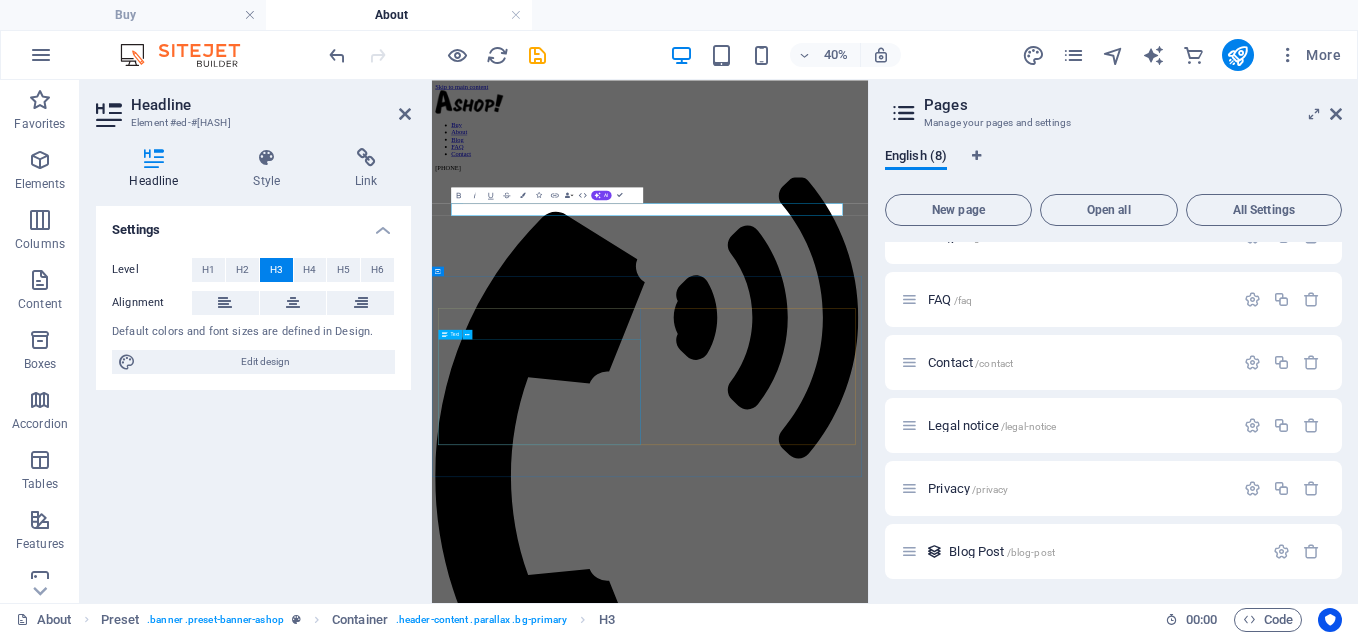 type 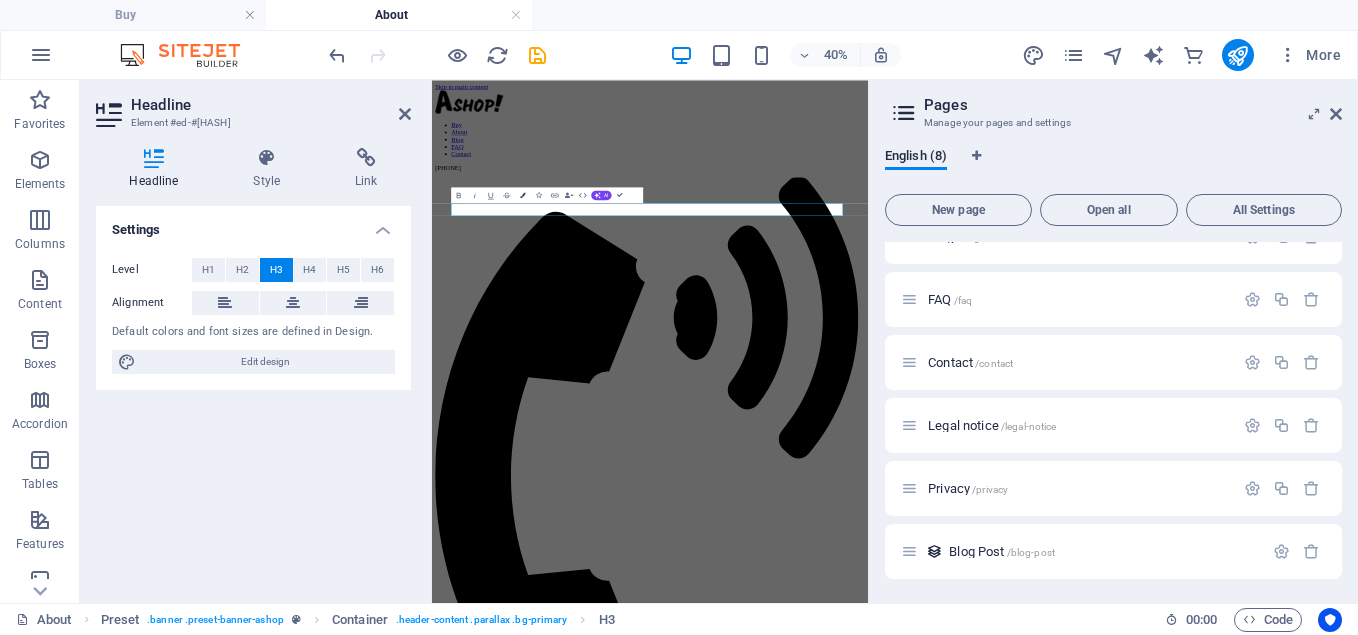 click at bounding box center [523, 195] 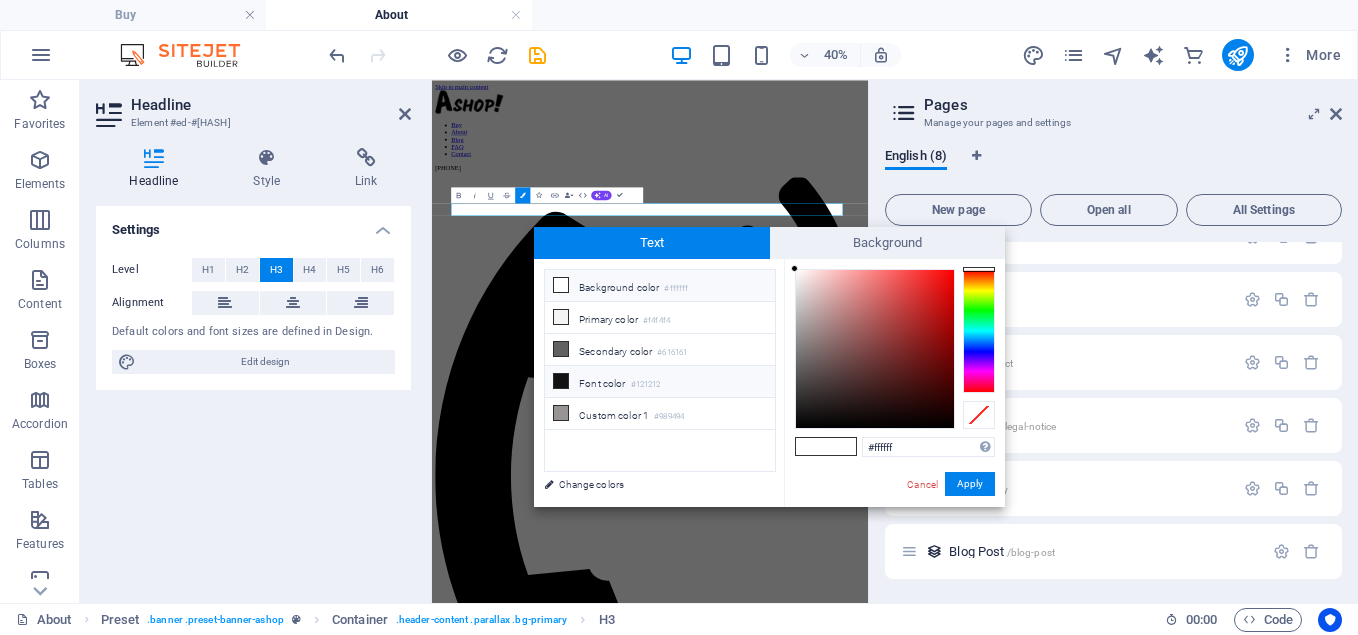 click at bounding box center (561, 381) 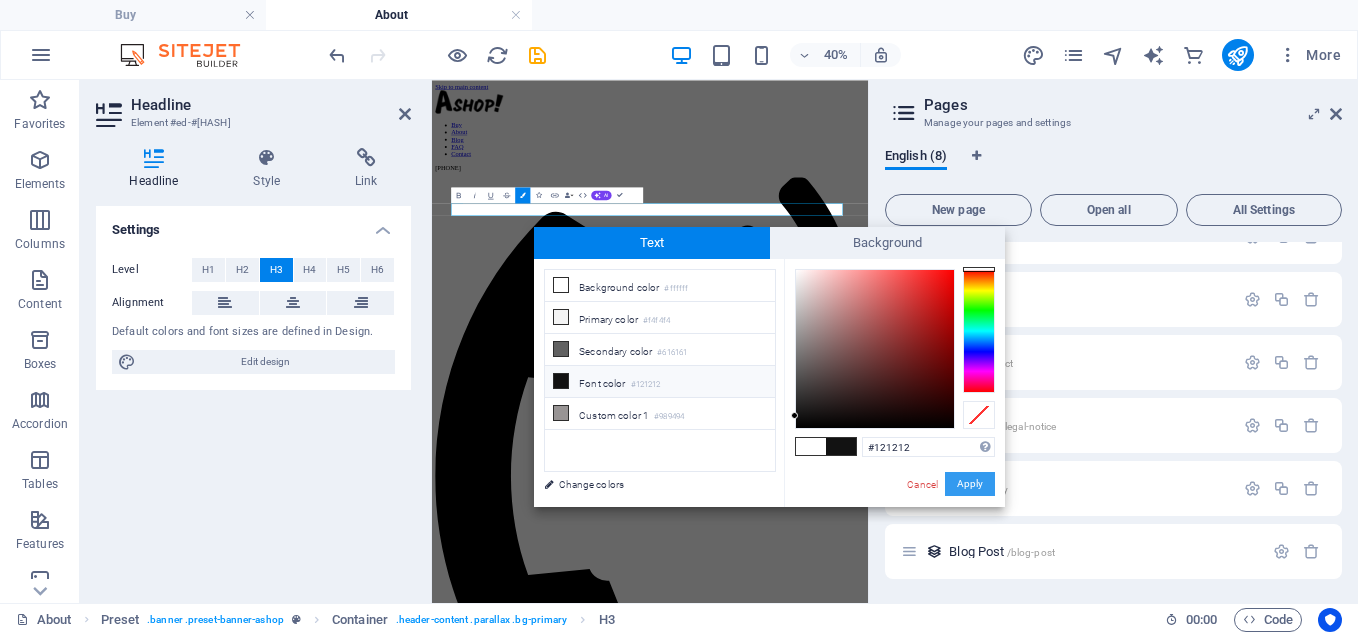 click on "Apply" at bounding box center [970, 484] 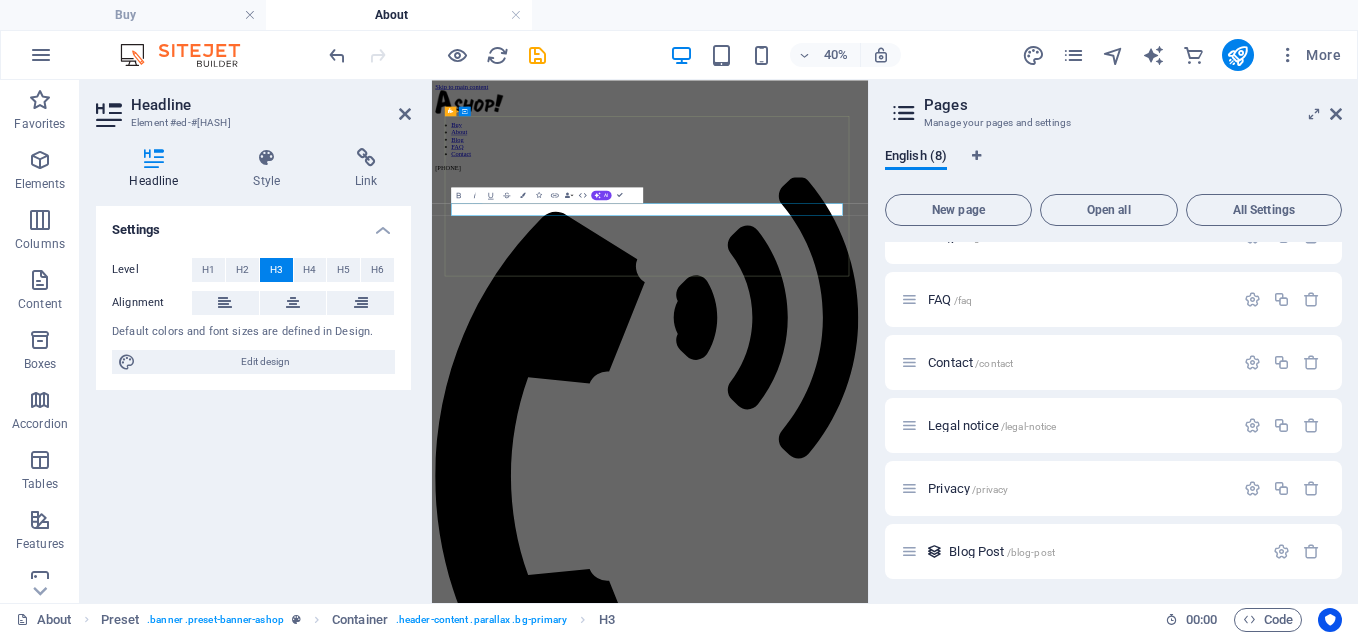 click on "A​" at bounding box center (977, 1839) 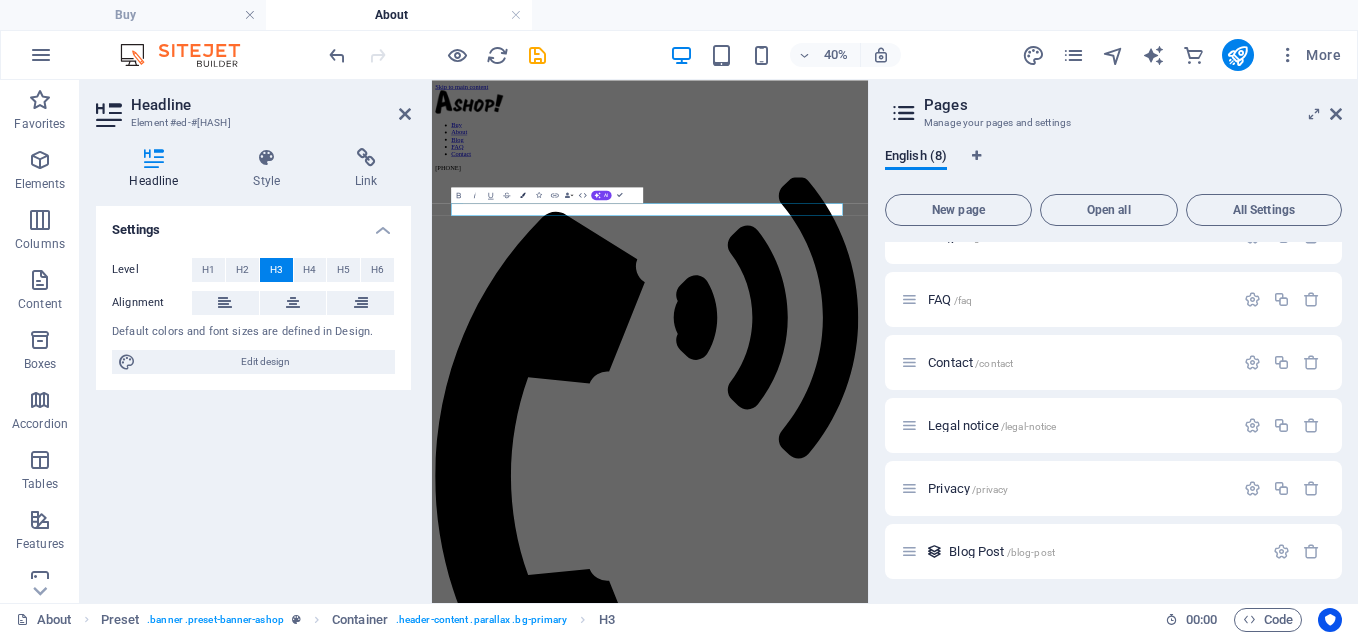 click at bounding box center [523, 195] 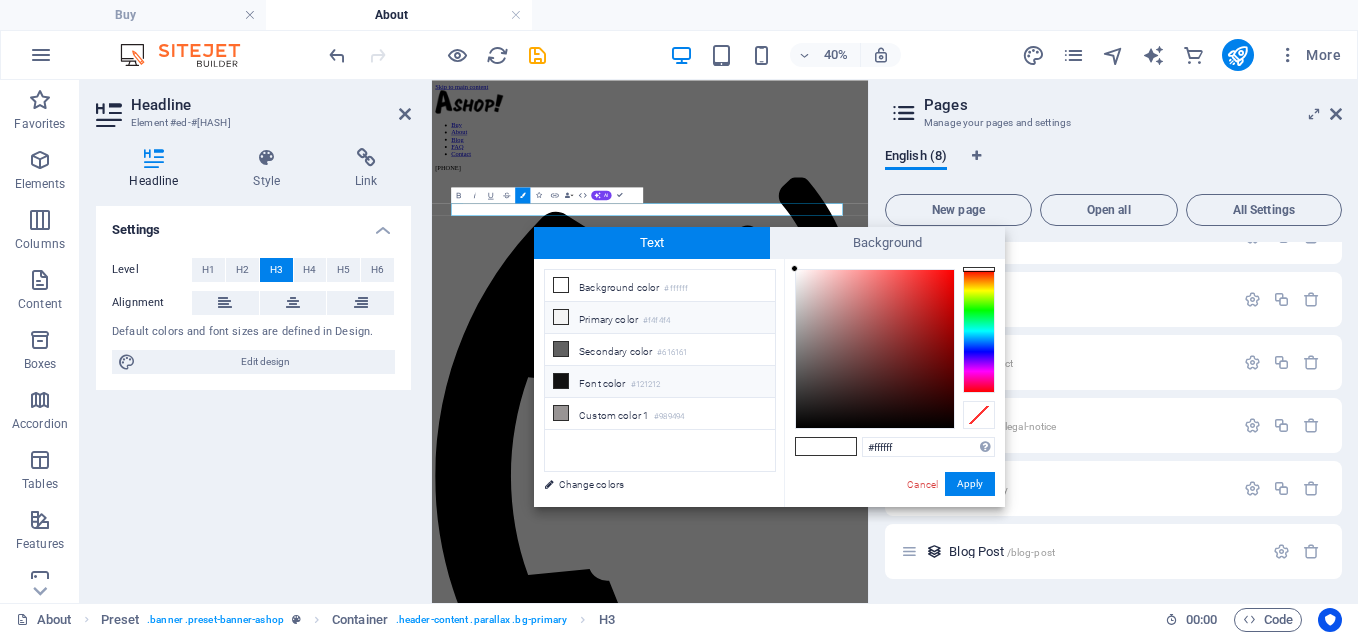 click at bounding box center (561, 317) 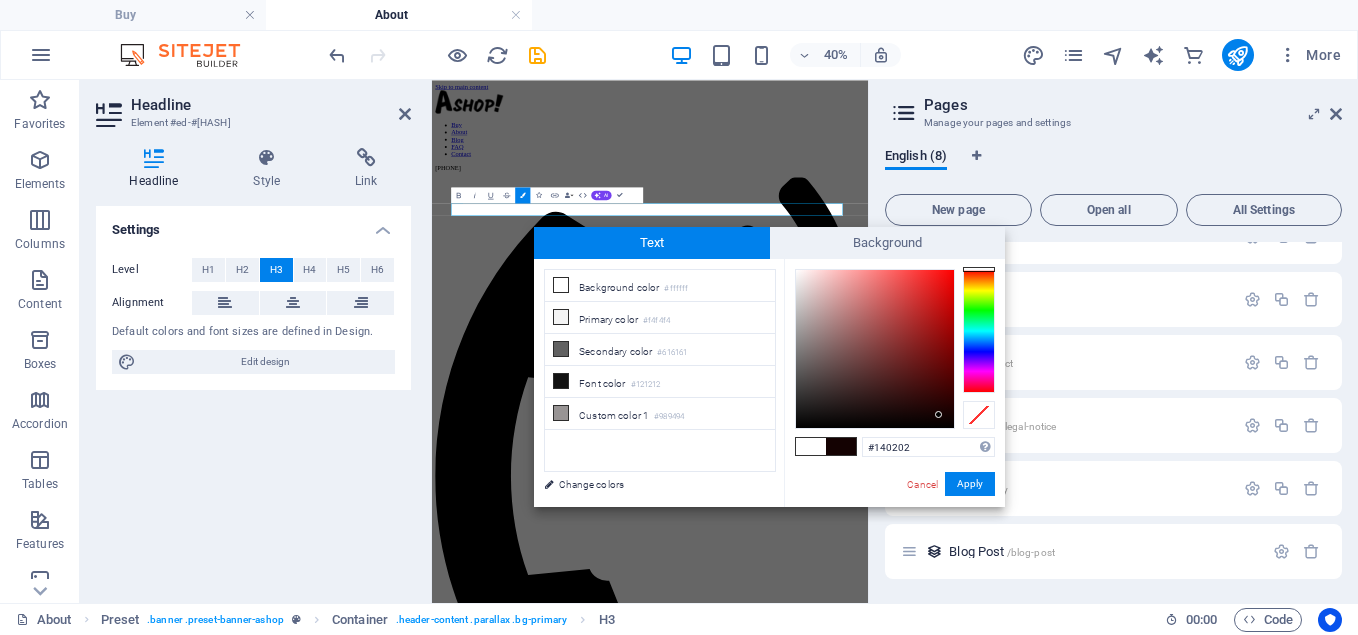 click at bounding box center (875, 349) 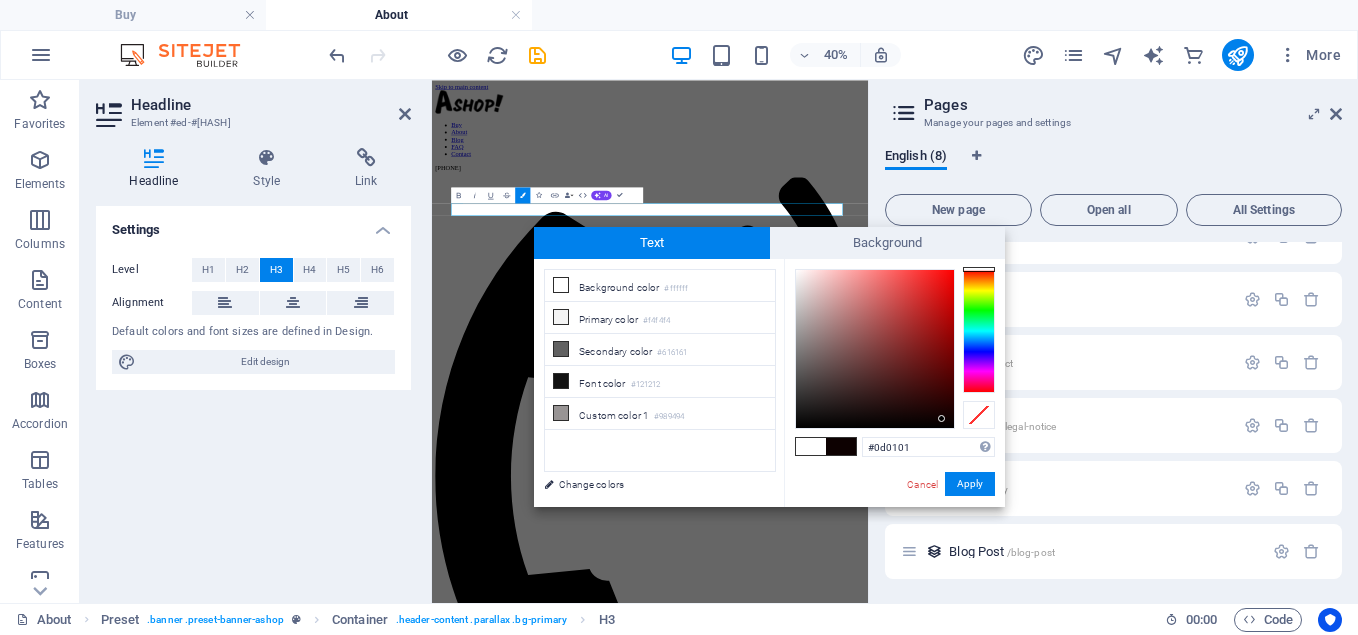 click at bounding box center (875, 349) 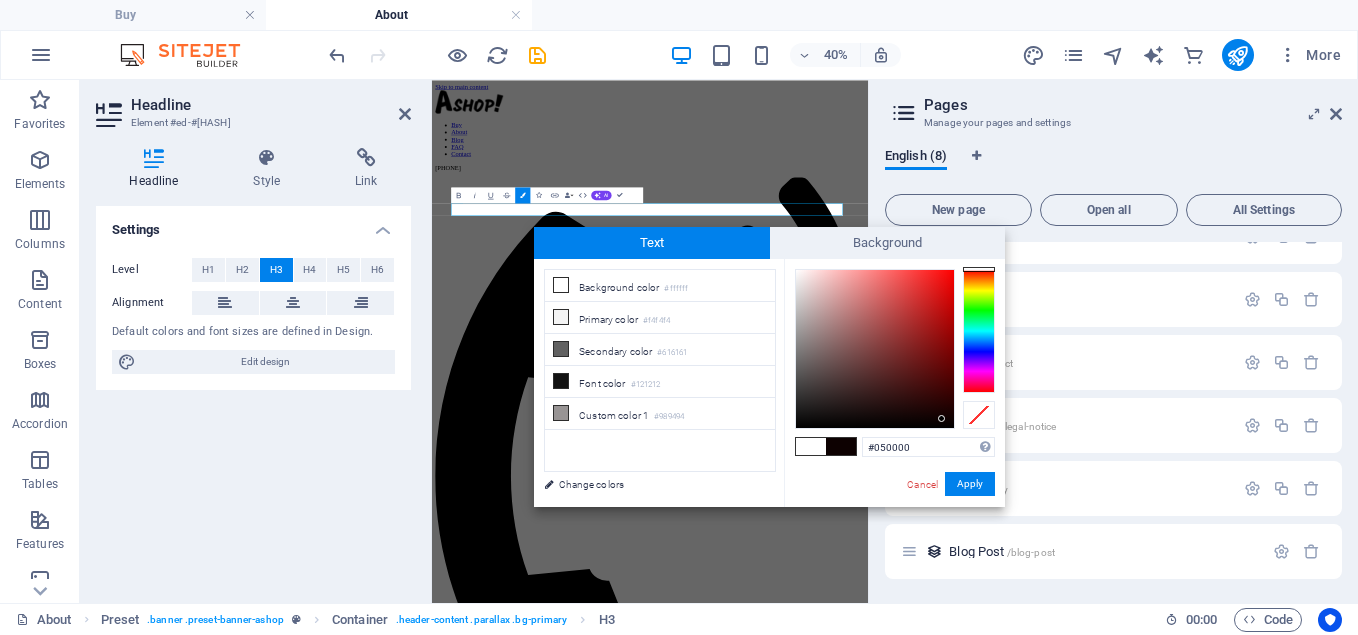 type on "#040000" 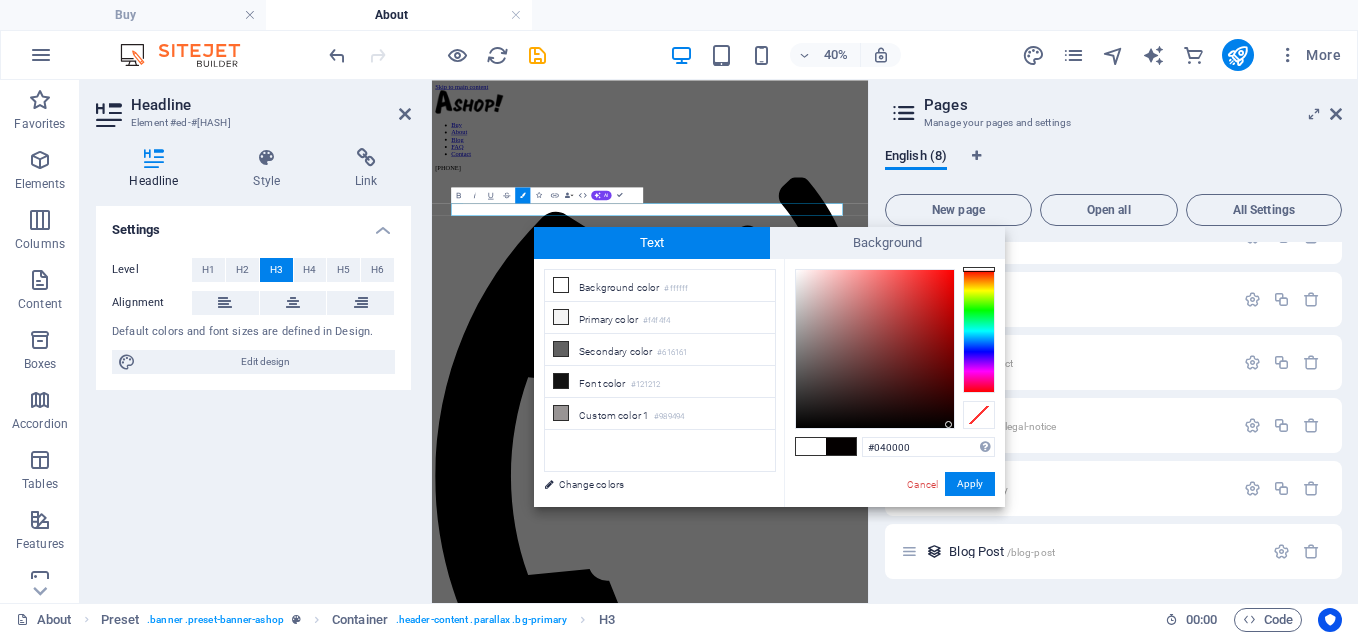 click at bounding box center [875, 349] 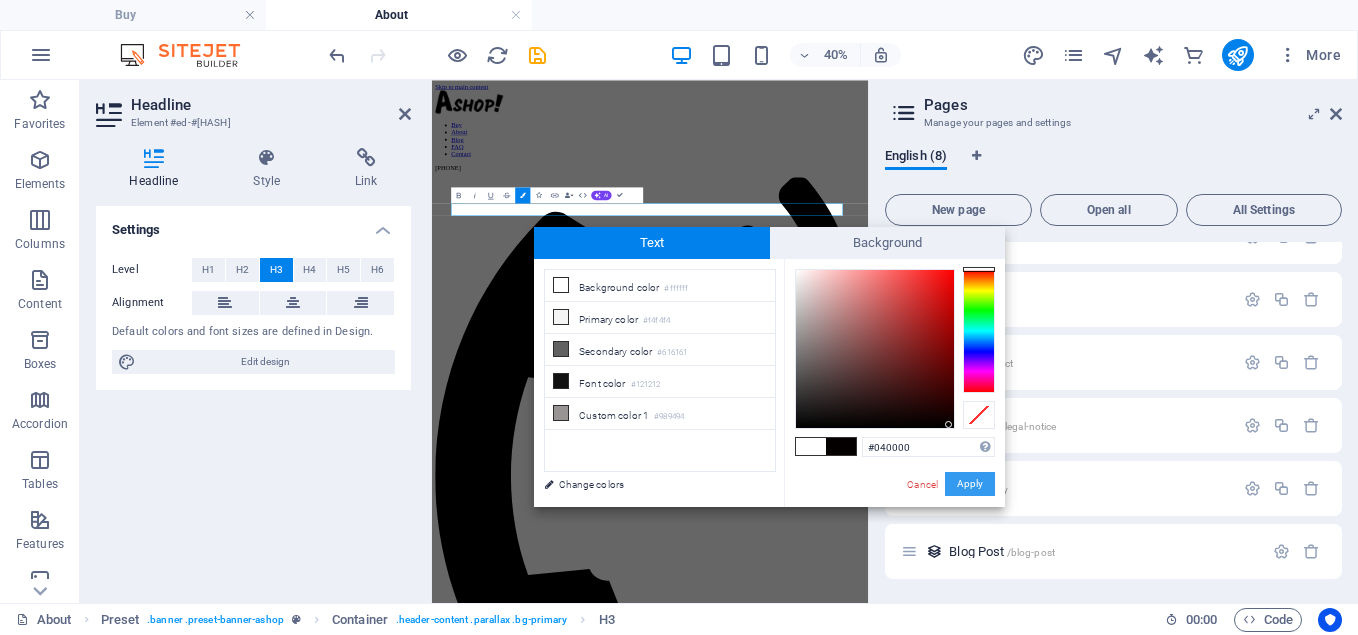 click on "Apply" at bounding box center [970, 484] 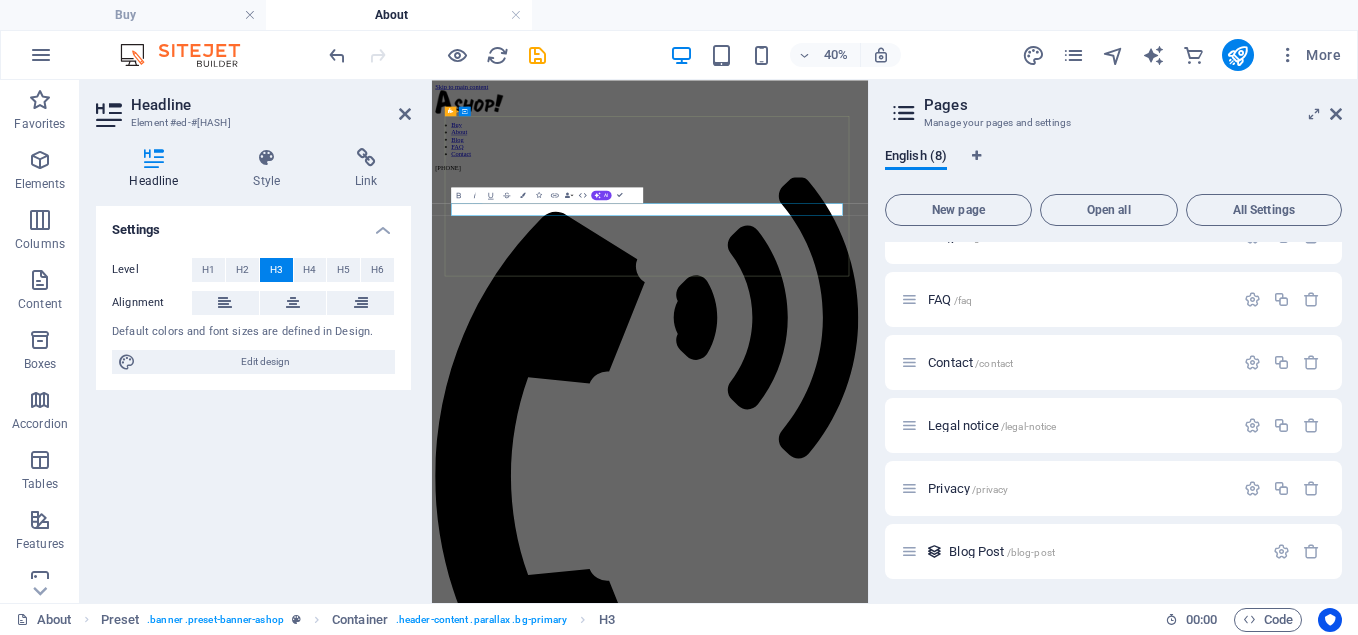 click on "​ A" at bounding box center (977, 1839) 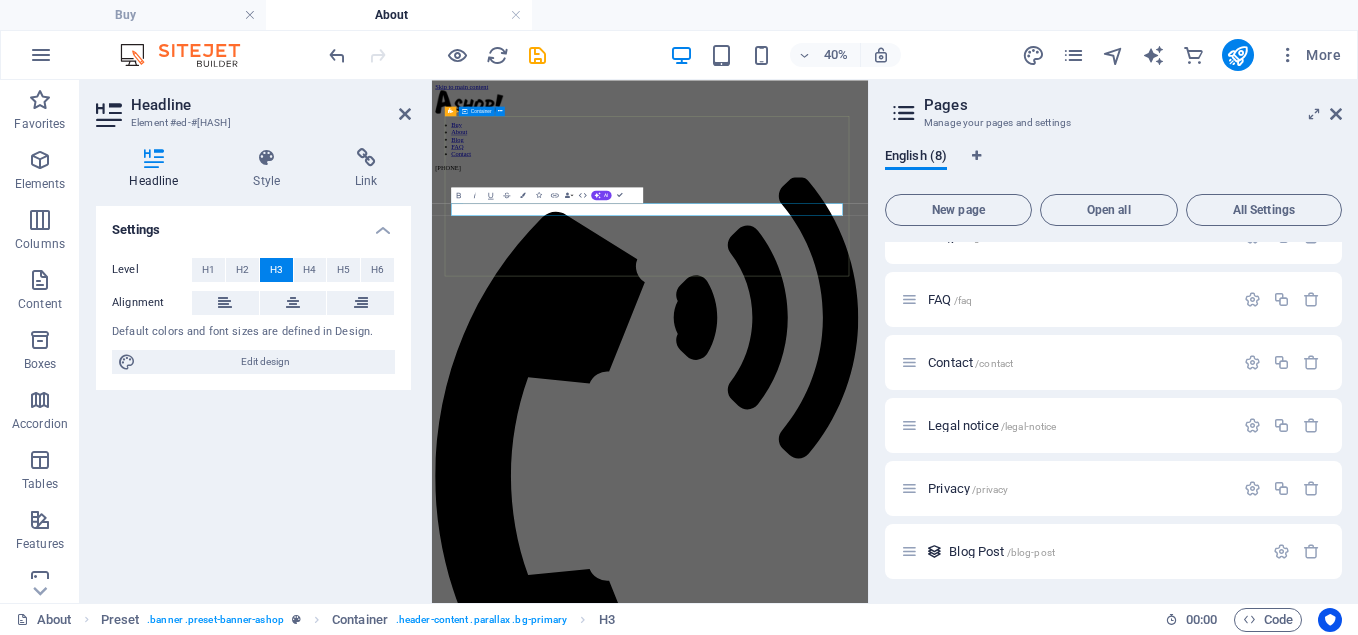 click on "About us A PREMIUM IPTV SERVICE" at bounding box center (977, 1810) 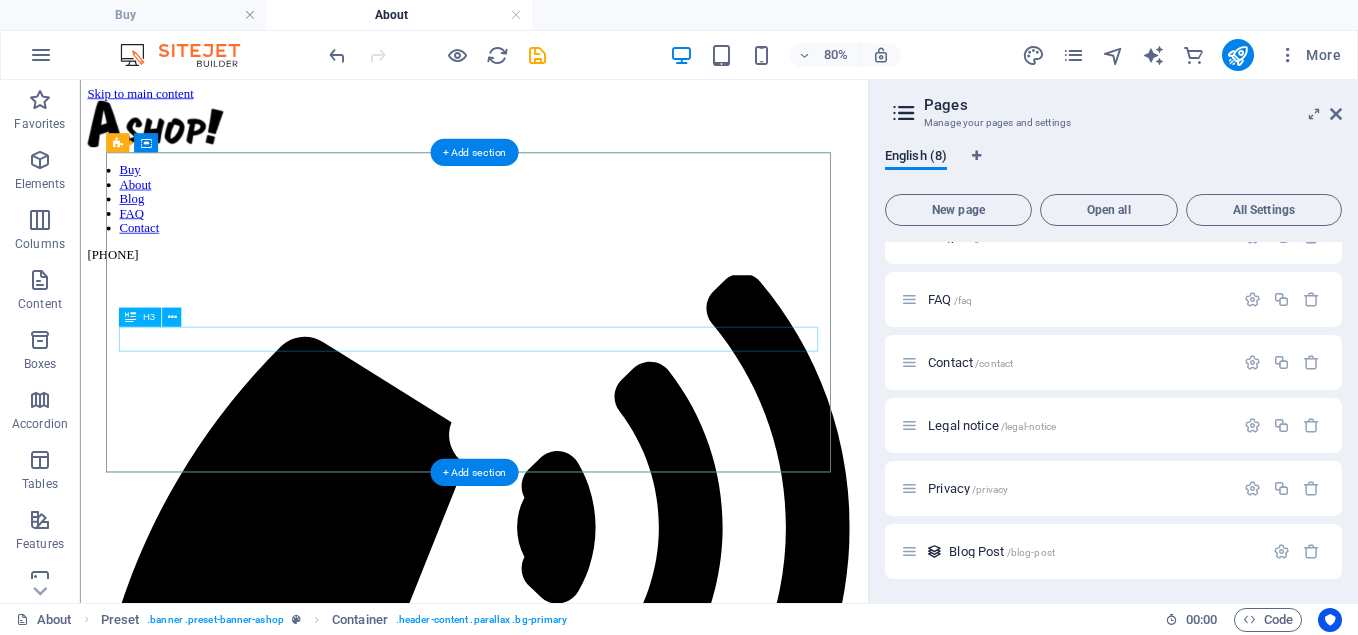click on "A PREMIUM IPTV SERVICE" at bounding box center (572, 1700) 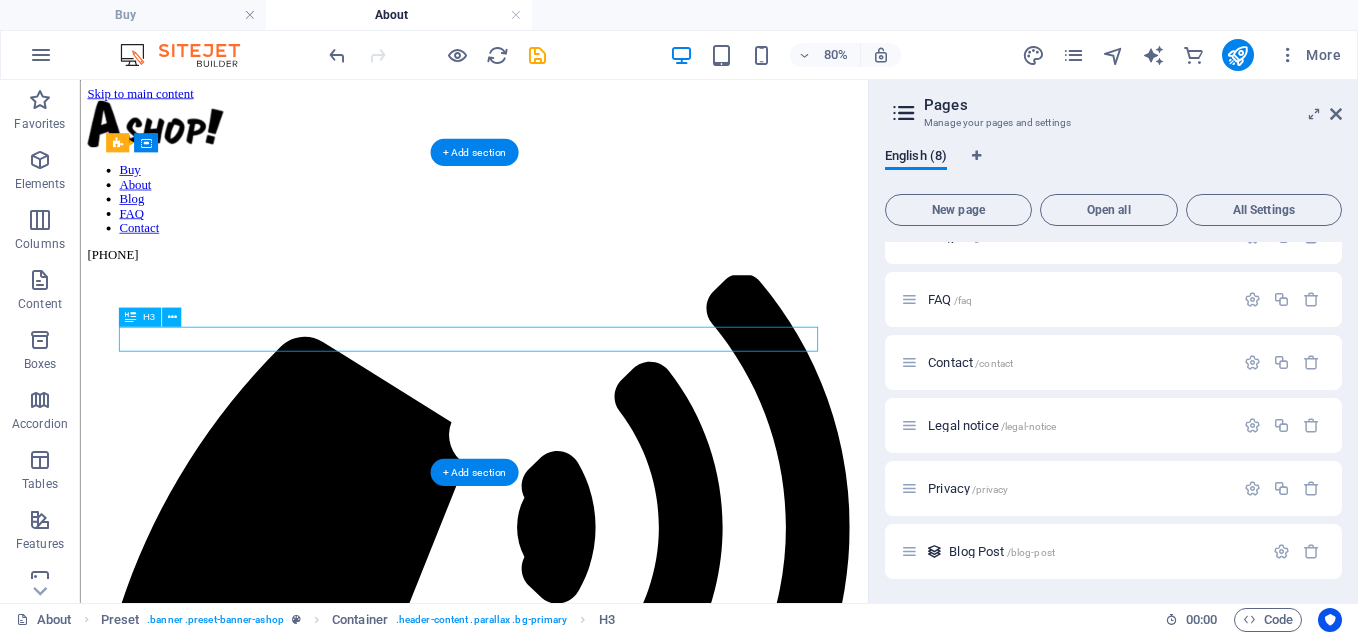 click on "A PREMIUM IPTV SERVICE" at bounding box center (572, 1700) 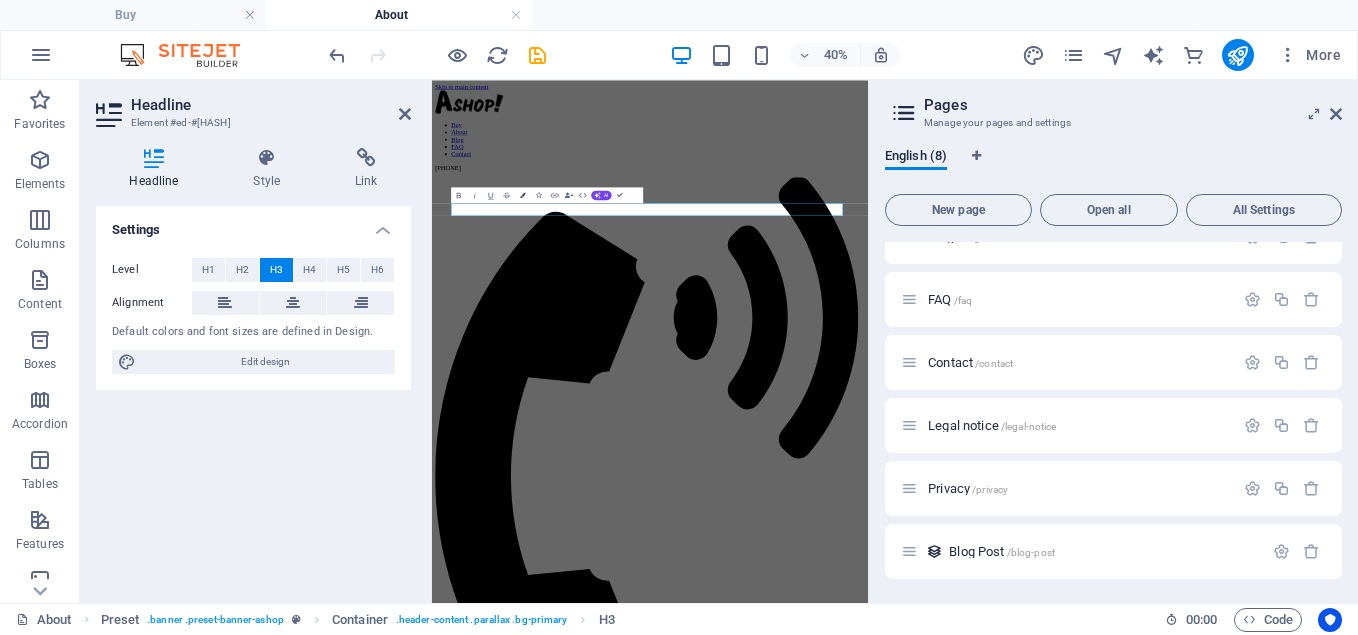 click at bounding box center (523, 195) 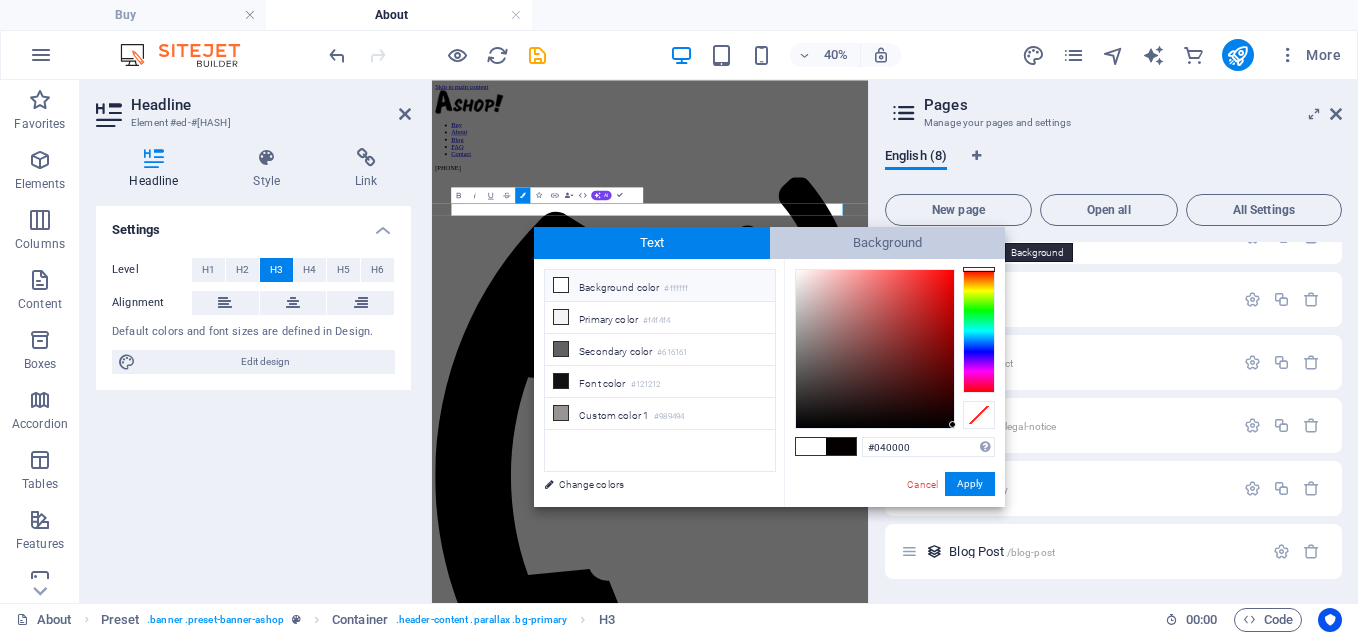 click on "Background" at bounding box center [888, 243] 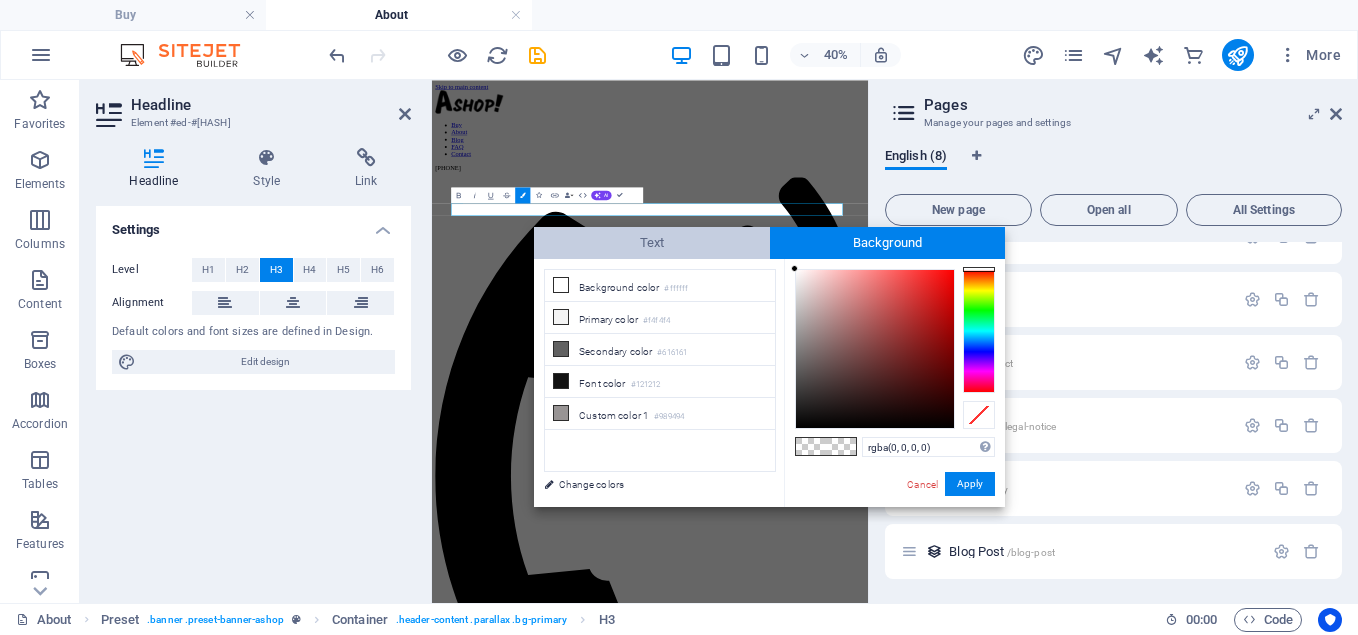click on "Text" at bounding box center [652, 243] 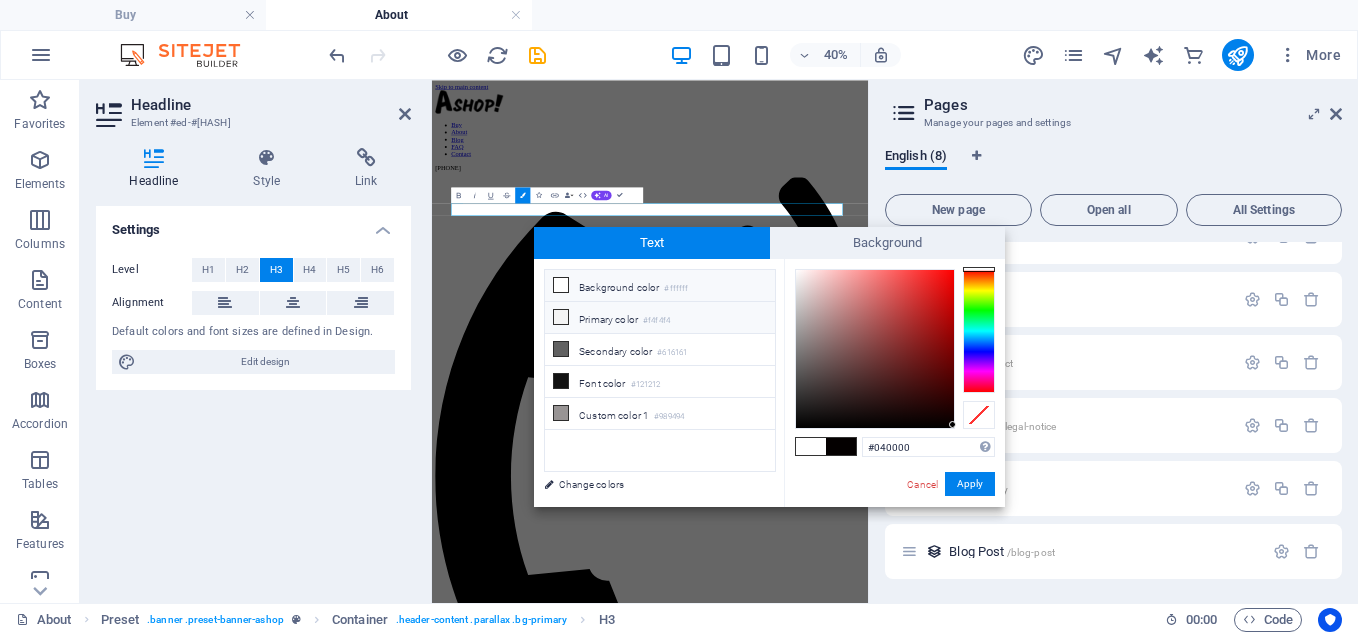 click on "Primary color
#f4f4f4" at bounding box center [660, 318] 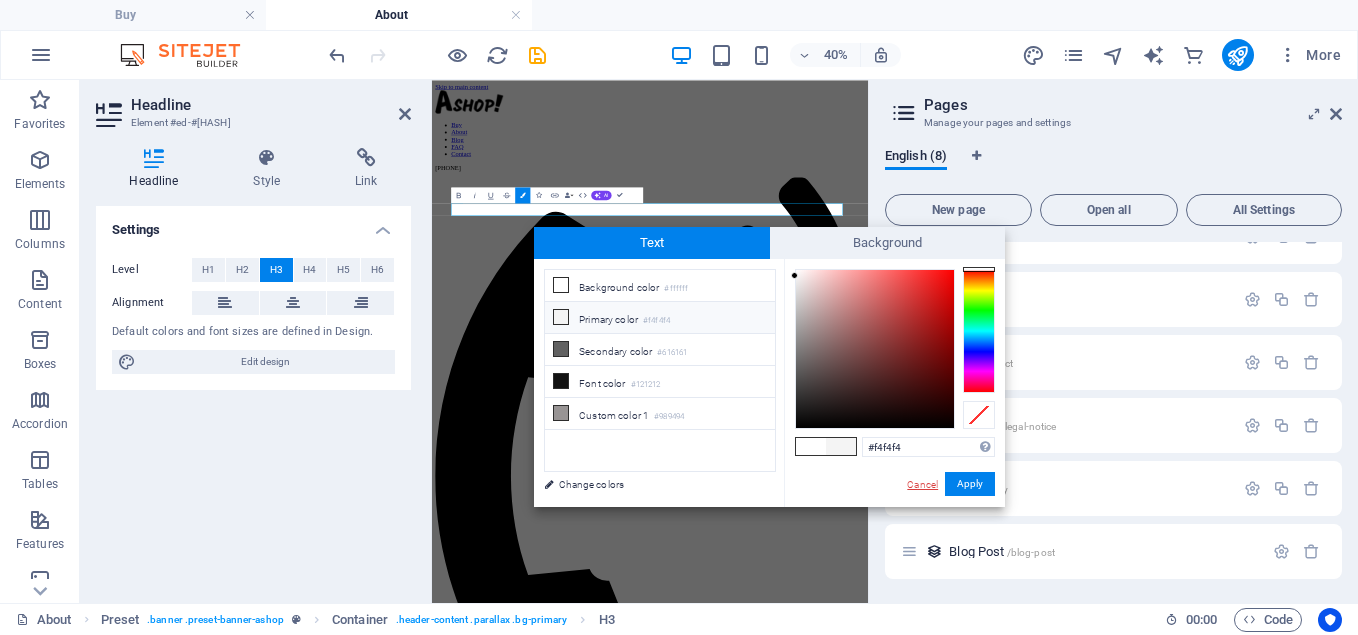 click on "Cancel" at bounding box center (922, 484) 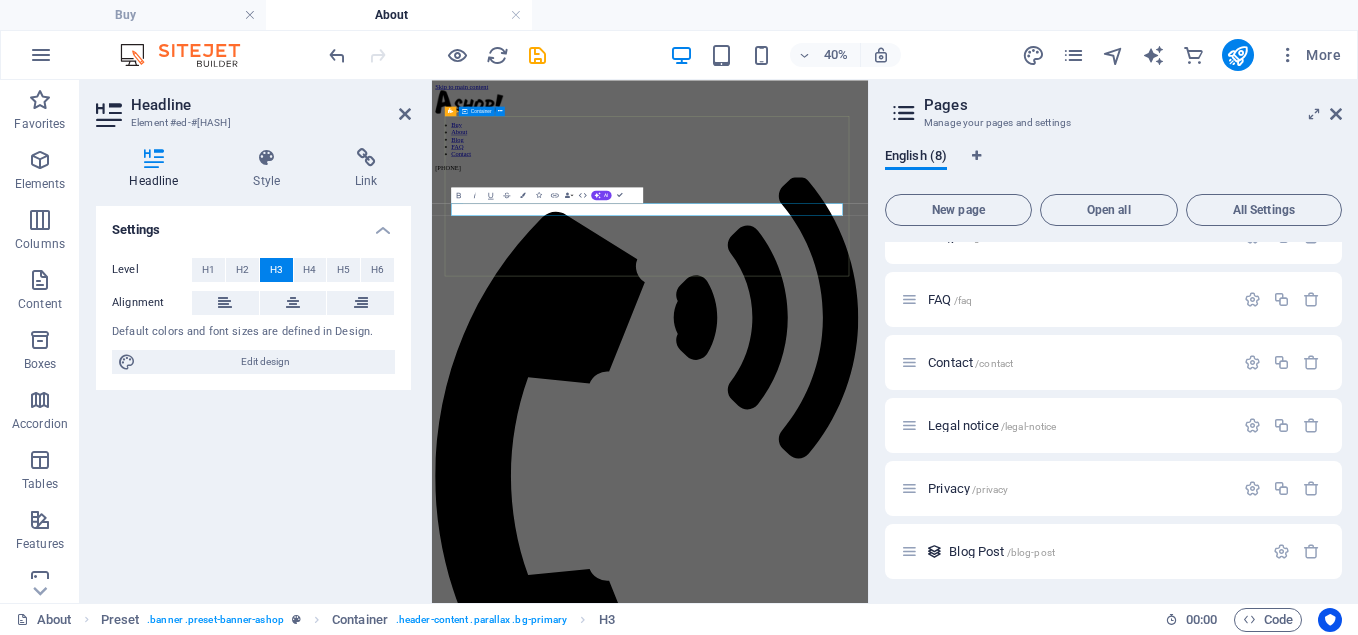 click on "About us A PREMIUM IPTV SERVICE" at bounding box center [977, 1810] 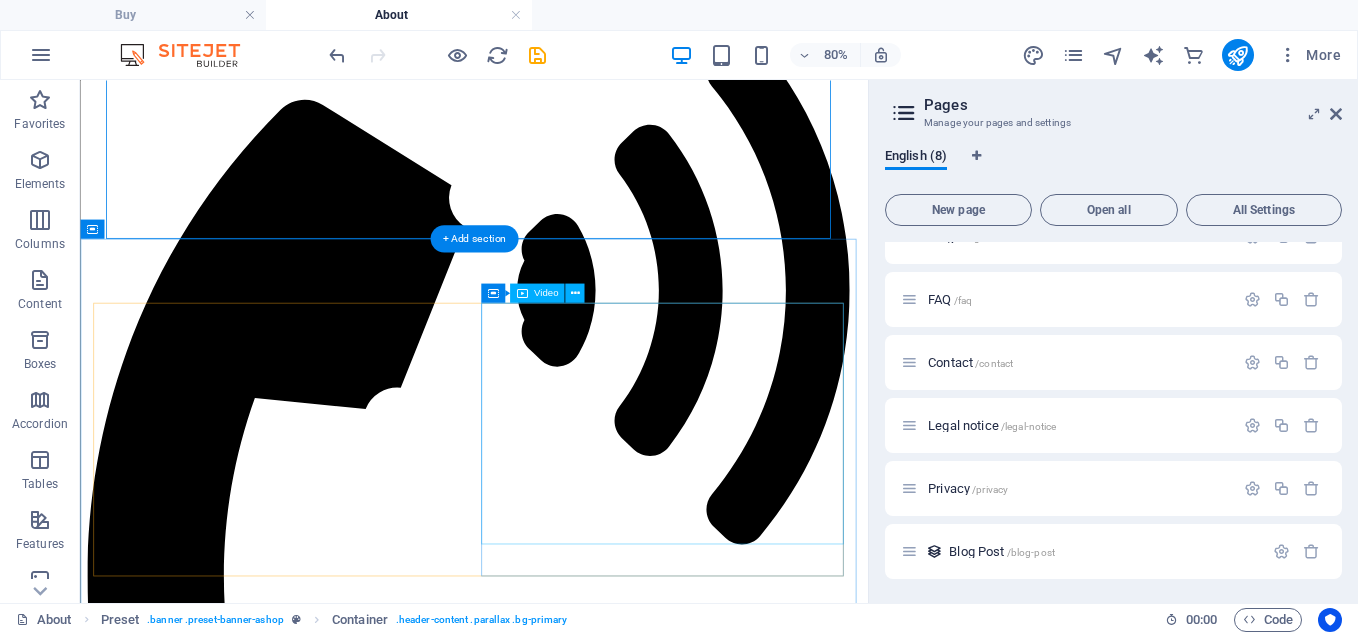 scroll, scrollTop: 300, scrollLeft: 0, axis: vertical 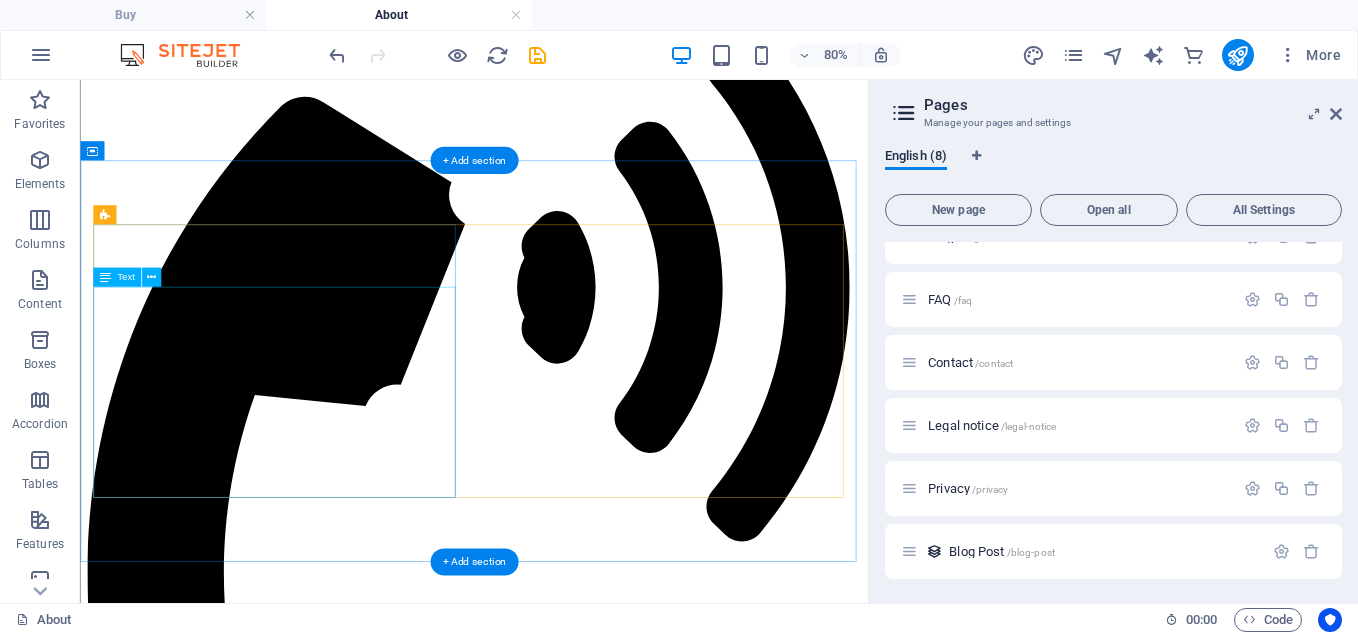 click on "Lorem ipsum dolor sit amet, consetetur sadipscing elitr, sed diam nonumy eirmod tempor invidunt ut labore et dolore magna aliquyam erat, sed diam voluptua. At vero eos et accusam et justo duo dolores et ea rebum. Stet clita kasd gubergren, no sea takimata sanctus est Lorem ipsum dolor sit amet. Lorem ipsum dolor sit amet, consetetur sadipscing elitr, sed diam nonumy eirmod tempor invidunt ut labore et dolore magna aliquyam erat, sed diam voluptua. At vero eos et accusam et justo duo dolores et ea rebum. Stet clita kasd gubergren, no sea takimata sanctus est Lorem ipsum dolor sit amet." at bounding box center [572, 1546] 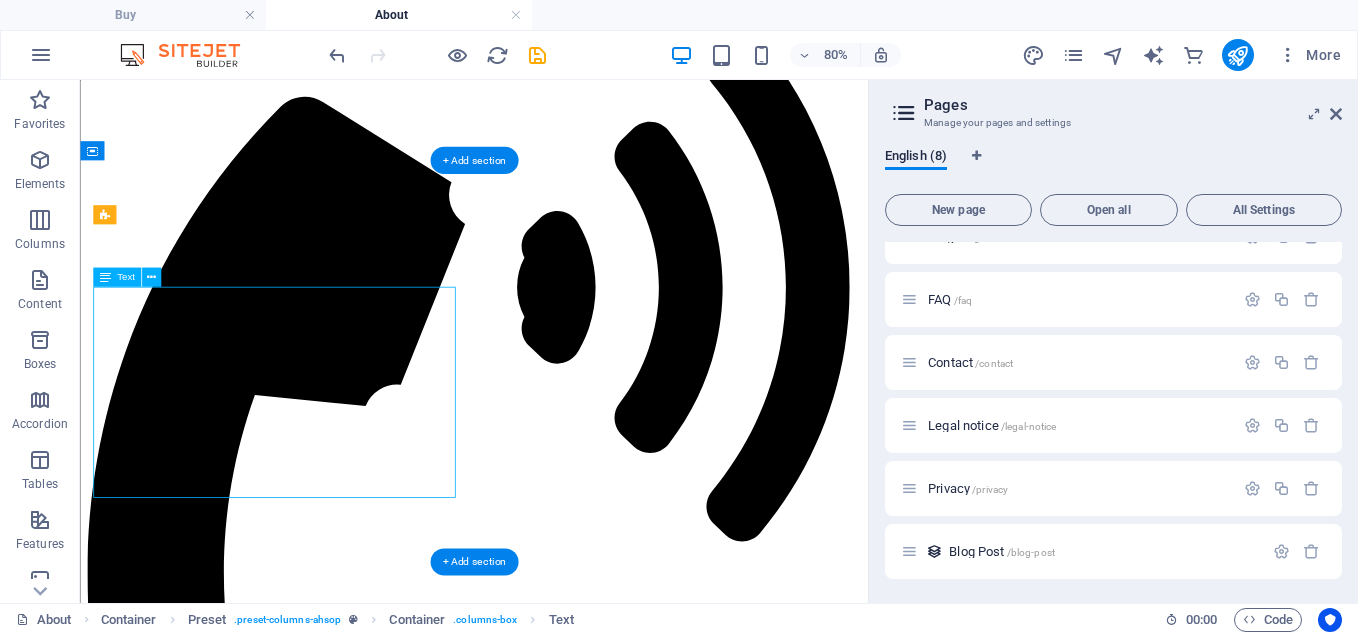 click on "Lorem ipsum dolor sit amet, consetetur sadipscing elitr, sed diam nonumy eirmod tempor invidunt ut labore et dolore magna aliquyam erat, sed diam voluptua. At vero eos et accusam et justo duo dolores et ea rebum. Stet clita kasd gubergren, no sea takimata sanctus est Lorem ipsum dolor sit amet. Lorem ipsum dolor sit amet, consetetur sadipscing elitr, sed diam nonumy eirmod tempor invidunt ut labore et dolore magna aliquyam erat, sed diam voluptua. At vero eos et accusam et justo duo dolores et ea rebum. Stet clita kasd gubergren, no sea takimata sanctus est Lorem ipsum dolor sit amet." at bounding box center [572, 1546] 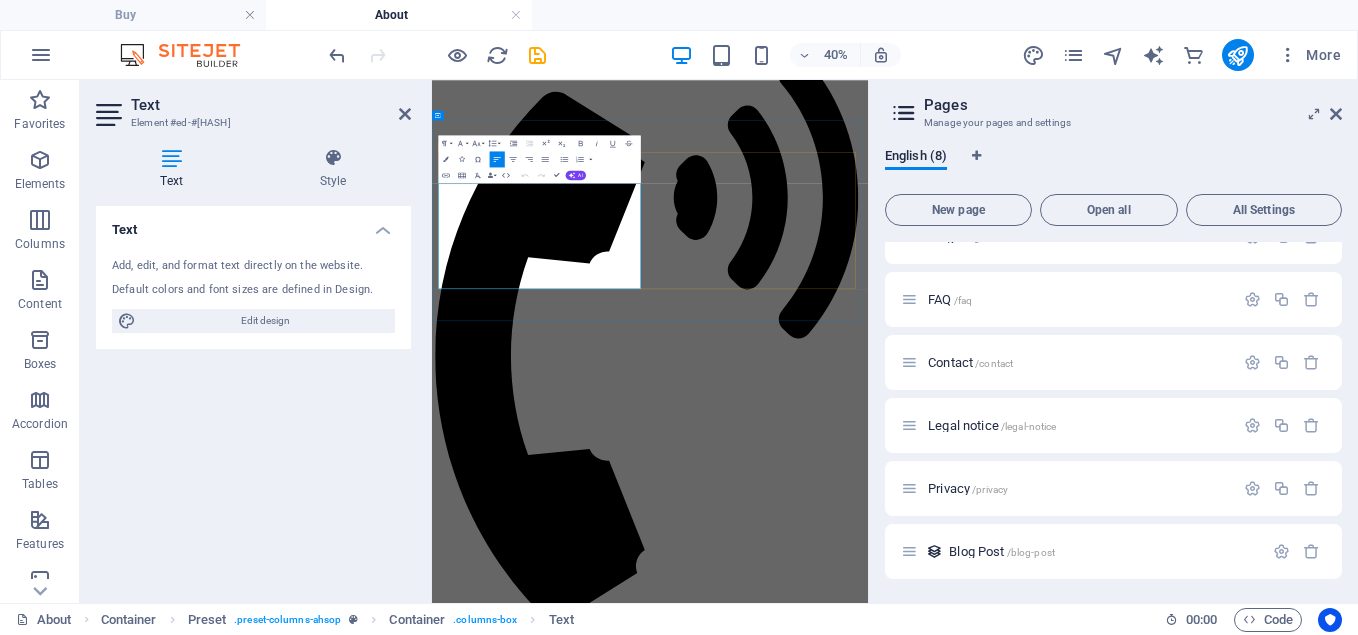 click on "Lorem ipsum dolor sit amet, consetetur sadipscing elitr, sed diam nonumy eirmod tempor invidunt ut labore et dolore magna aliquyam erat, sed diam voluptua. At vero eos et accusam et justo duo dolores et ea rebum. Stet clita kasd gubergren, no sea takimata sanctus est Lorem ipsum dolor sit amet. Lorem ipsum dolor sit amet, consetetur sadipscing elitr, sed diam nonumy eirmod tempor invidunt ut labore et dolore magna aliquyam erat, sed diam voluptua. At vero eos et accusam et justo duo dolores et ea rebum. Stet clita kasd gubergren, no sea takimata sanctus est Lorem ipsum dolor sit amet." at bounding box center [977, 1685] 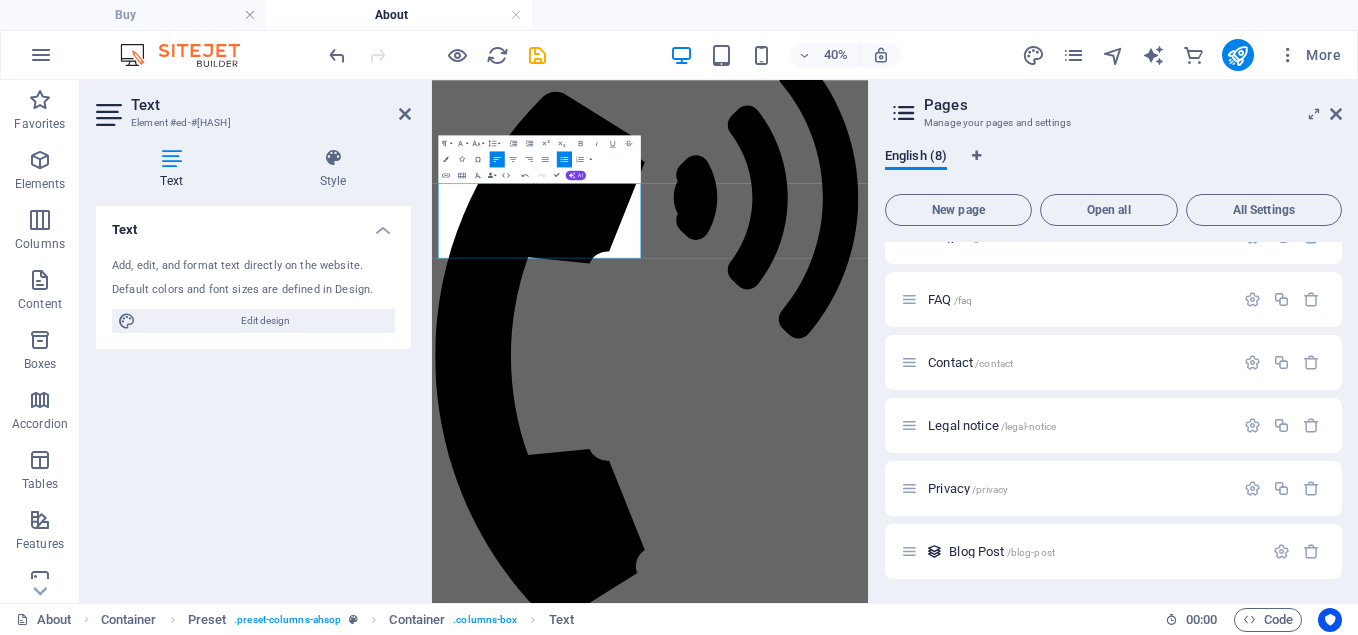 click on "Text Add, edit, and format text directly on the website. Default colors and font sizes are defined in Design. Edit design Alignment Left aligned Centered Right aligned" at bounding box center [253, 396] 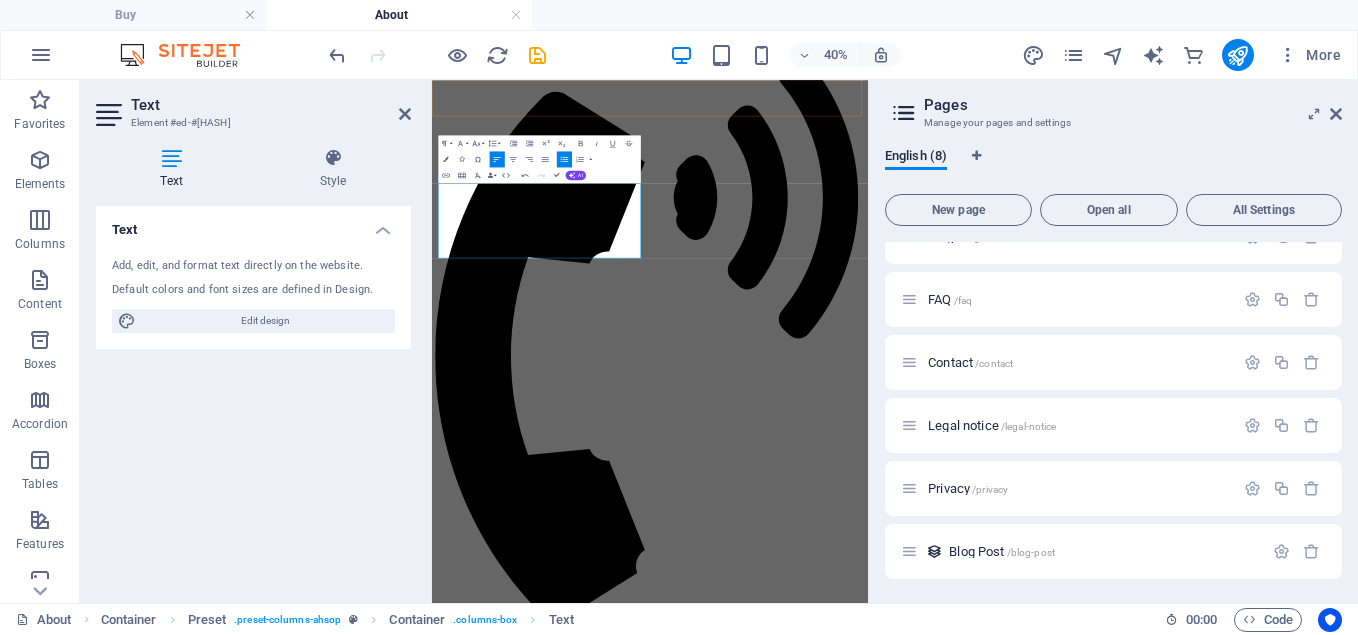 click at bounding box center [977, -163] 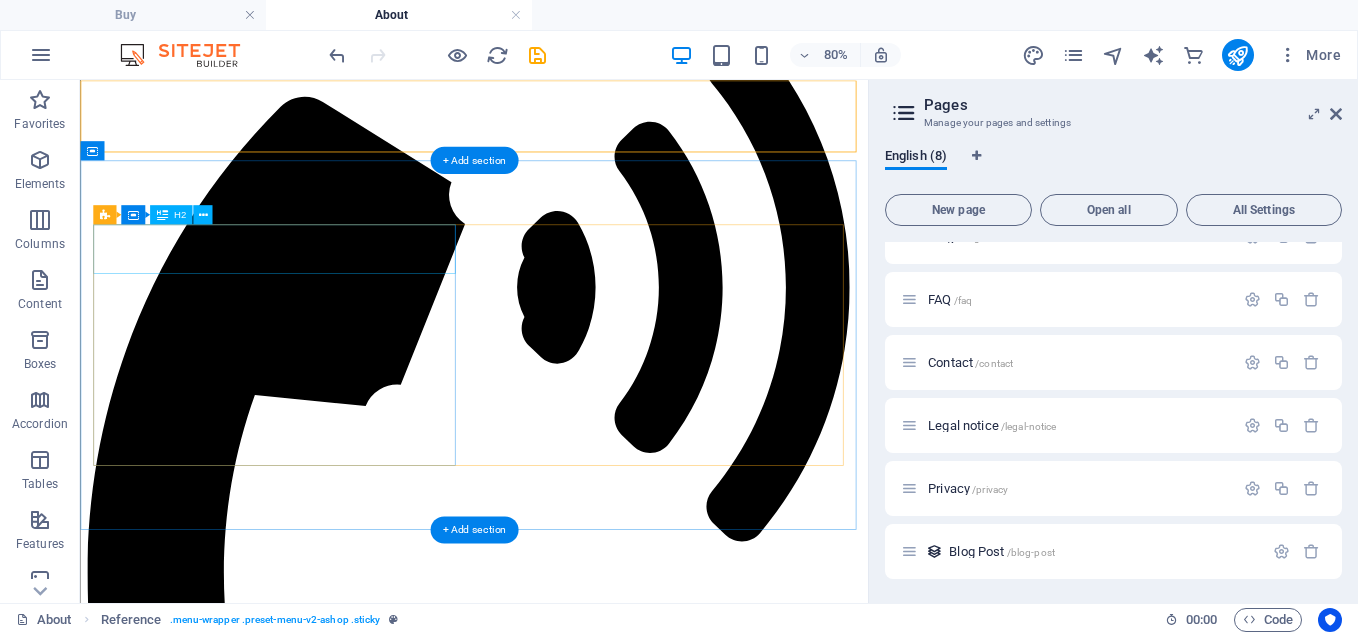 click on "Best shop since 2001" at bounding box center (572, 1444) 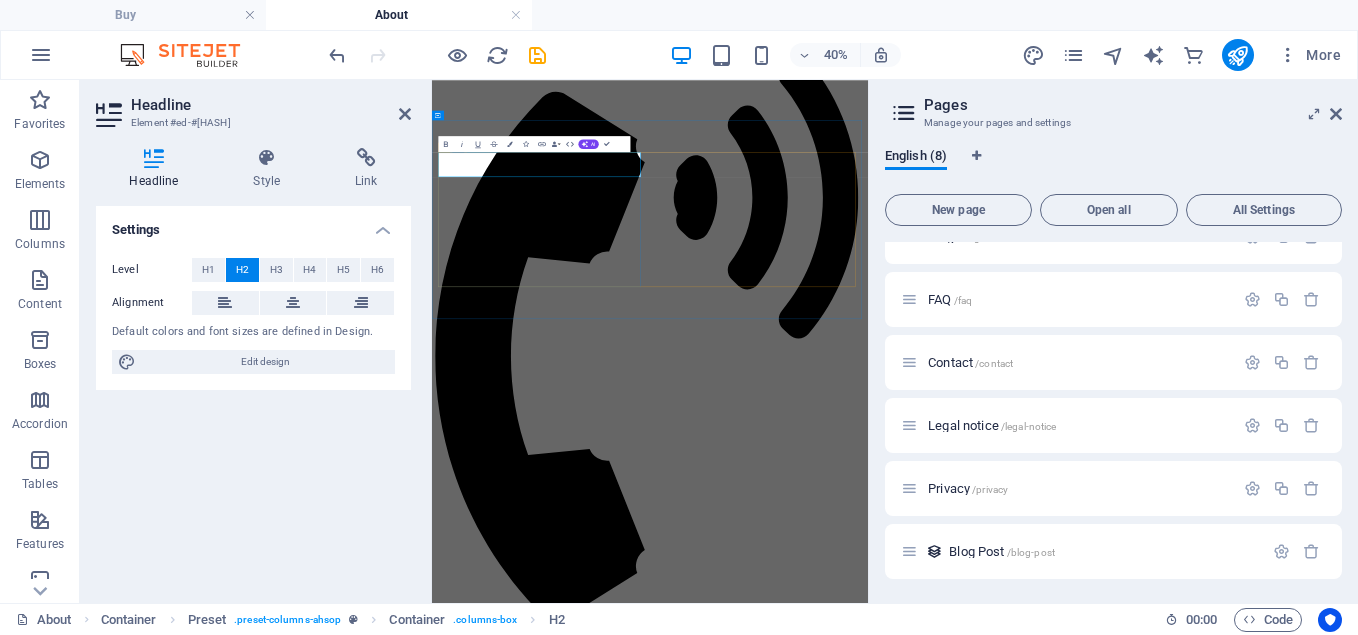 click on "Best shop since 2001" at bounding box center (977, 1583) 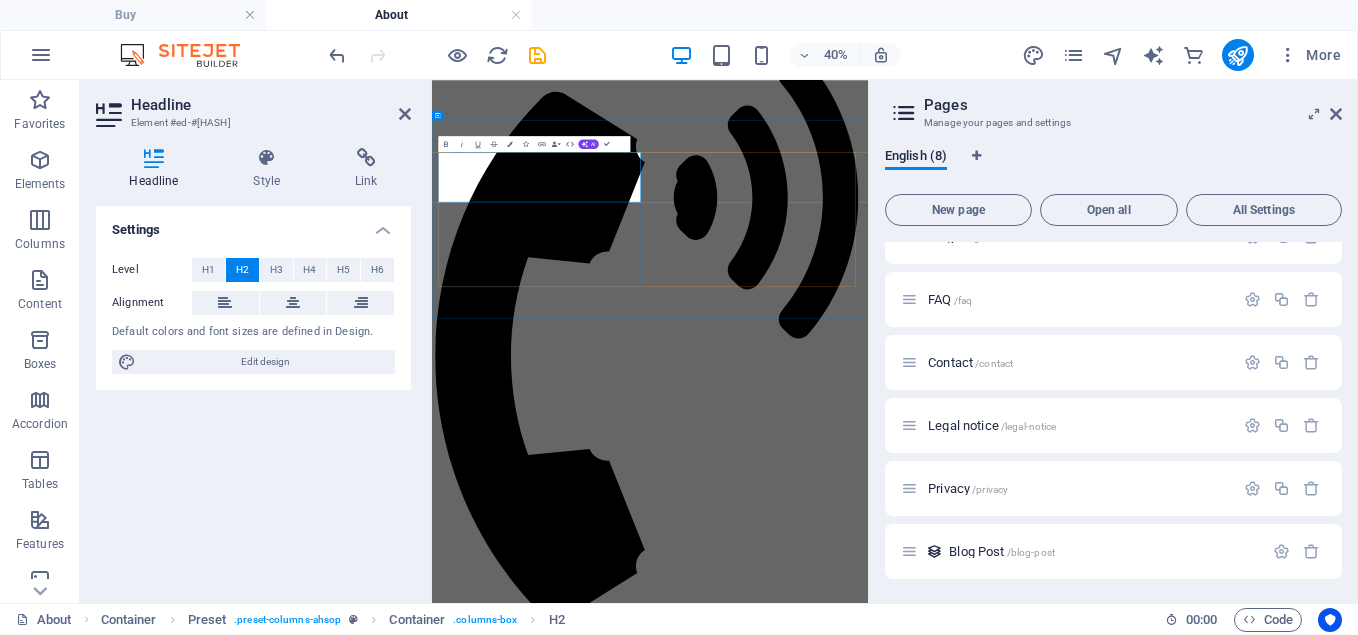 click on "Best IPTV Provider since 2001" at bounding box center (977, 1583) 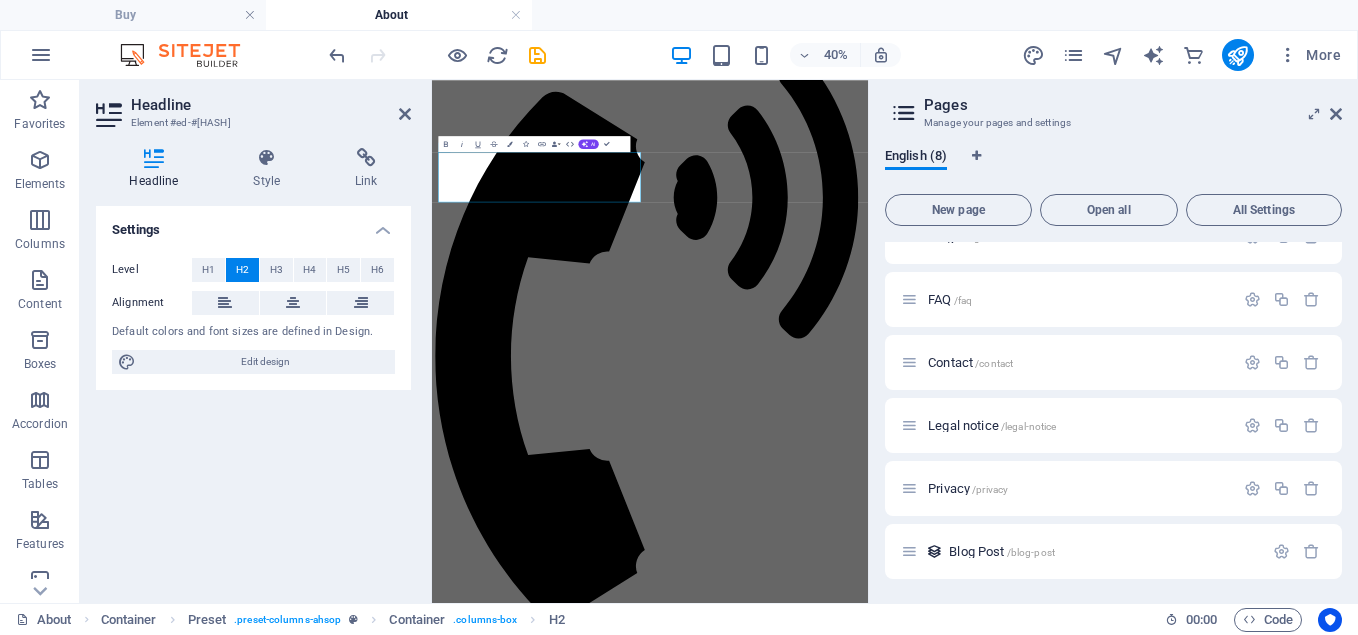 click on "Settings Level H1 H2 H3 H4 H5 H6 Alignment Default colors and font sizes are defined in Design. Edit design" at bounding box center (253, 396) 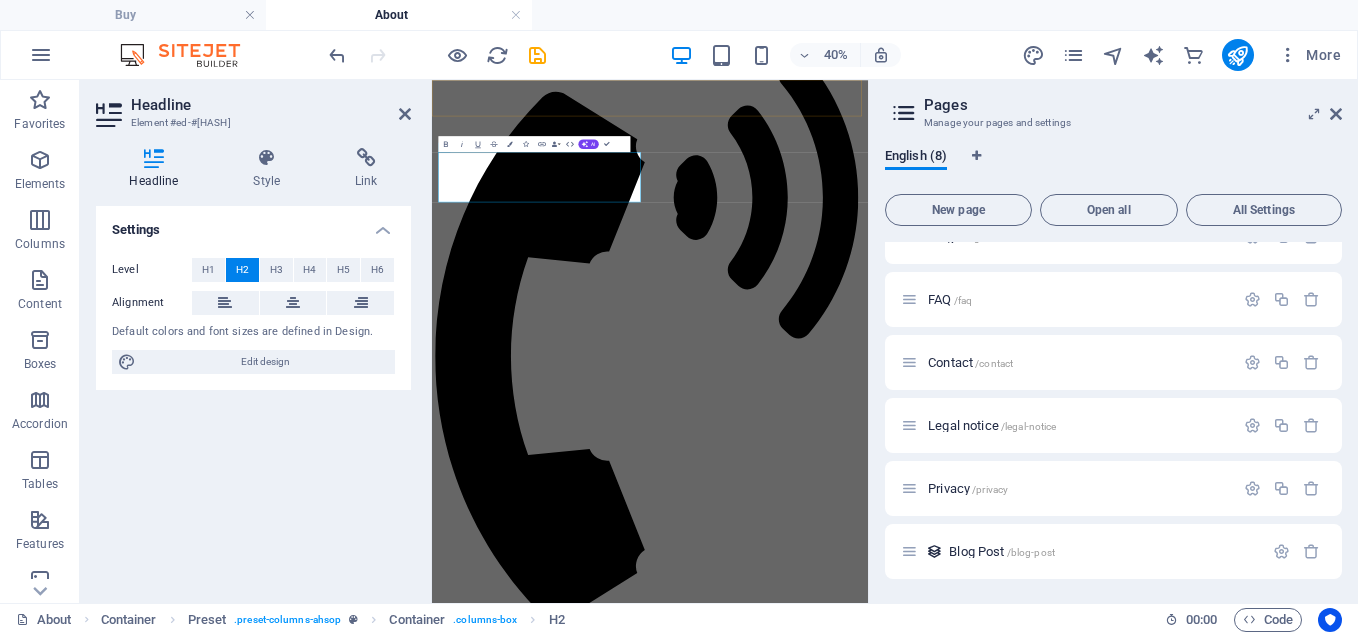click at bounding box center (977, -163) 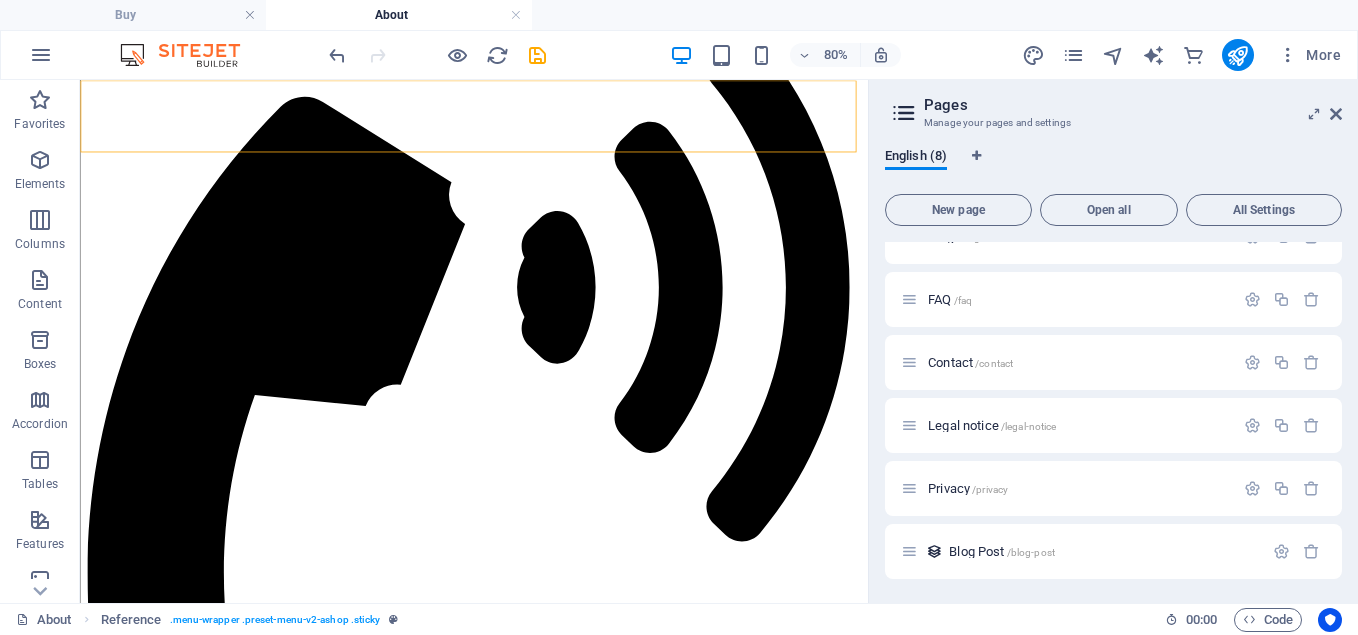 click on "Buy About Blog FAQ Contact [PHONE]" at bounding box center [572, 557] 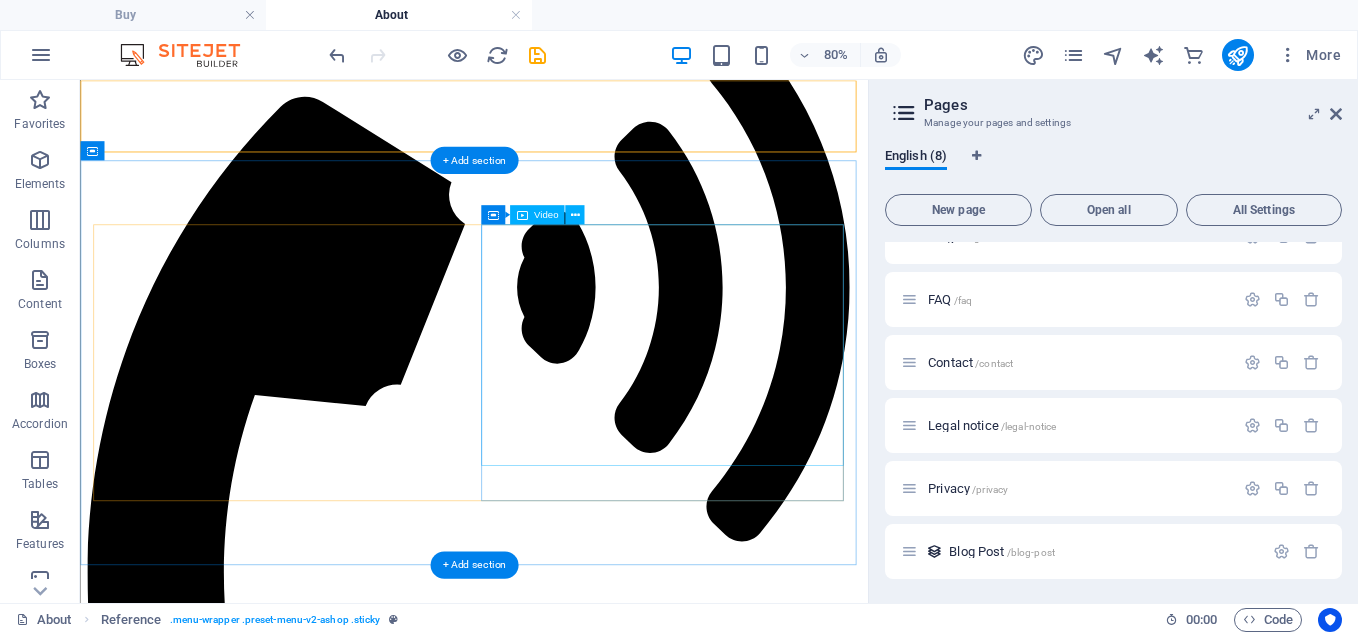 click at bounding box center (572, 2012) 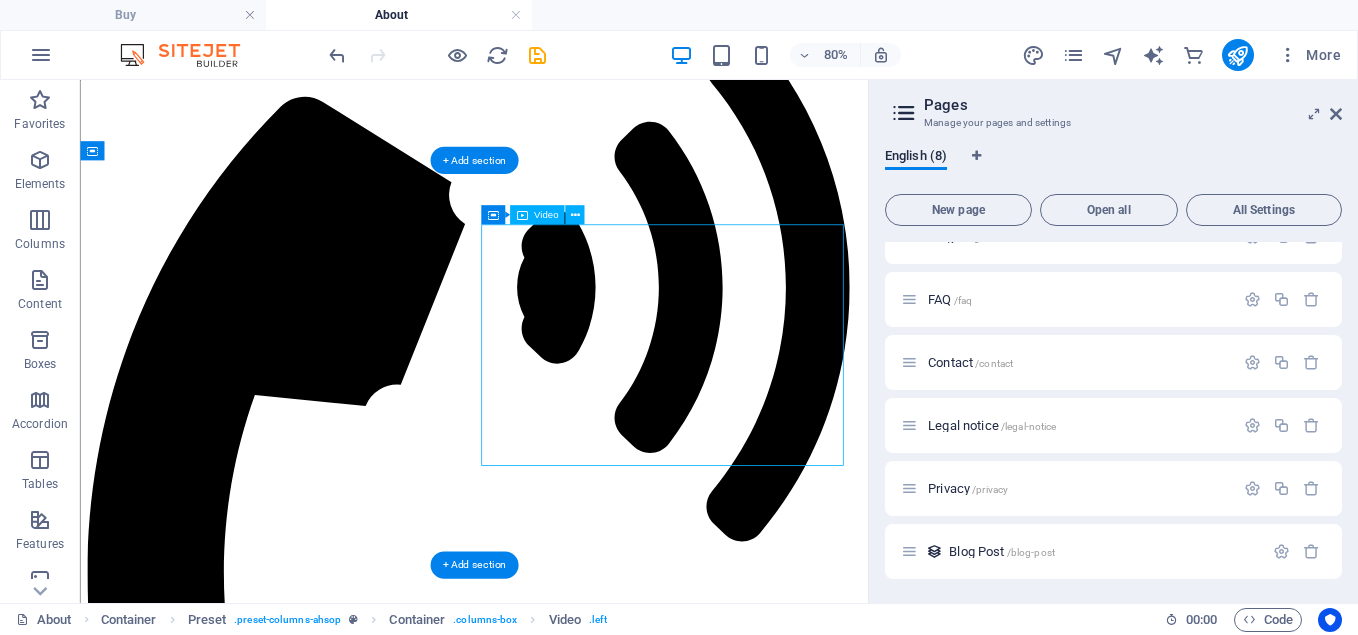 click at bounding box center [572, 2012] 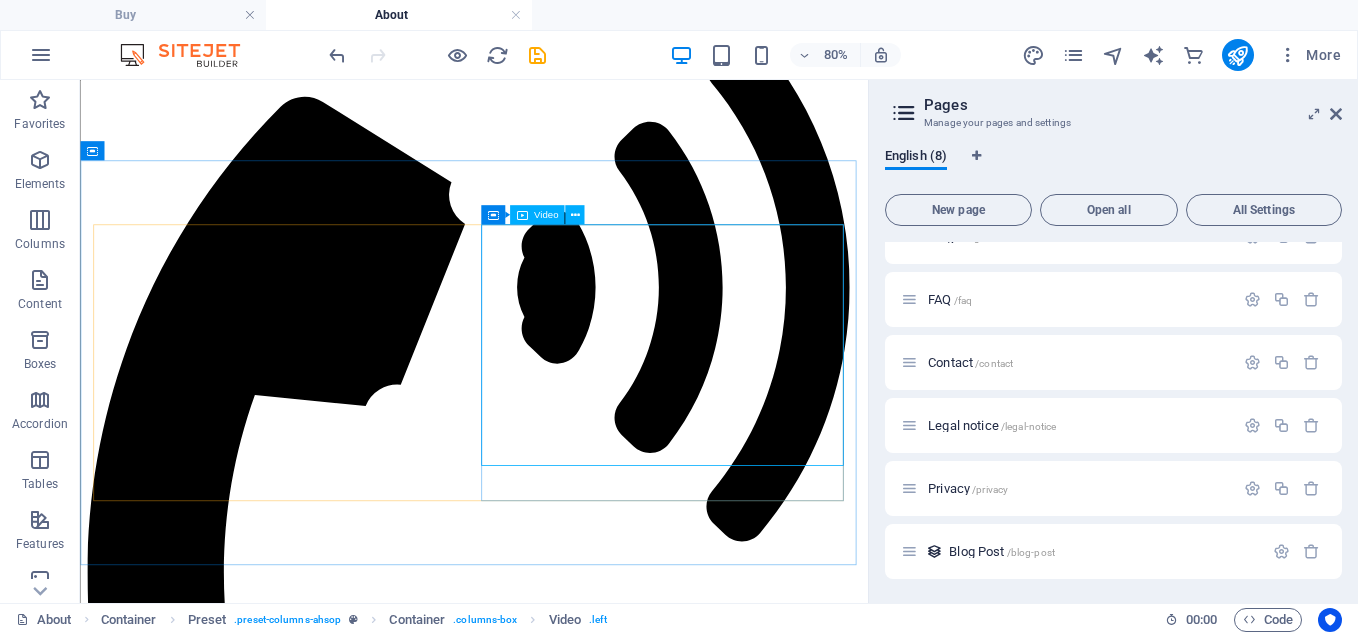 click on "Video" at bounding box center (546, 215) 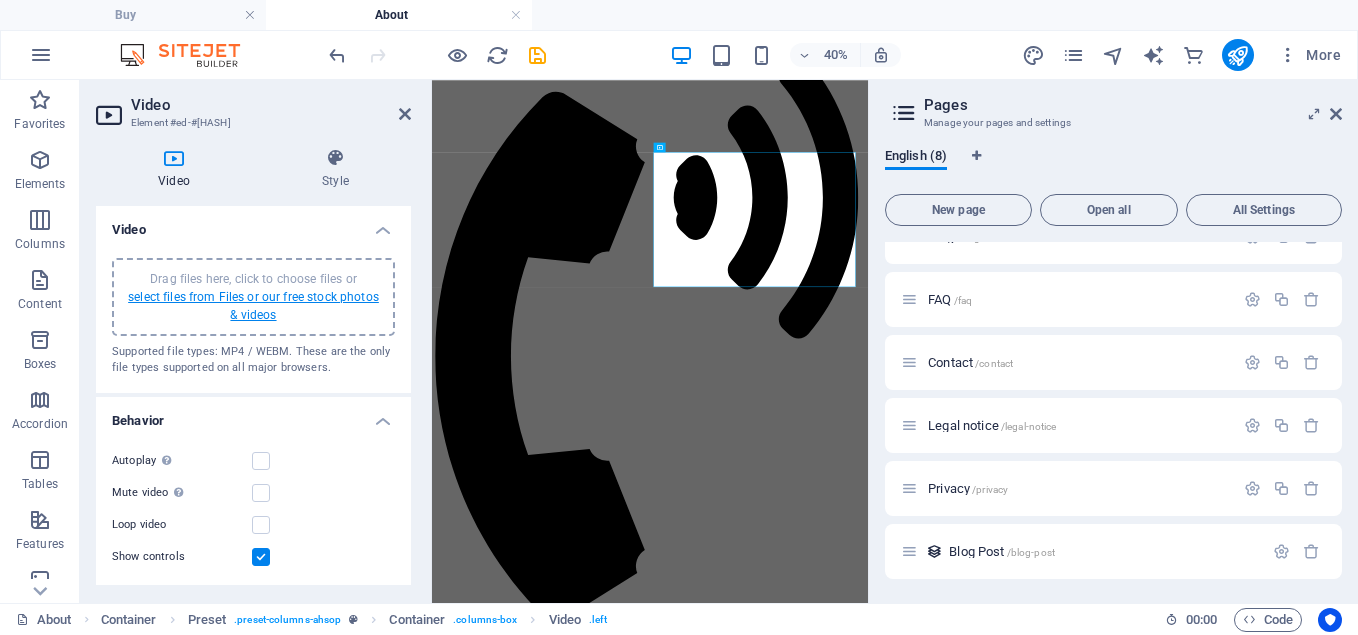 click on "select files from Files or our free stock photos & videos" at bounding box center [253, 306] 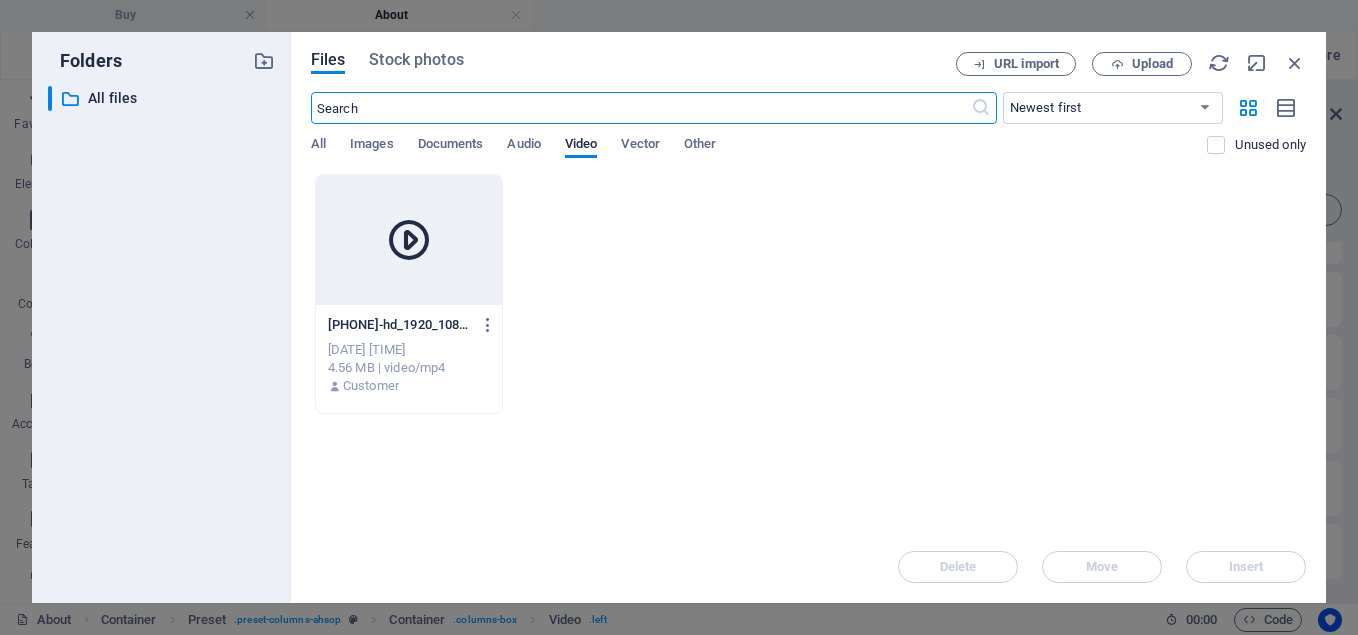 scroll, scrollTop: 1922, scrollLeft: 0, axis: vertical 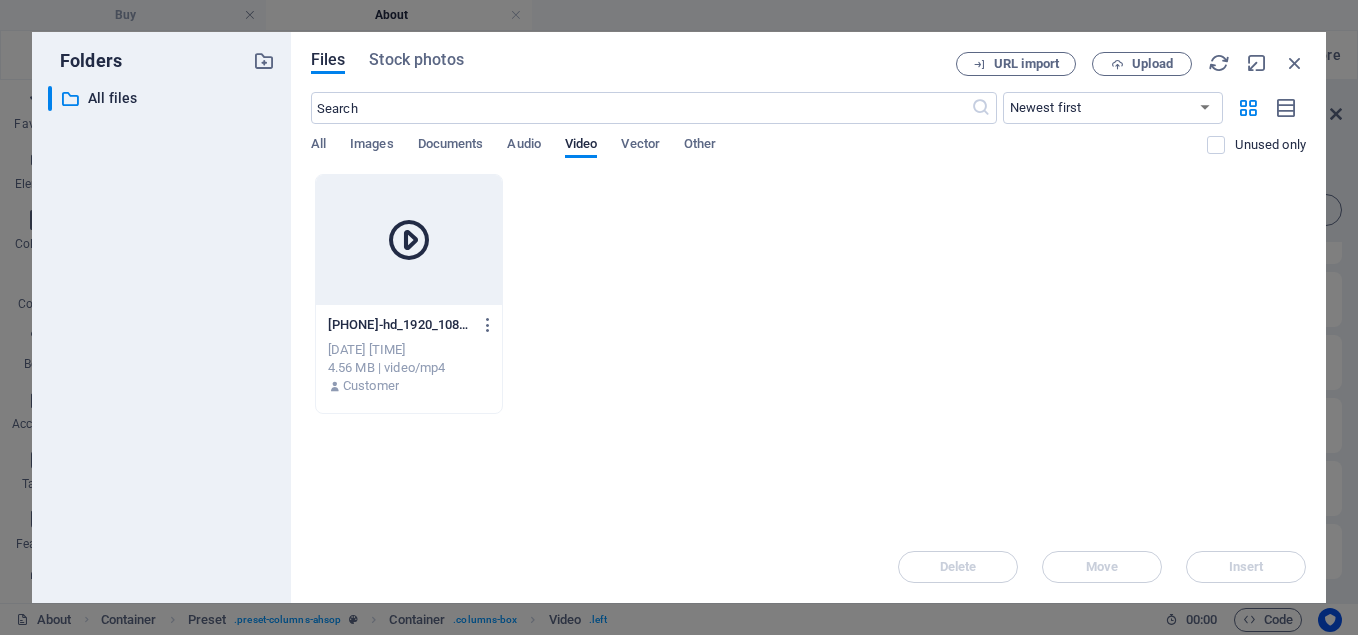 click at bounding box center [409, 240] 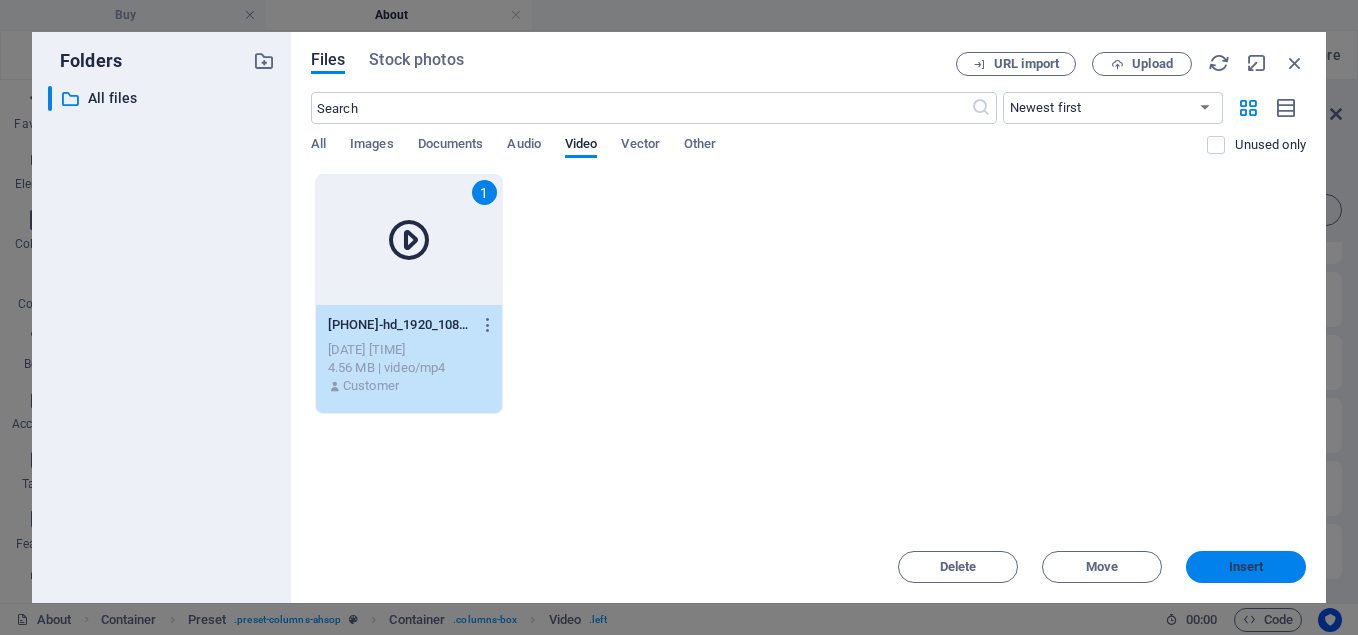click on "Insert" at bounding box center [1246, 567] 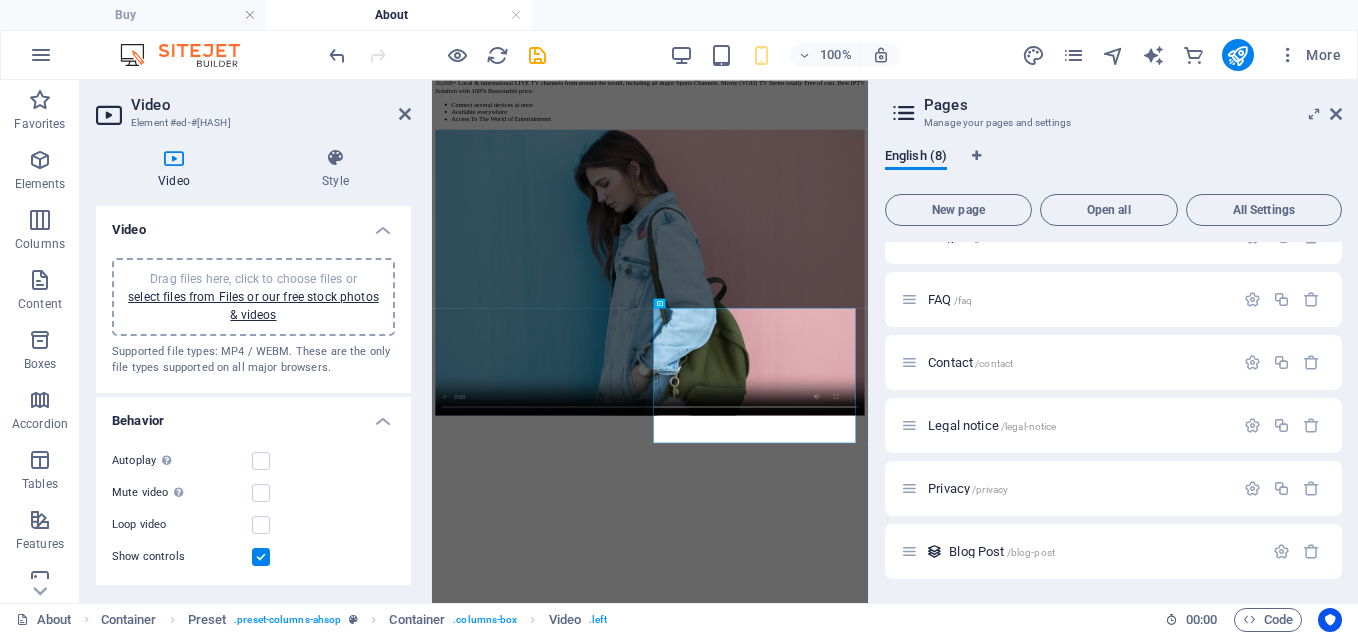scroll, scrollTop: 0, scrollLeft: 0, axis: both 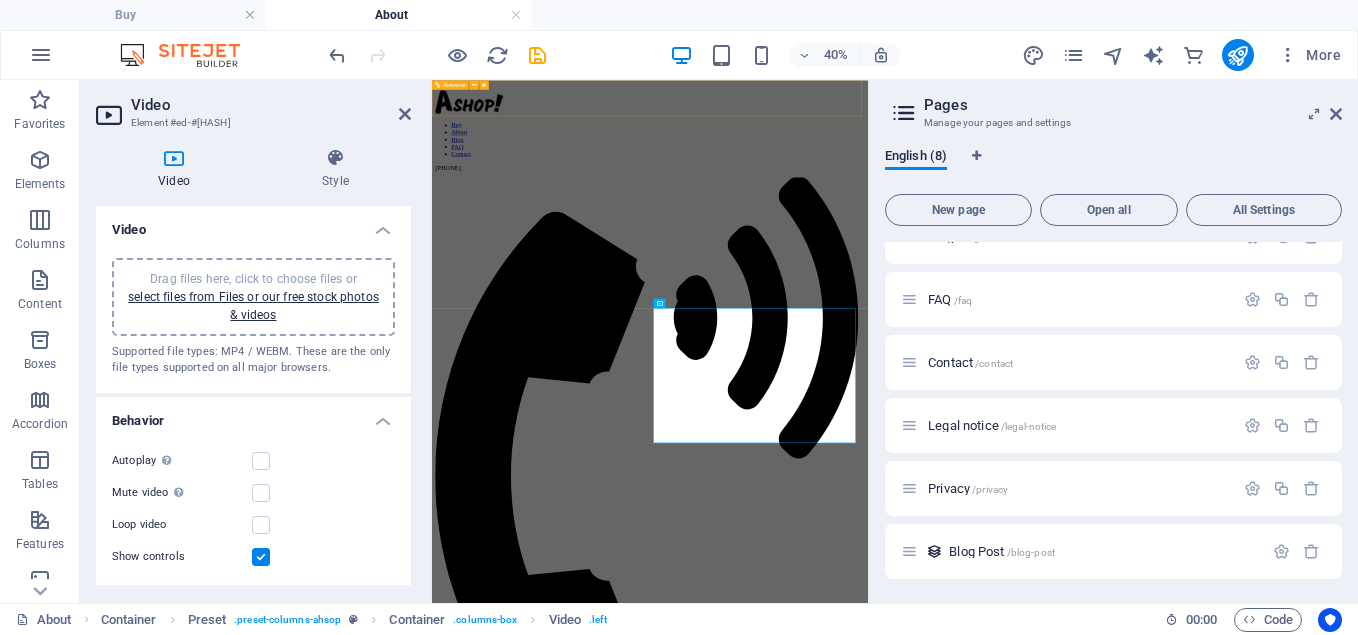click at bounding box center [977, 137] 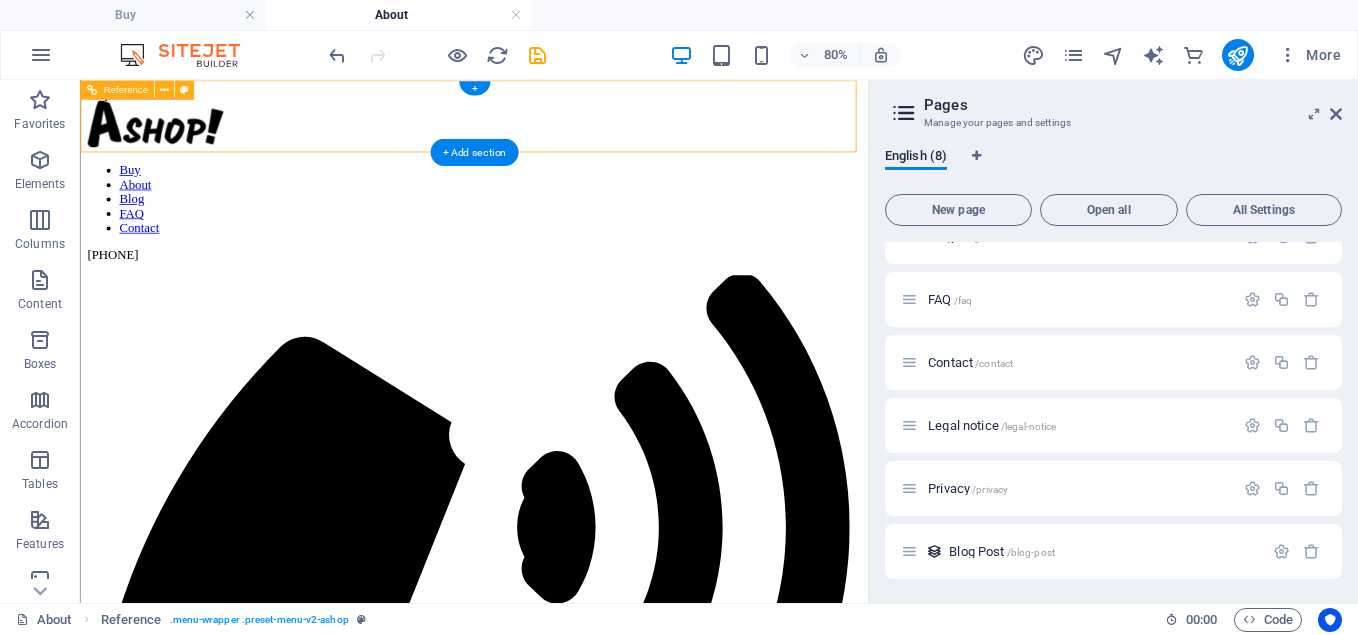 click at bounding box center [572, 137] 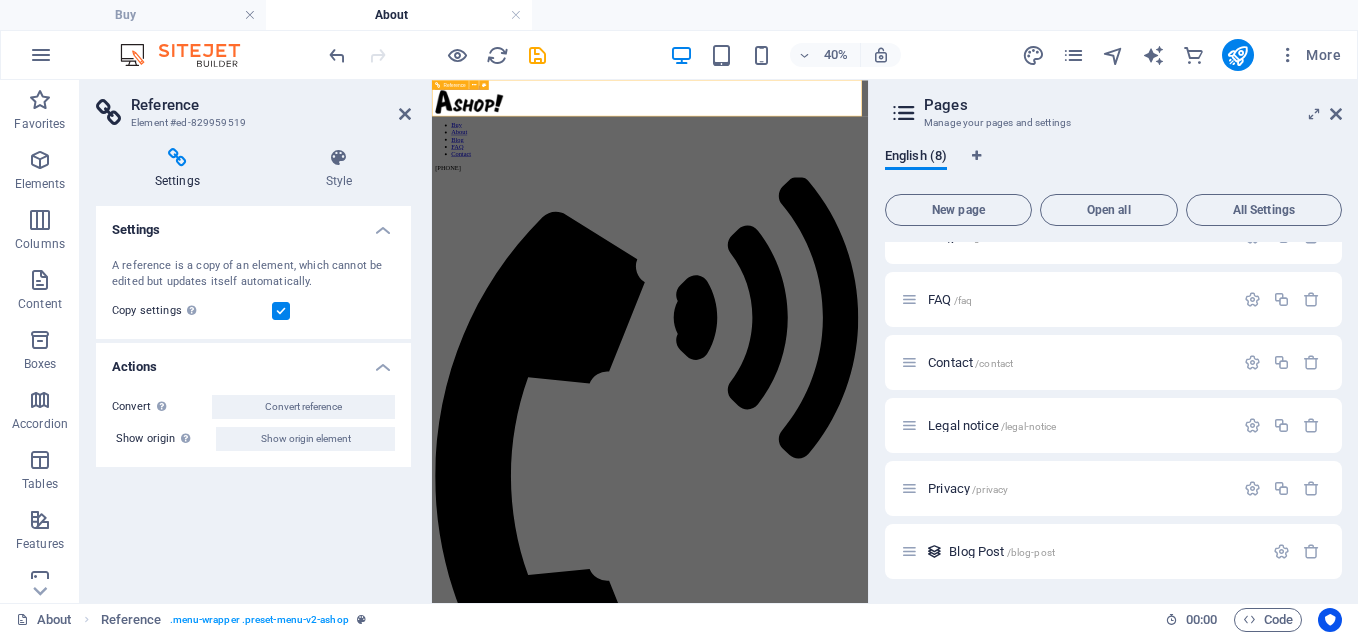 click at bounding box center (977, 137) 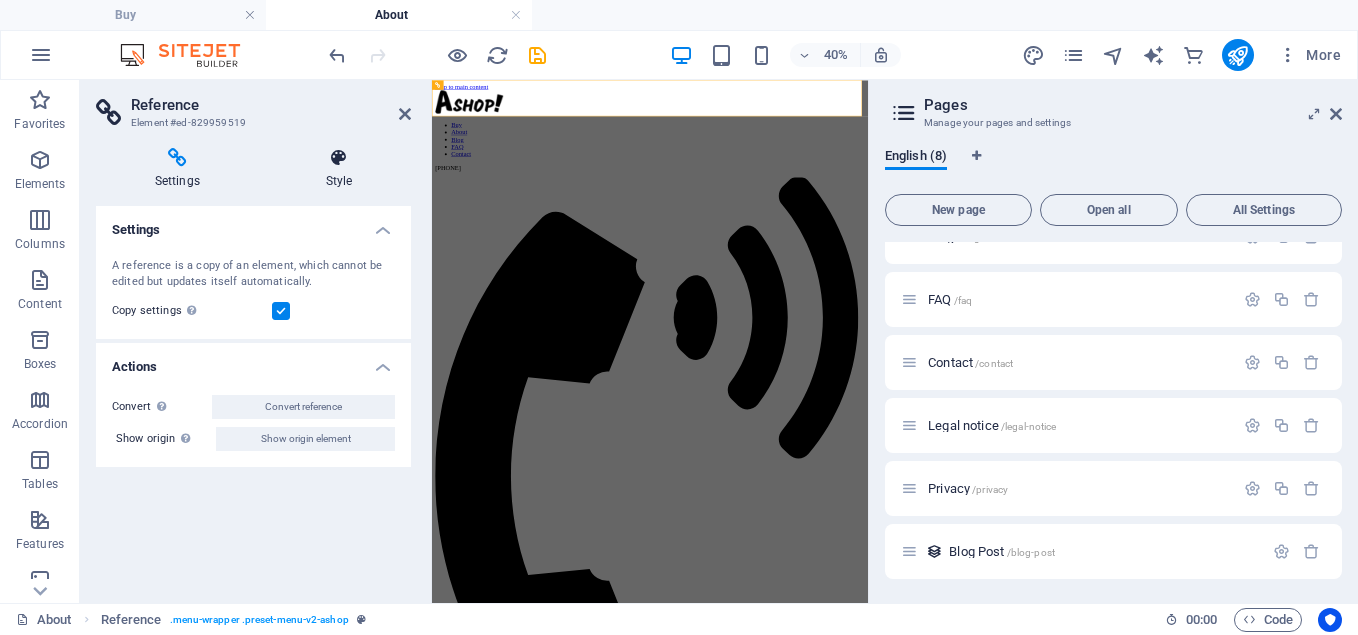 click at bounding box center (339, 158) 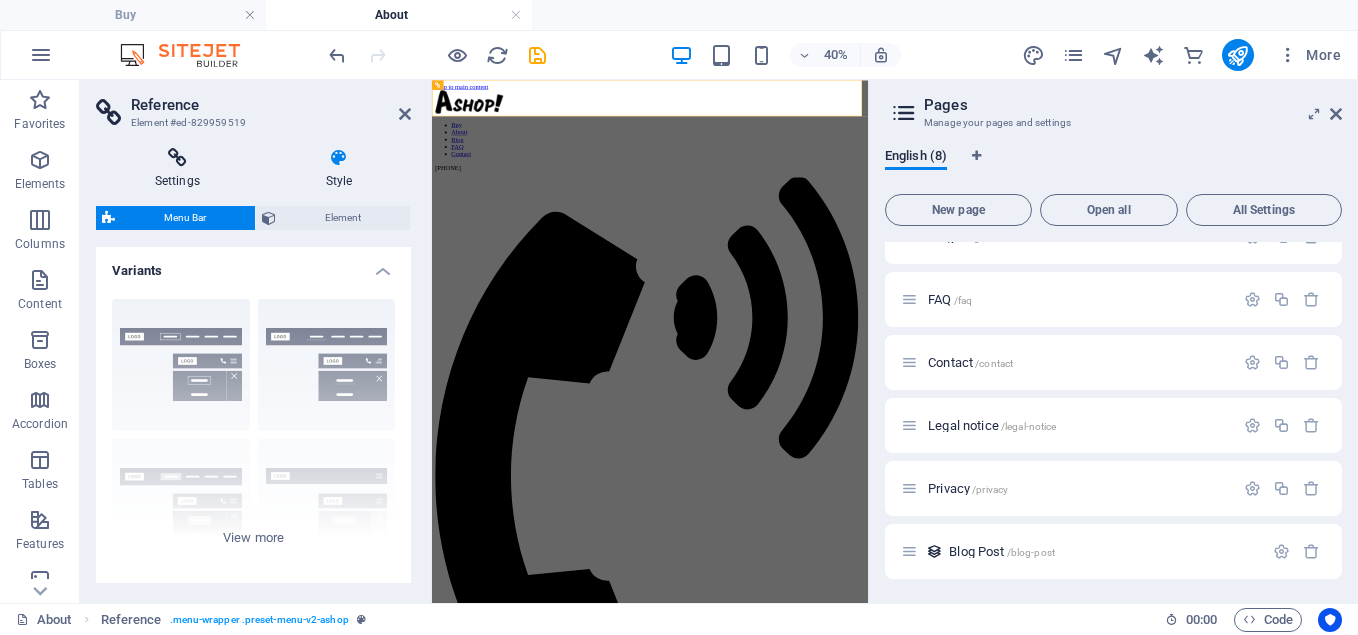 click on "Settings" at bounding box center [181, 169] 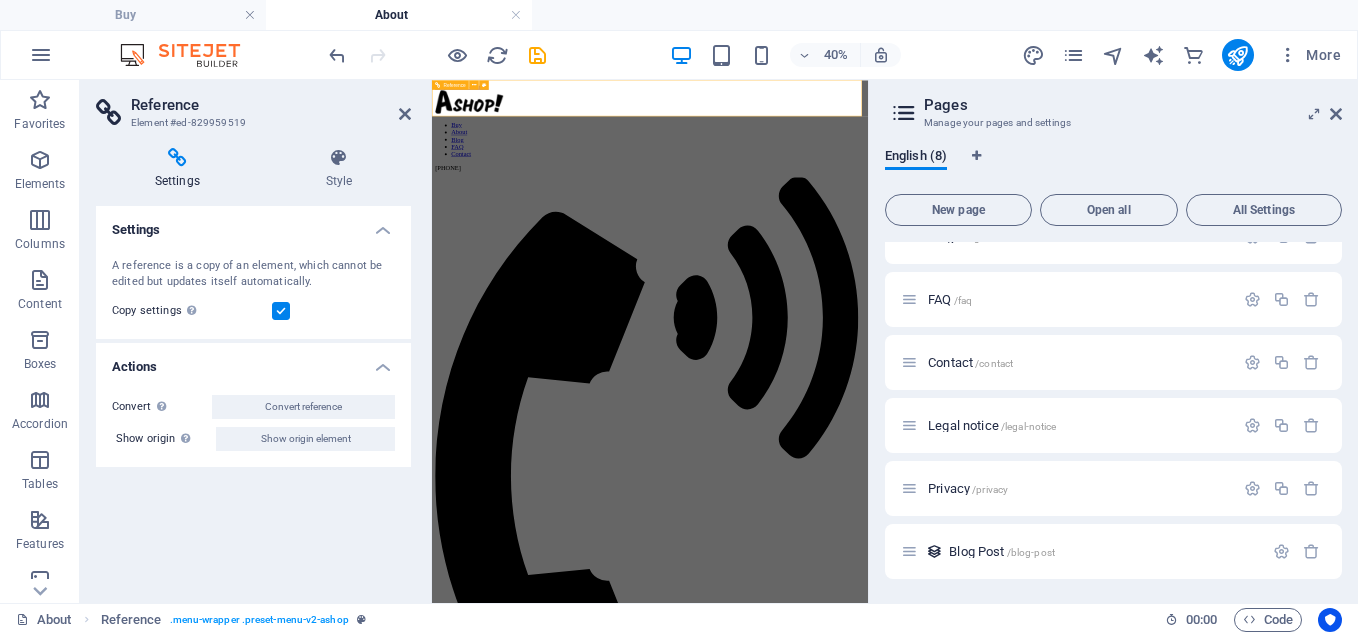 click at bounding box center [977, 137] 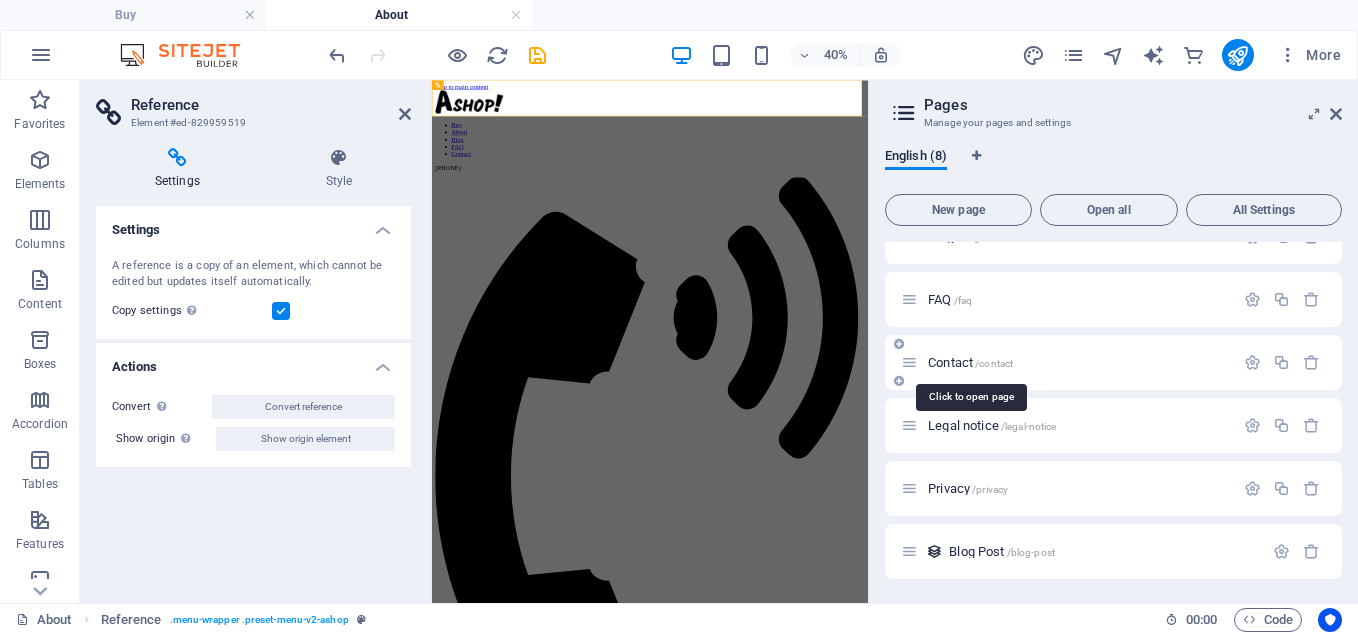 click on "Contact /contact" at bounding box center (970, 362) 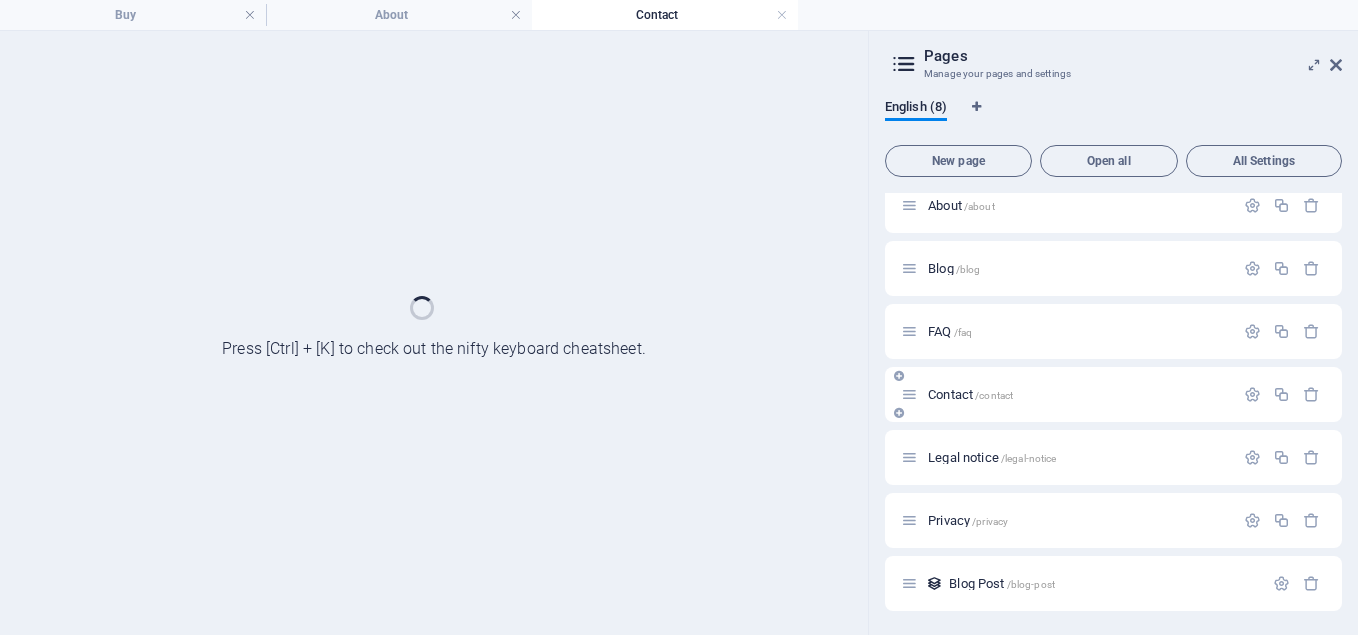 scroll, scrollTop: 78, scrollLeft: 0, axis: vertical 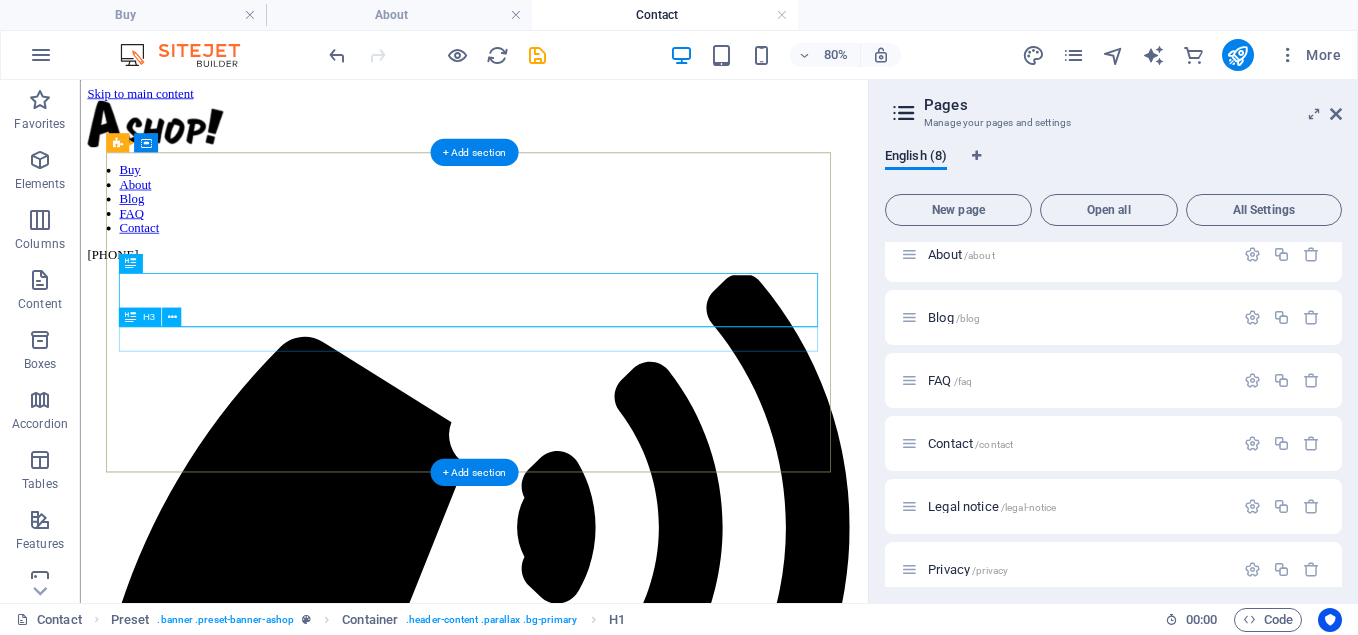 click on "Lorem ipsum sed diam nonumy." at bounding box center (572, 1700) 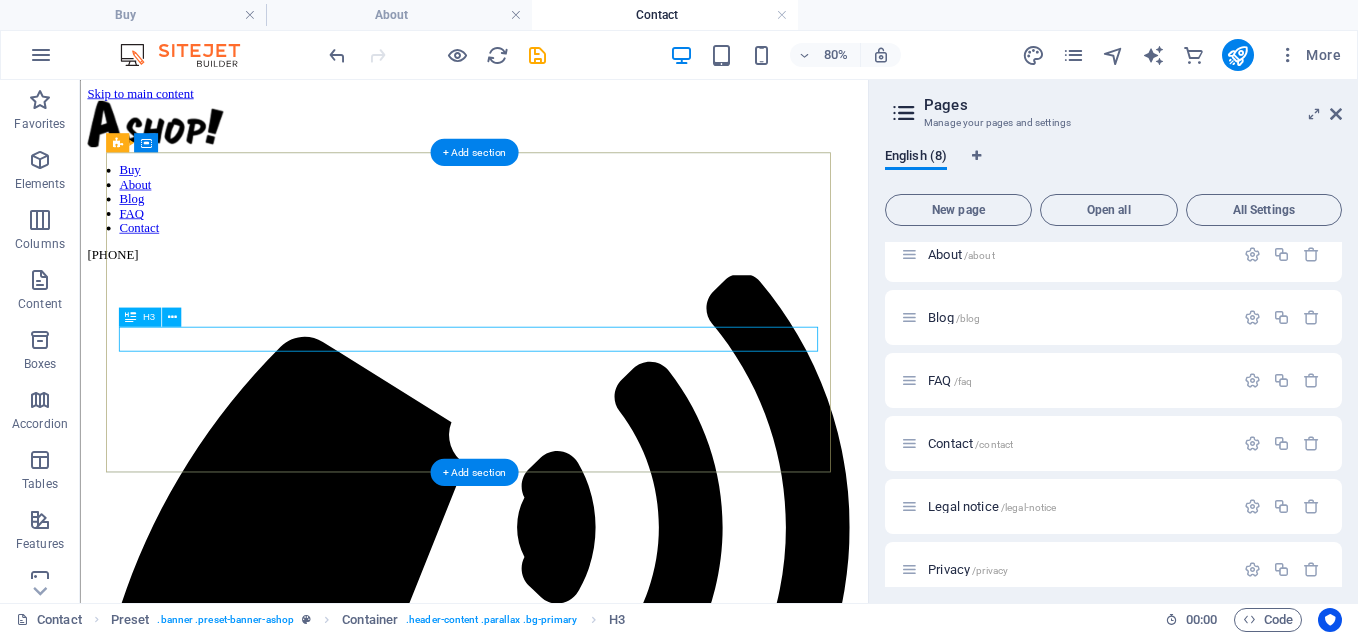 click on "Lorem ipsum sed diam nonumy." at bounding box center [572, 1700] 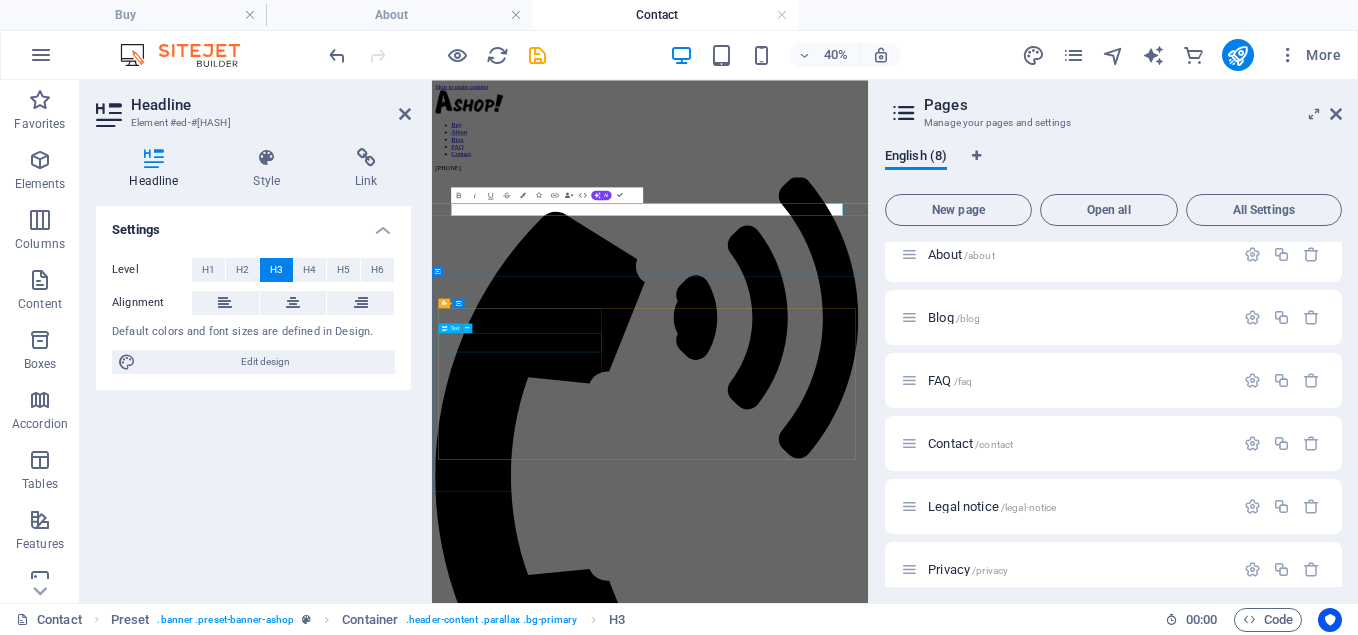 type 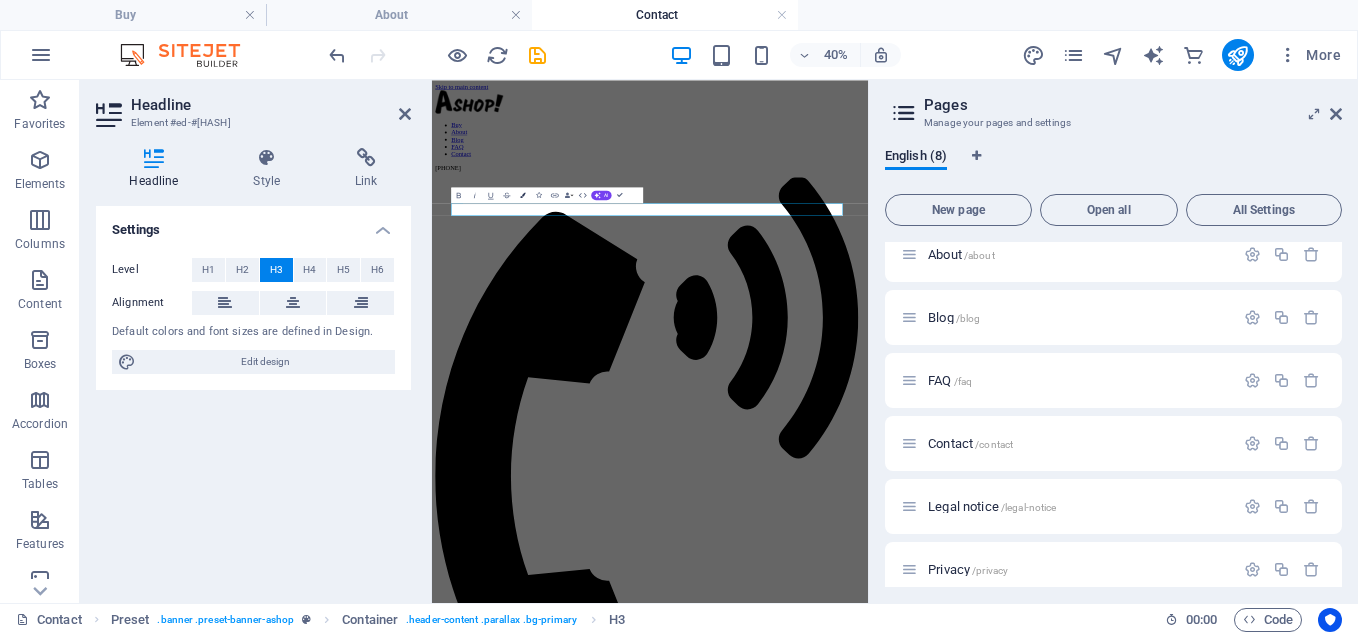 click at bounding box center [523, 195] 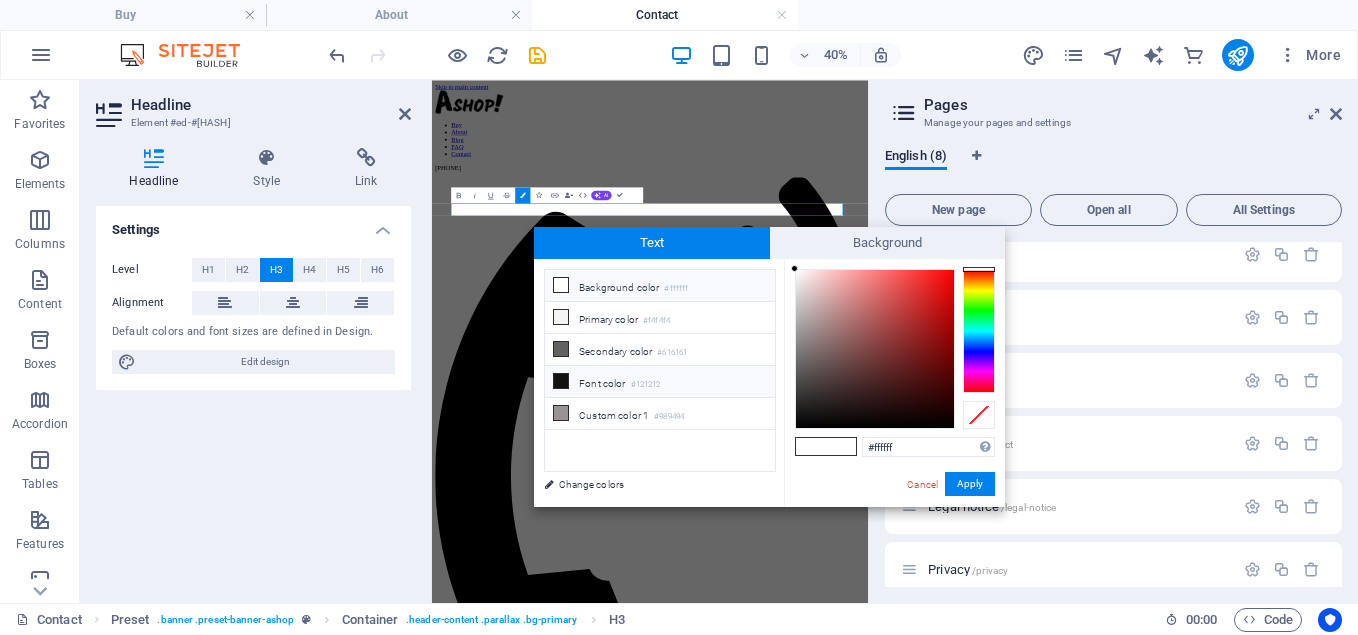 click at bounding box center [561, 381] 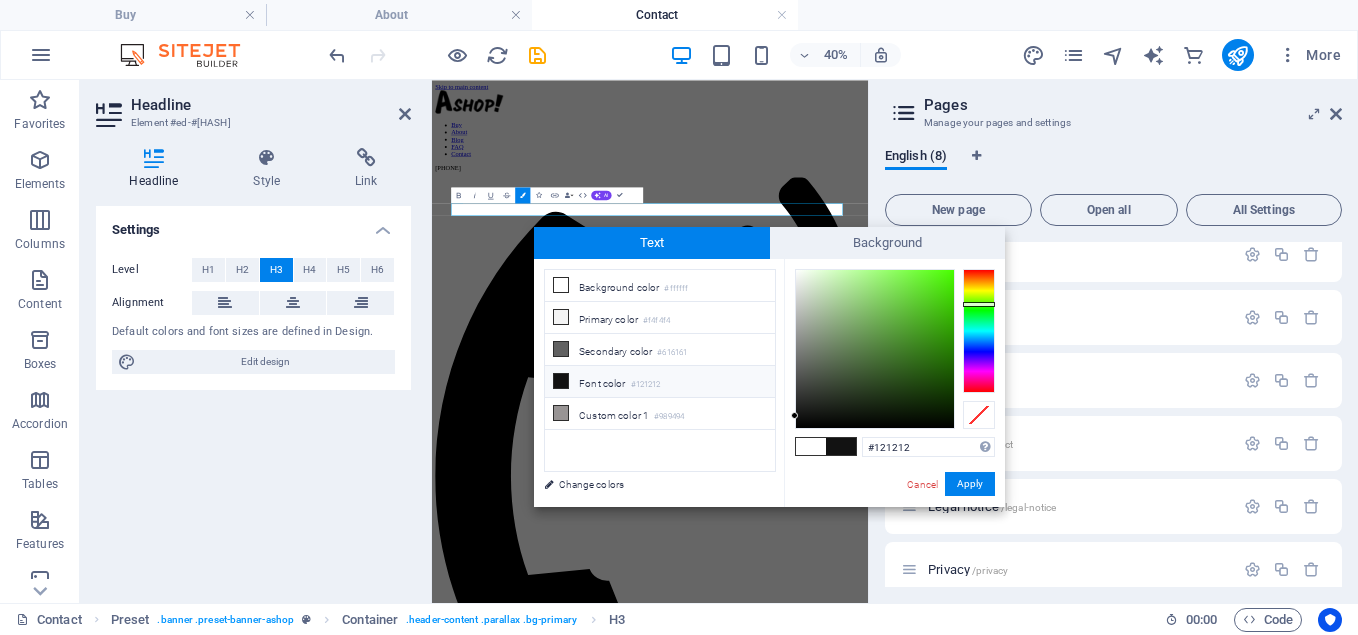click at bounding box center (979, 331) 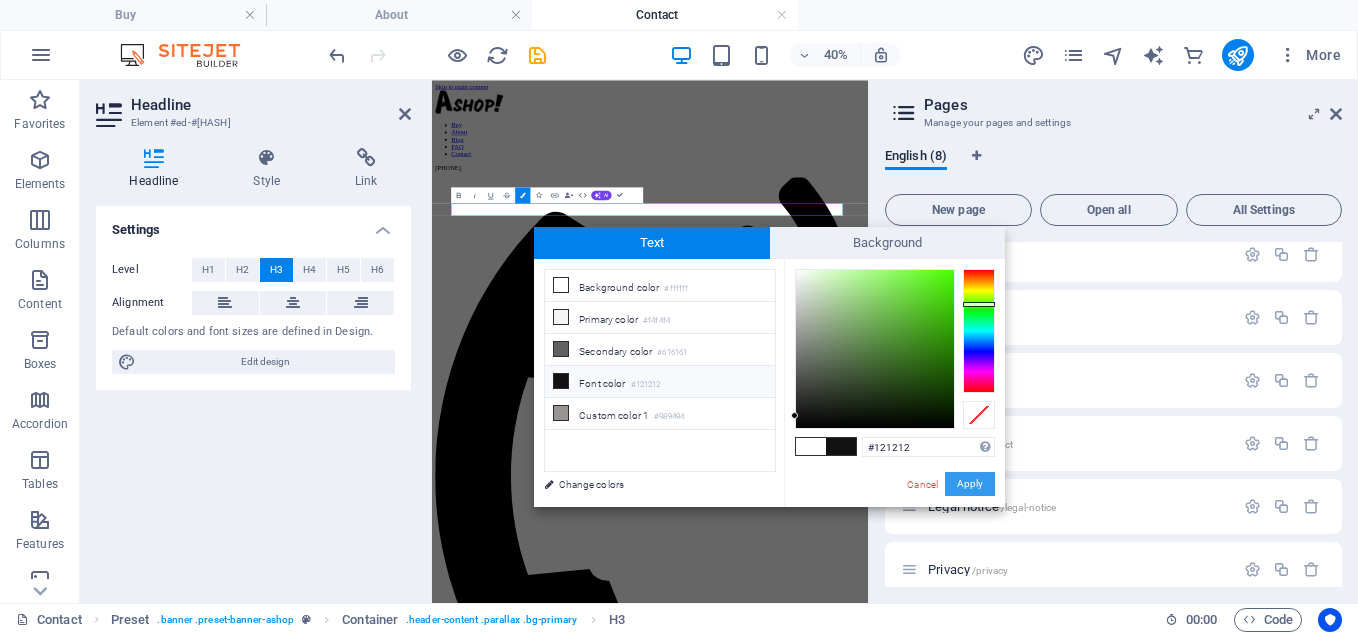 click on "Apply" at bounding box center (970, 484) 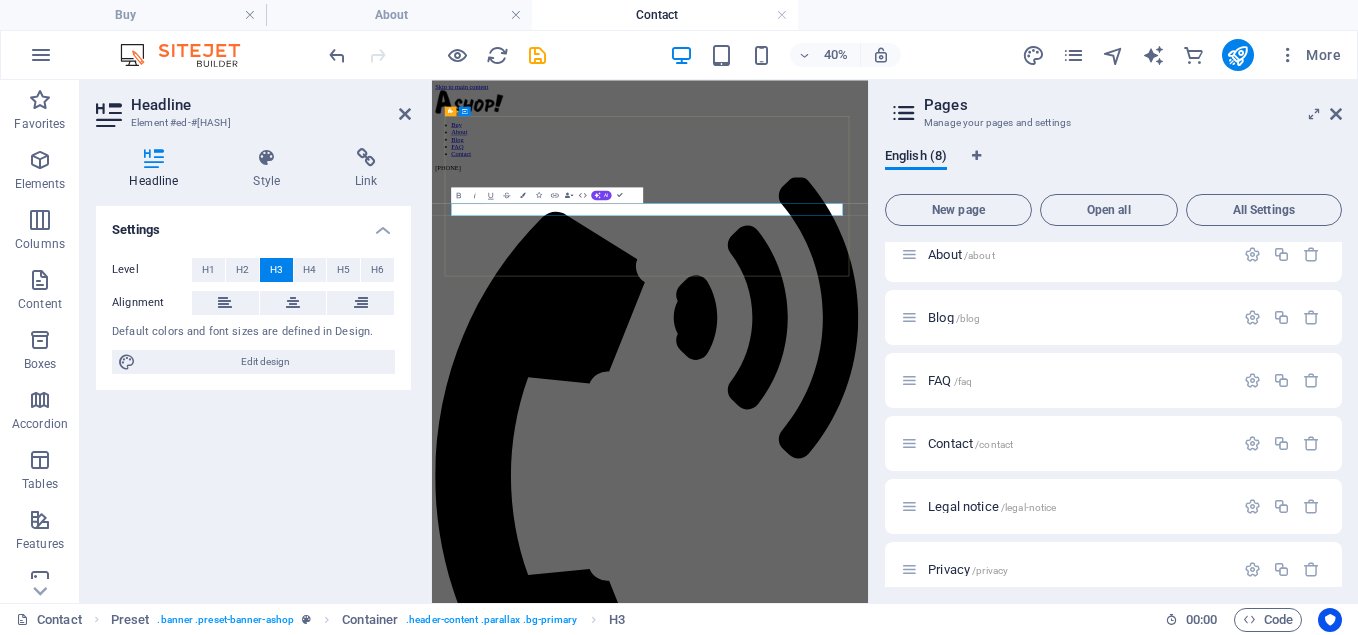 click on "+[COUNTRY_CODE]" at bounding box center [977, 1839] 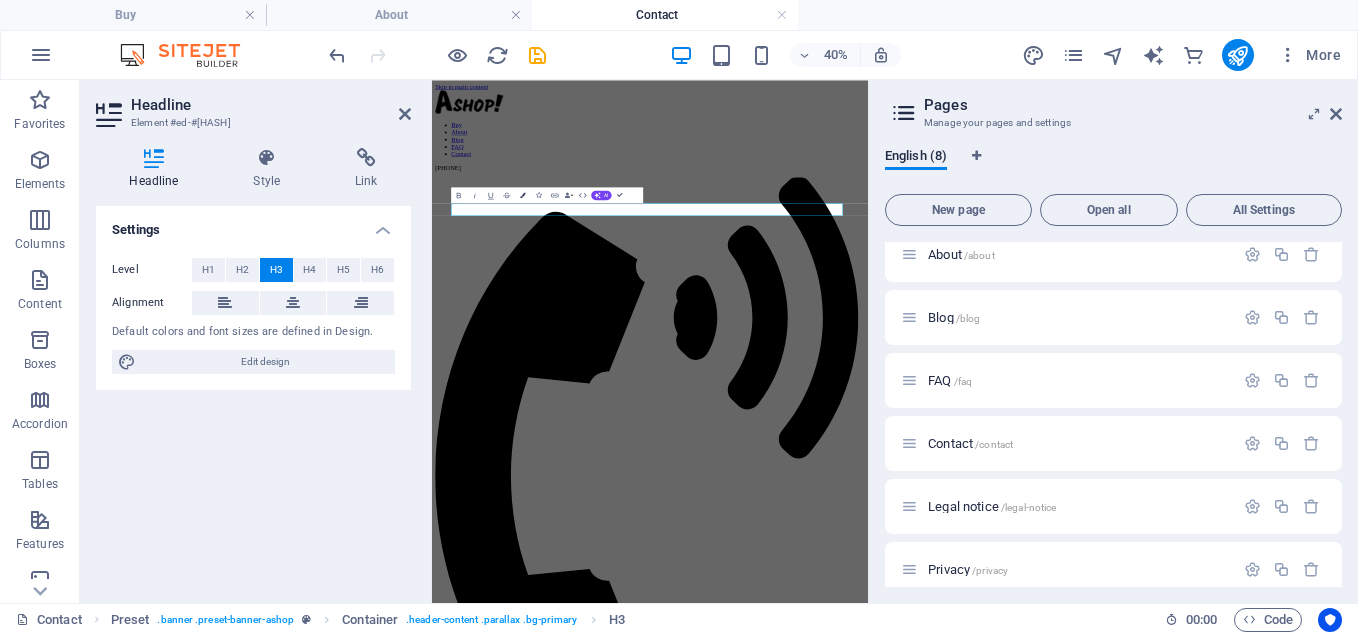 click at bounding box center (523, 195) 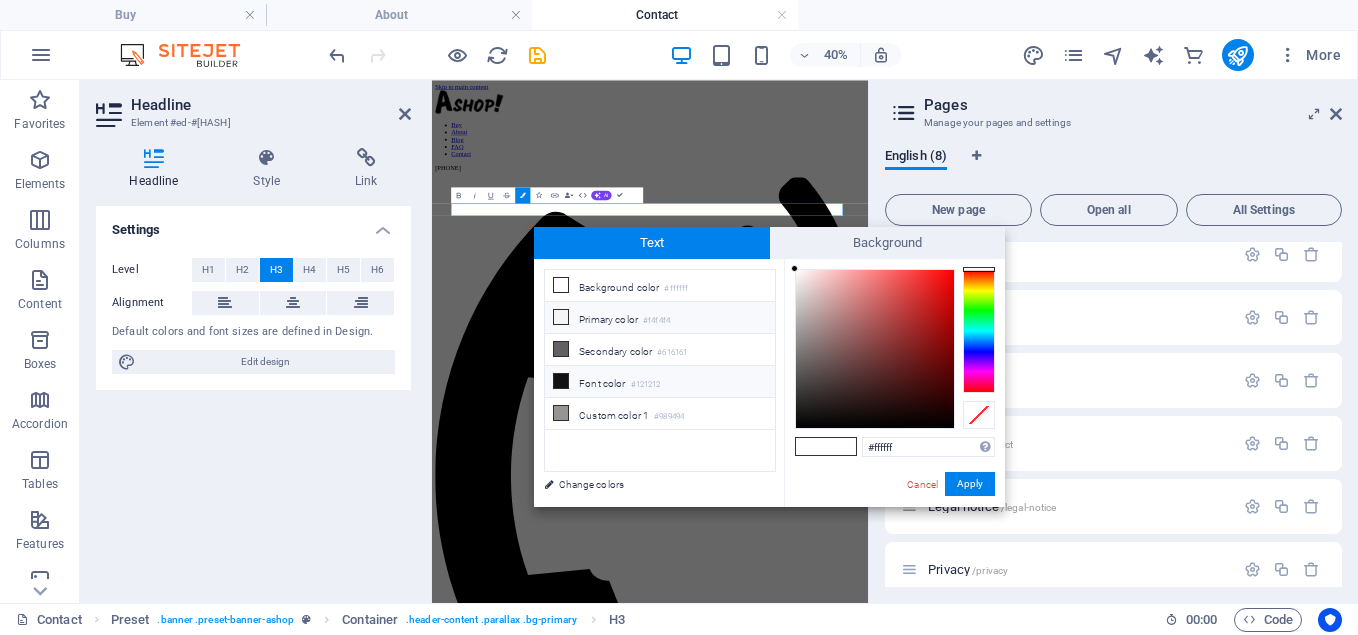 click on "Primary color
#f4f4f4" at bounding box center (660, 318) 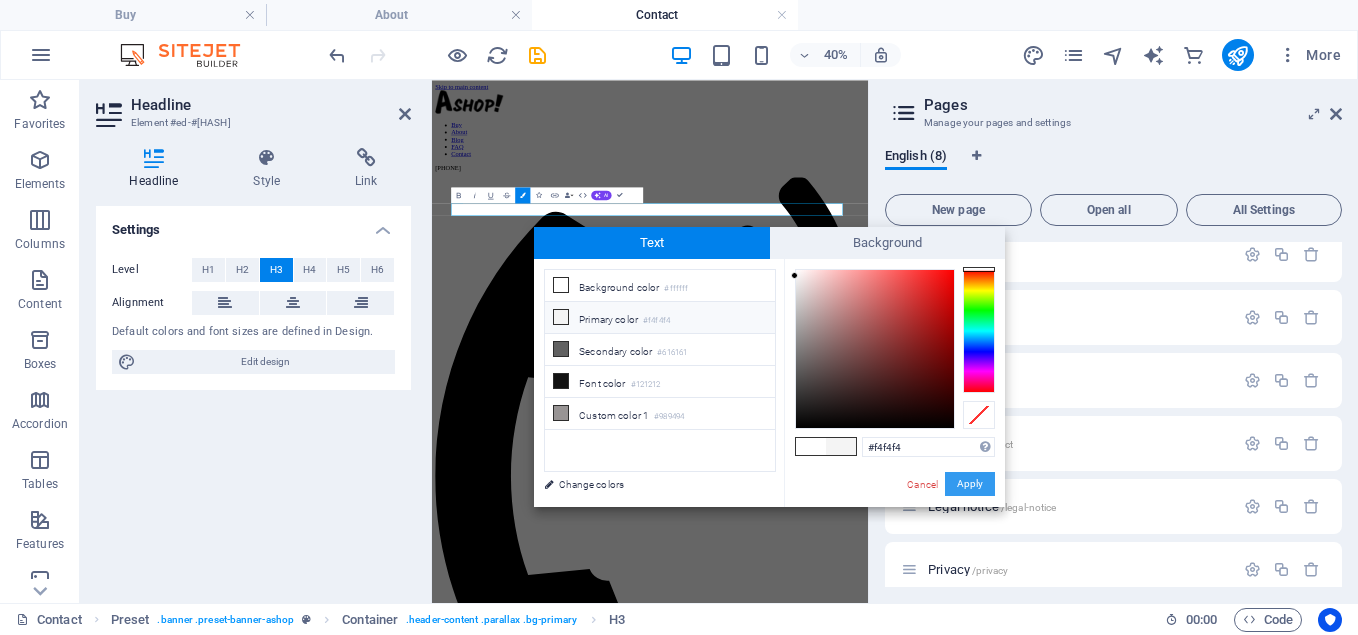 click on "Apply" at bounding box center [970, 484] 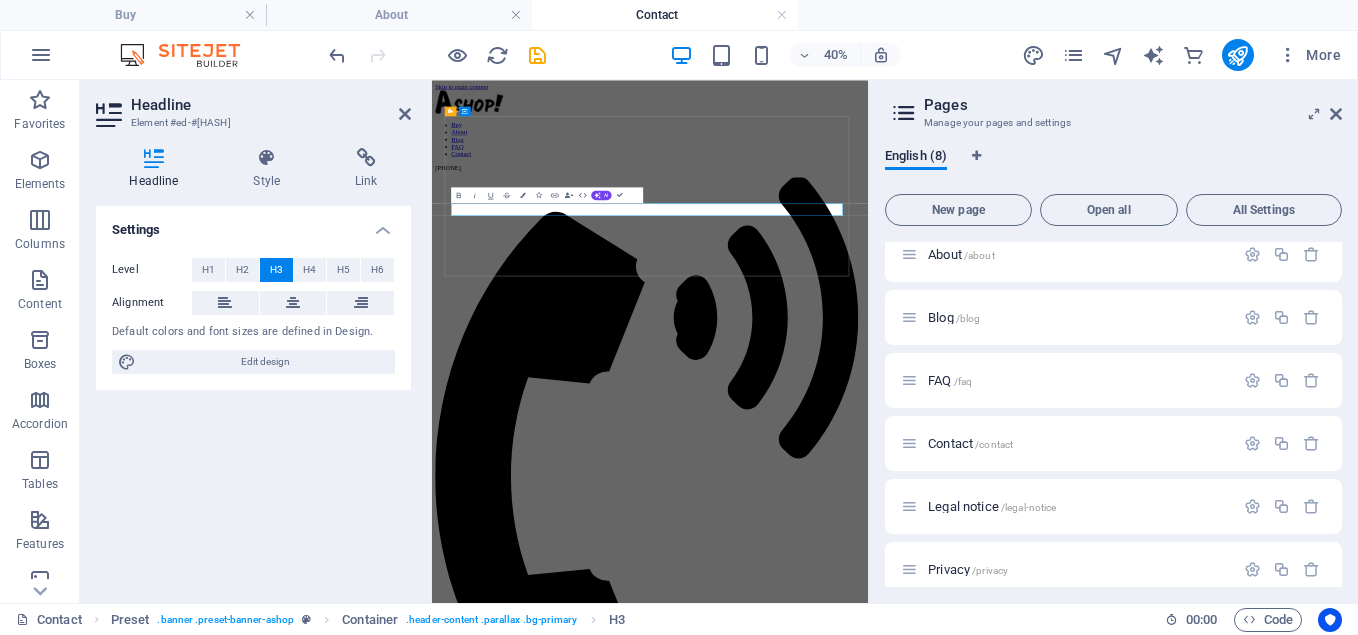 click on "[PHONE]" at bounding box center (977, 1839) 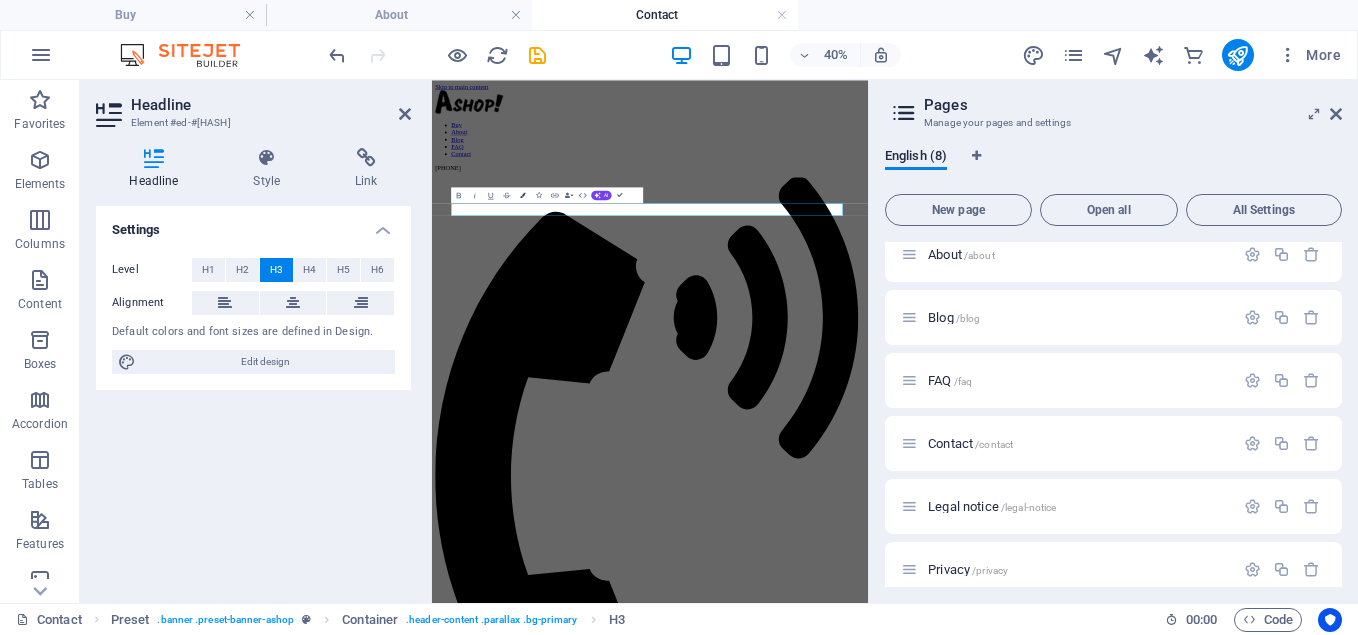 click on "Colors" at bounding box center (522, 195) 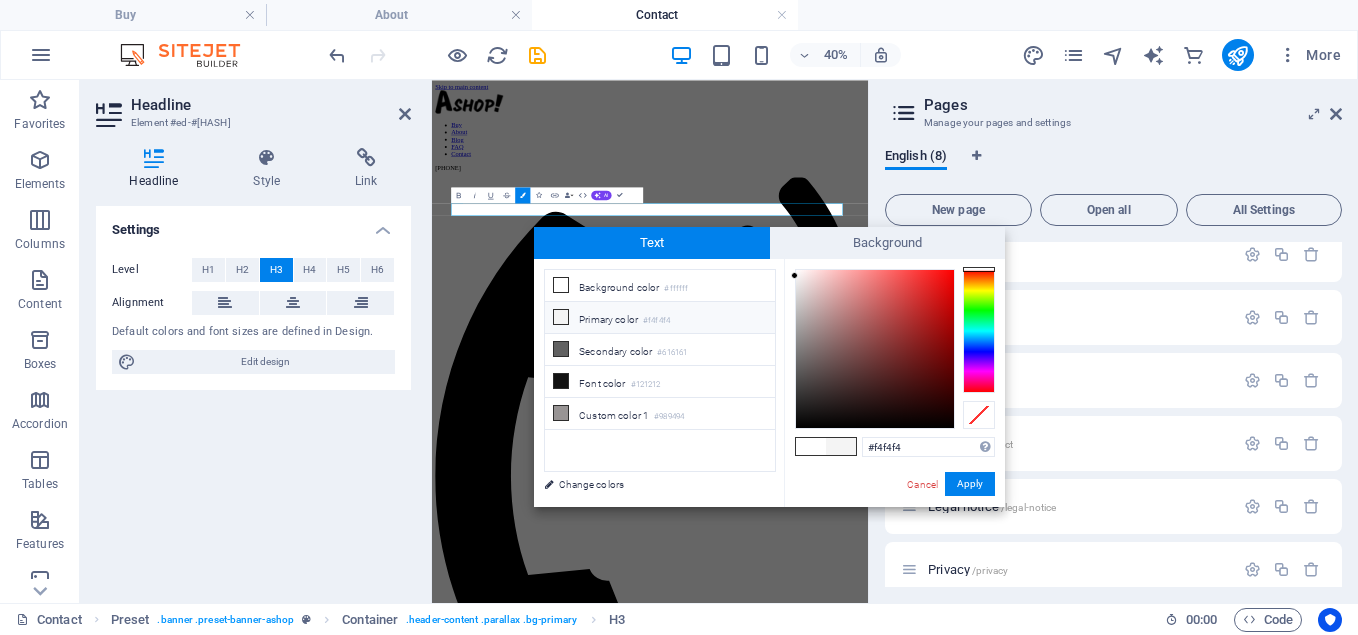 click on "Primary color
#f4f4f4" at bounding box center (660, 318) 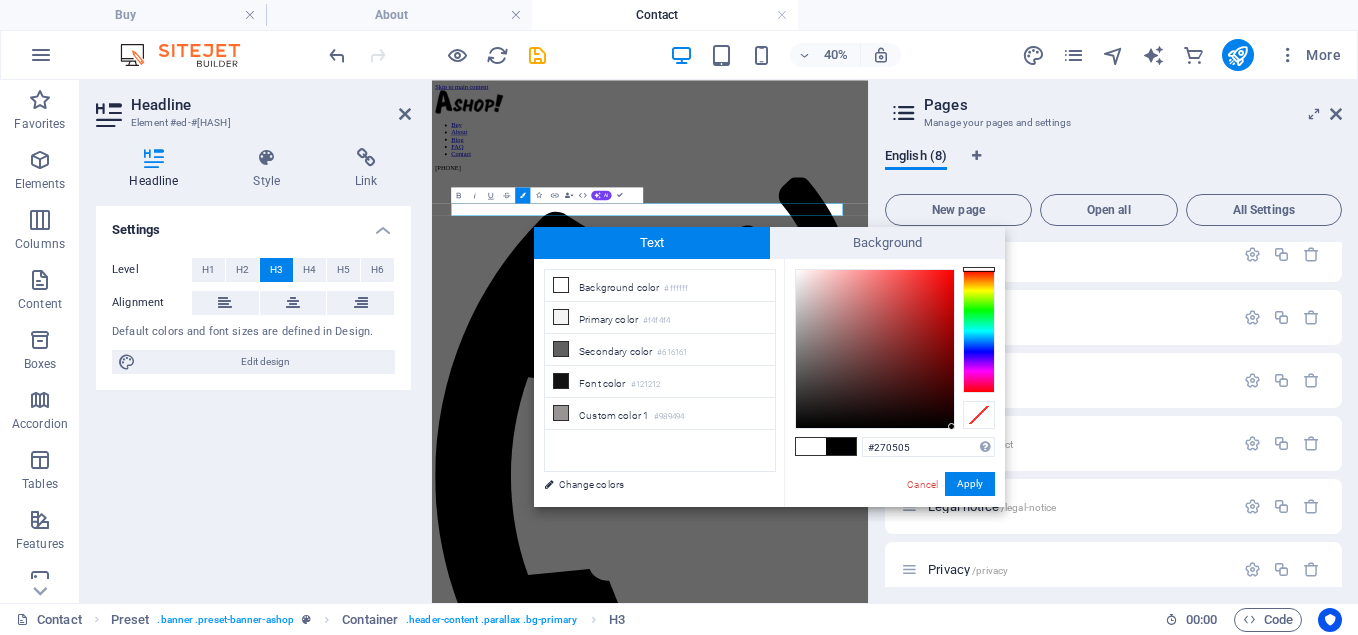 drag, startPoint x: 932, startPoint y: 413, endPoint x: 933, endPoint y: 403, distance: 10.049875 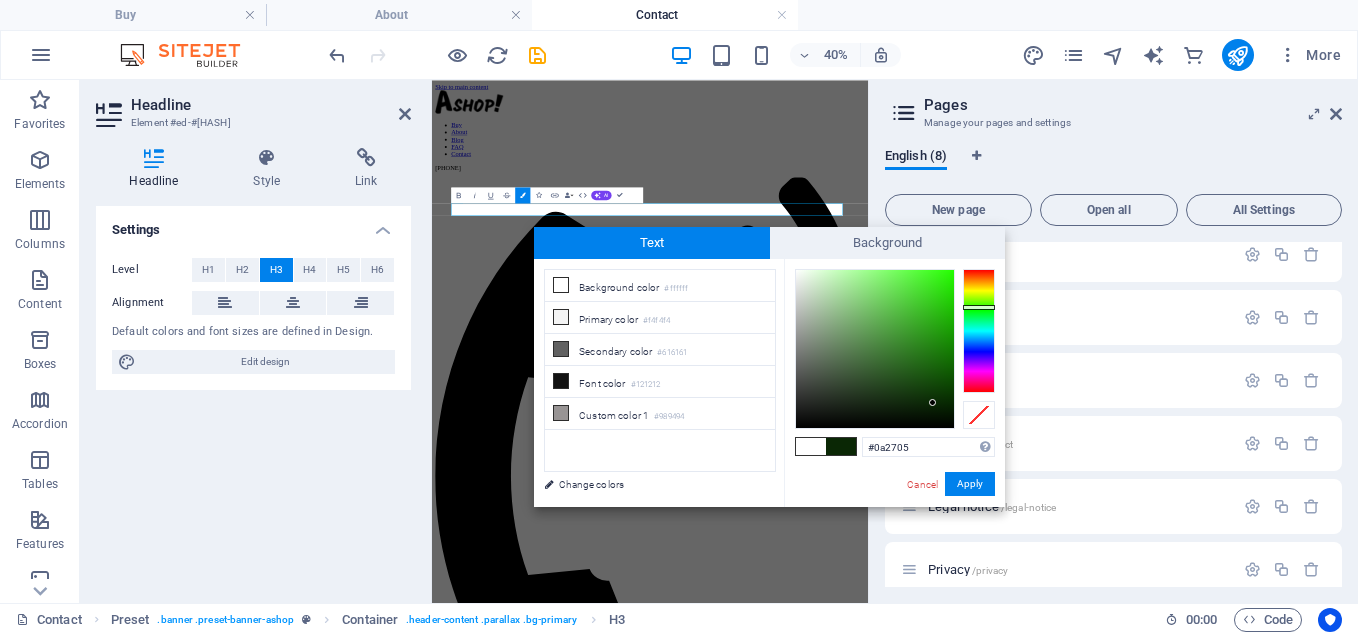 drag, startPoint x: 973, startPoint y: 272, endPoint x: 981, endPoint y: 307, distance: 35.902645 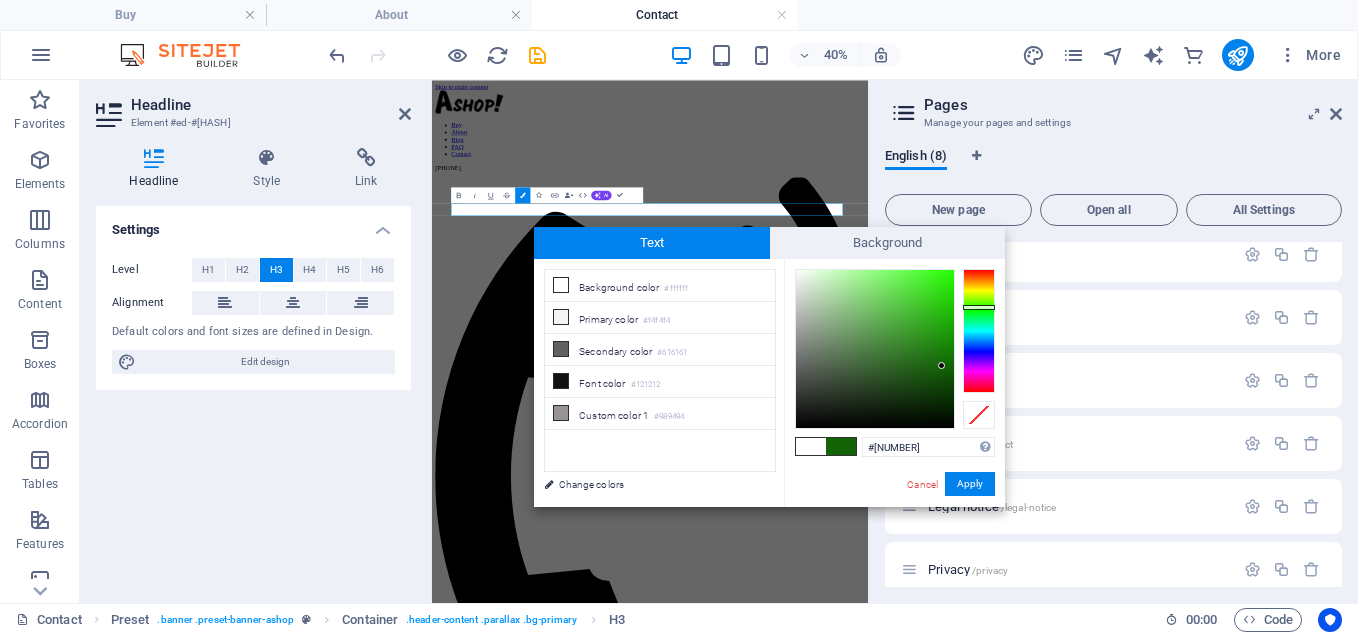 type on "#[NUMBER]" 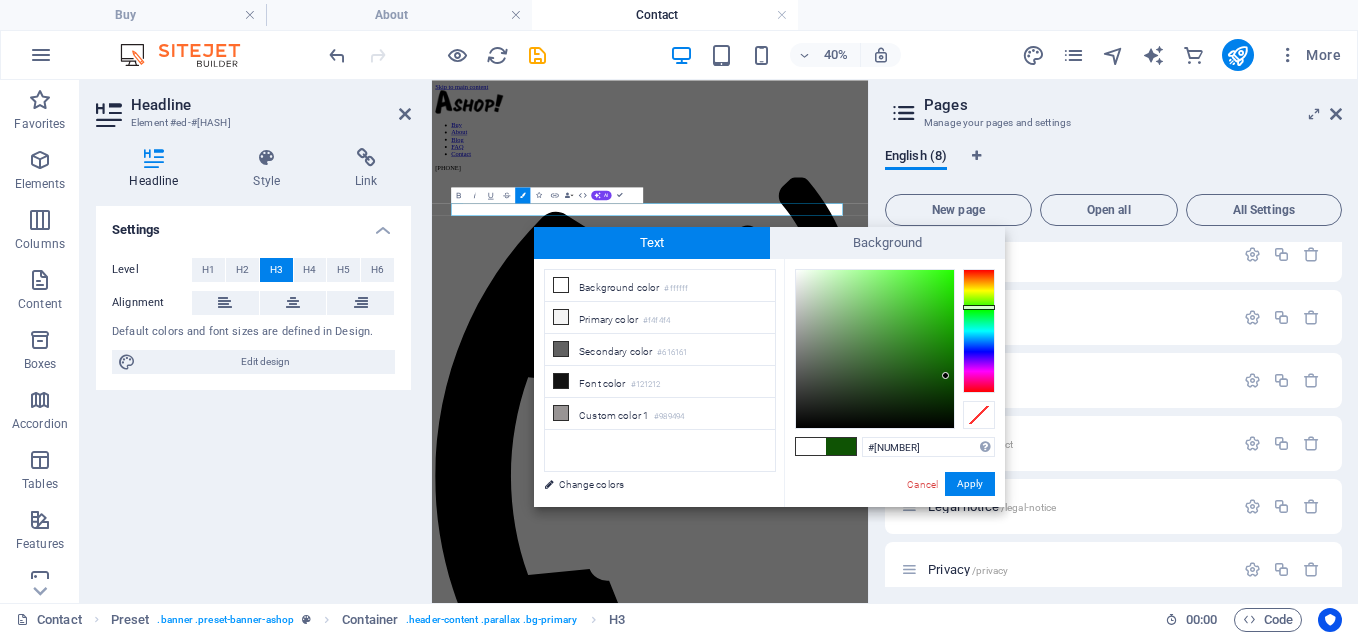 drag, startPoint x: 934, startPoint y: 398, endPoint x: 946, endPoint y: 376, distance: 25.059929 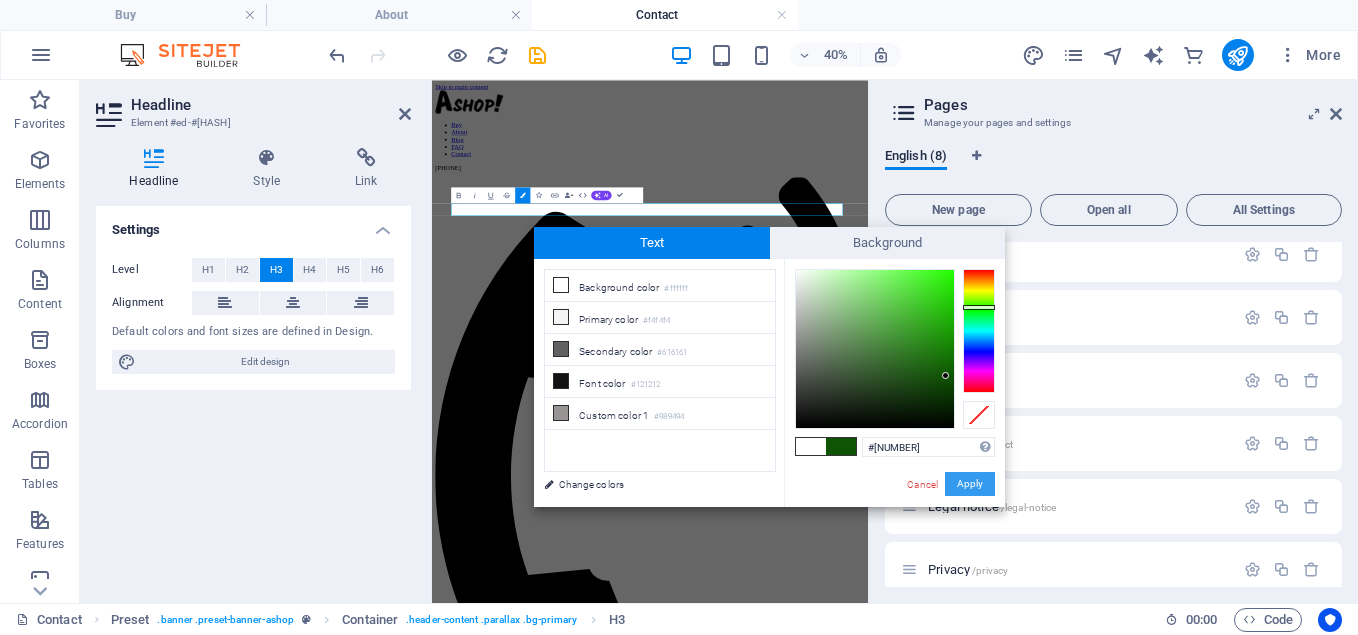 click on "Apply" at bounding box center [970, 484] 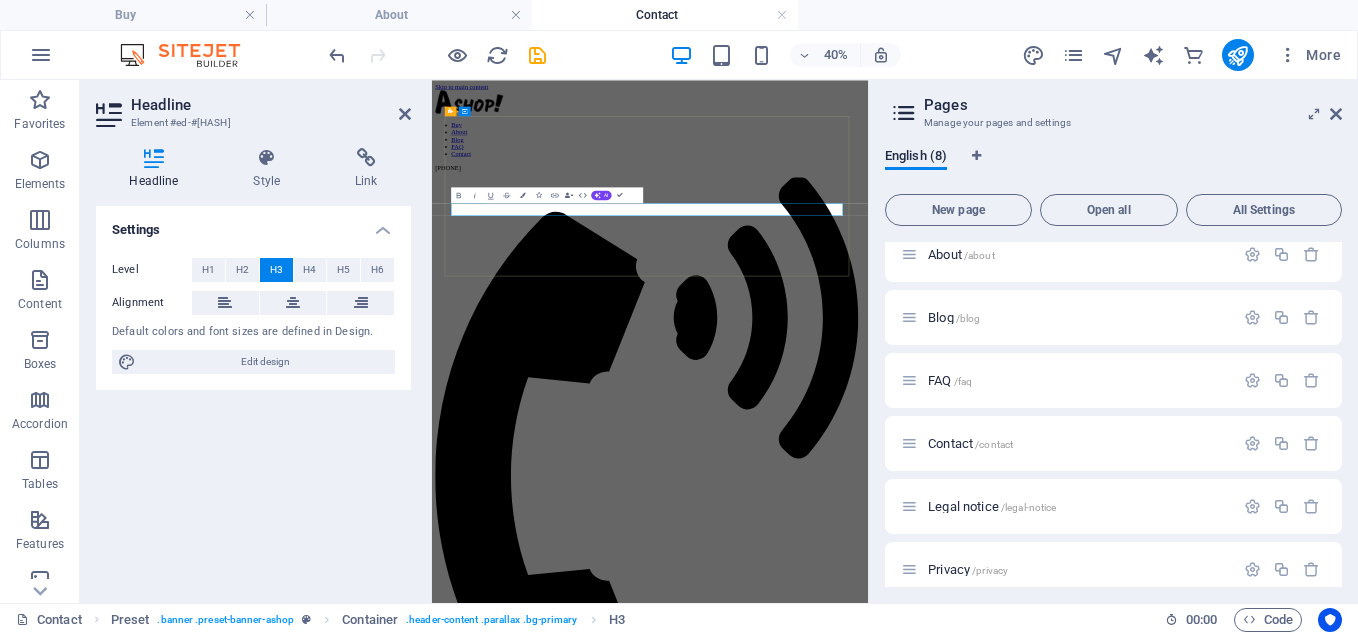 click on "88" at bounding box center (640, 1838) 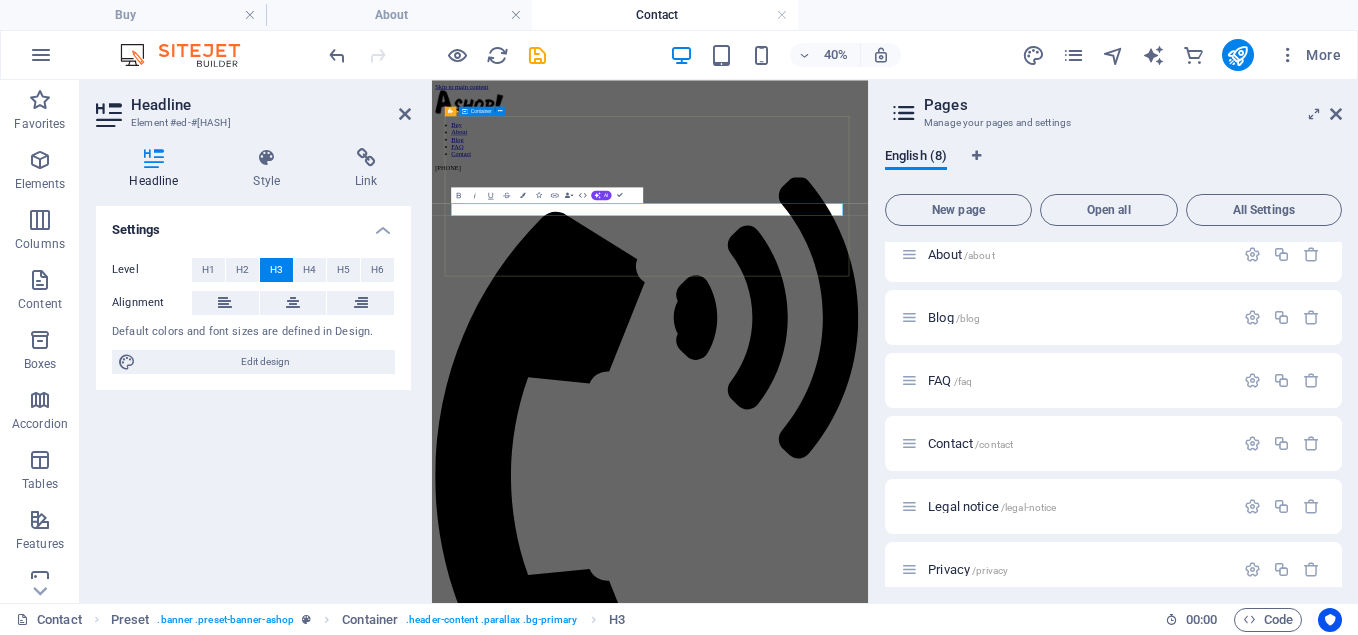 click on "Contact us +[COUNTRY_CODE]+ [PHONE]" at bounding box center (977, 1810) 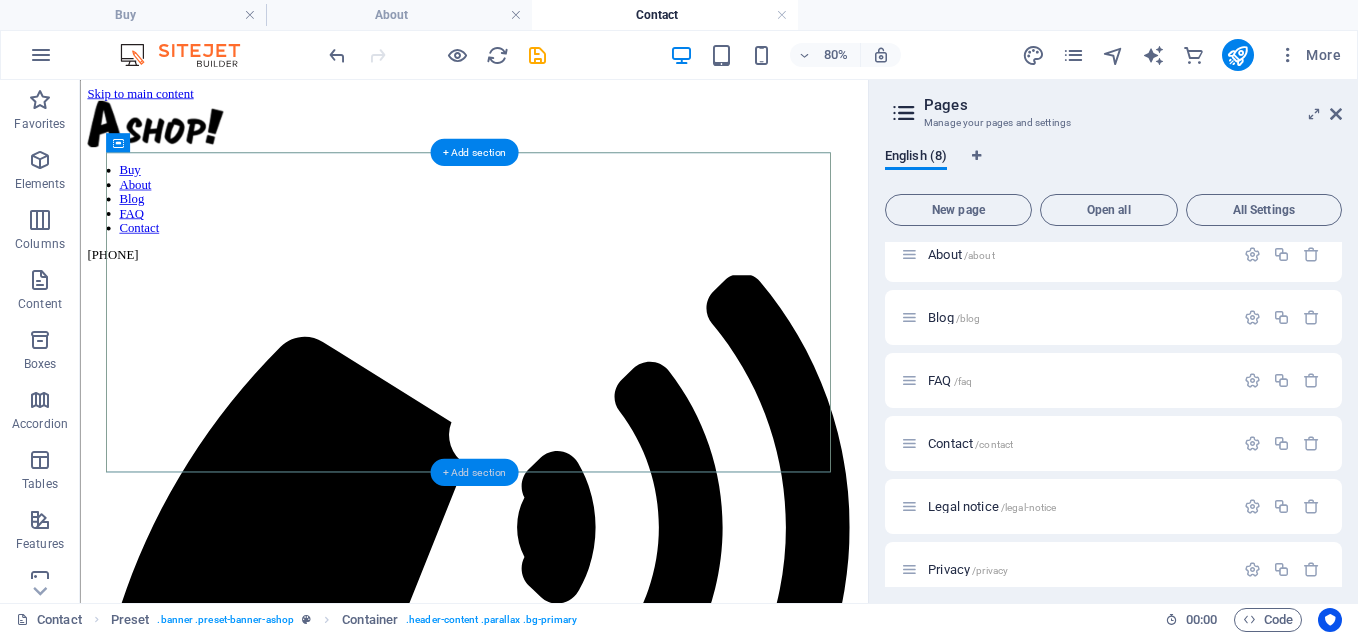 click on "+ Add section" at bounding box center (474, 471) 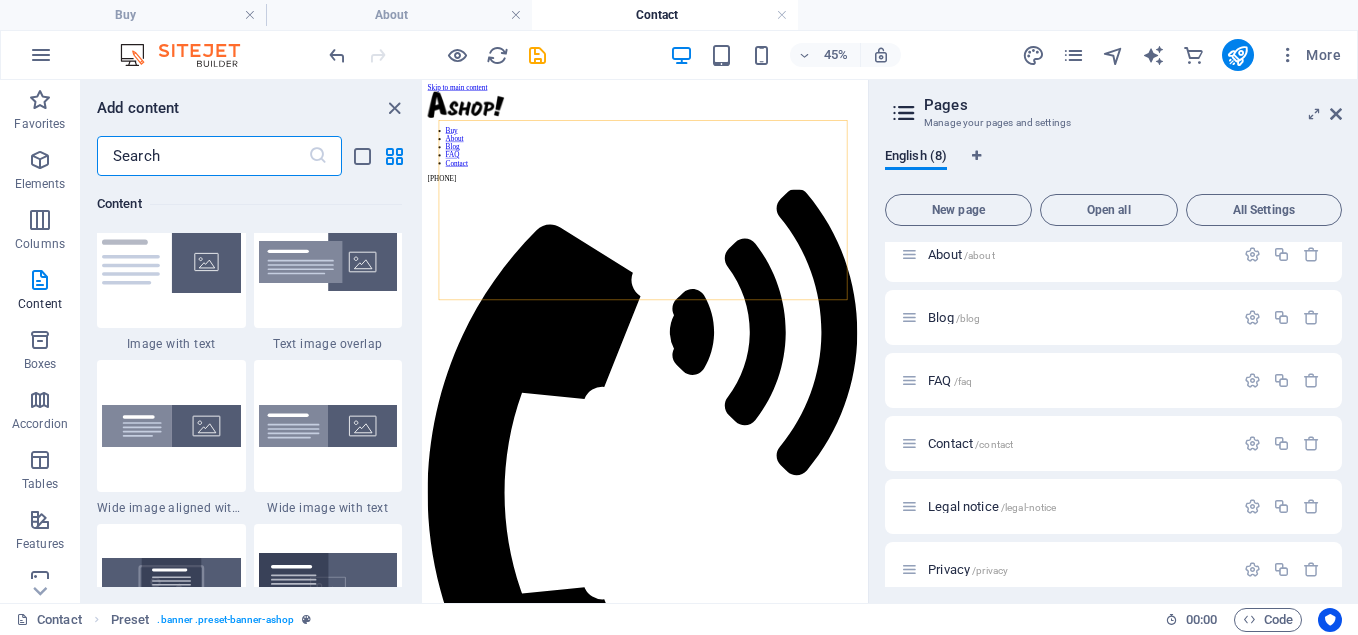 scroll, scrollTop: 3899, scrollLeft: 0, axis: vertical 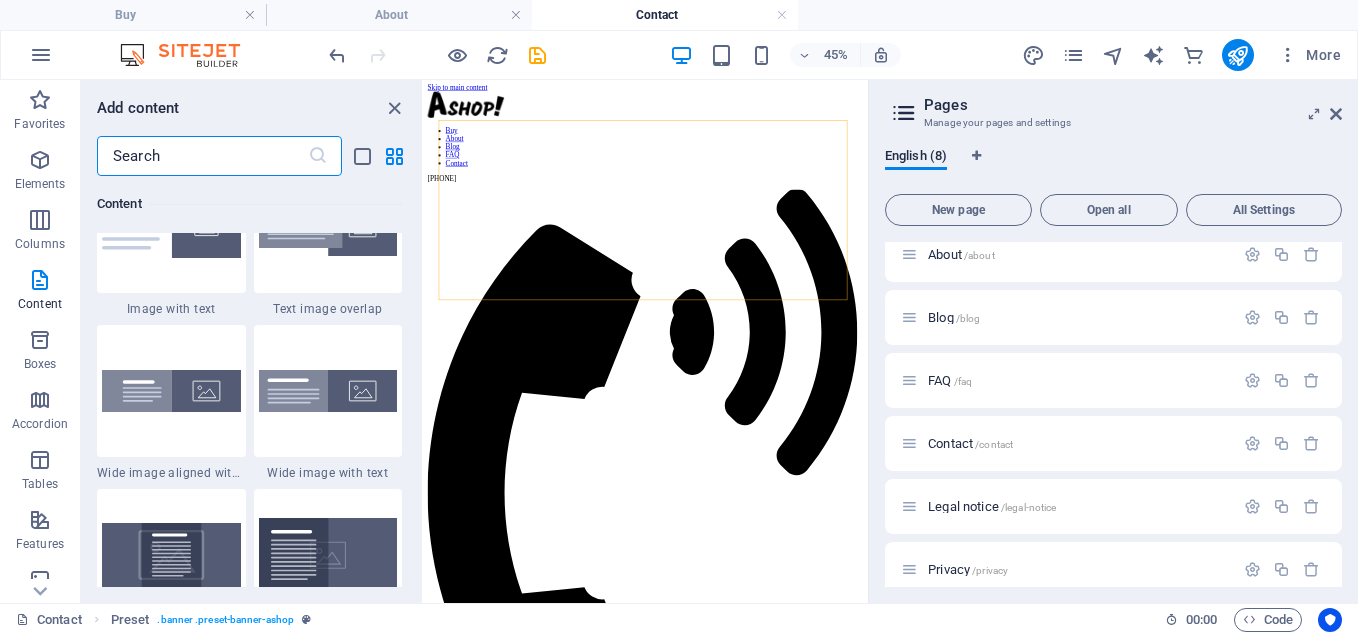 click at bounding box center [202, 156] 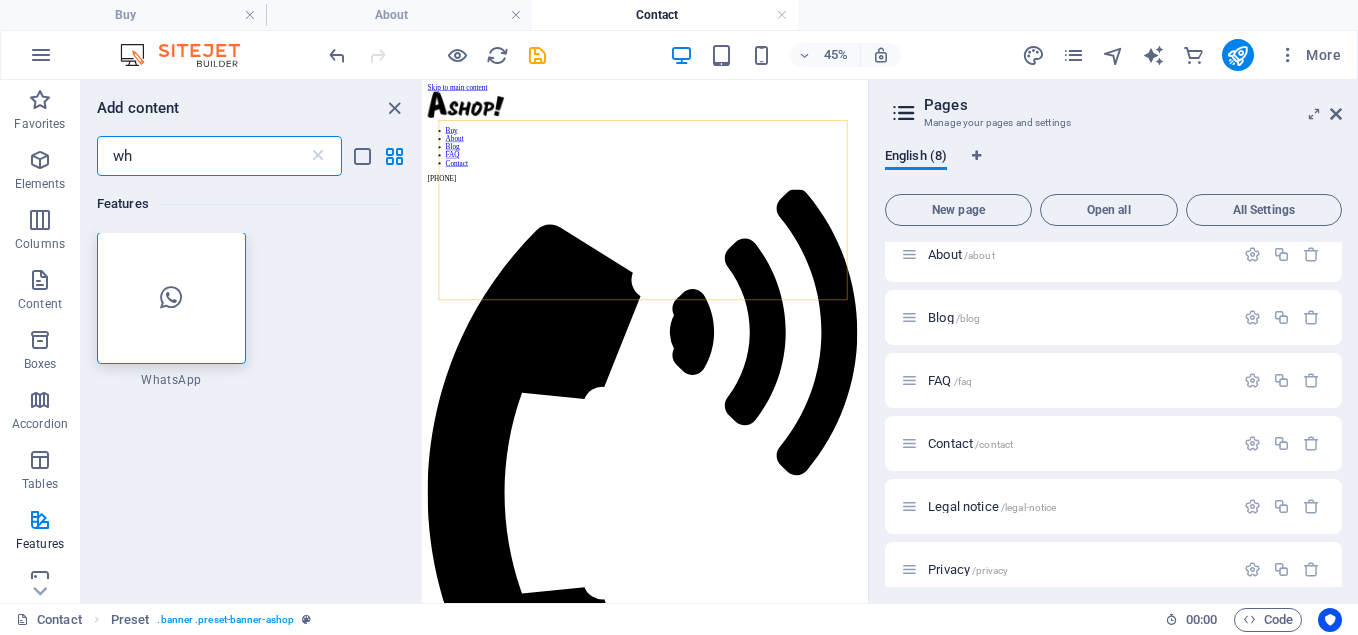 scroll, scrollTop: 0, scrollLeft: 0, axis: both 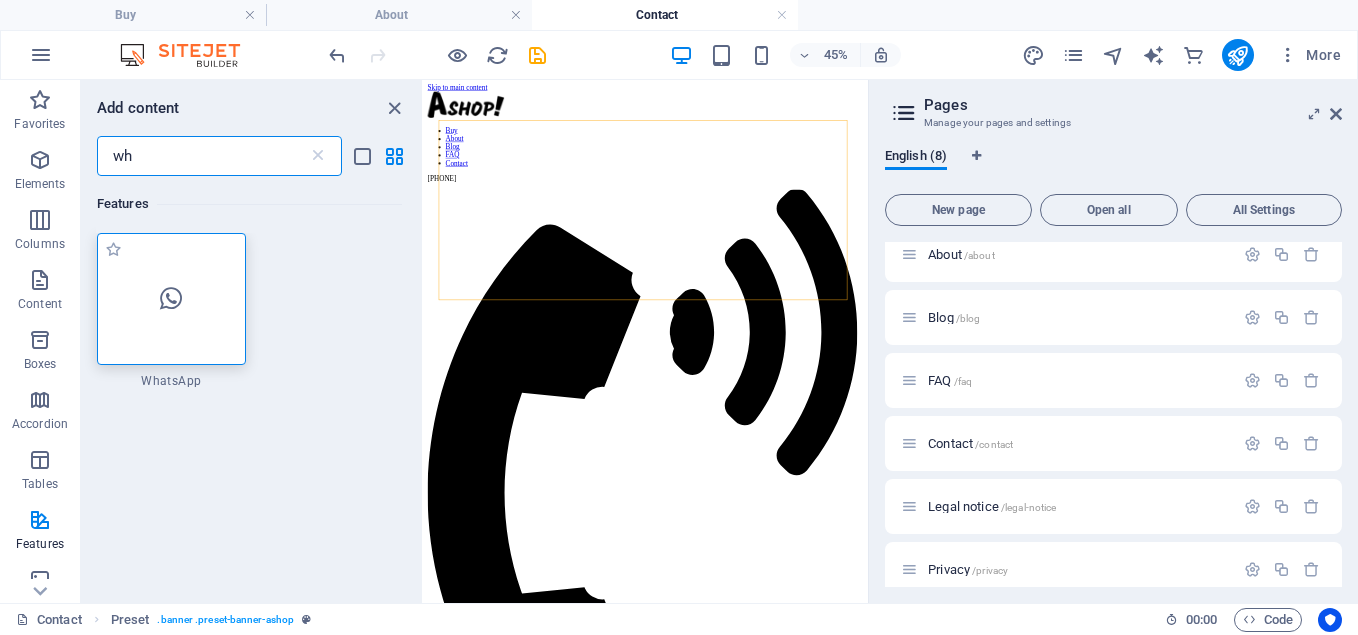 type on "wh" 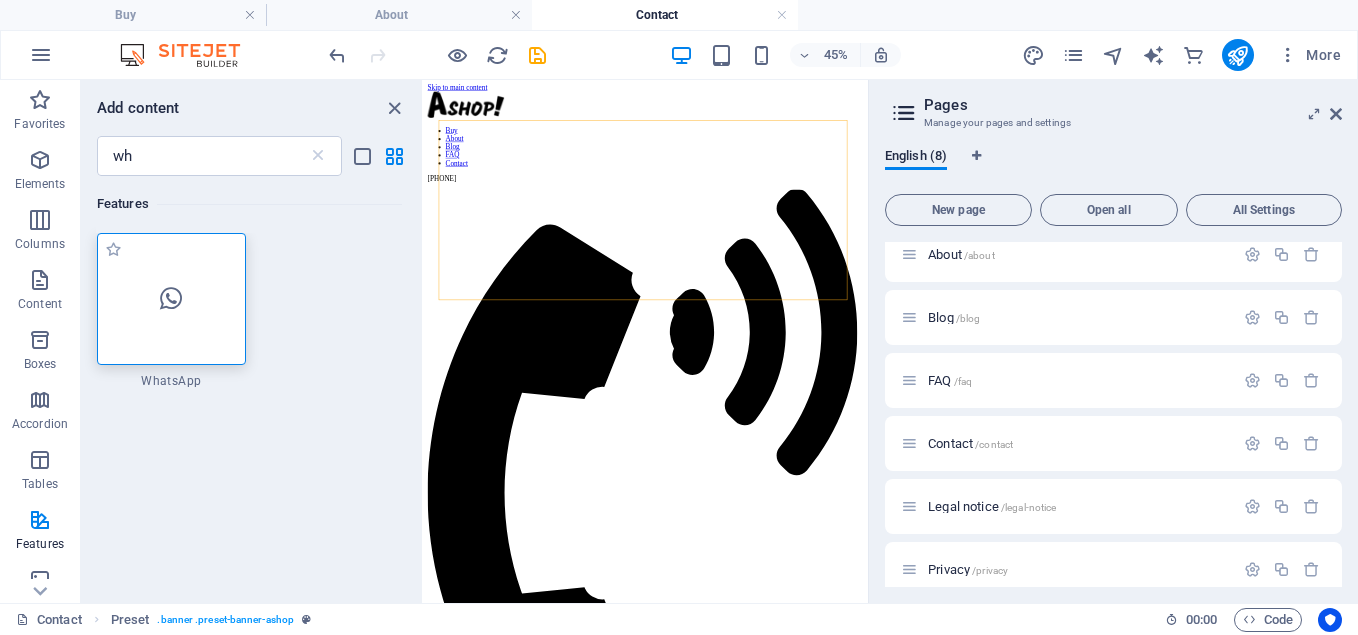 click at bounding box center [171, 299] 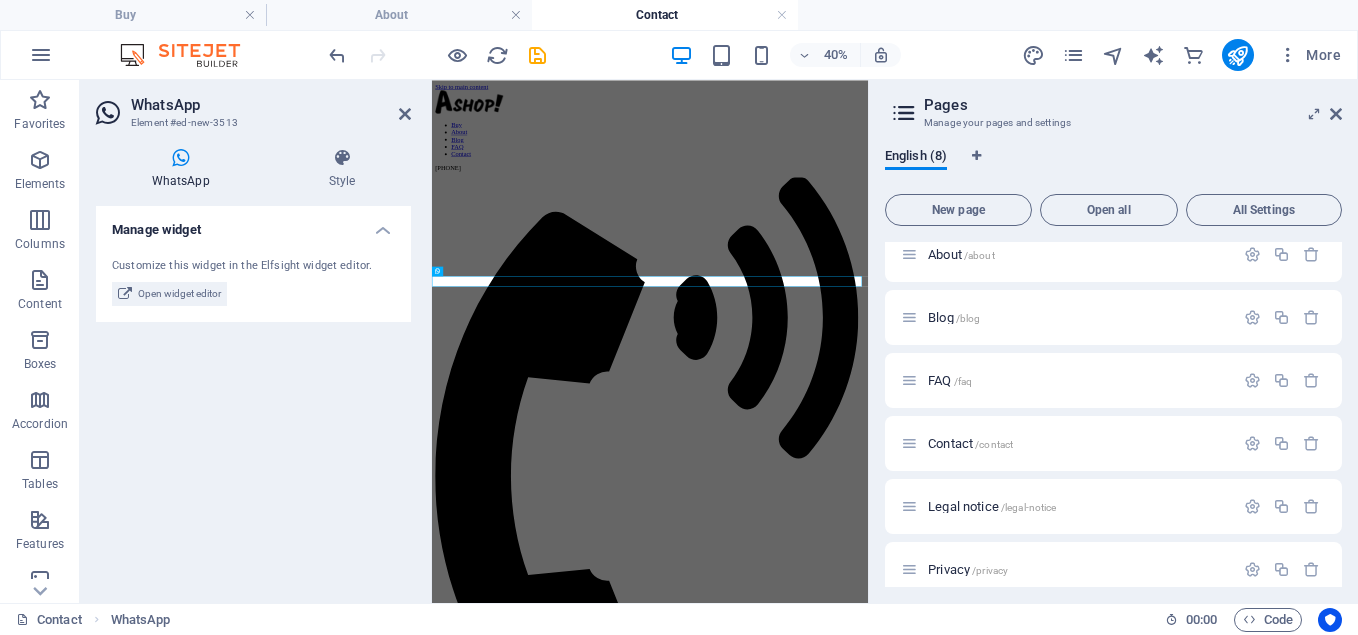 click on "WhatsApp" at bounding box center [184, 169] 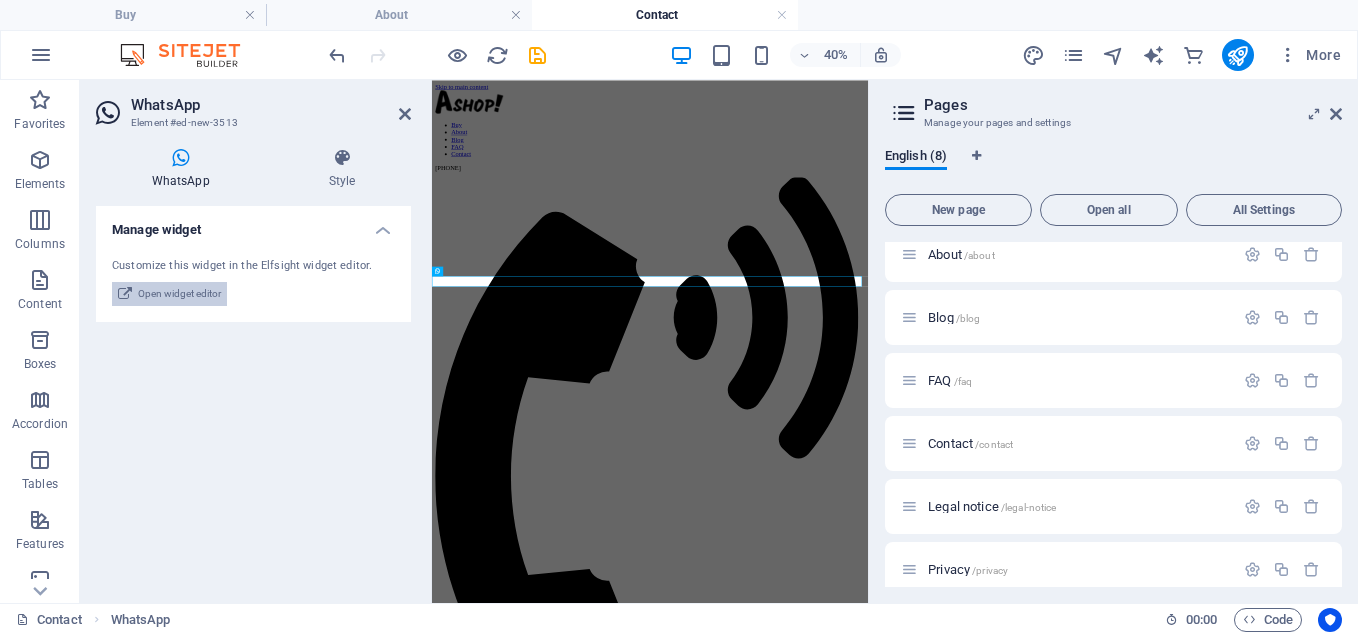 click on "Open widget editor" at bounding box center (179, 294) 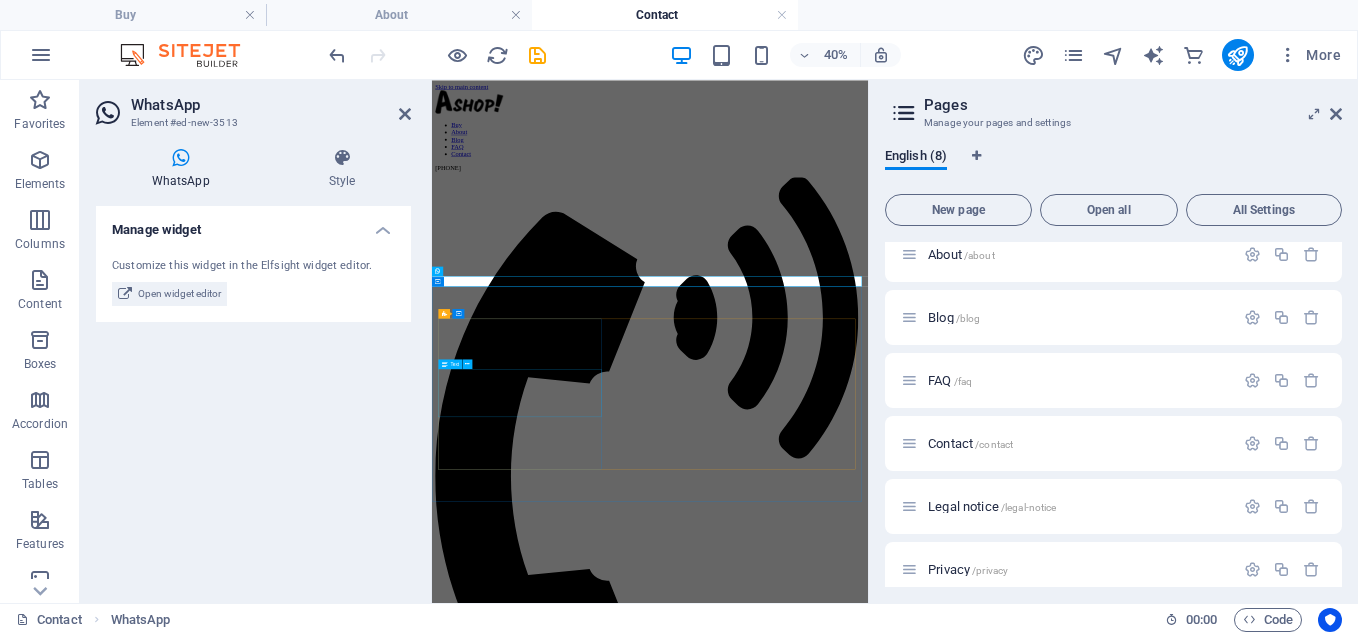 click on "[ADDRESS], [CITY], [STATE] [POSTAL_CODE] Phone: [PHONE] Fax: support@[DOMAIN]" at bounding box center (977, 2060) 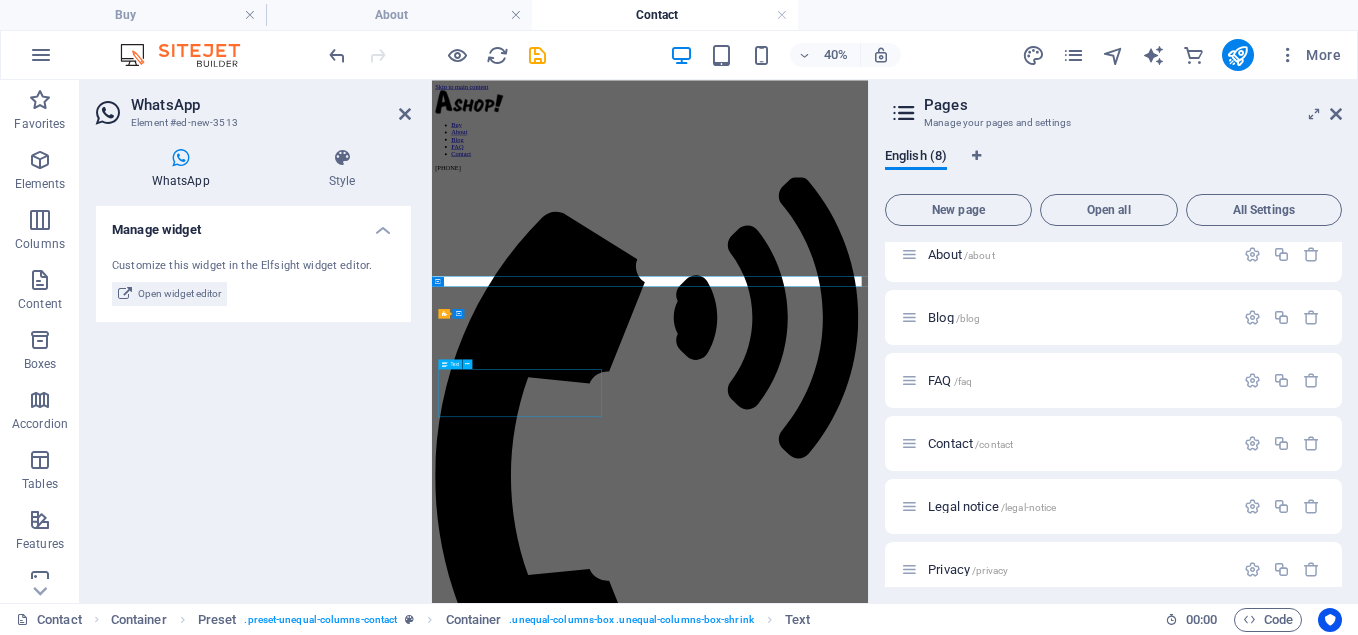click on "[ADDRESS], [CITY], [STATE] [POSTAL_CODE] Phone: [PHONE] Fax: support@[DOMAIN]" at bounding box center [977, 2060] 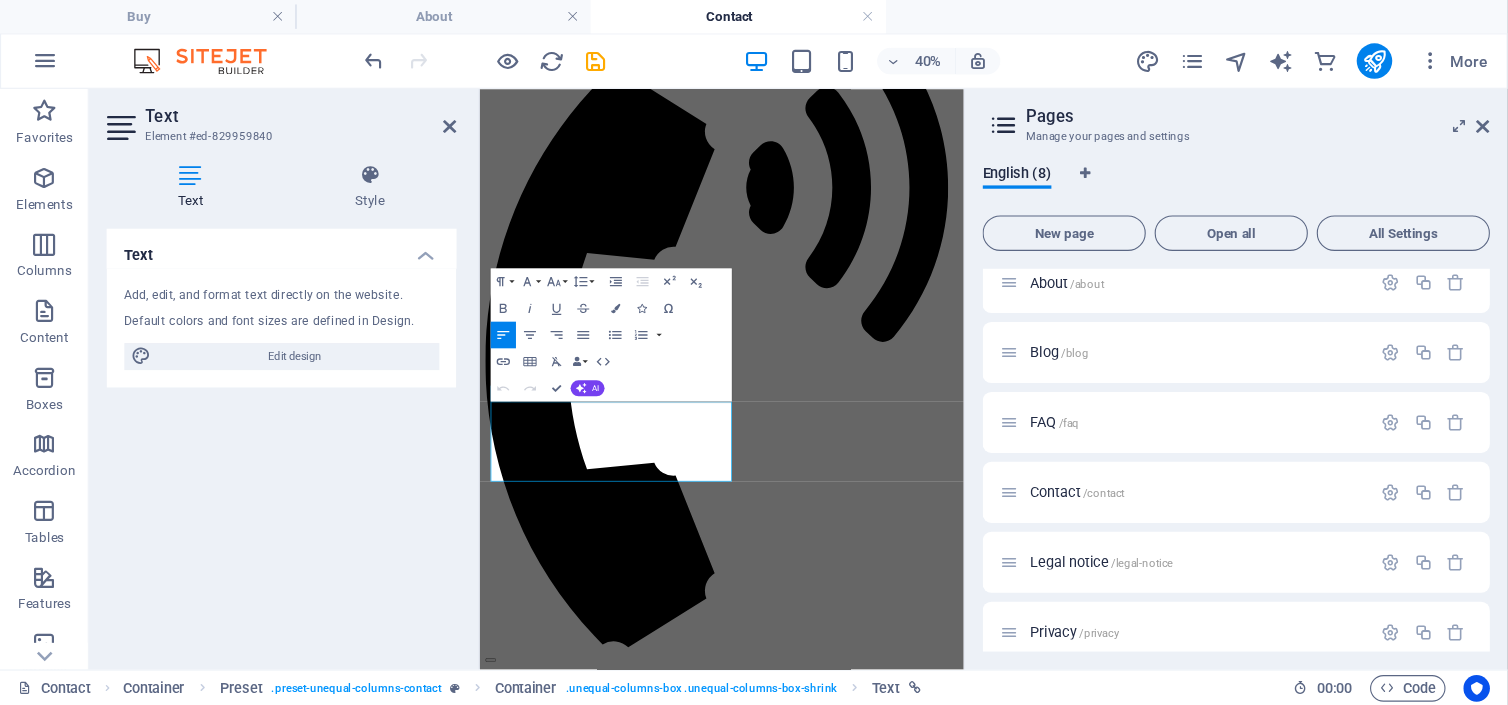 scroll, scrollTop: 137, scrollLeft: 0, axis: vertical 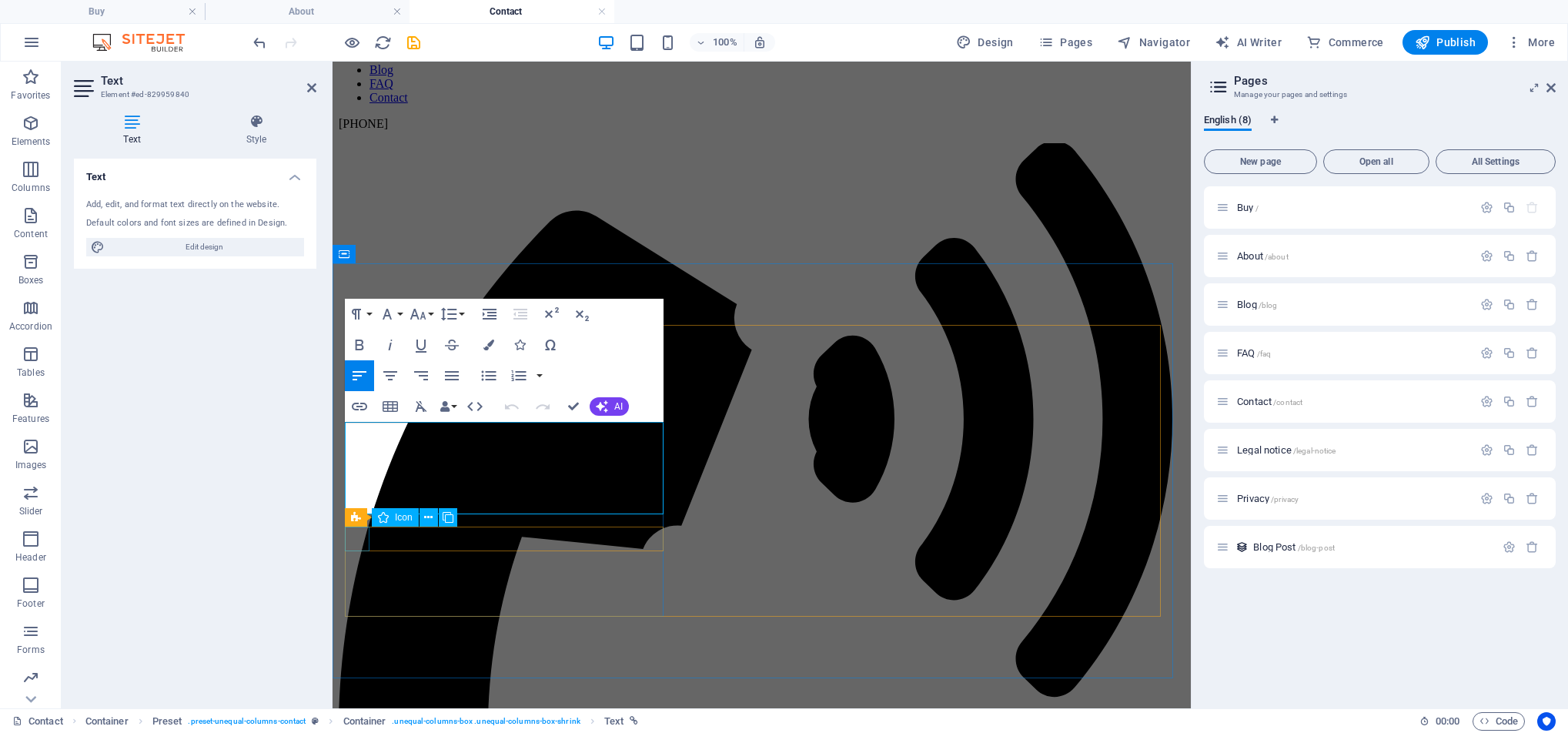 click at bounding box center (761, 2411) 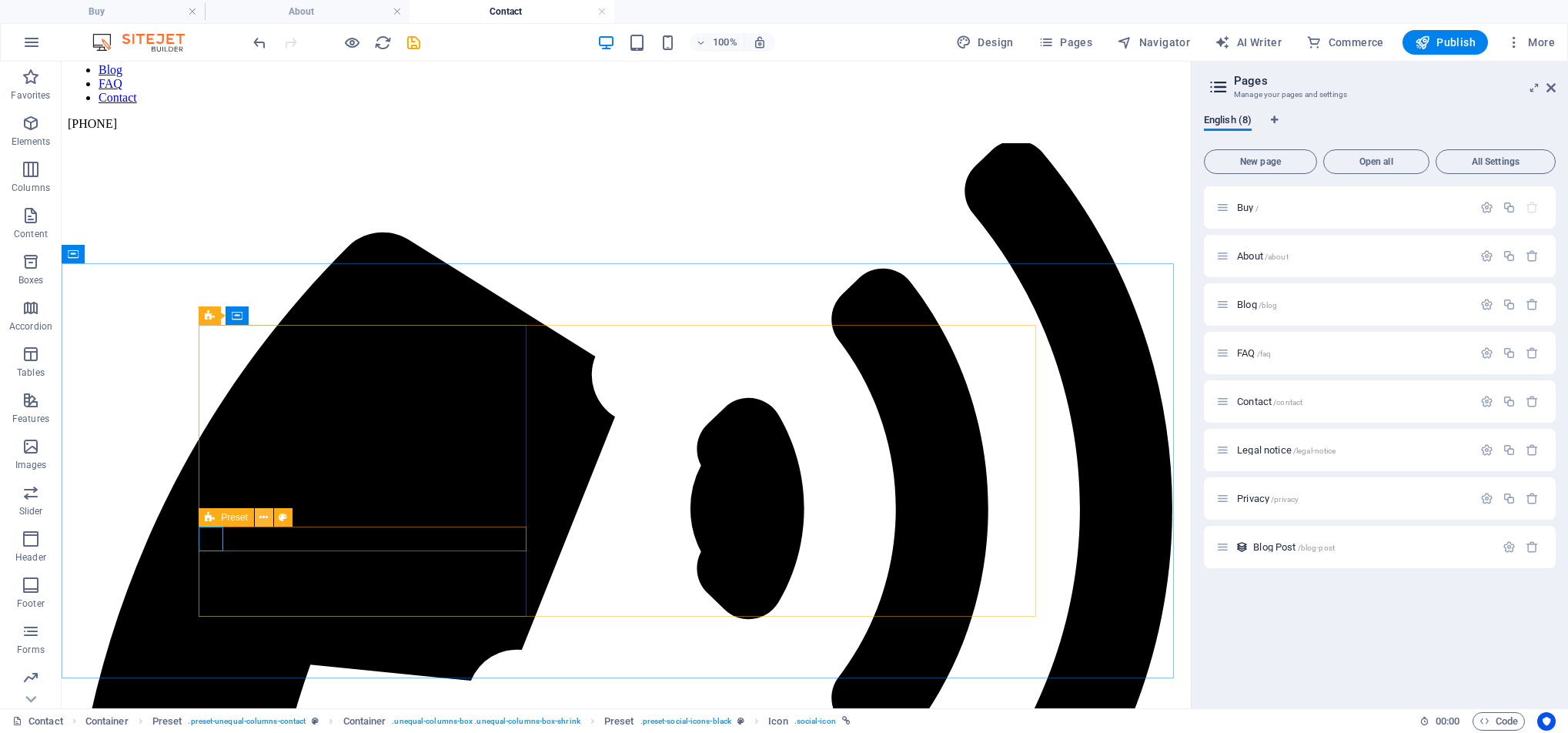 click at bounding box center [263, 517] 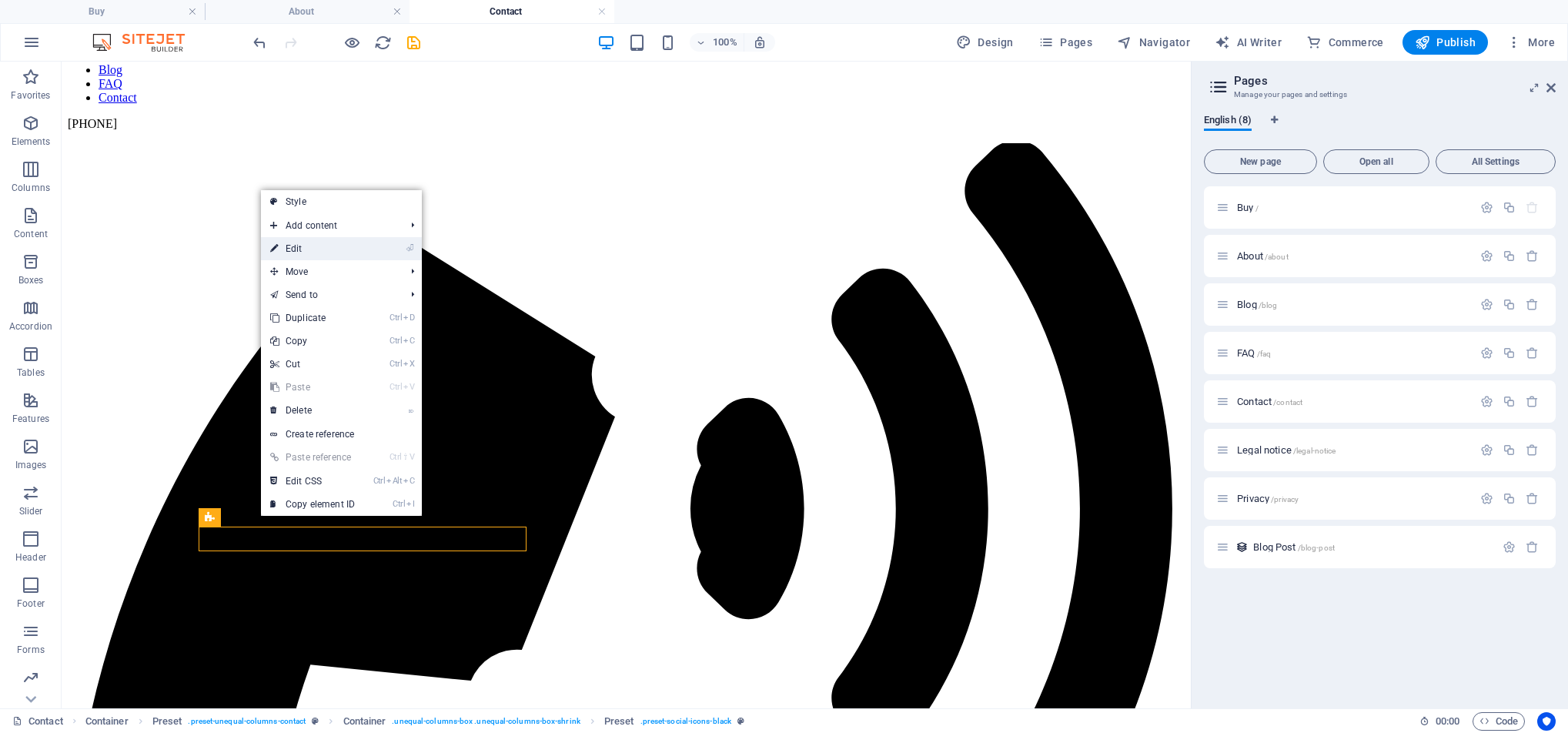 click on "⏎  Edit" at bounding box center (313, 249) 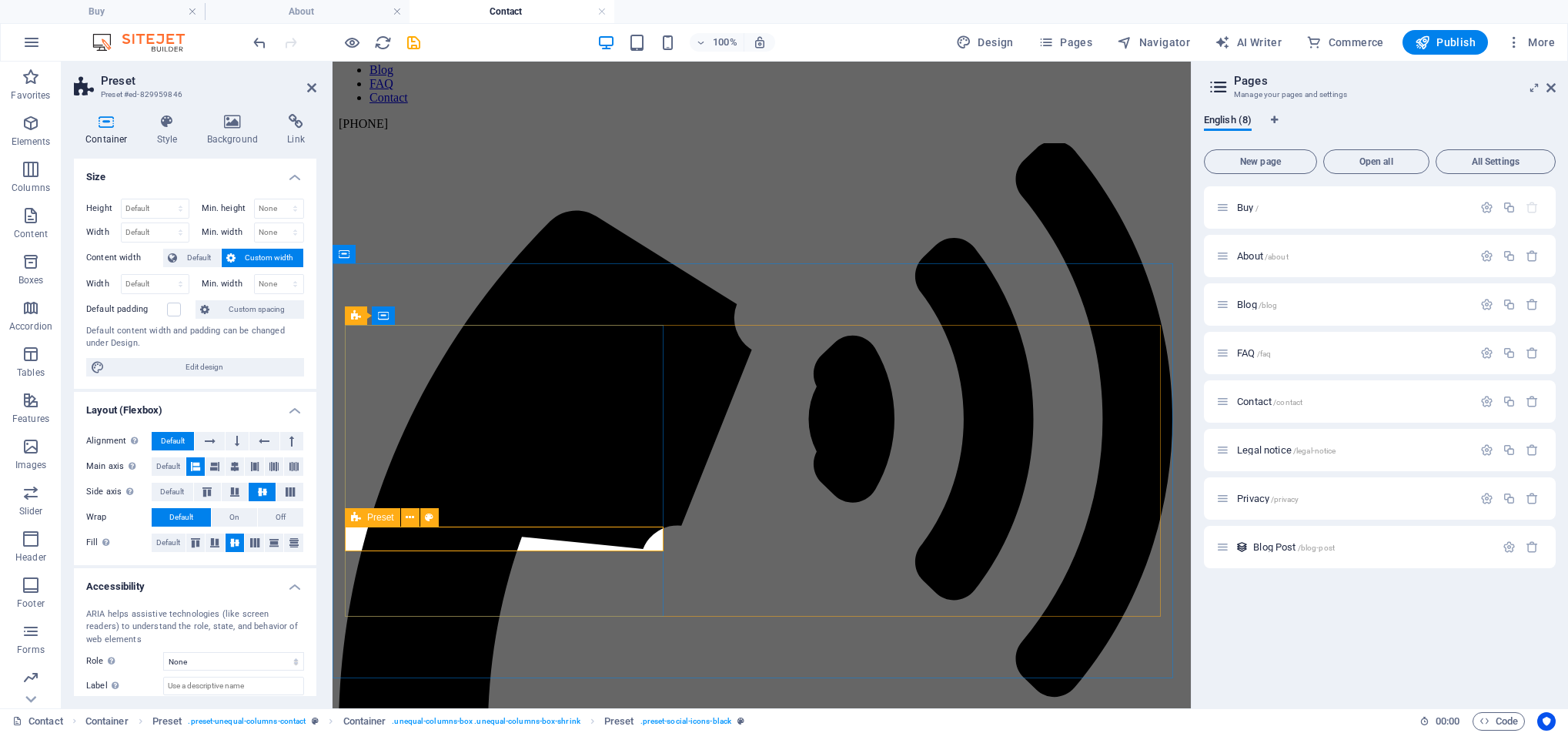 click at bounding box center [761, 3181] 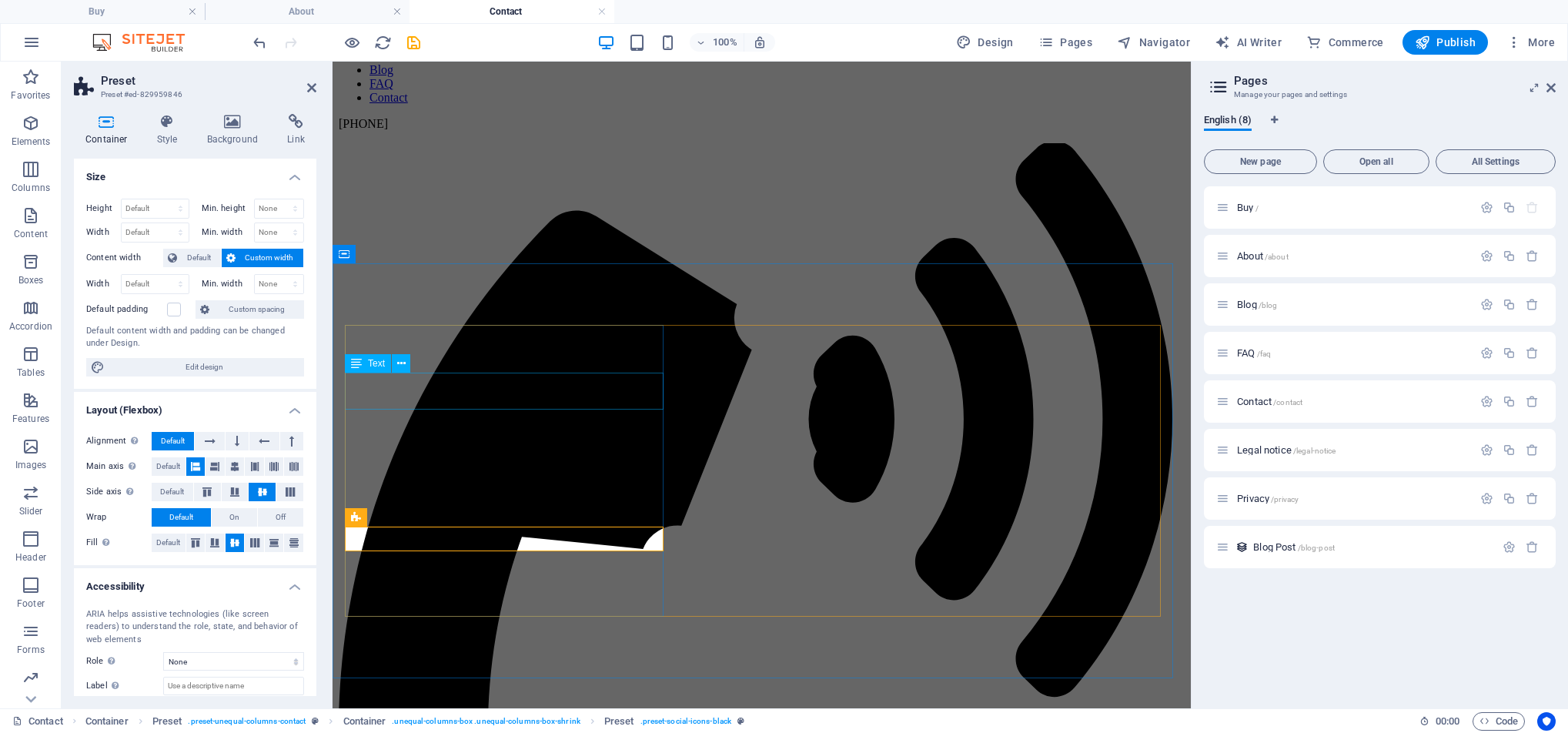 click on "Lorem ipsum dolor sit amet, consetetur aliquyam erat, sed diam voluptua." at bounding box center (761, 1402) 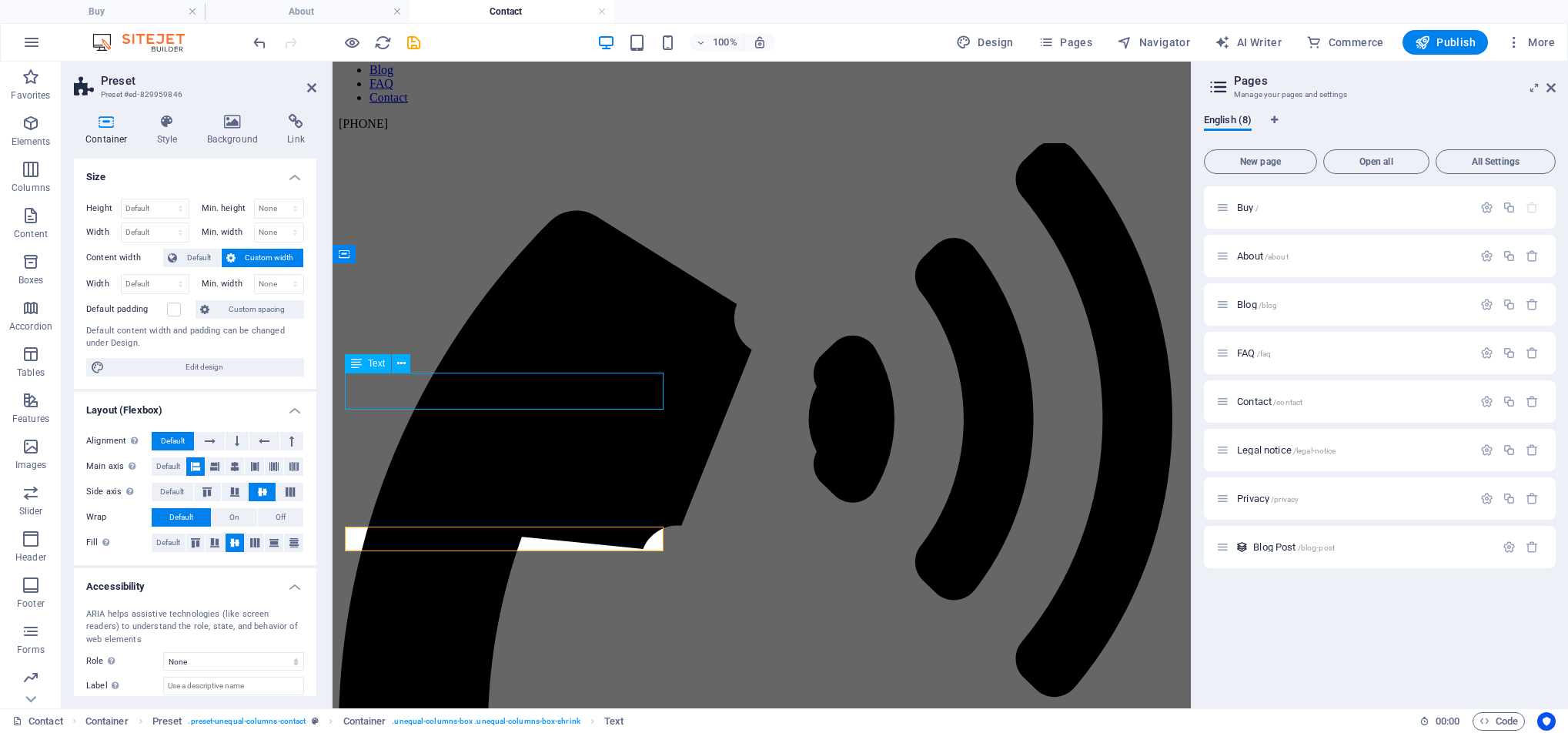 click on "Lorem ipsum dolor sit amet, consetetur aliquyam erat, sed diam voluptua." at bounding box center [761, 1402] 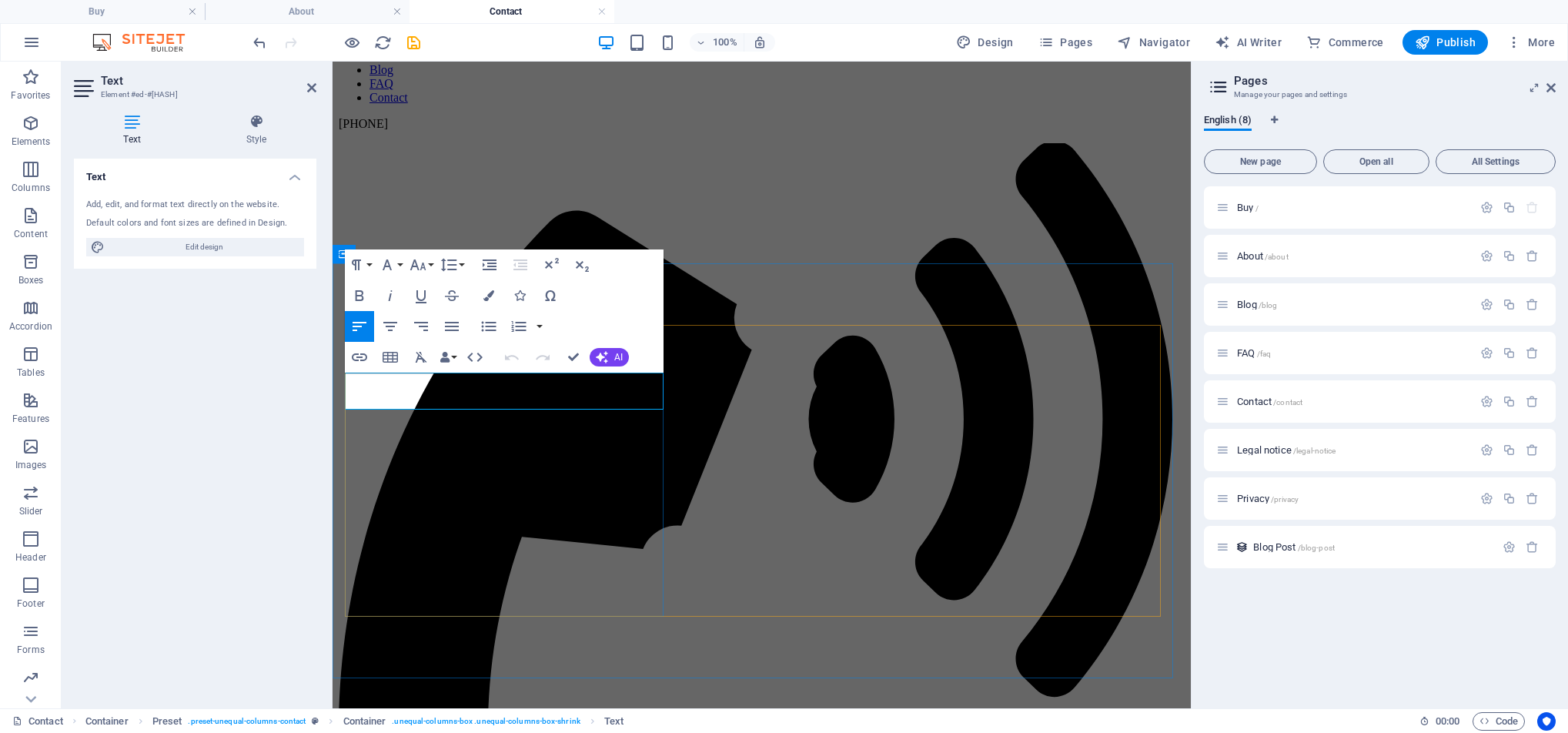 drag, startPoint x: 507, startPoint y: 397, endPoint x: 345, endPoint y: 375, distance: 163.487 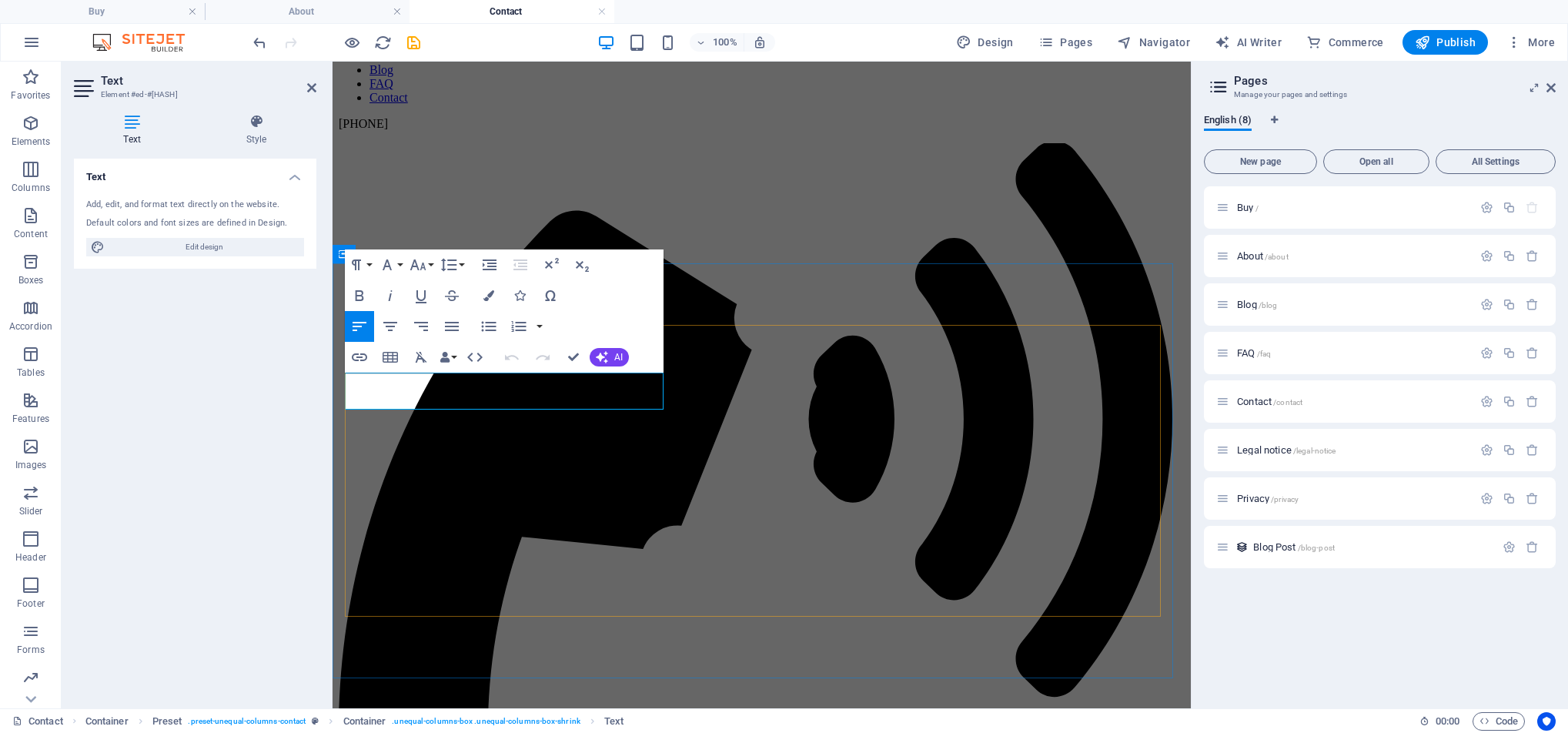 type 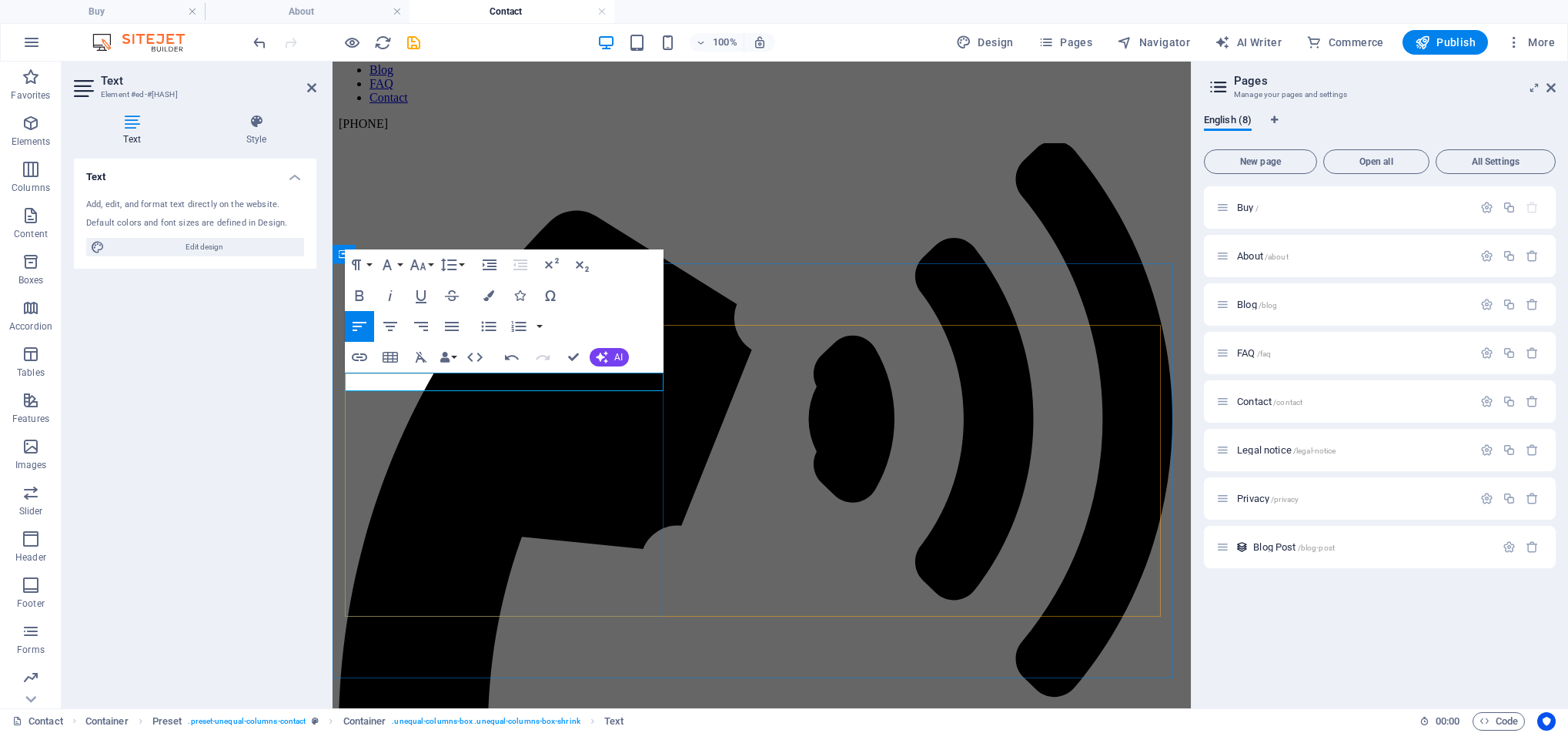click on "Get in touch You are in the right place [ADDRESS] [CITY], [STATE] [POSTAL_CODE] Phone: [PHONE] Fax: support@[DOMAIN]" at bounding box center (761, 3066) 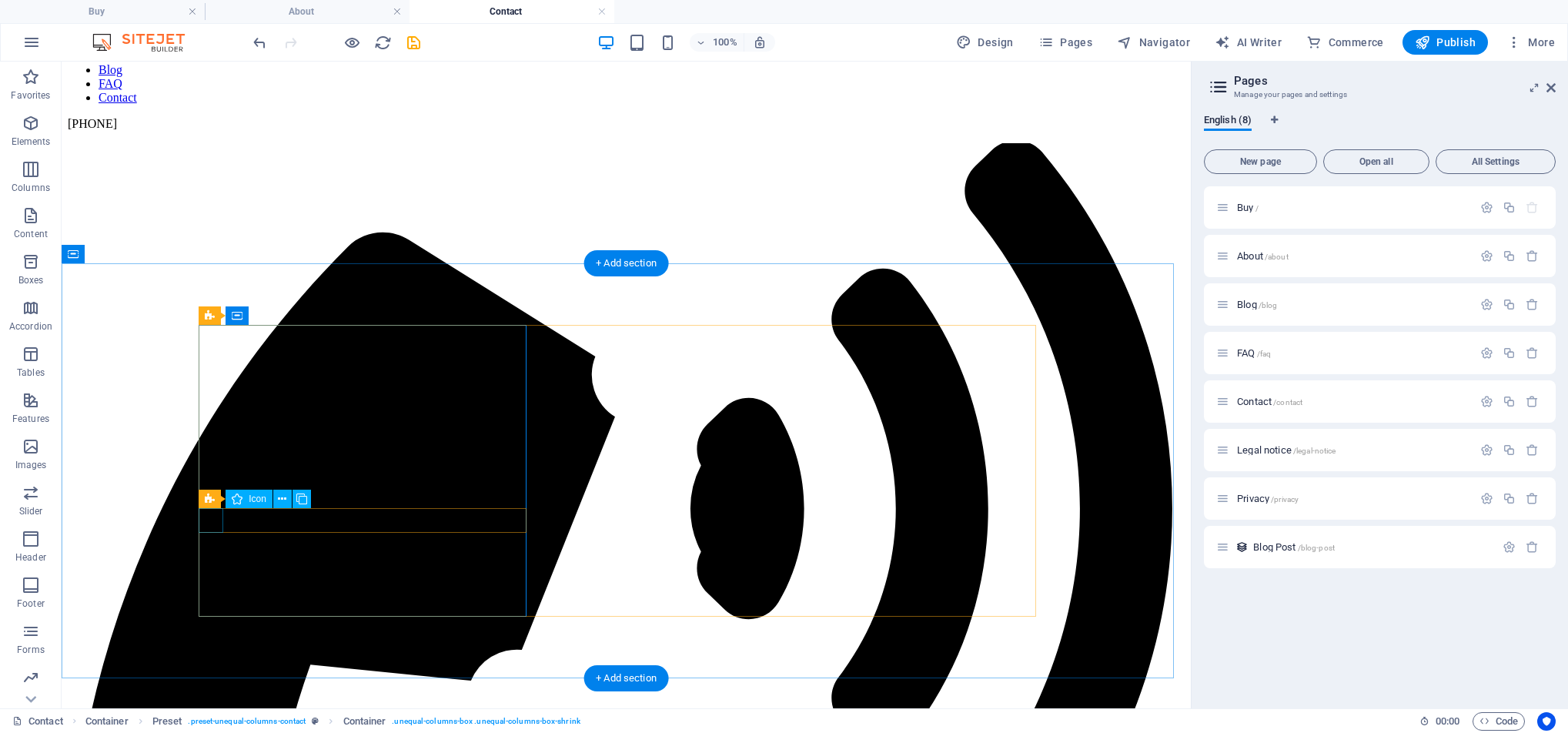 click at bounding box center [626, 3034] 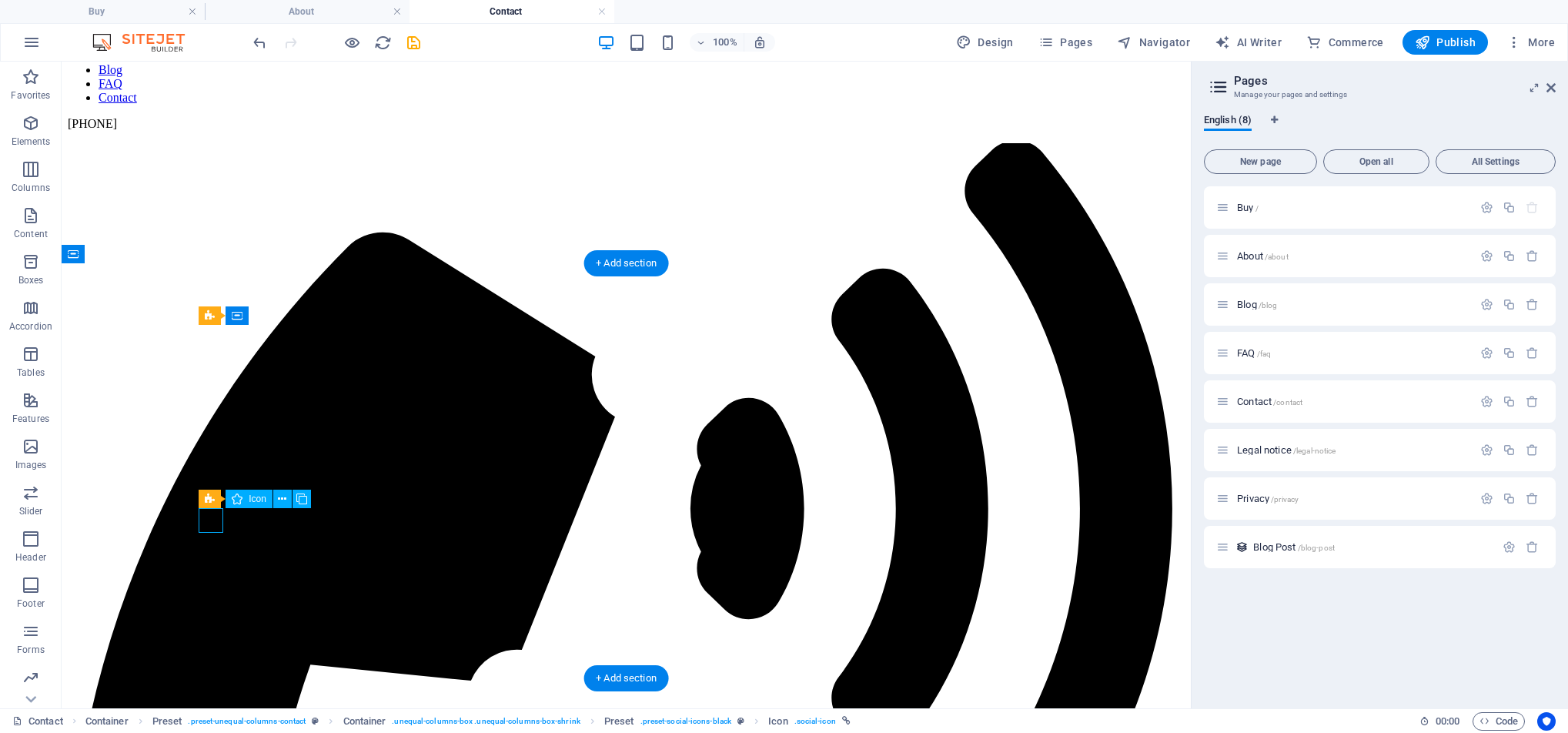 click at bounding box center (626, 3034) 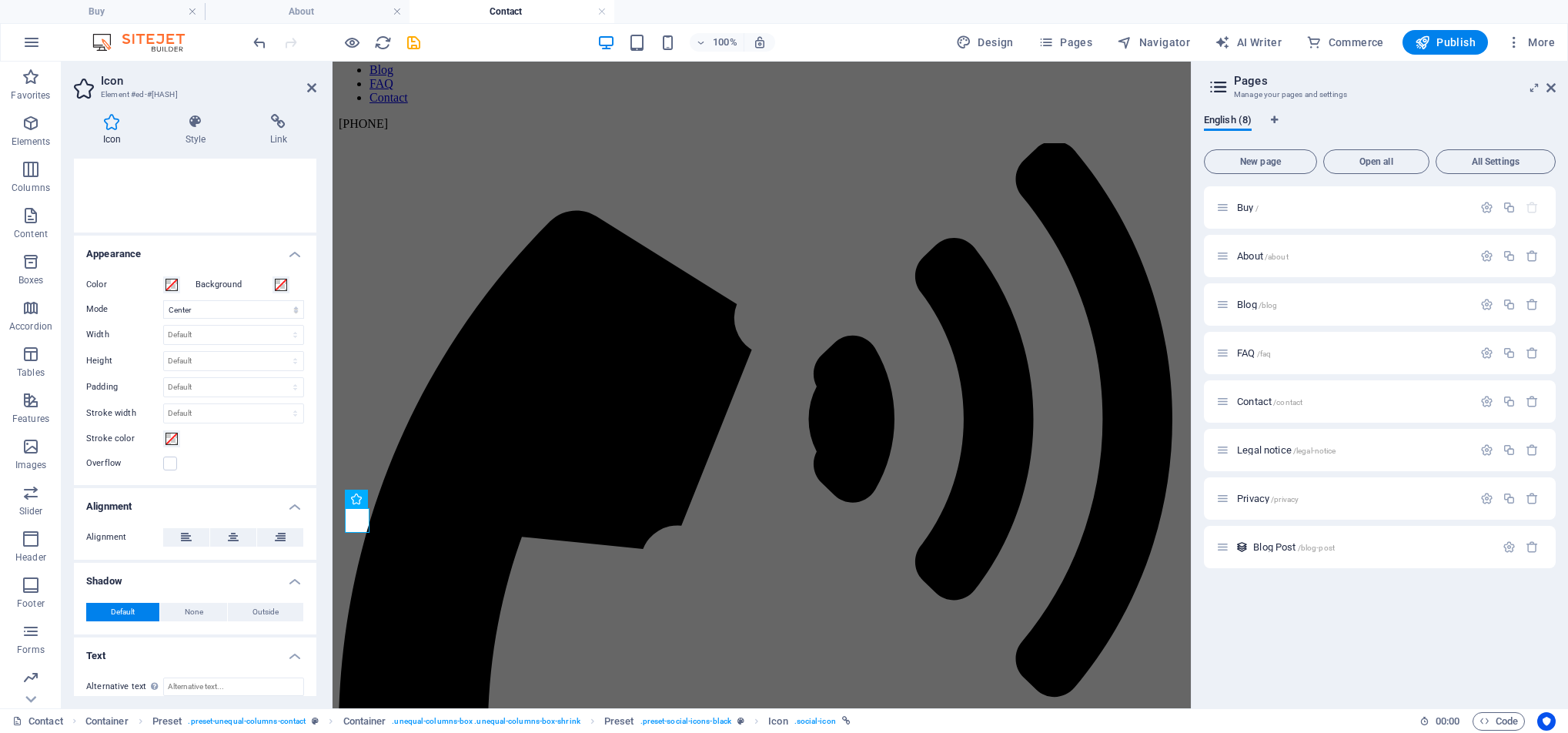 scroll, scrollTop: 273, scrollLeft: 0, axis: vertical 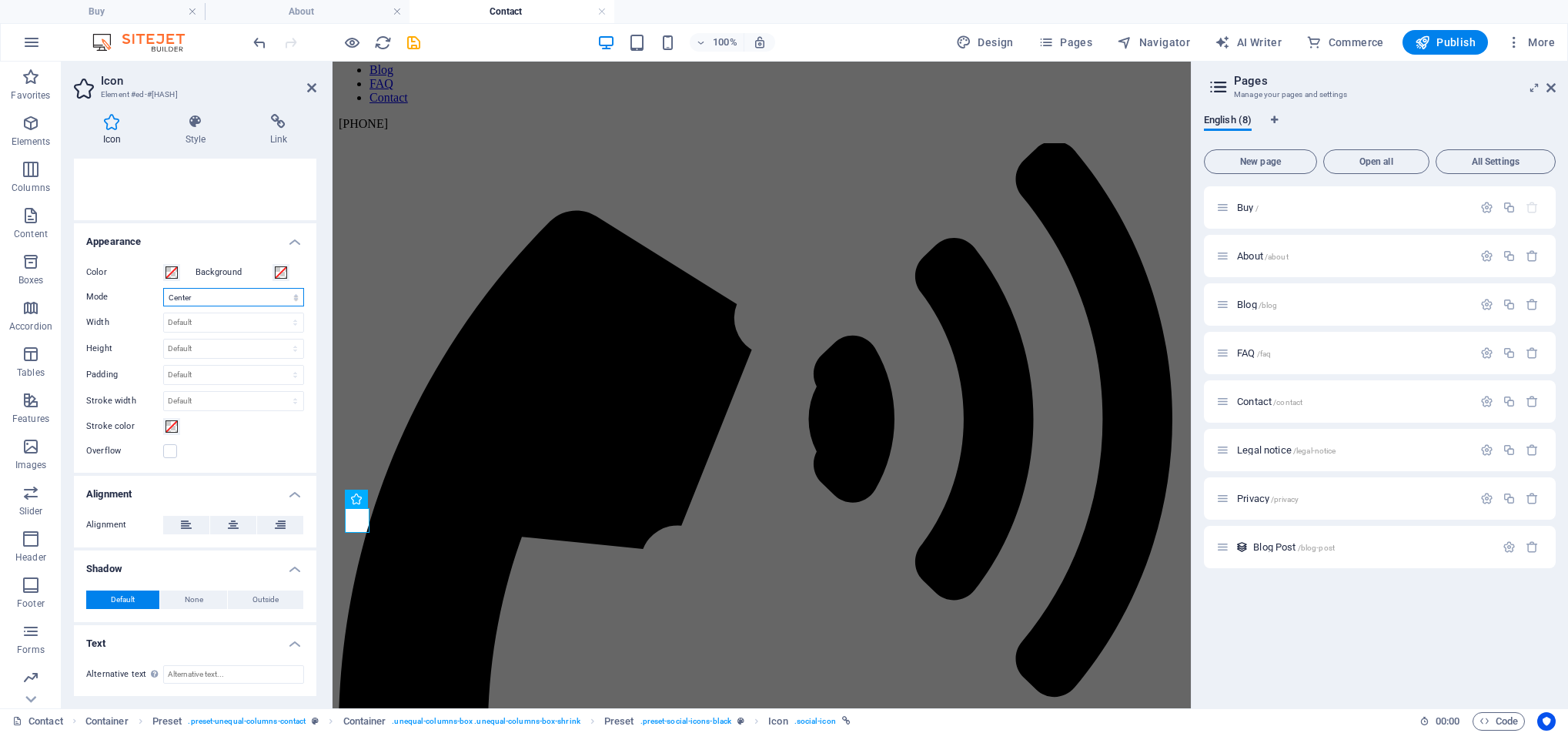 click on "Scale Left Center Right" at bounding box center [233, 297] 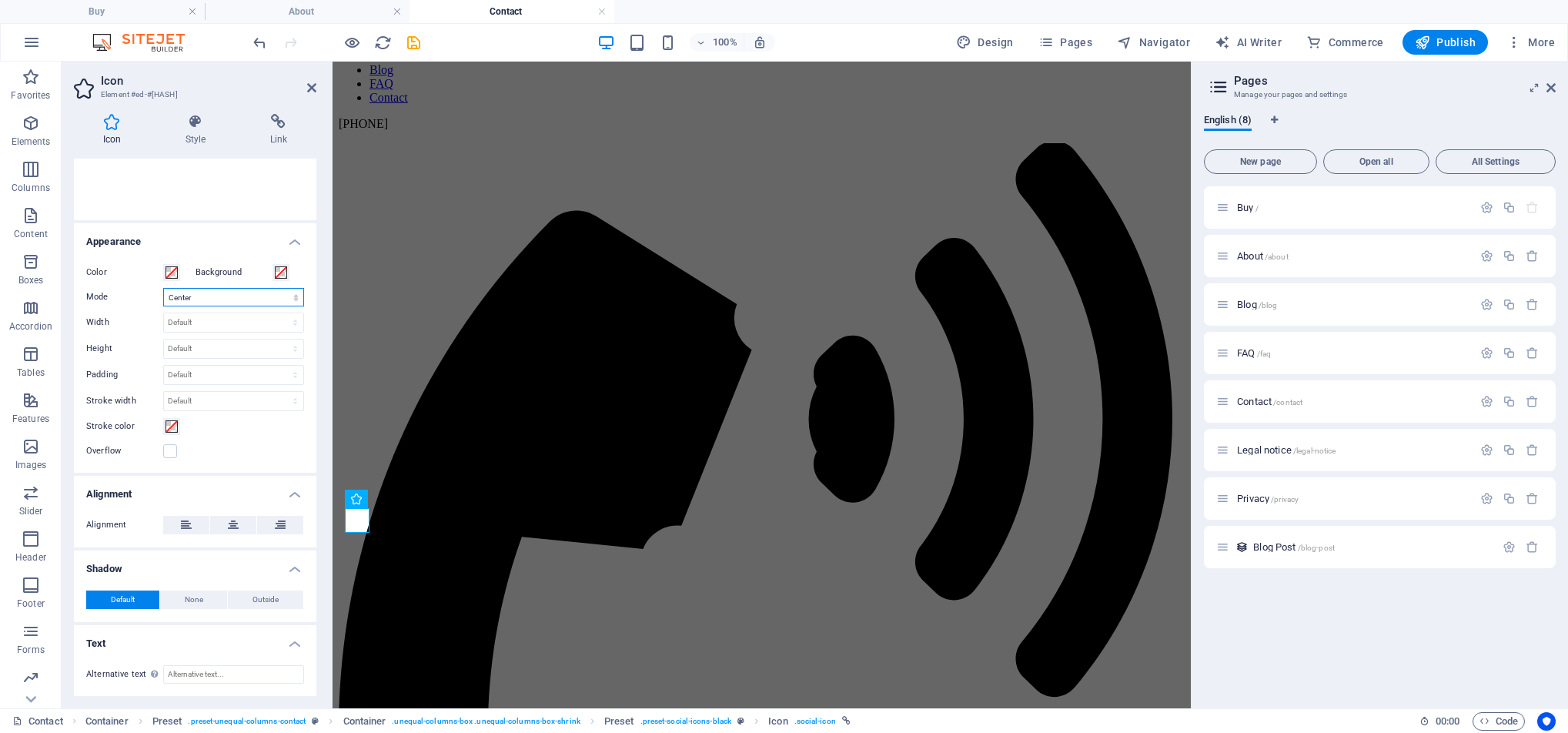 click on "Scale Left Center Right" at bounding box center [233, 297] 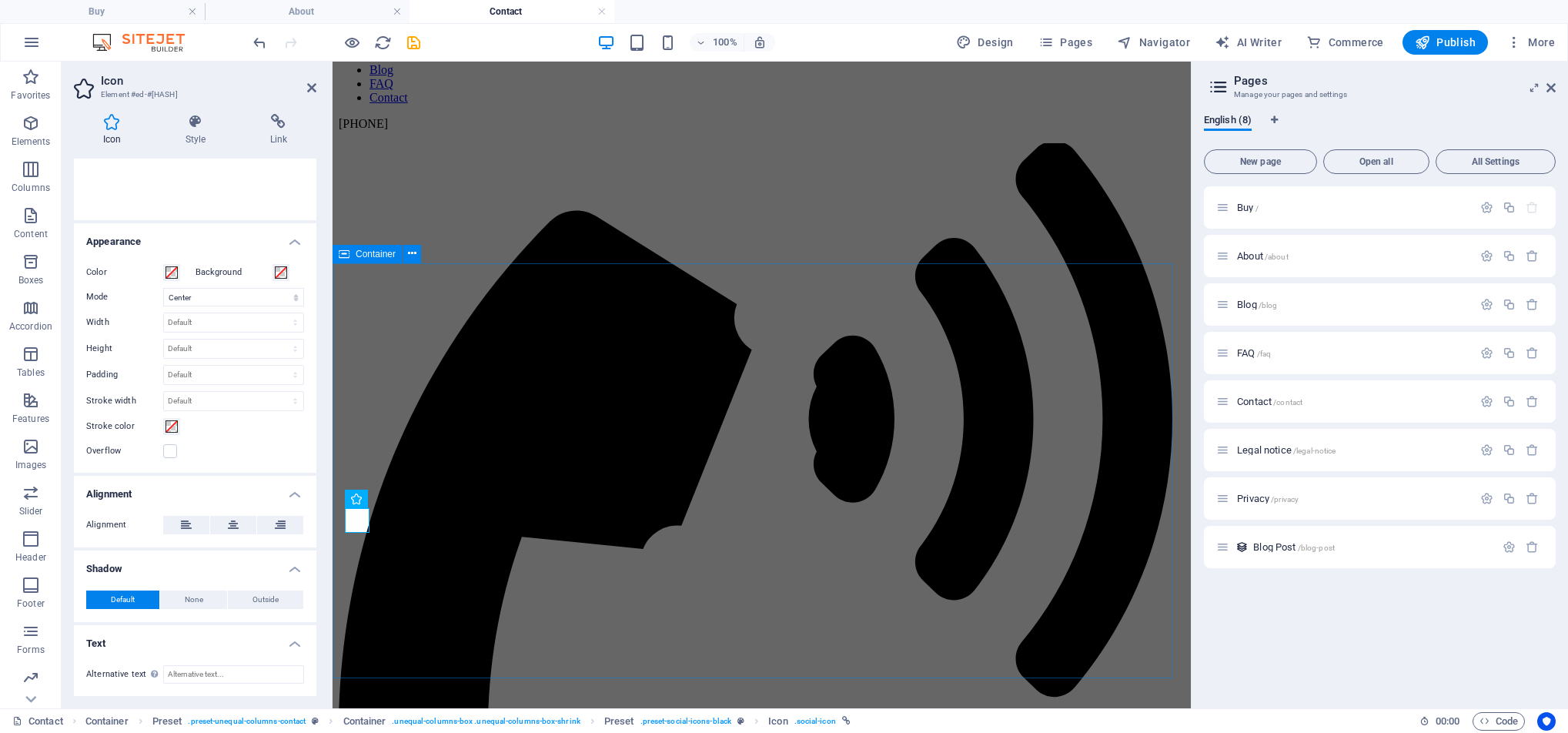 click on "Get in touch You are in the right place [ADDRESS] [CITY], [STATE] [POSTAL_CODE] Phone: [PHONE] Fax: support@[DOMAIN] I have read and understand the privacy policy. Unreadable? Load new Submit" at bounding box center (761, 3195) 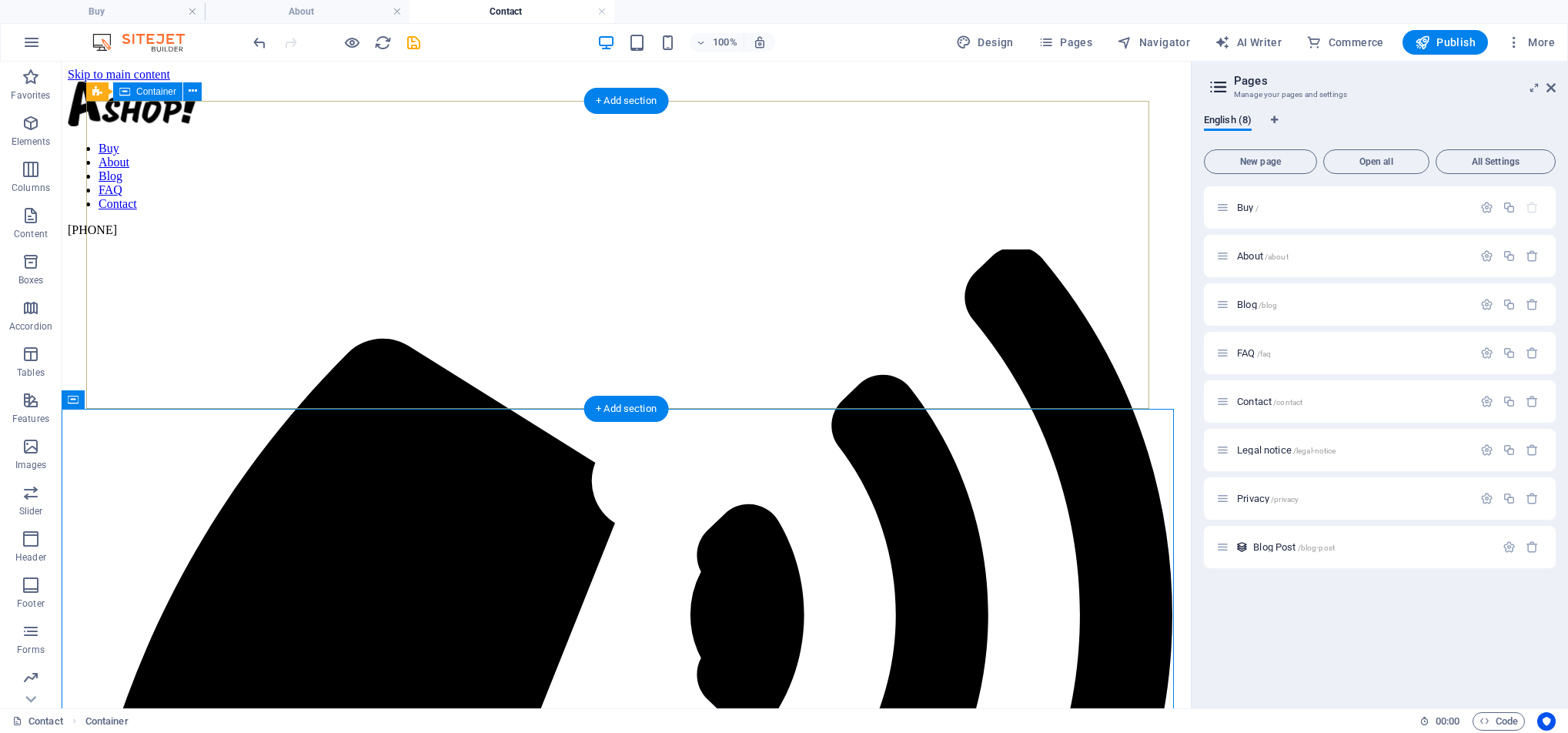 scroll, scrollTop: 115, scrollLeft: 0, axis: vertical 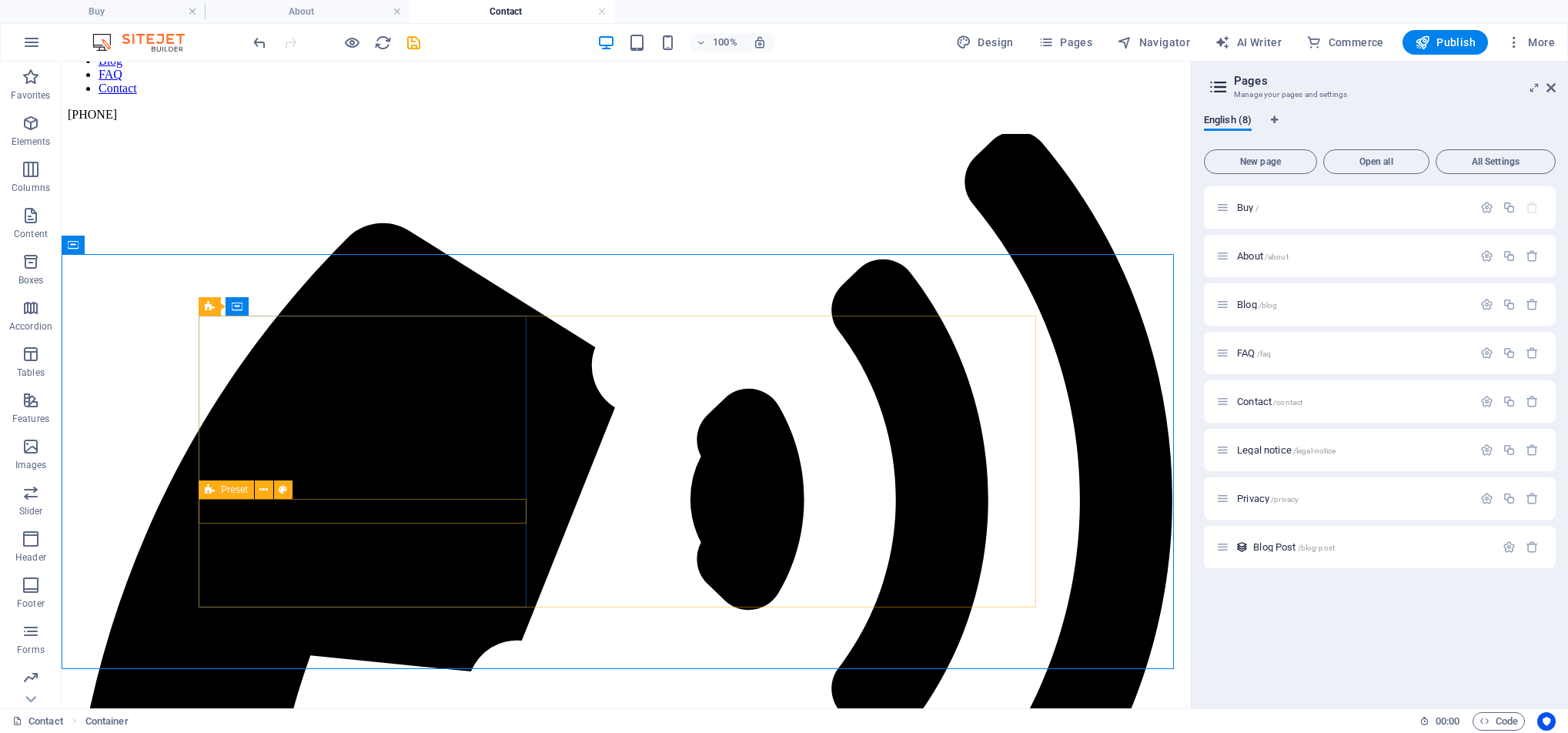 click on "Preset" at bounding box center [226, 490] 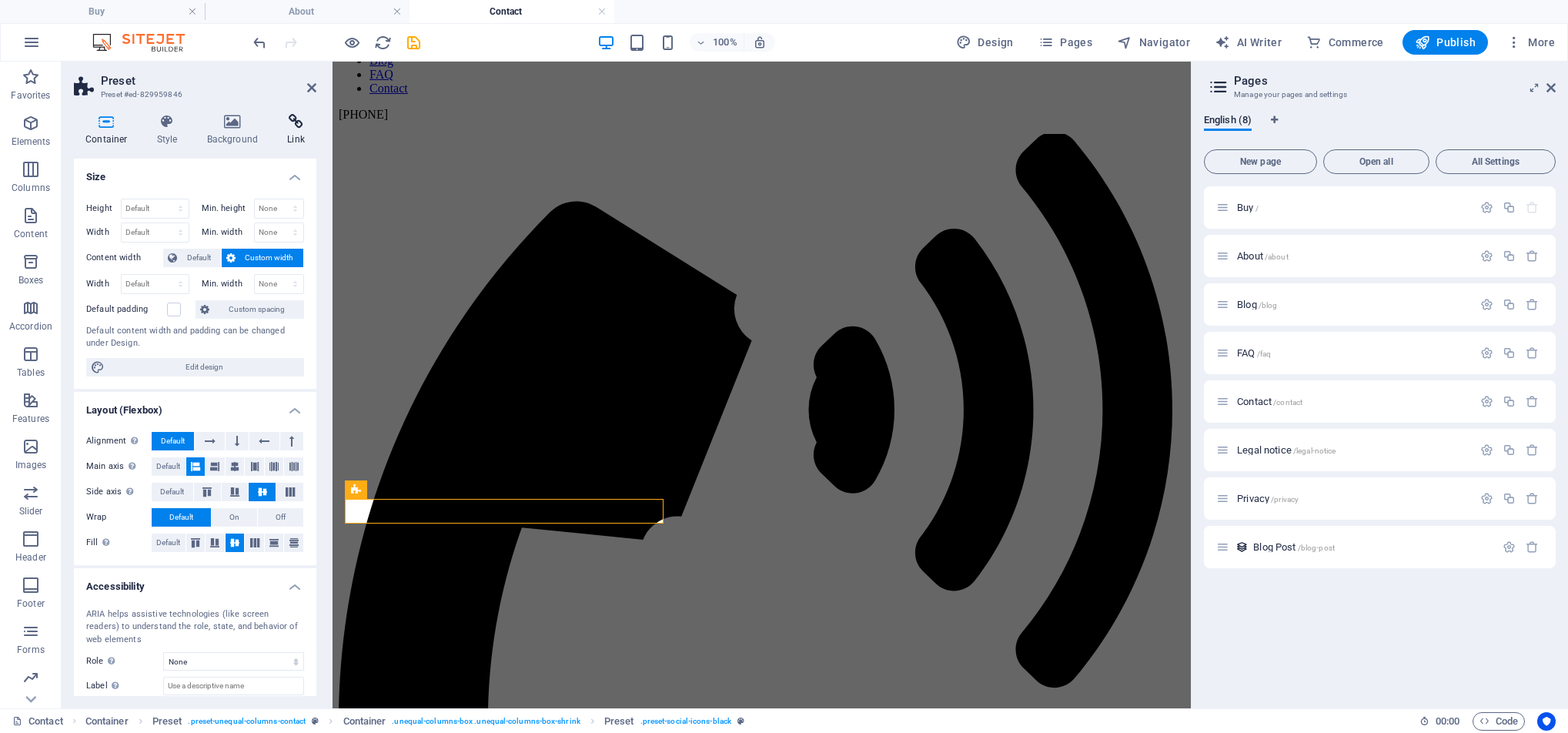 click on "Link" at bounding box center (296, 130) 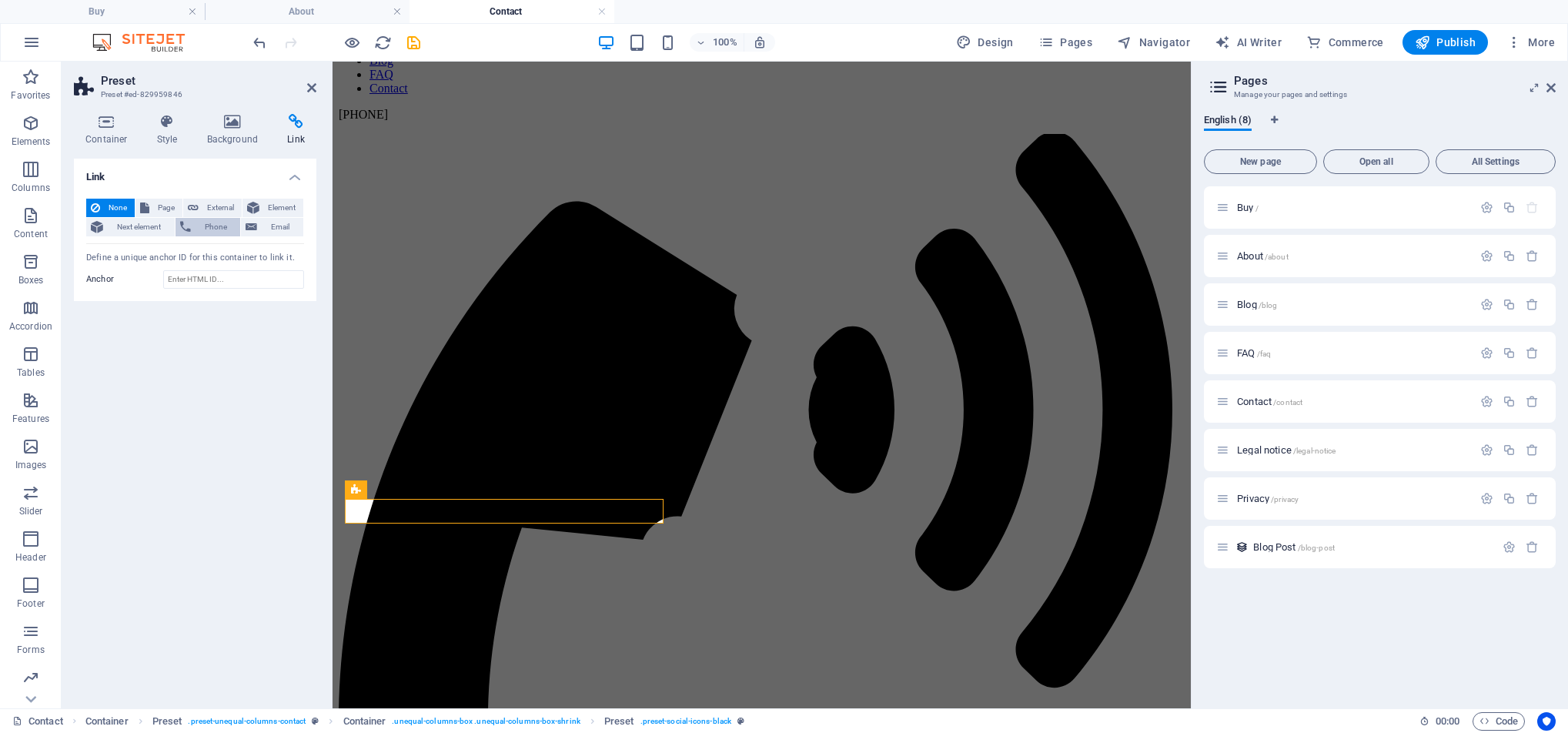 click on "Phone" at bounding box center (216, 227) 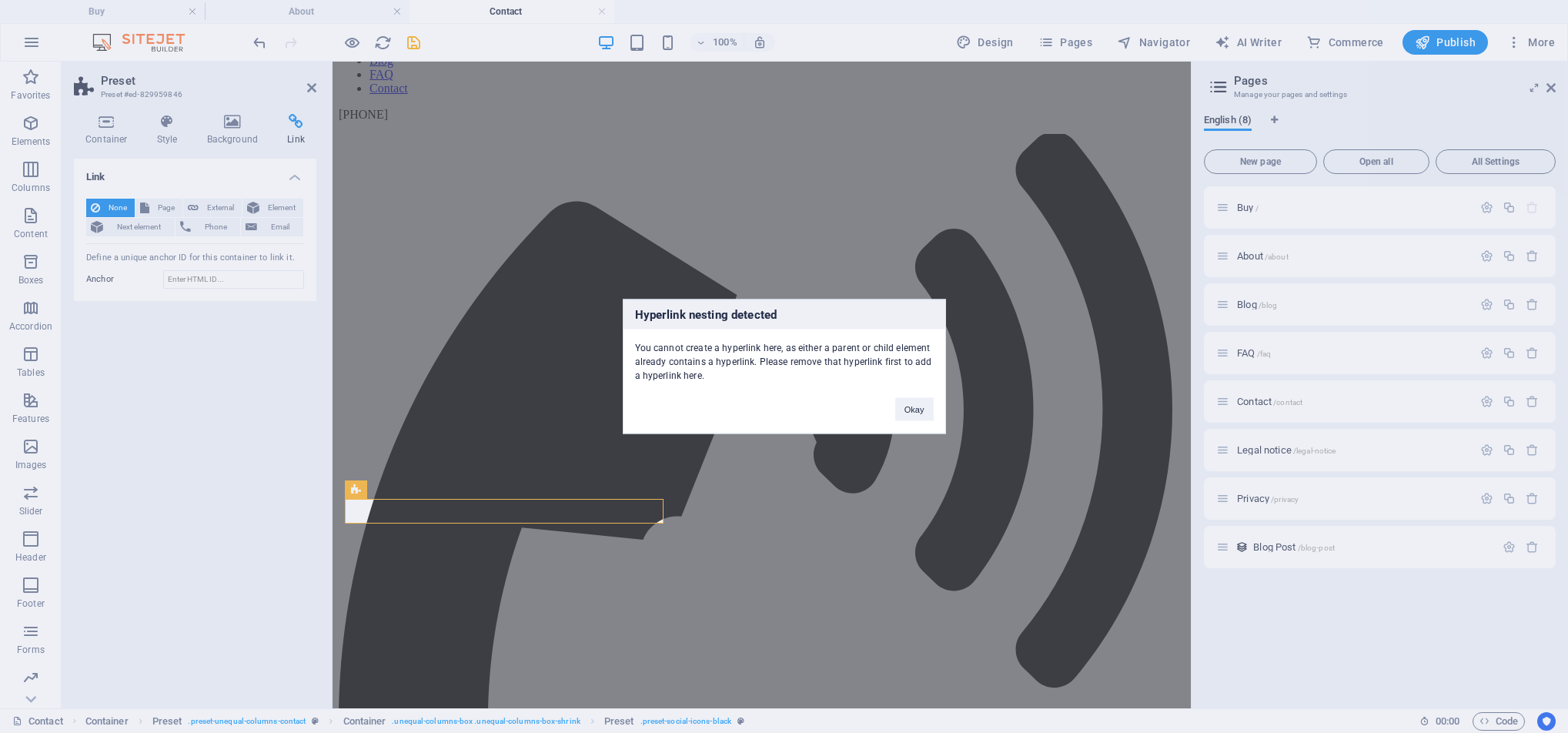type 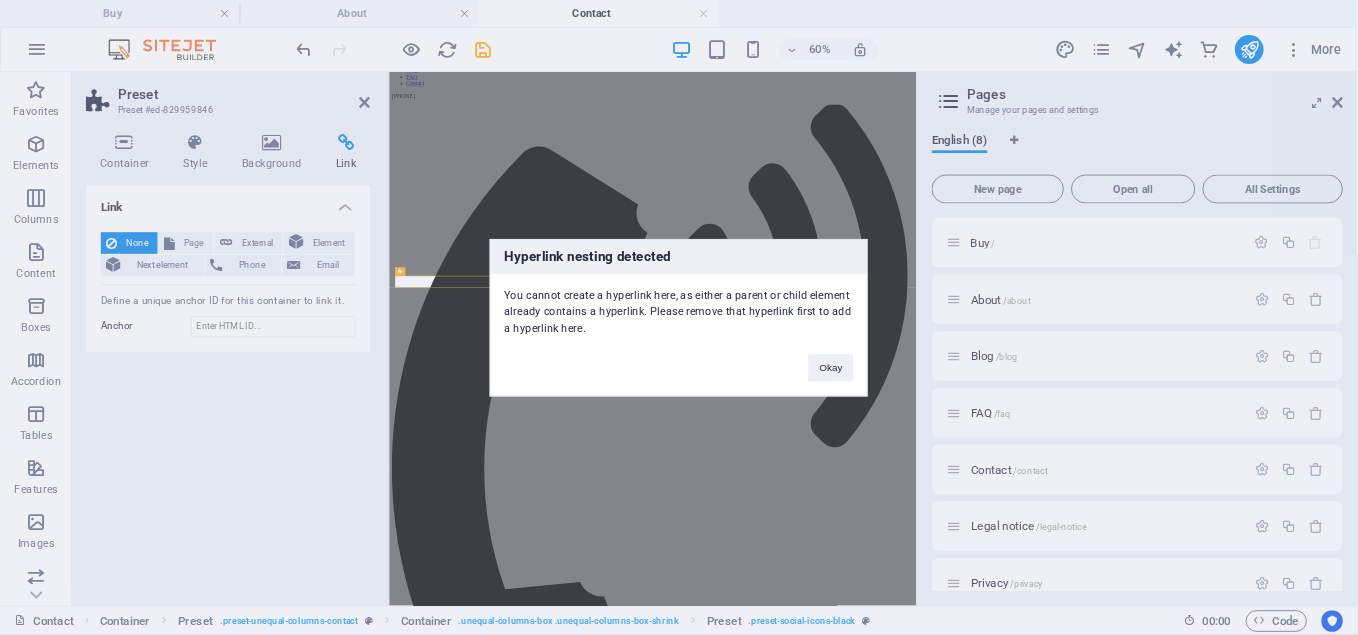 scroll, scrollTop: 151, scrollLeft: 0, axis: vertical 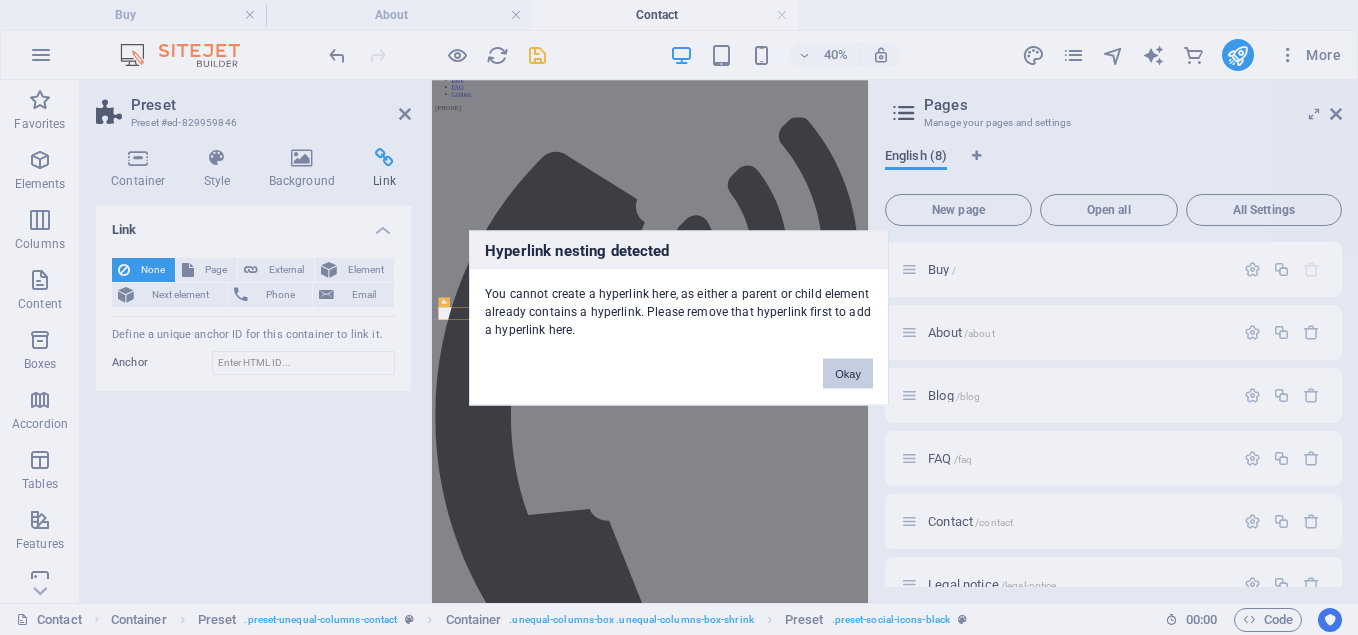 click on "Okay" at bounding box center (848, 373) 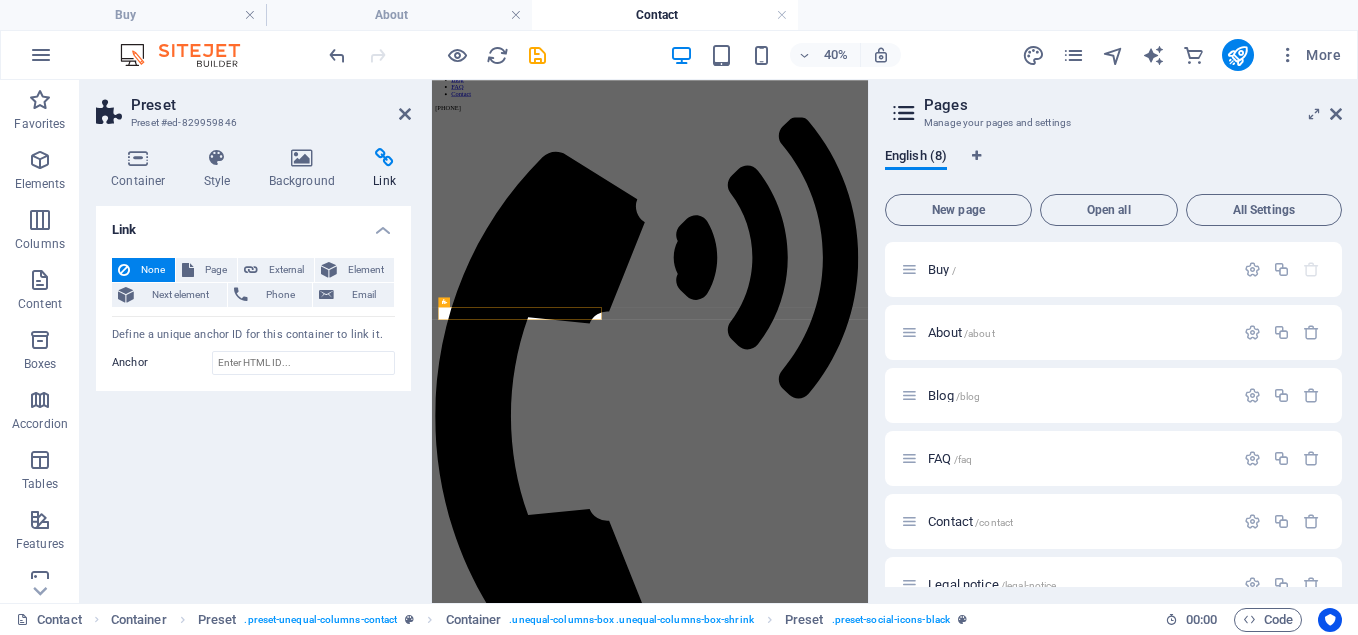 click on "Link None Page External Element Next element Phone Email Page Buy About Blog FAQ Contact Legal notice Privacy Element
URL Phone Email Link target New tab Same tab Overlay Title Additional link description, should not be the same as the link text. The title is most often shown as a tooltip text when the mouse moves over the element. Leave empty if uncertain. Relationship Sets the  relationship of this link to the link target . For example, the value "nofollow" instructs search engines not to follow the link. Can be left empty. alternate author bookmark external help license next nofollow noreferrer noopener prev search tag Define a unique anchor ID for this container to link it. Anchor" at bounding box center (253, 396) 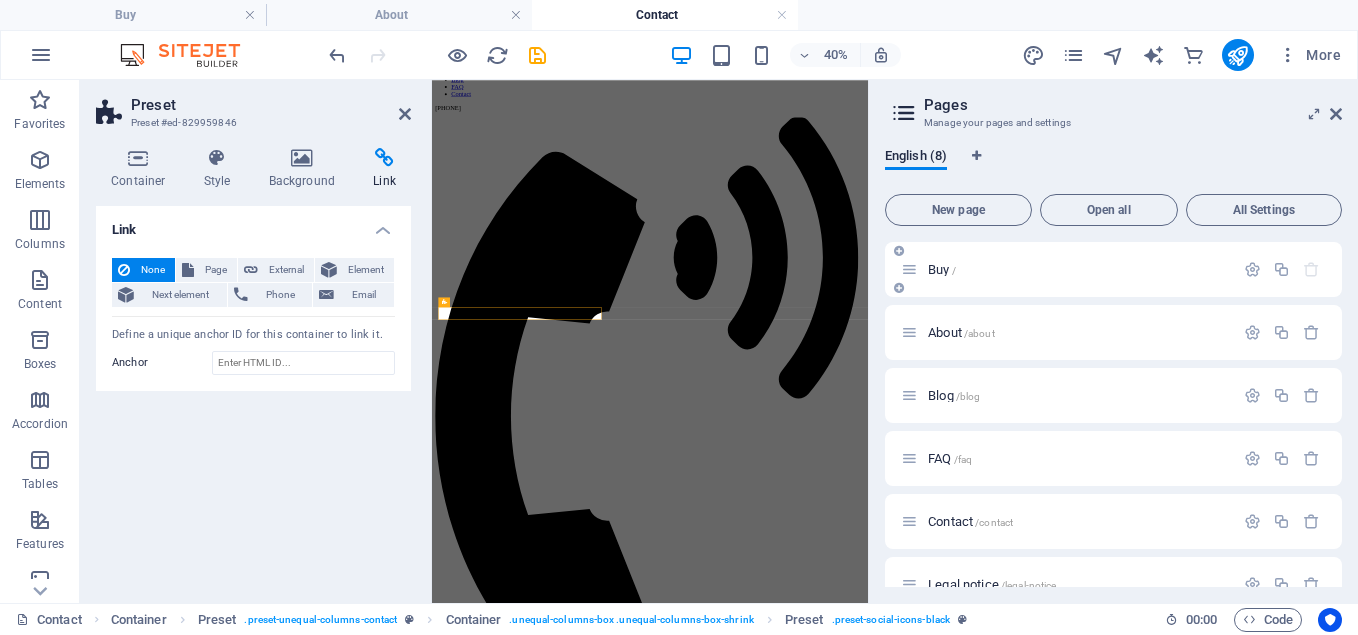 click on "Buy /" at bounding box center (942, 269) 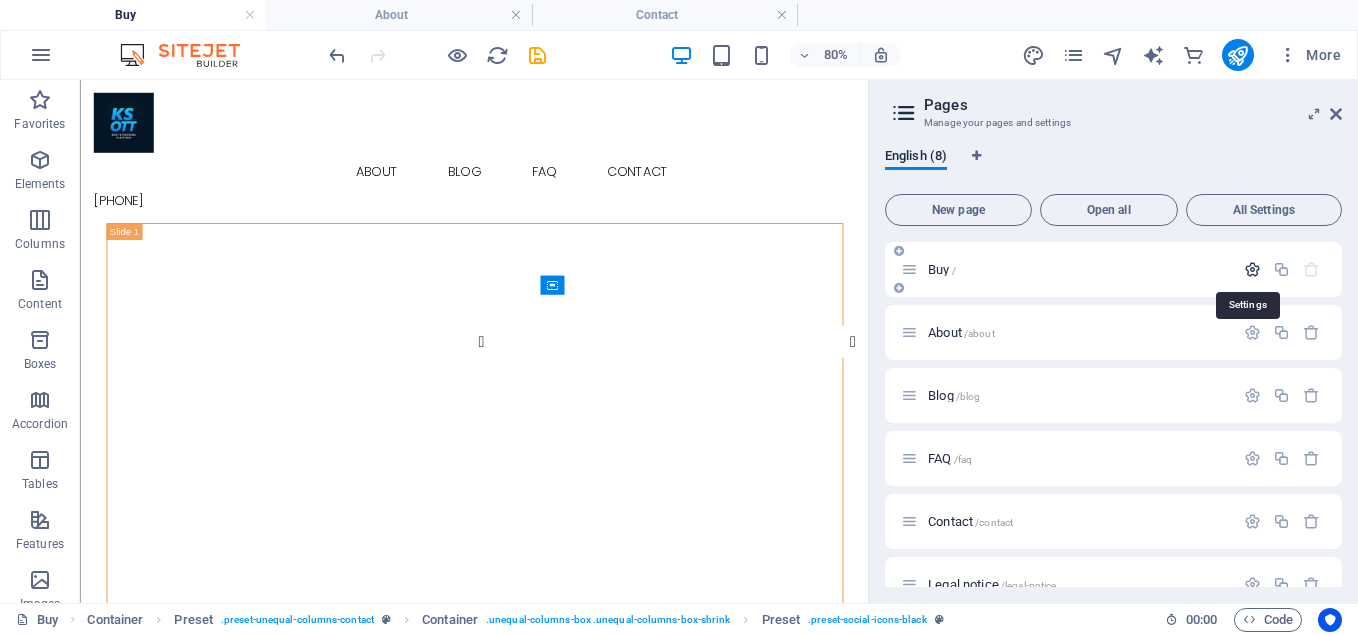 click at bounding box center [1252, 269] 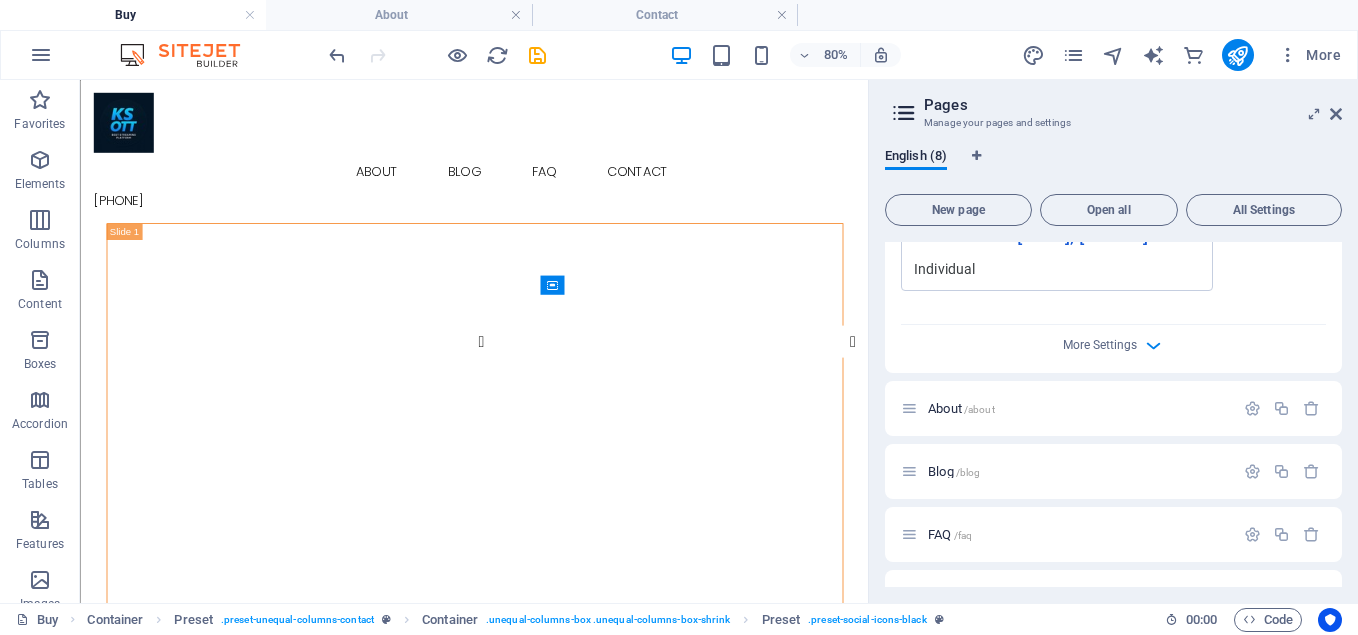 scroll, scrollTop: 700, scrollLeft: 0, axis: vertical 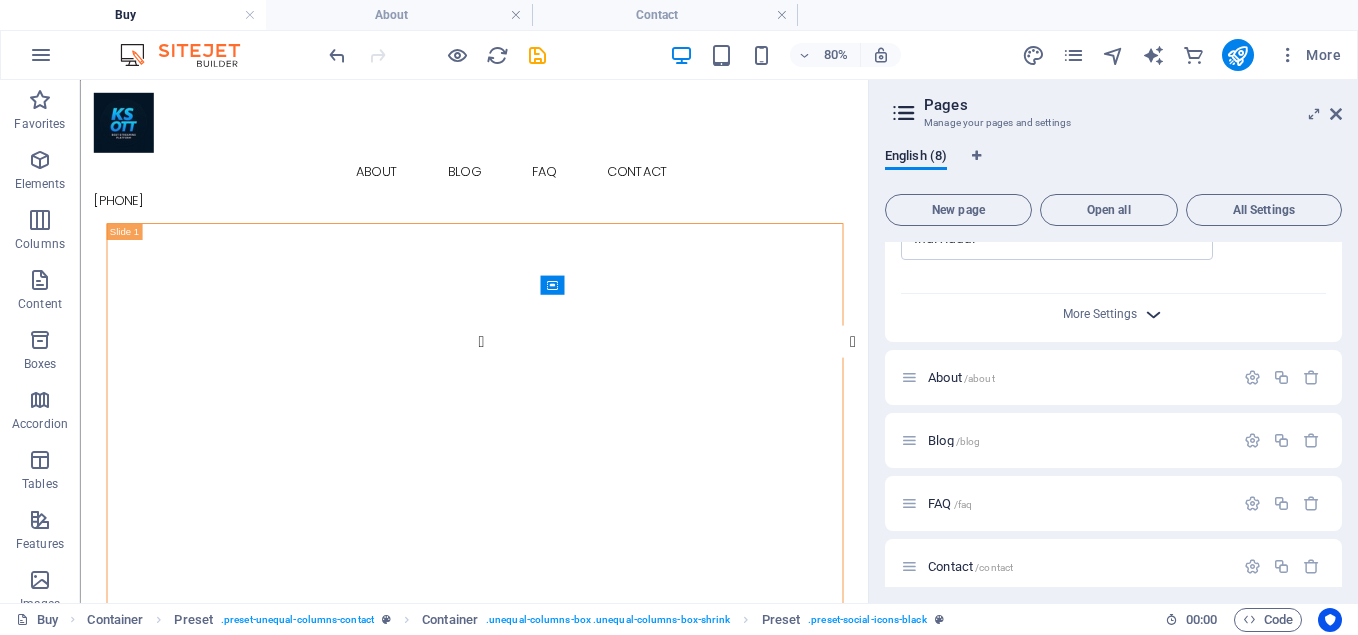 click at bounding box center [1153, 314] 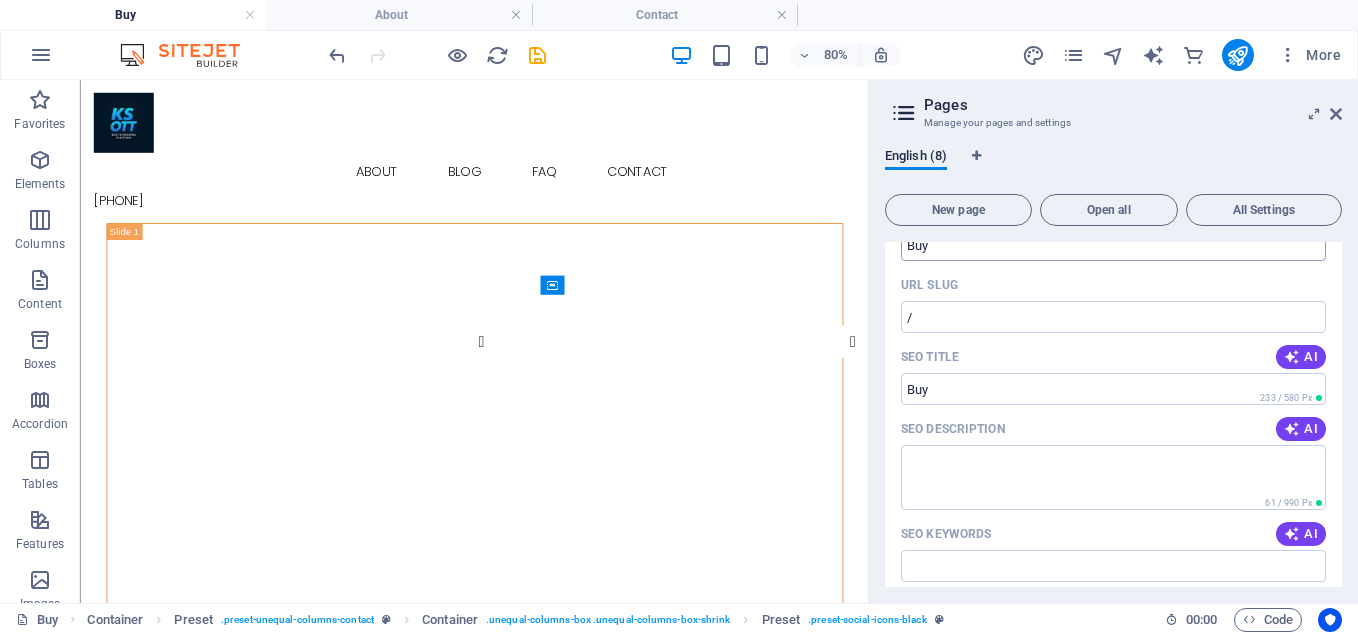 scroll, scrollTop: 0, scrollLeft: 0, axis: both 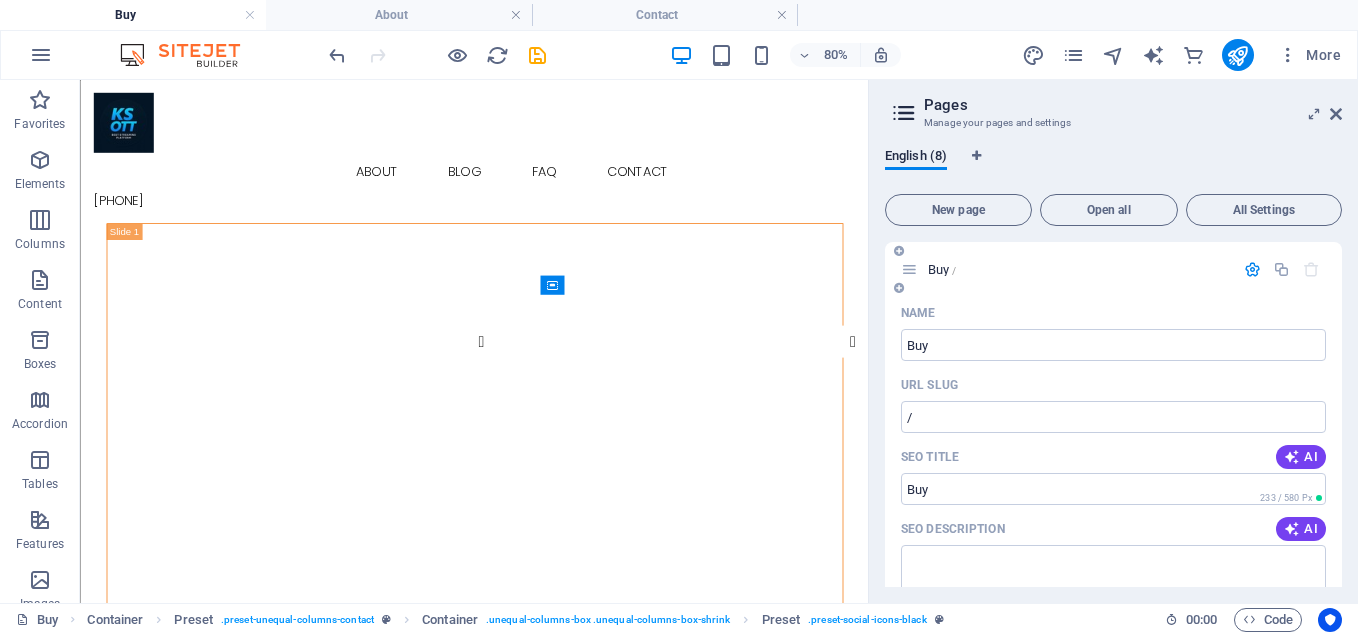click on "Buy /" at bounding box center (942, 269) 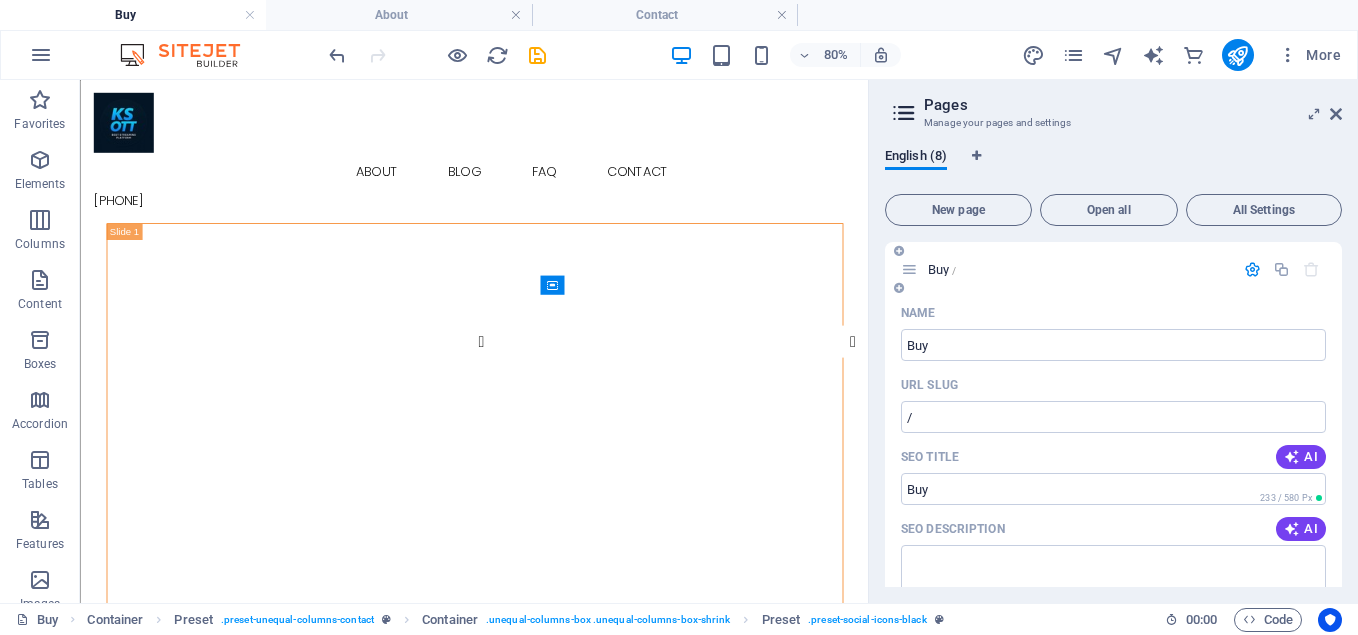 click on "Buy /" at bounding box center (942, 269) 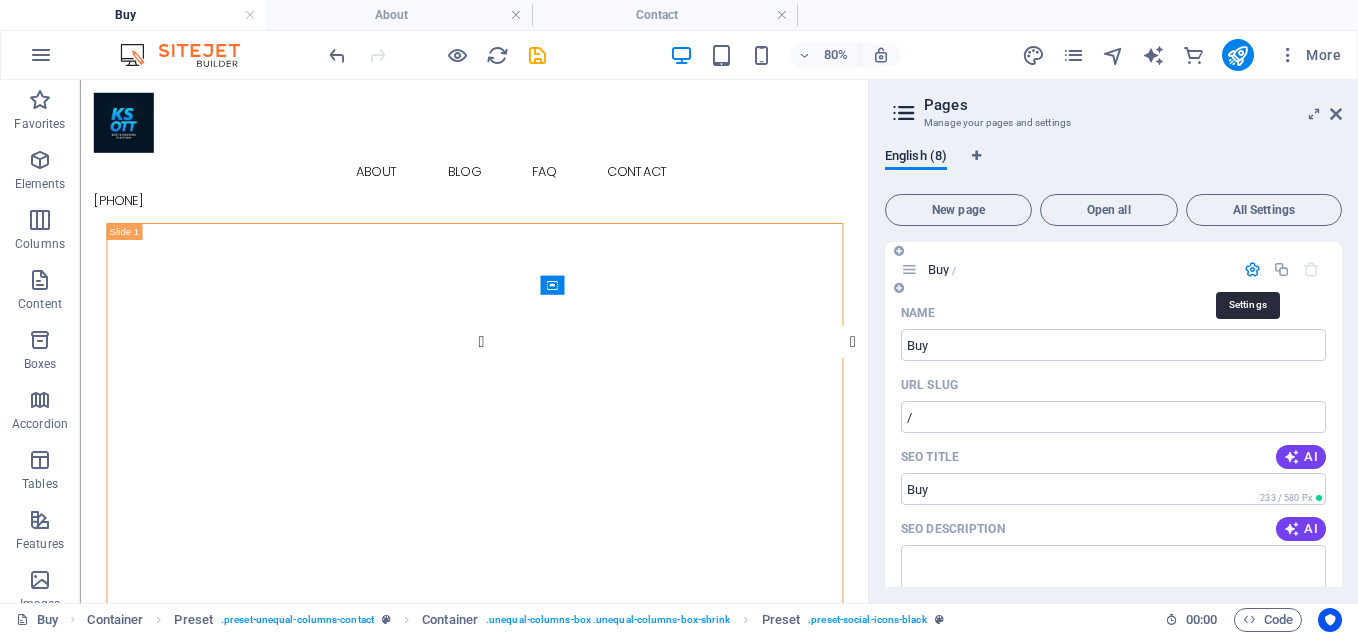click at bounding box center [1252, 269] 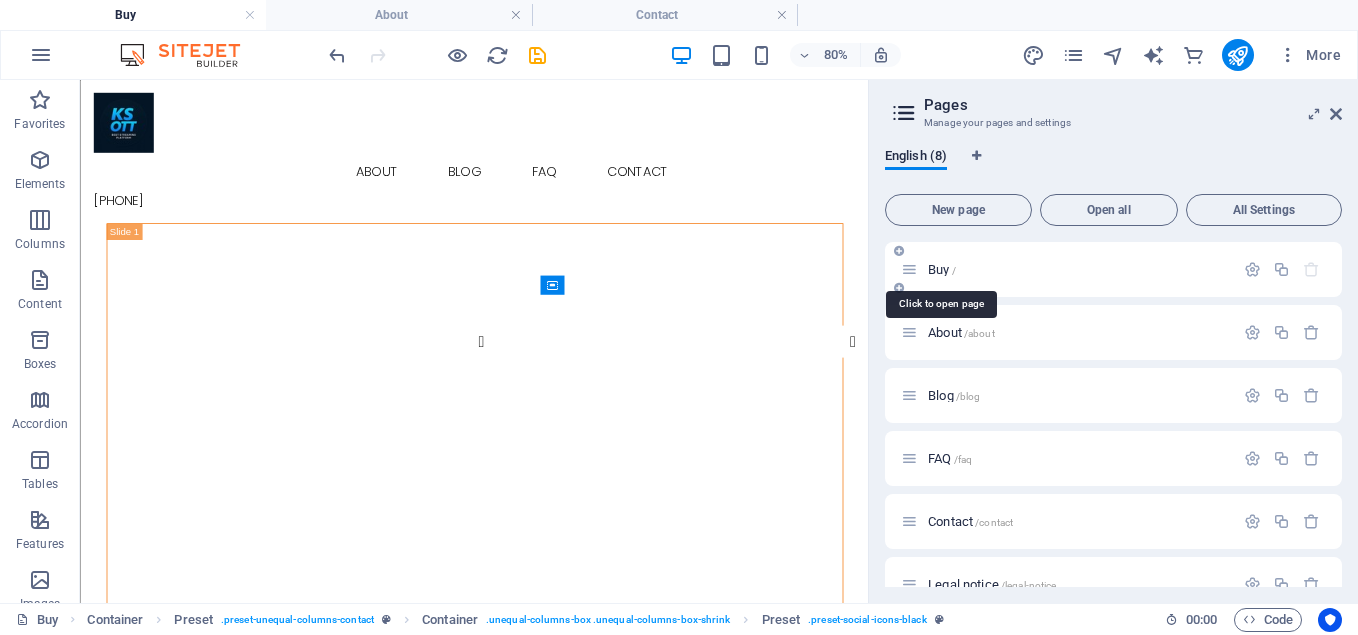 click on "Buy /" at bounding box center [942, 269] 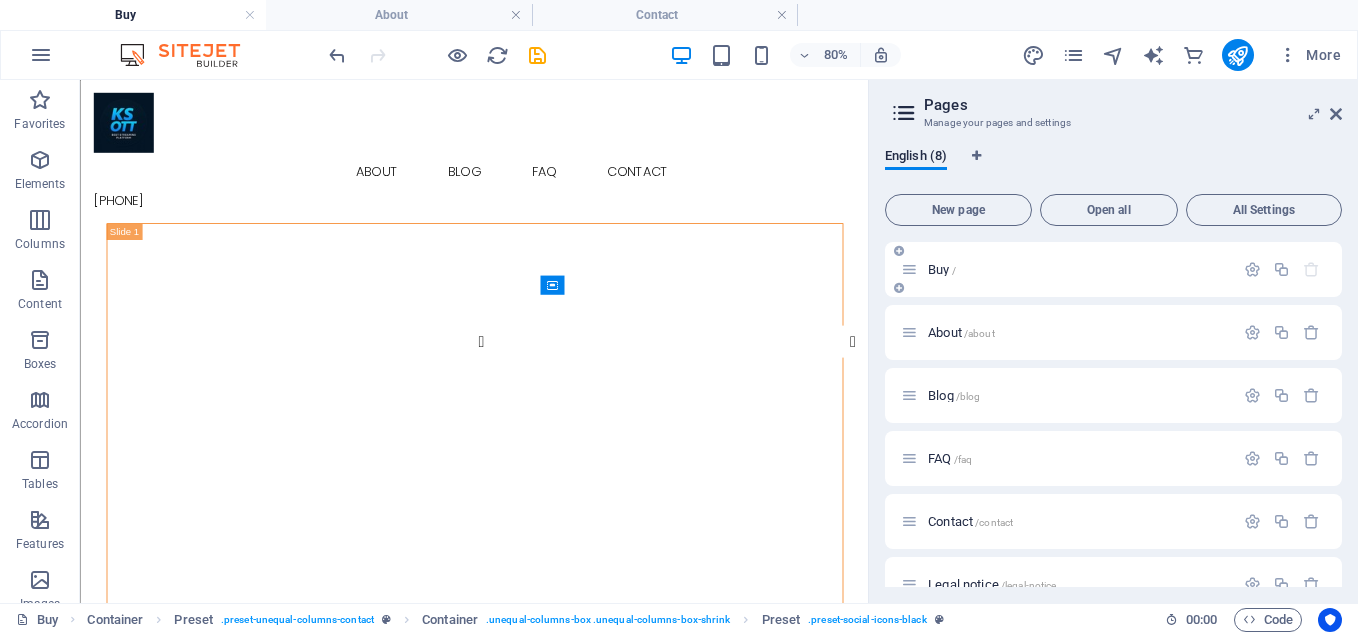 click on "Buy /" at bounding box center (1078, 269) 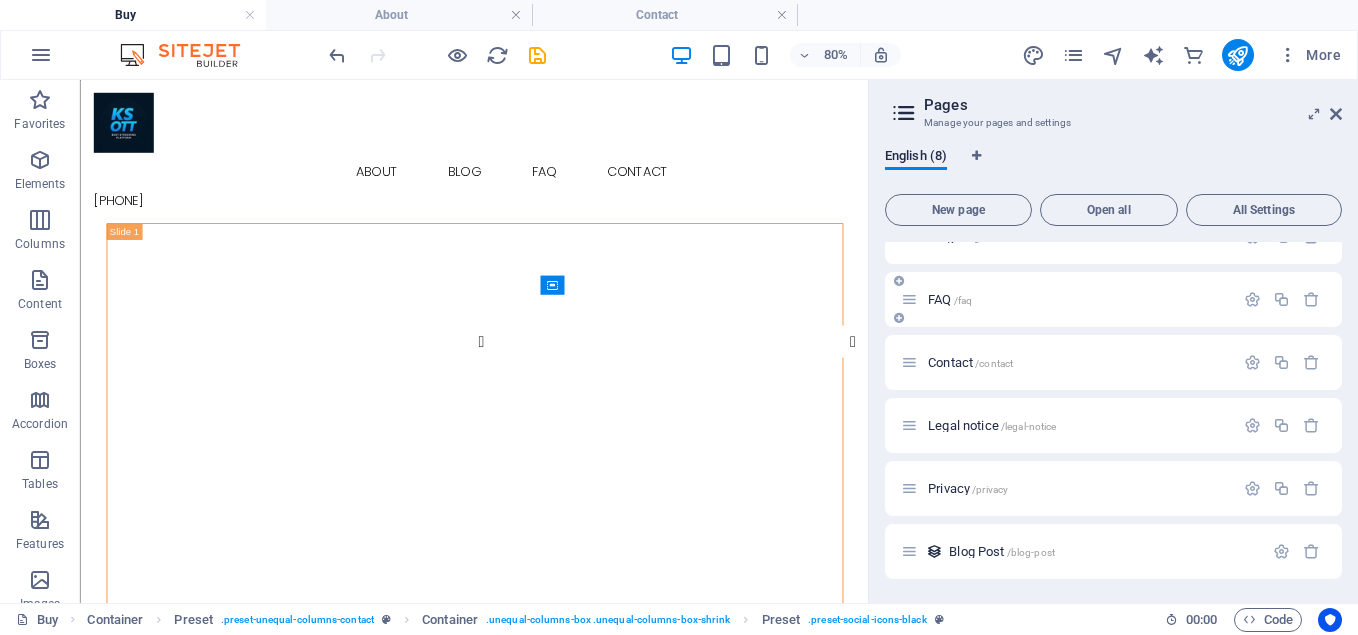 scroll, scrollTop: 0, scrollLeft: 0, axis: both 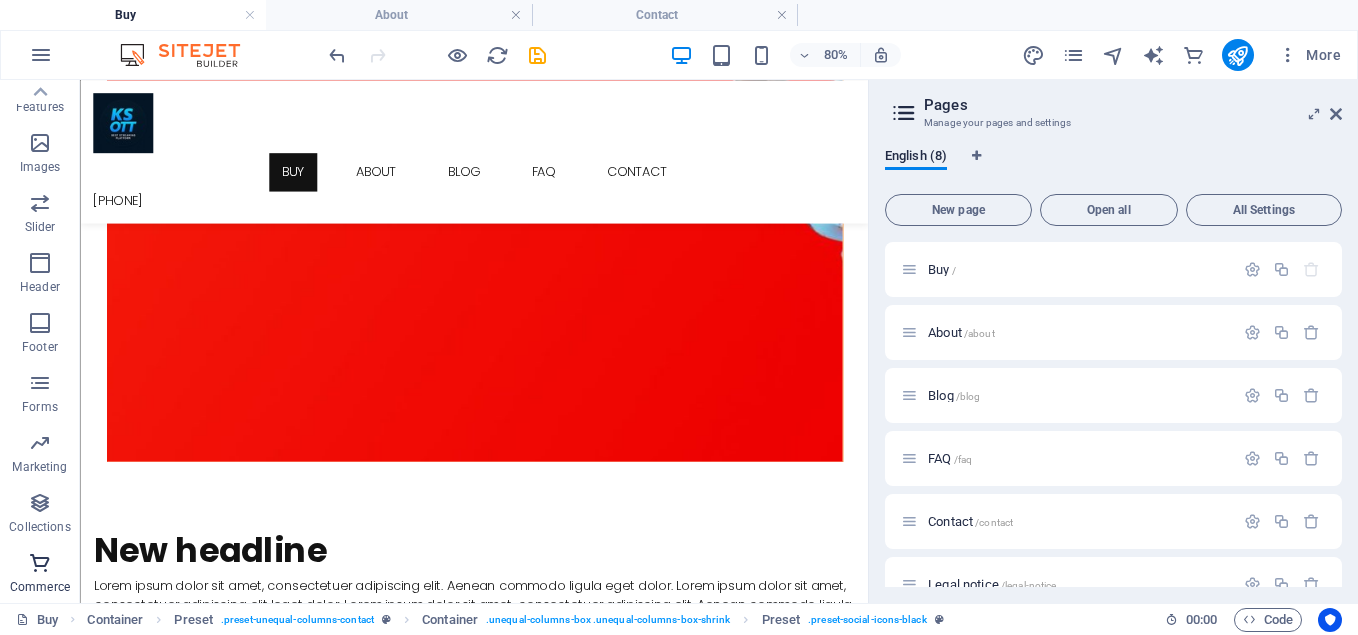 click at bounding box center [40, 563] 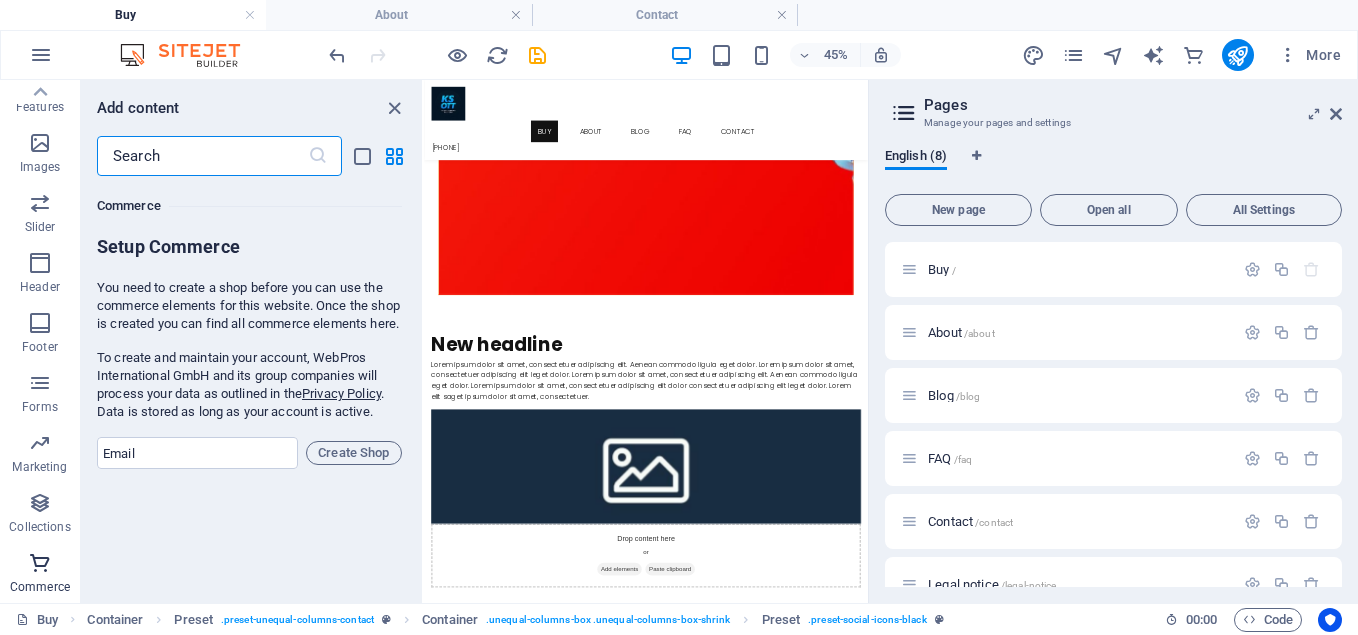 scroll, scrollTop: 19271, scrollLeft: 0, axis: vertical 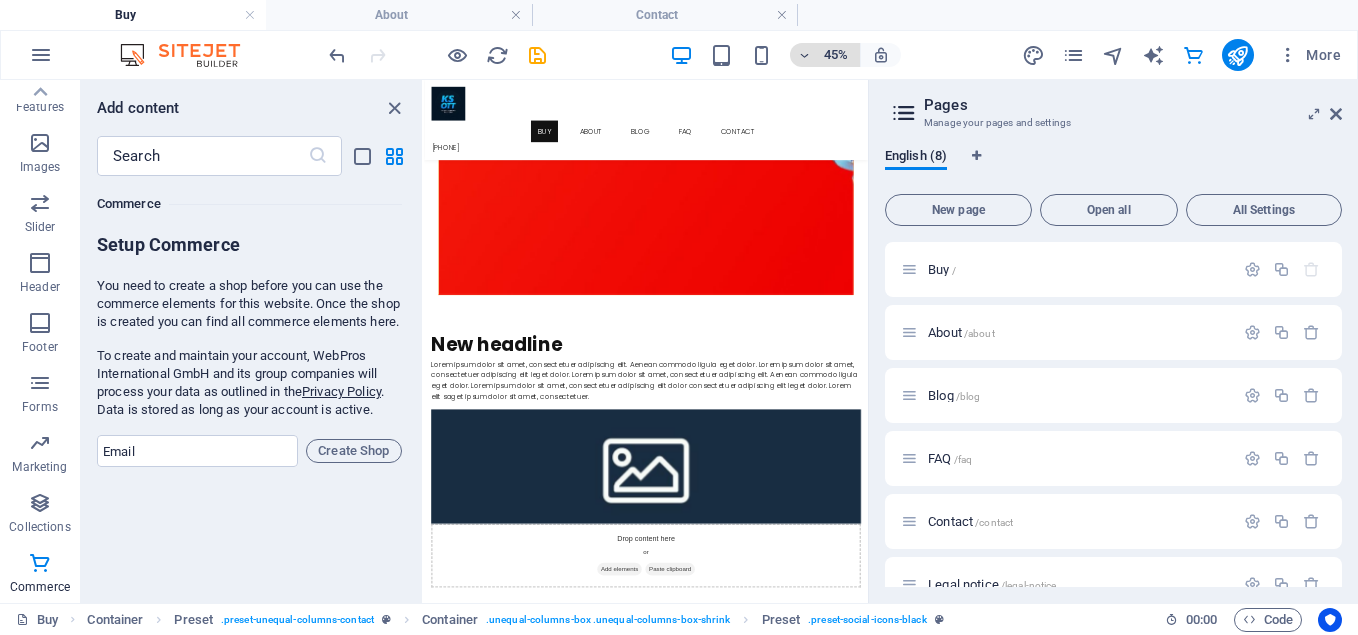 click at bounding box center [805, 55] 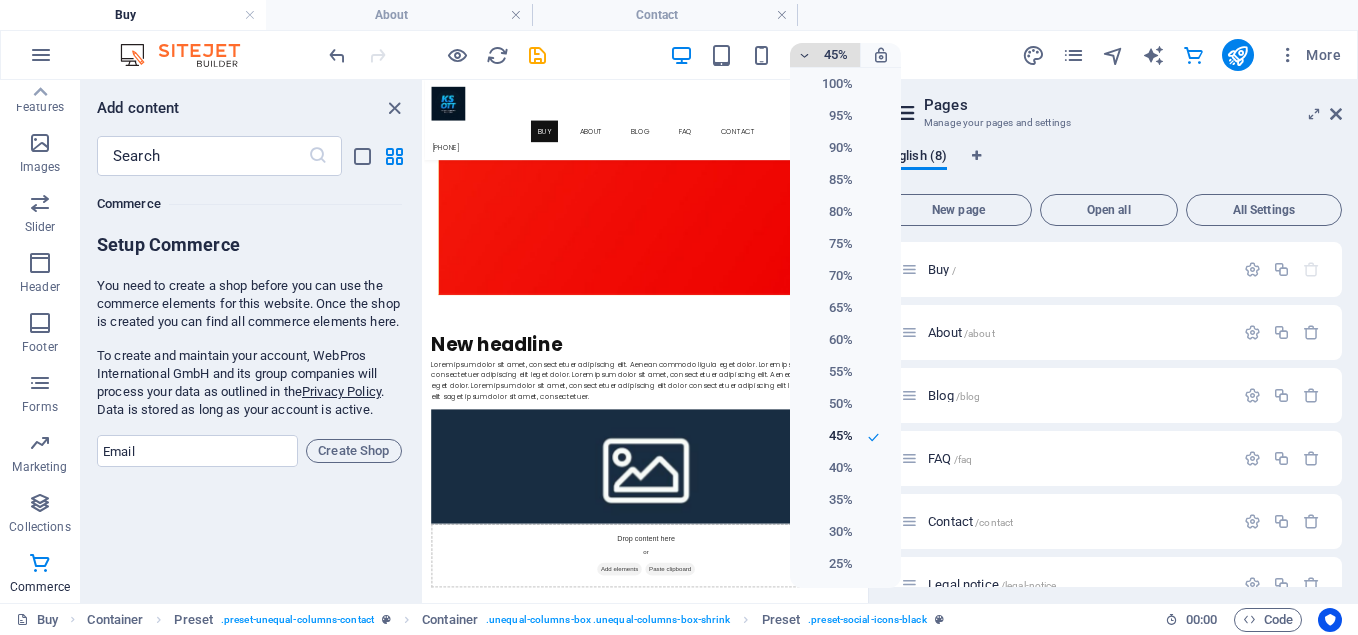 click at bounding box center [679, 317] 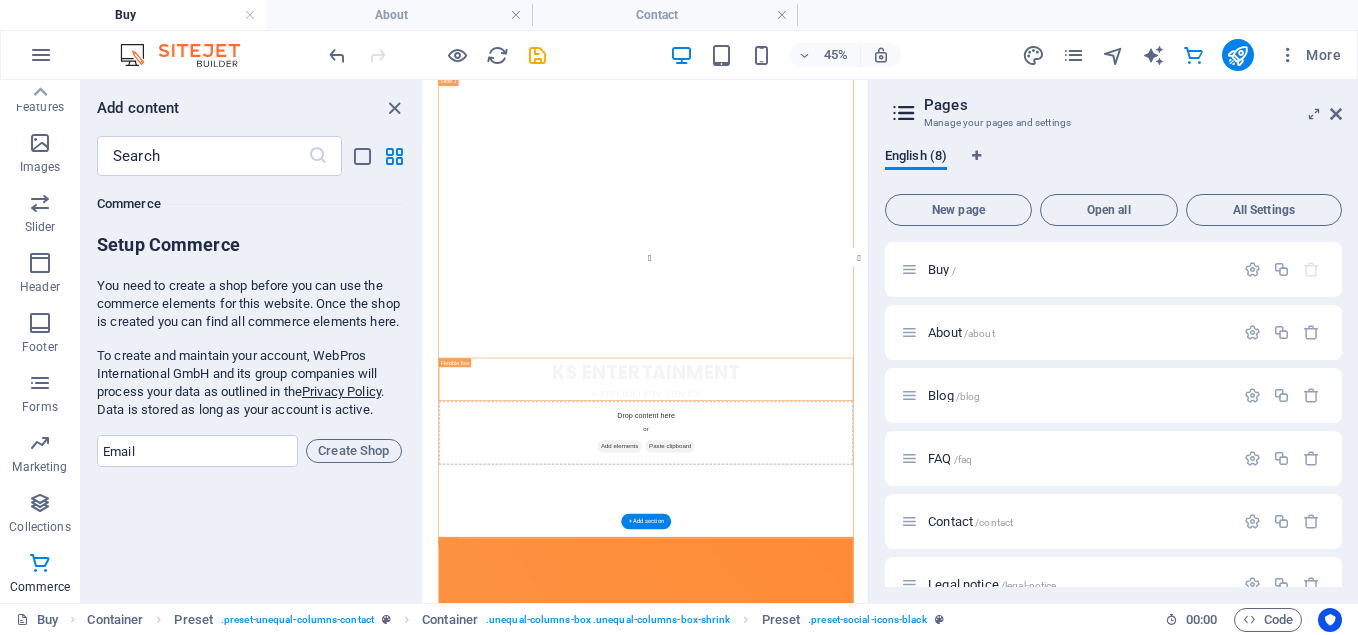scroll, scrollTop: 0, scrollLeft: 0, axis: both 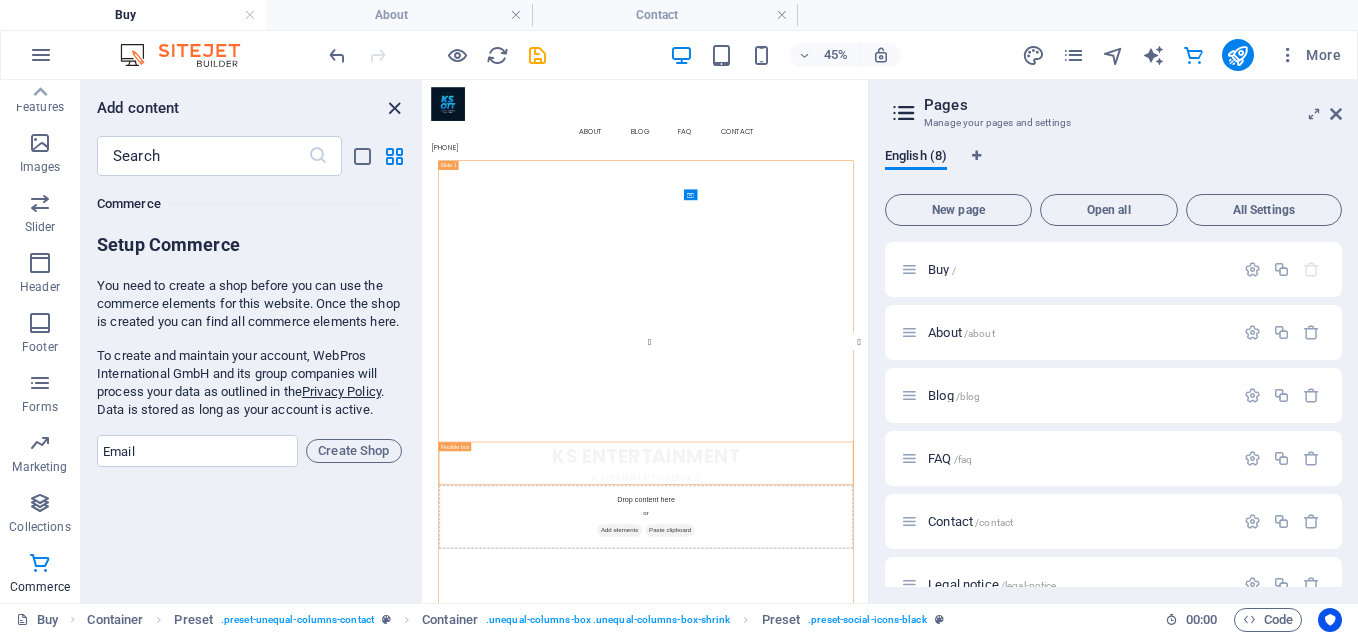 click at bounding box center (394, 108) 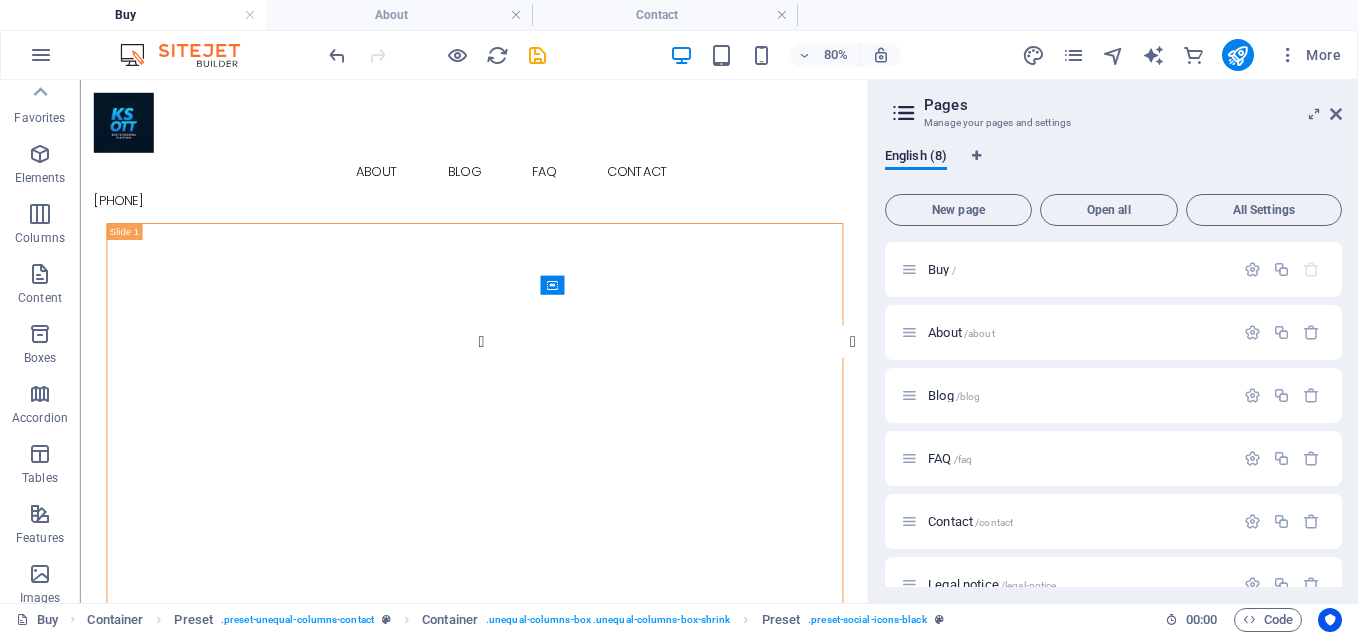 scroll, scrollTop: 0, scrollLeft: 0, axis: both 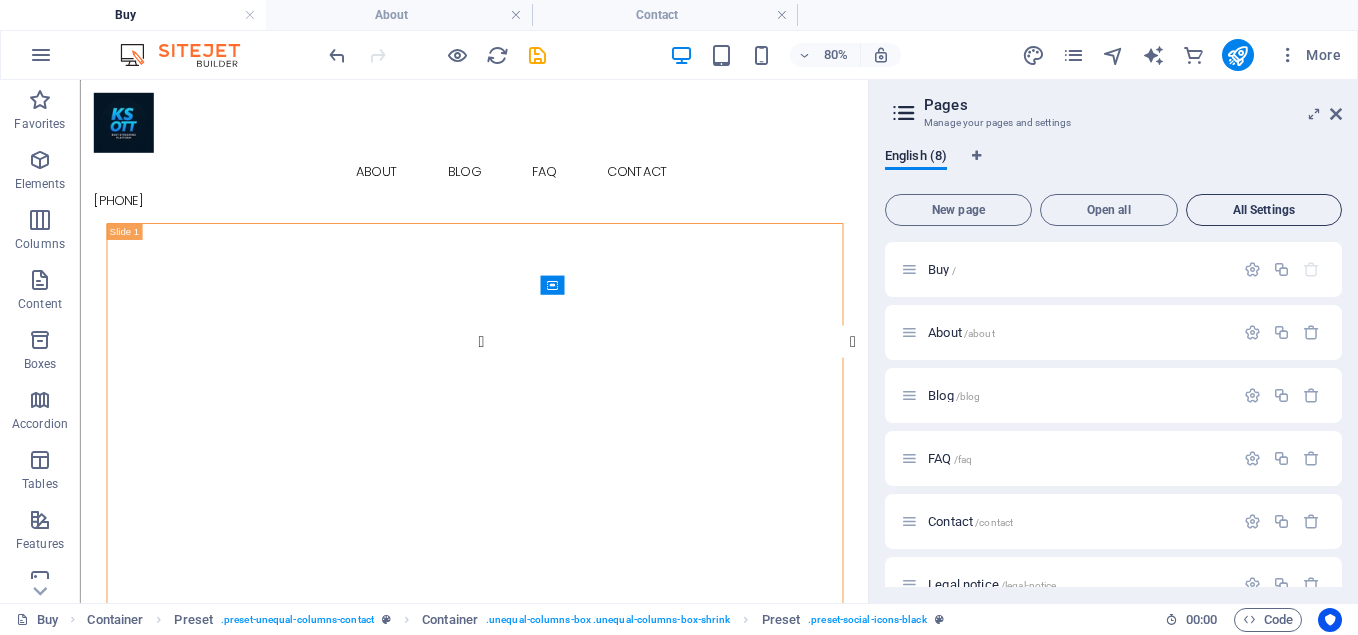 click on "All Settings" at bounding box center [1264, 210] 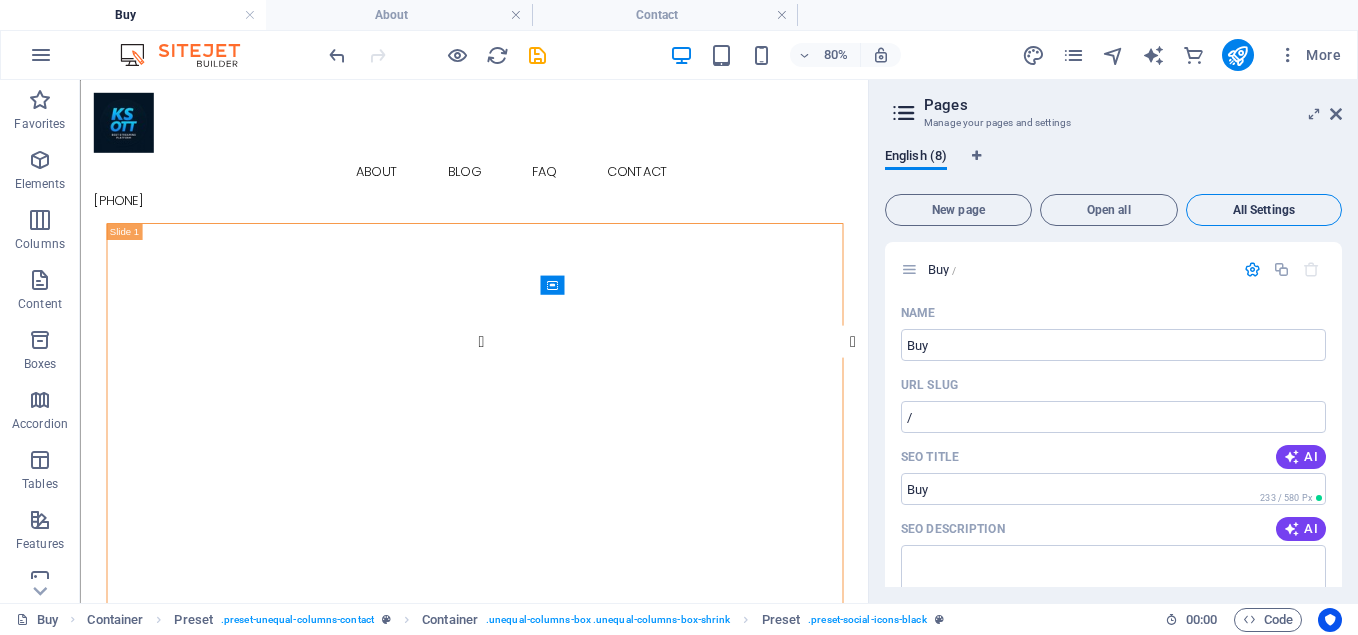 scroll, scrollTop: 5513, scrollLeft: 0, axis: vertical 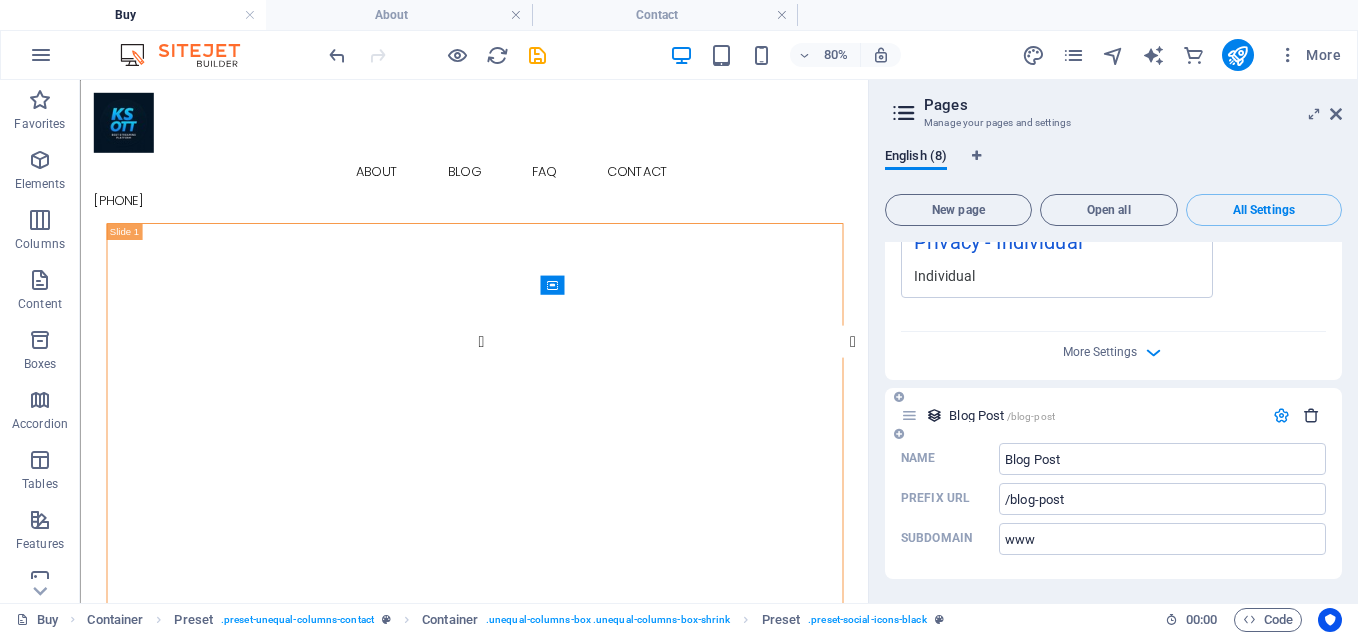 click at bounding box center (1311, 415) 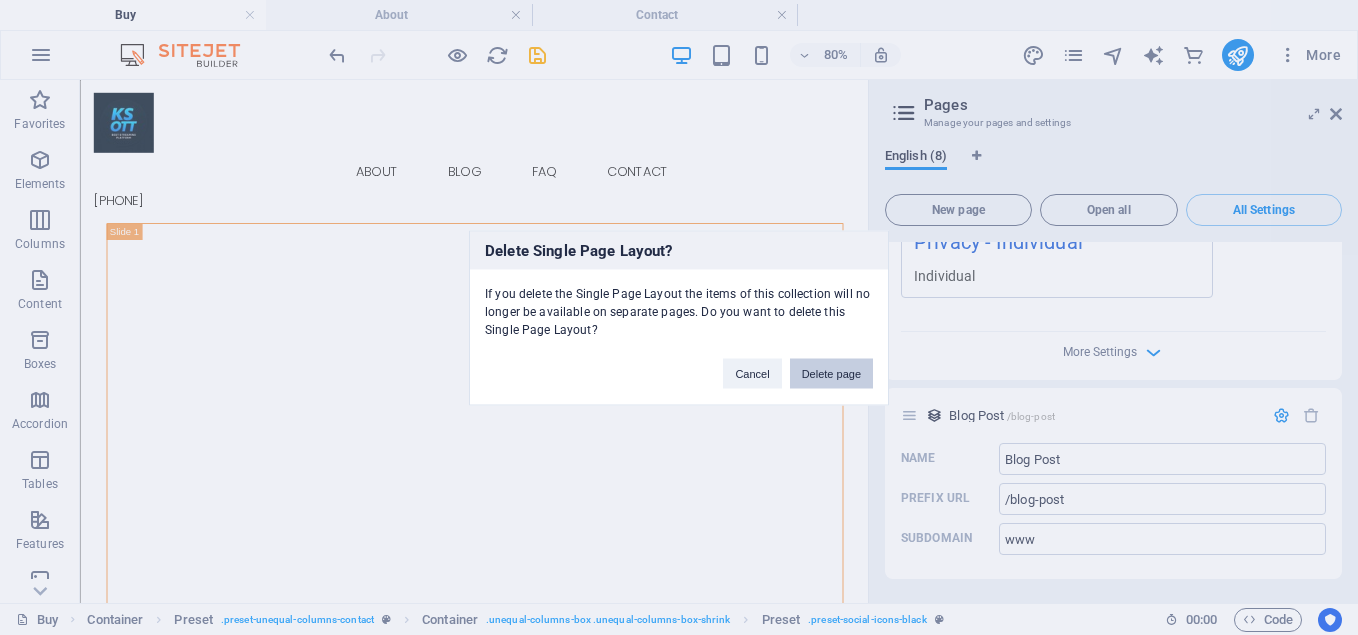 click on "Delete page" at bounding box center (831, 373) 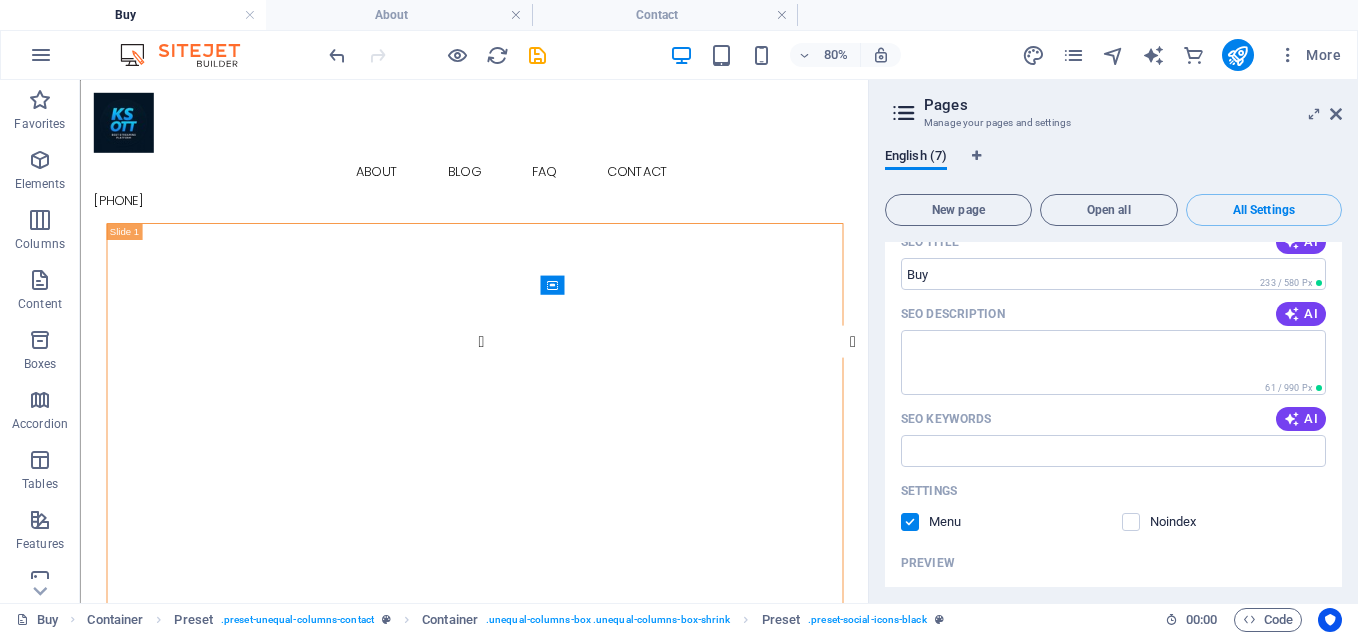 scroll, scrollTop: 0, scrollLeft: 0, axis: both 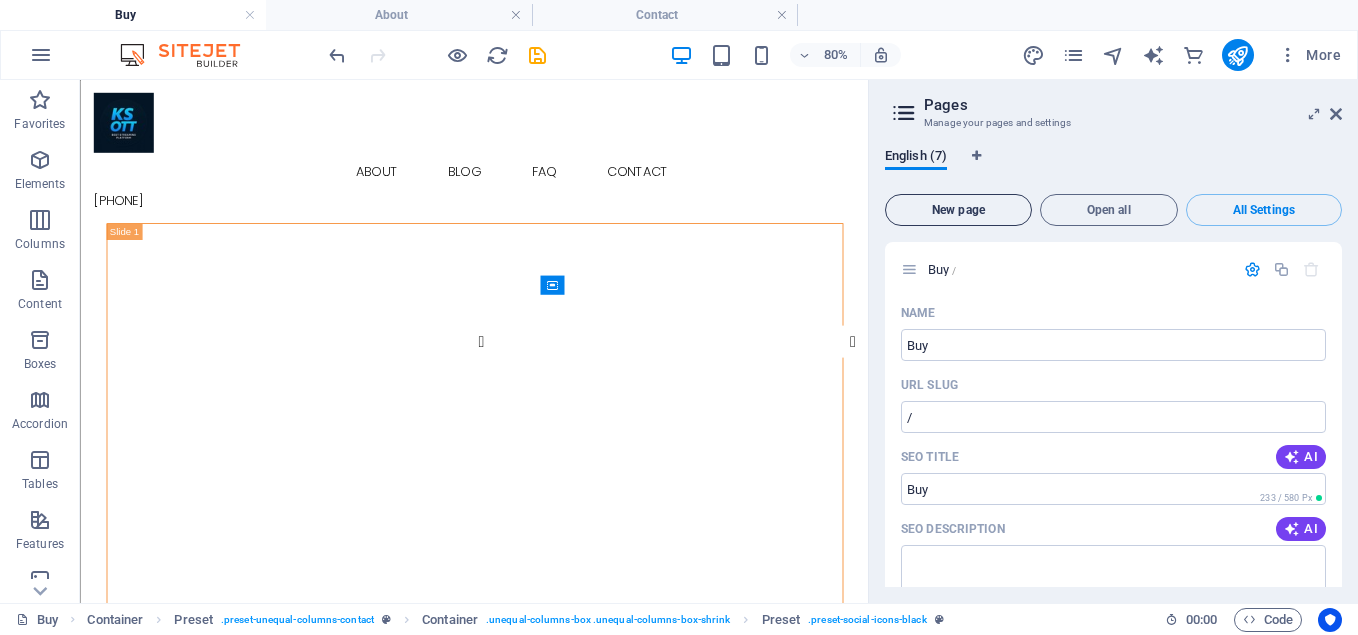 click on "New page" at bounding box center (958, 210) 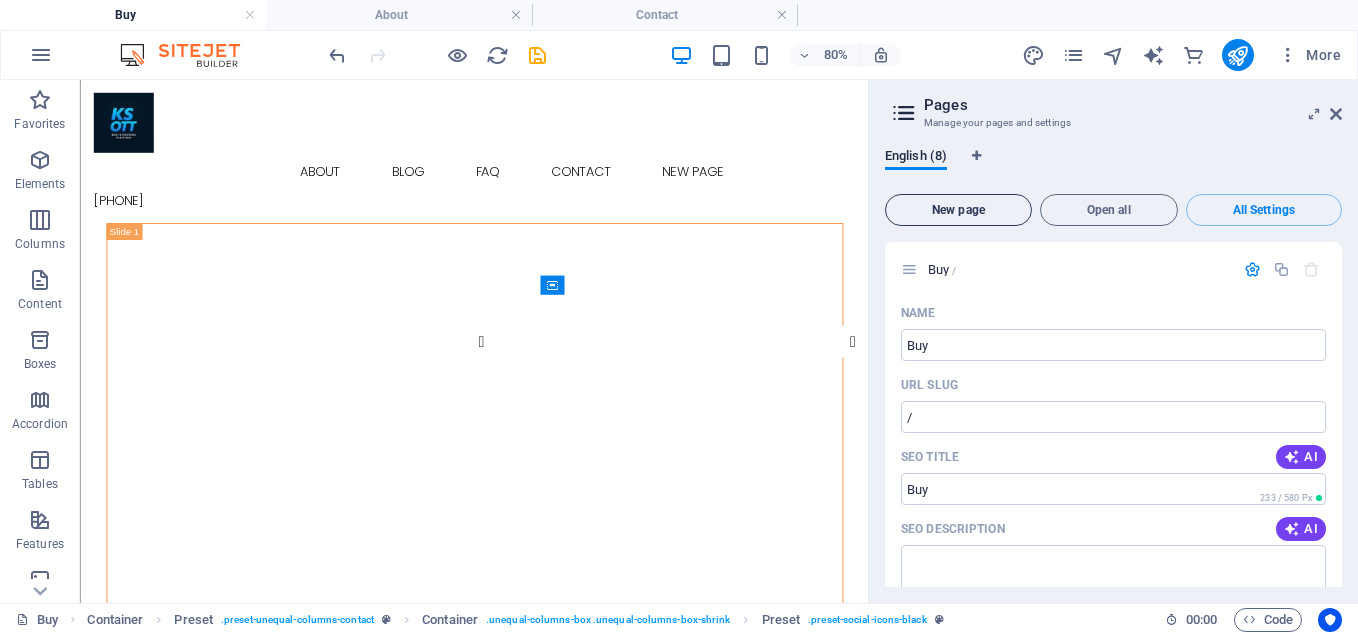 scroll, scrollTop: 5590, scrollLeft: 0, axis: vertical 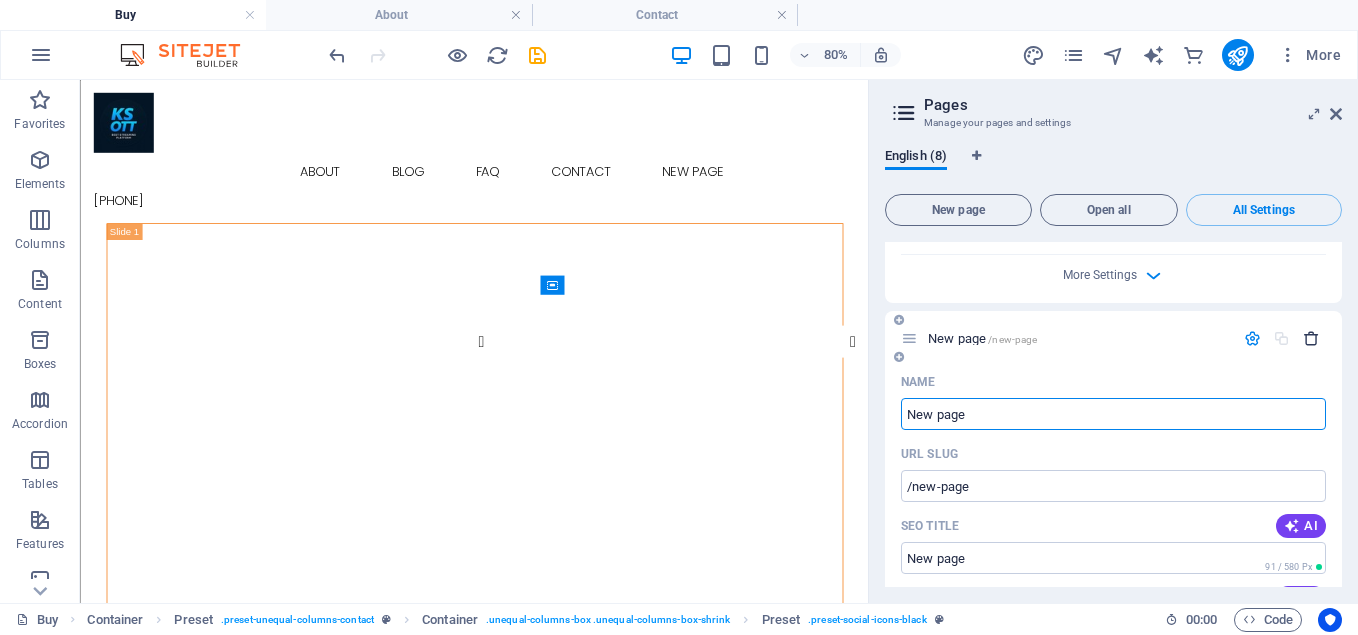 click at bounding box center [1311, 338] 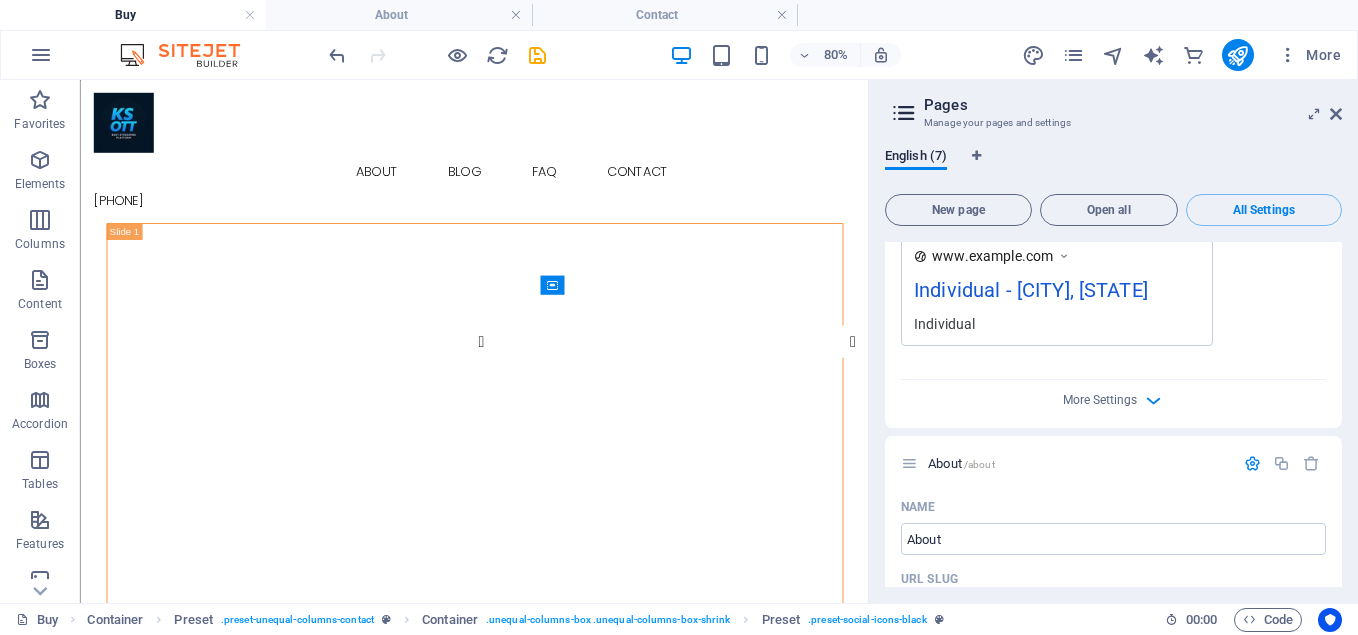 scroll, scrollTop: 0, scrollLeft: 0, axis: both 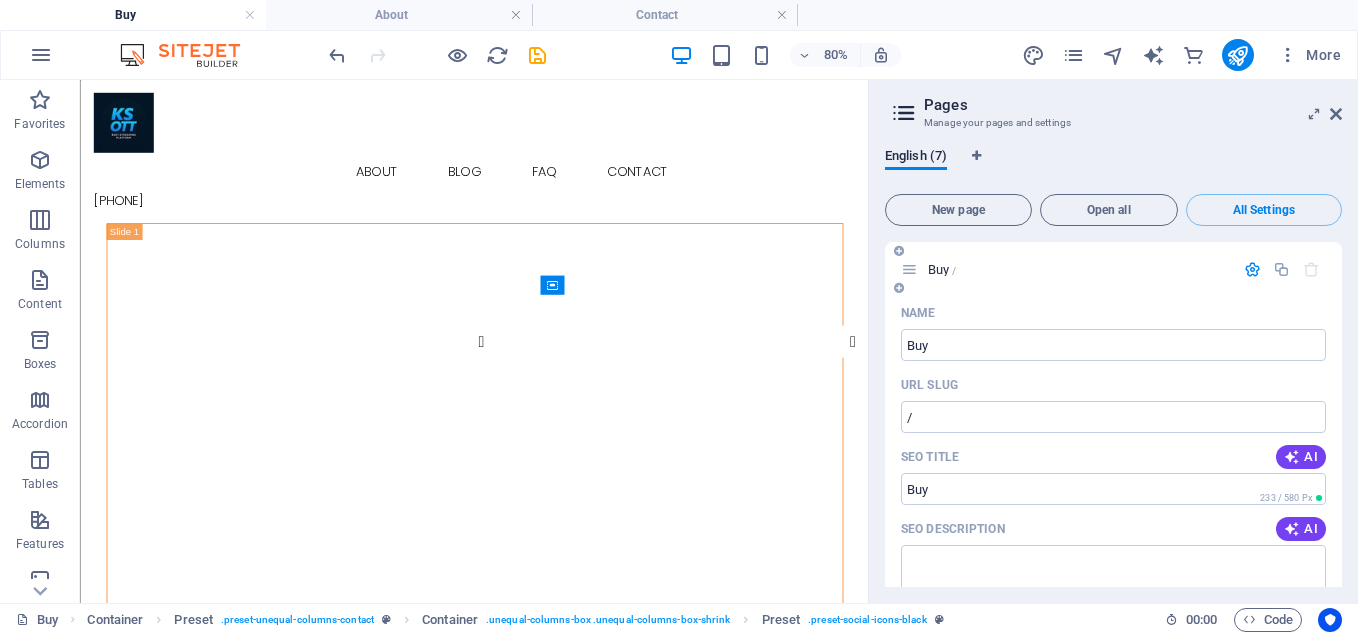 click at bounding box center [899, 251] 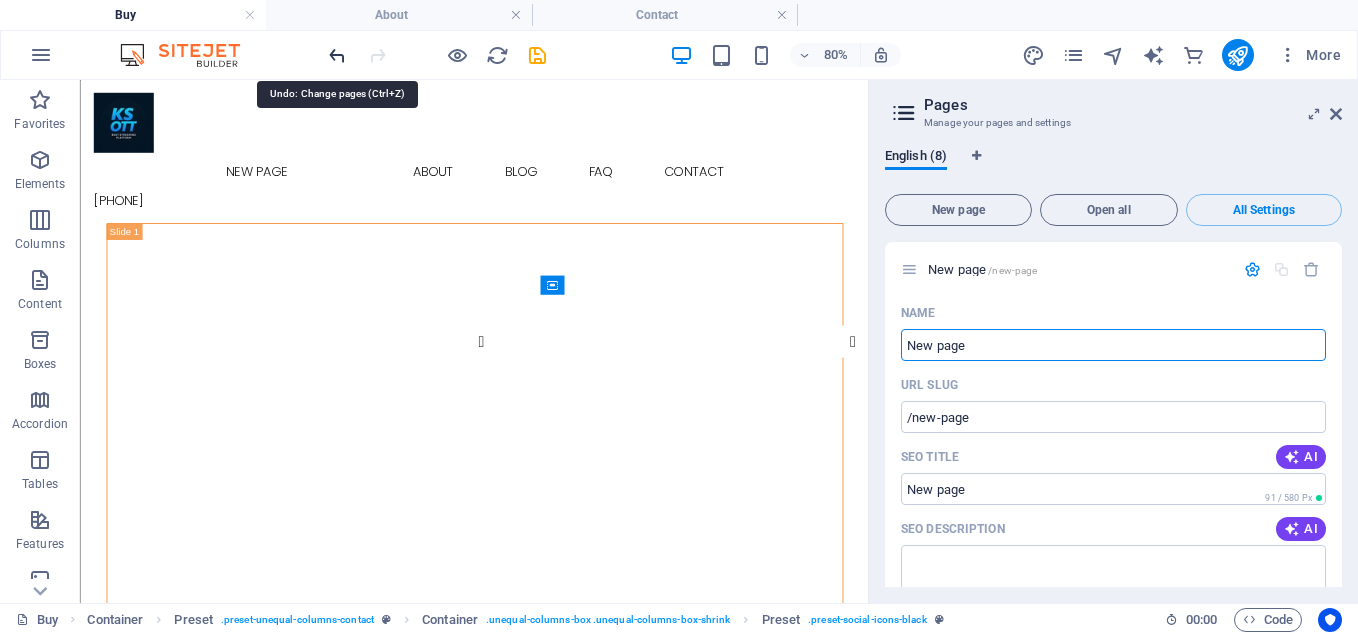 click at bounding box center (337, 55) 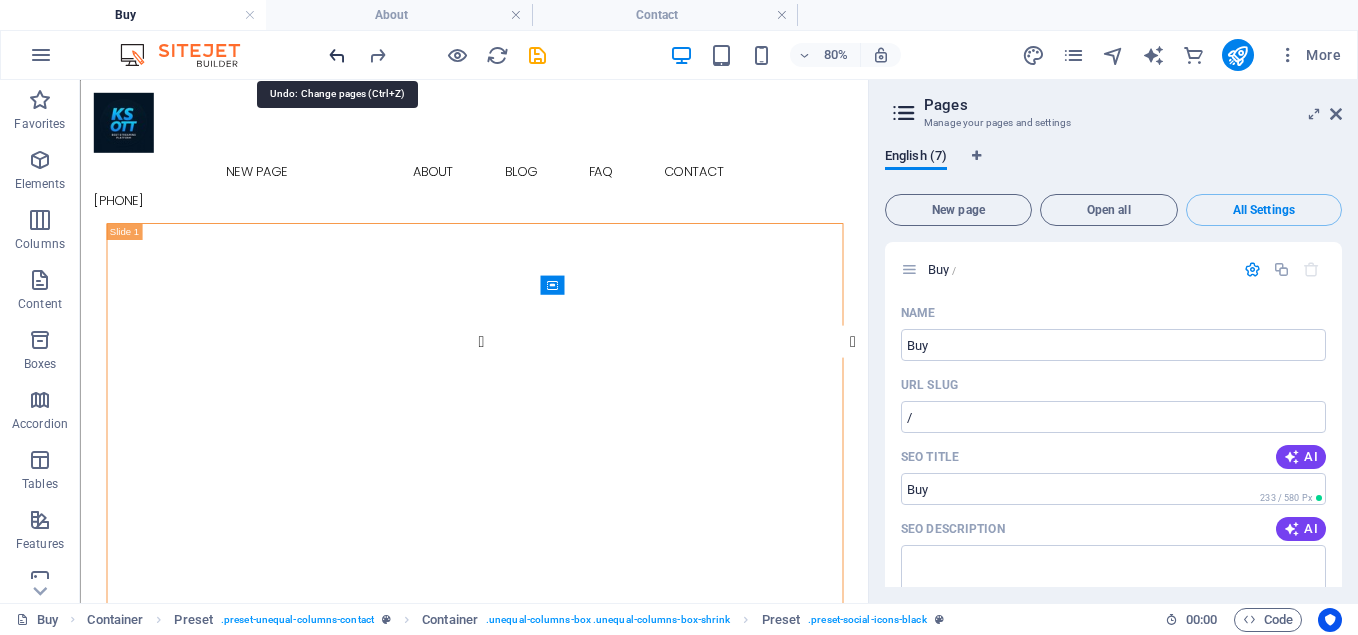 click at bounding box center [337, 55] 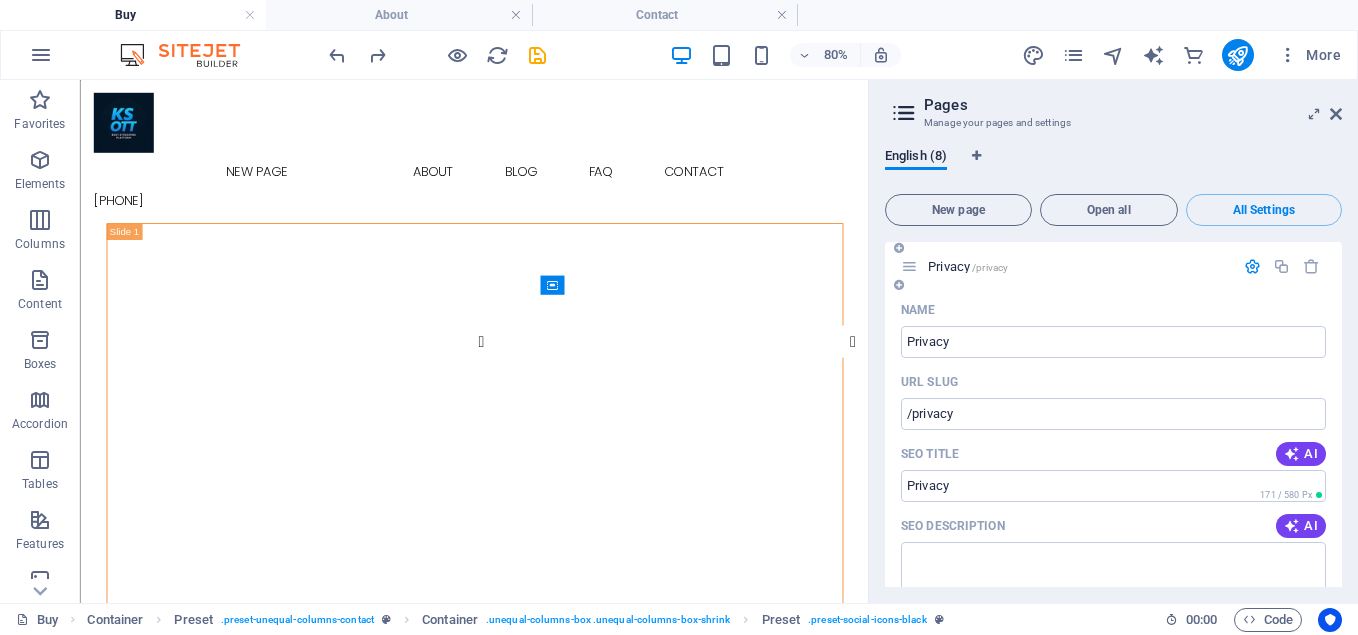 scroll, scrollTop: 4775, scrollLeft: 0, axis: vertical 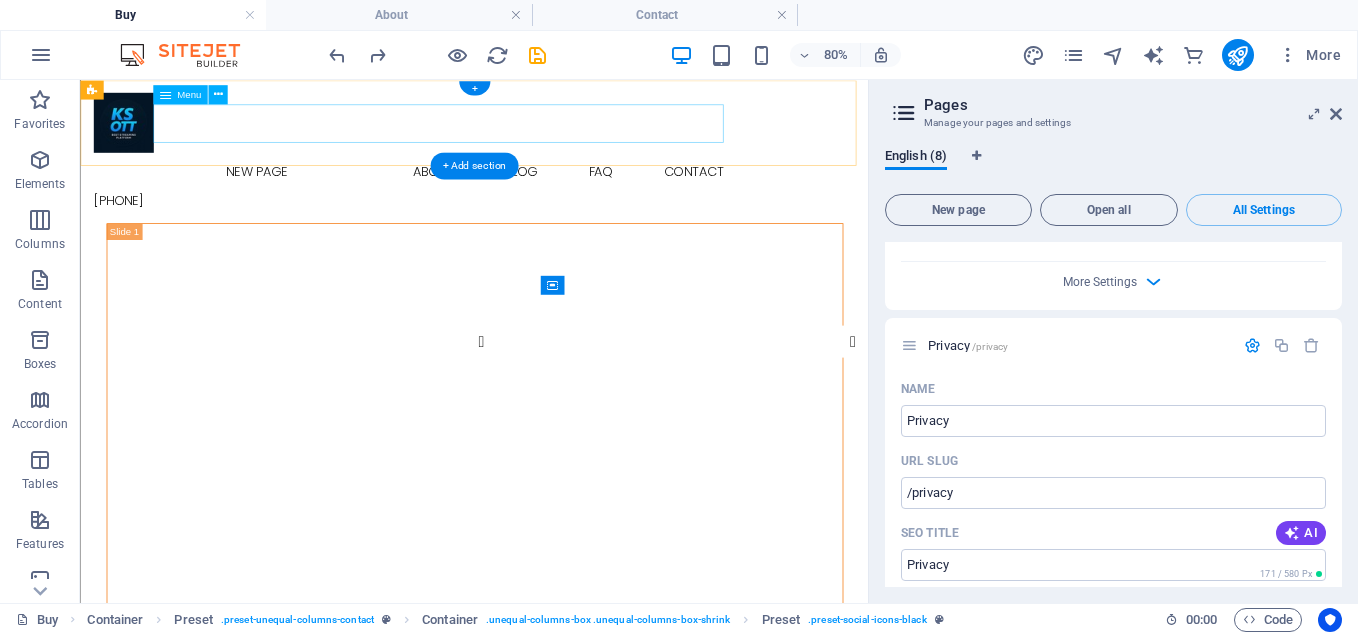 click on "New page Buy About Blog FAQ Contact" at bounding box center (572, 195) 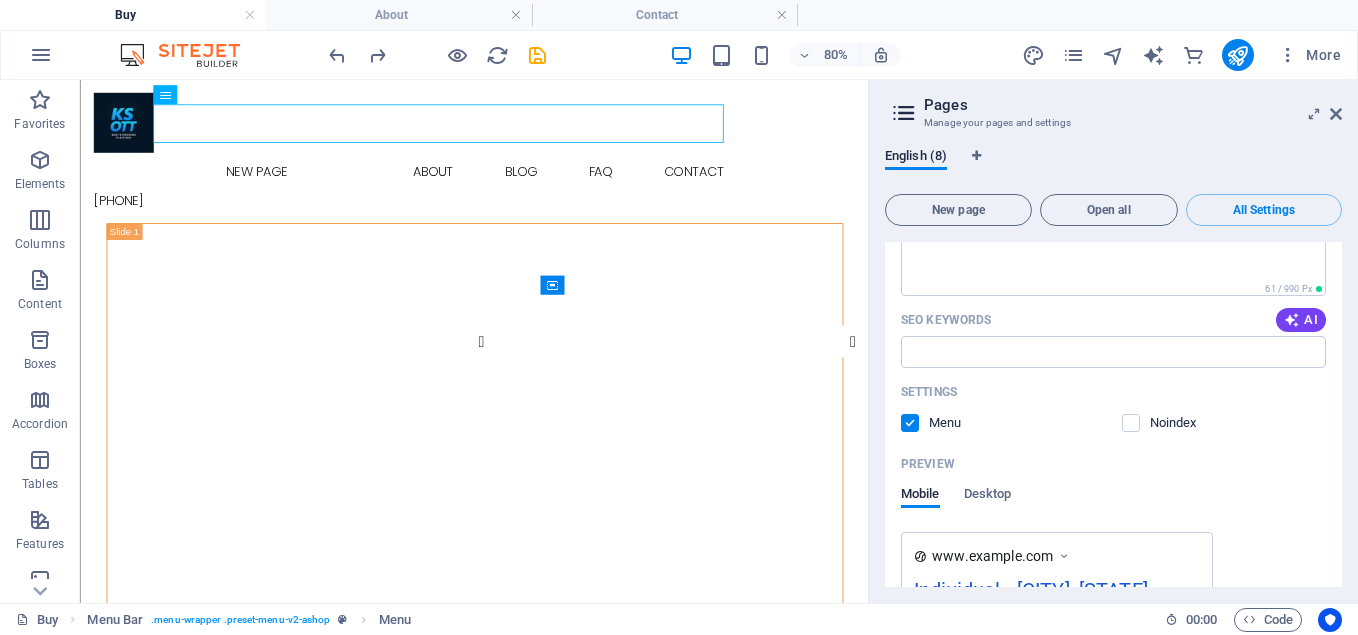 scroll, scrollTop: 0, scrollLeft: 0, axis: both 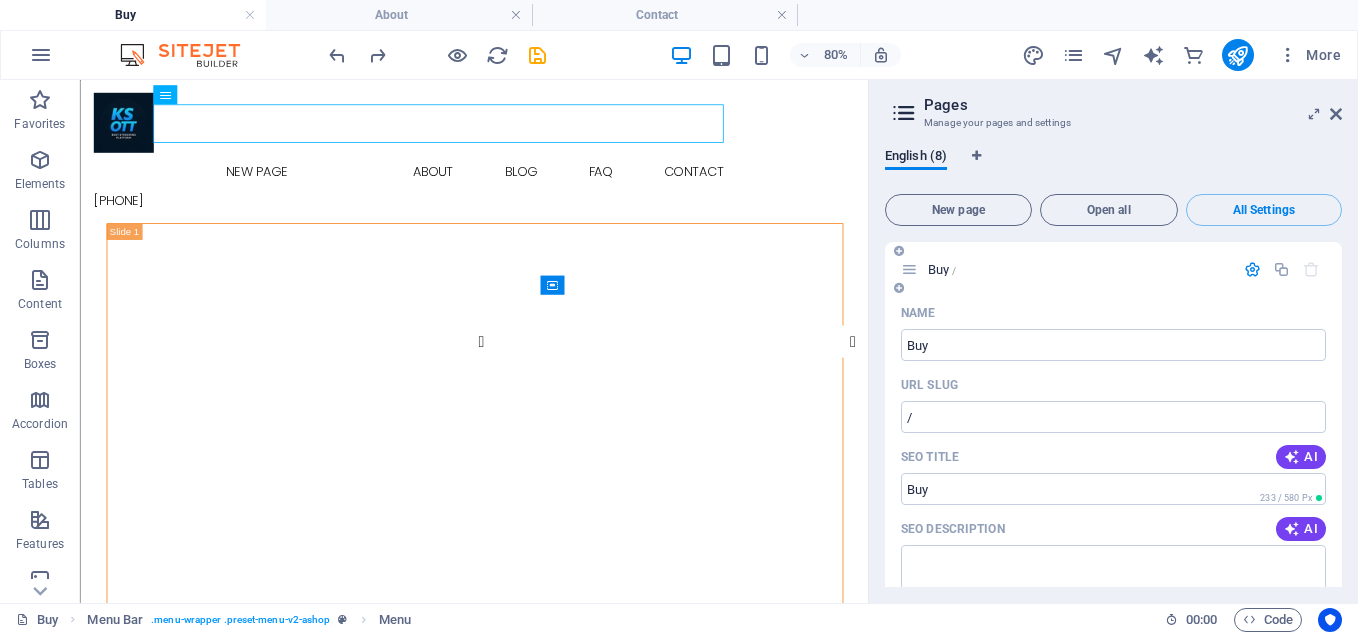 click on "Buy /" at bounding box center [942, 269] 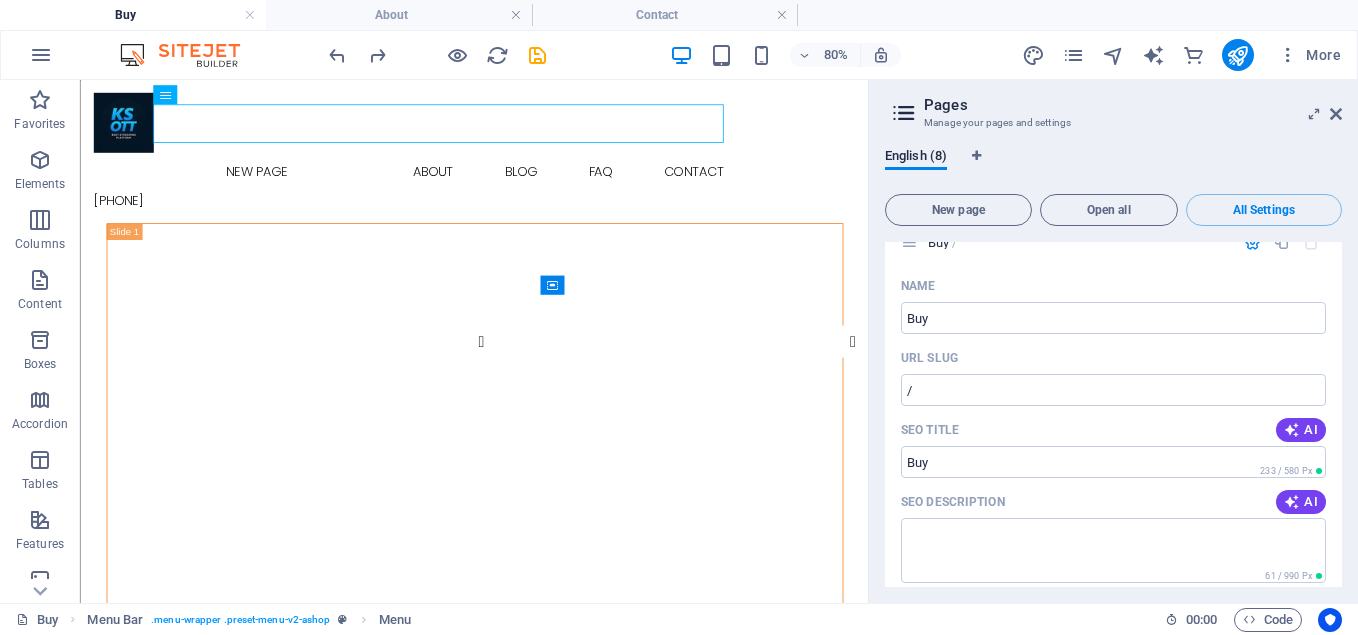 scroll, scrollTop: 0, scrollLeft: 0, axis: both 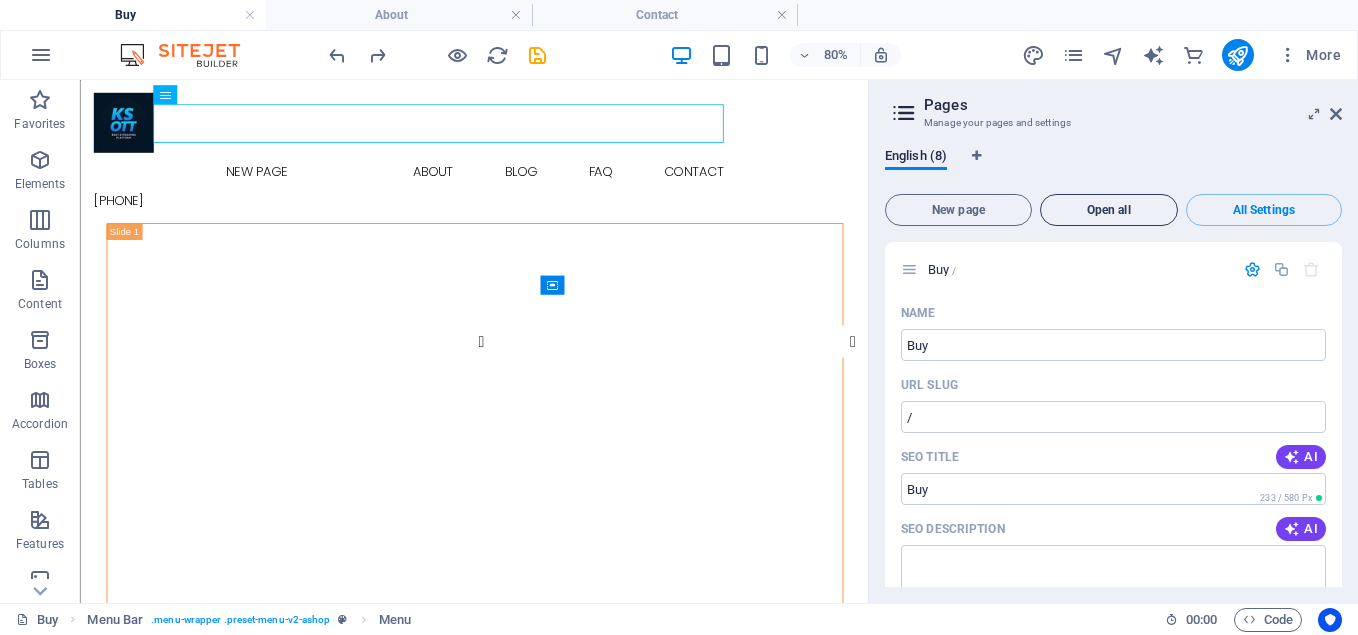 click on "Open all" at bounding box center (1109, 210) 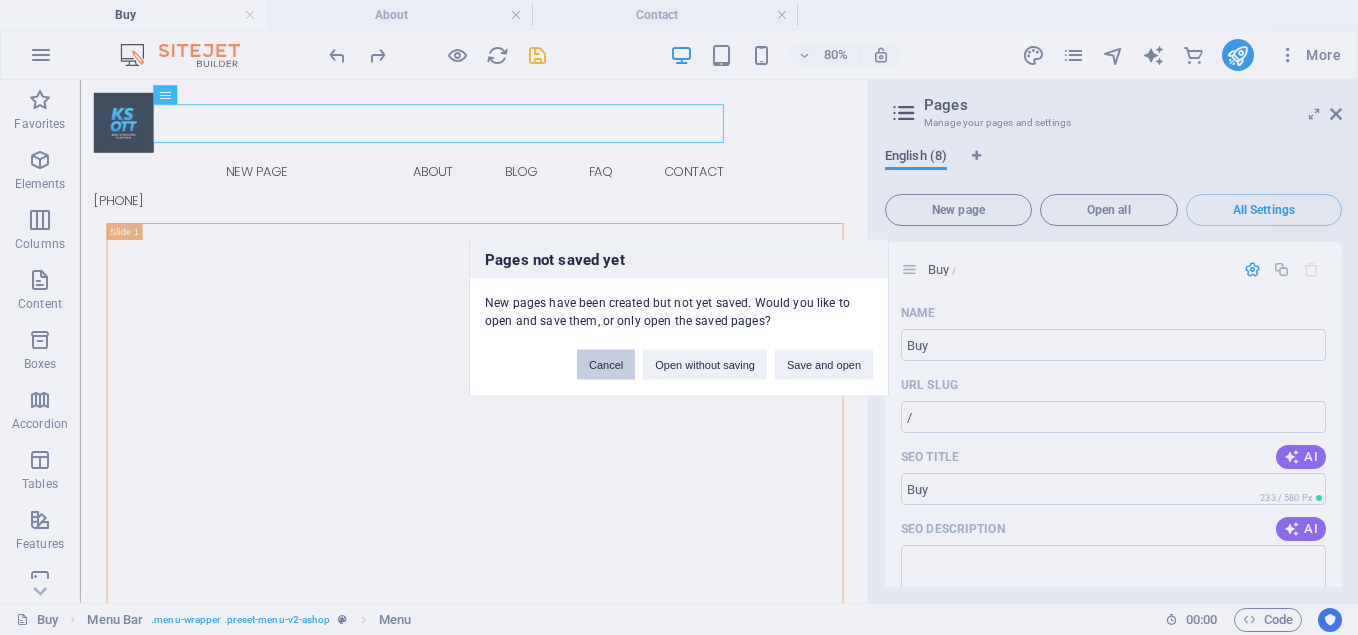 click on "Cancel" at bounding box center [606, 364] 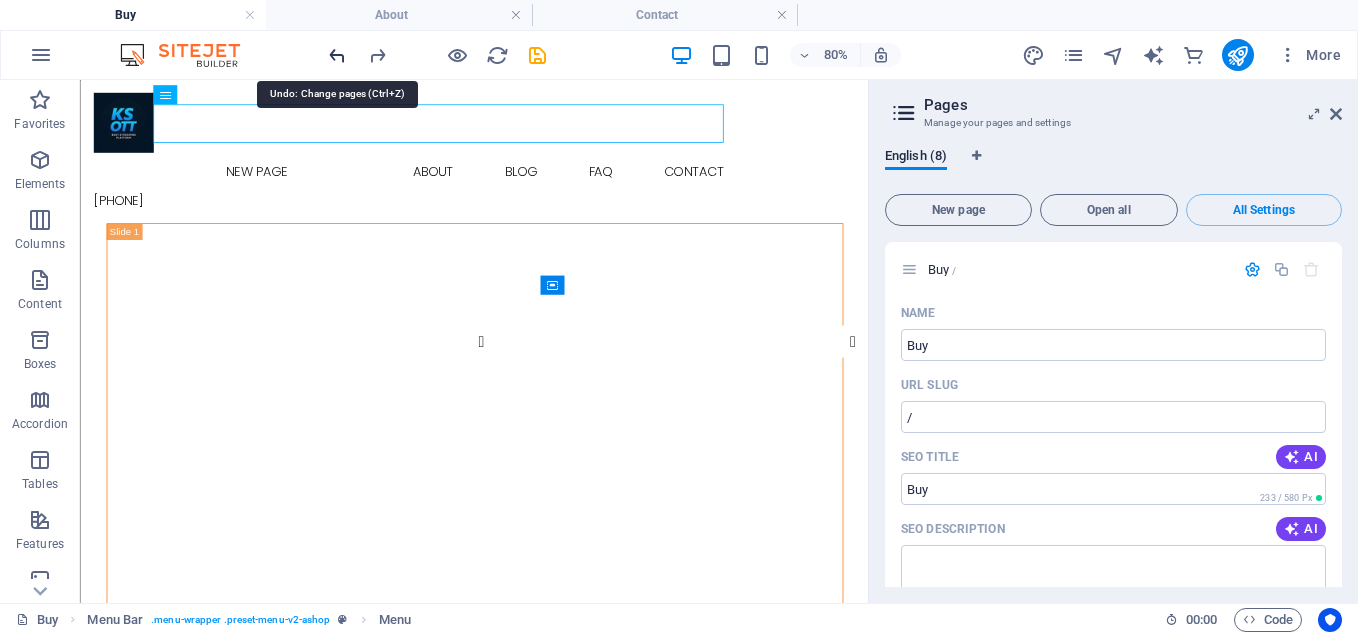 click at bounding box center (337, 55) 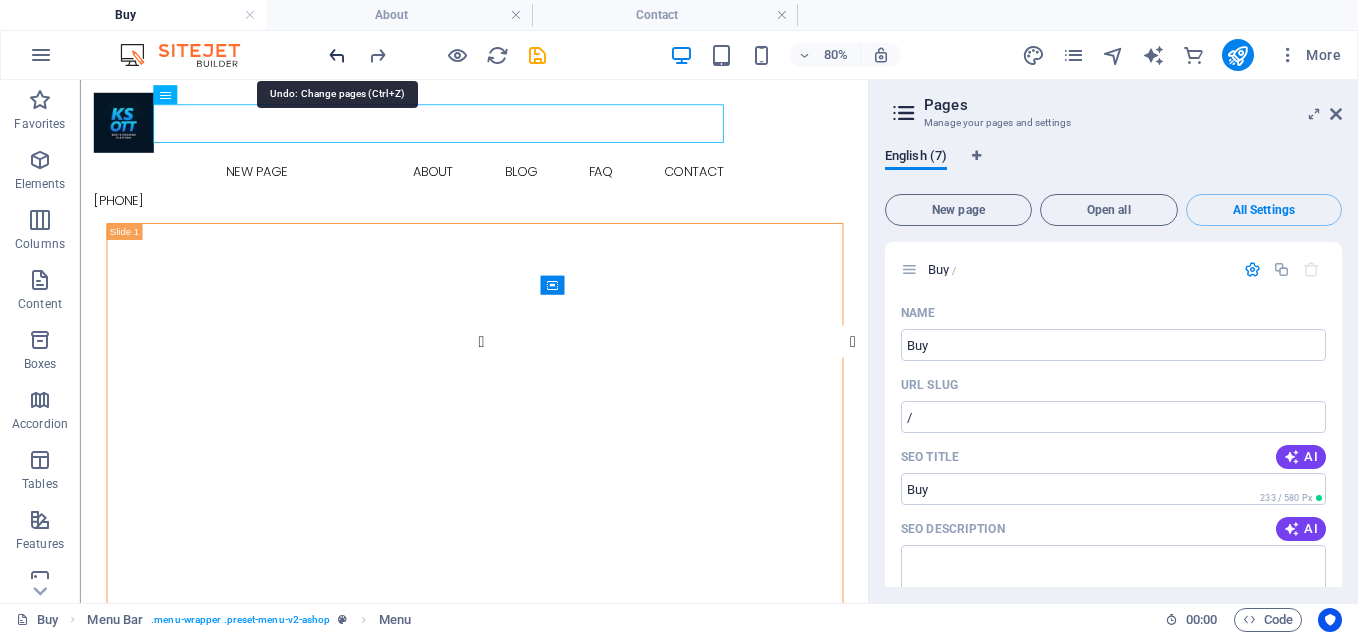 click at bounding box center [337, 55] 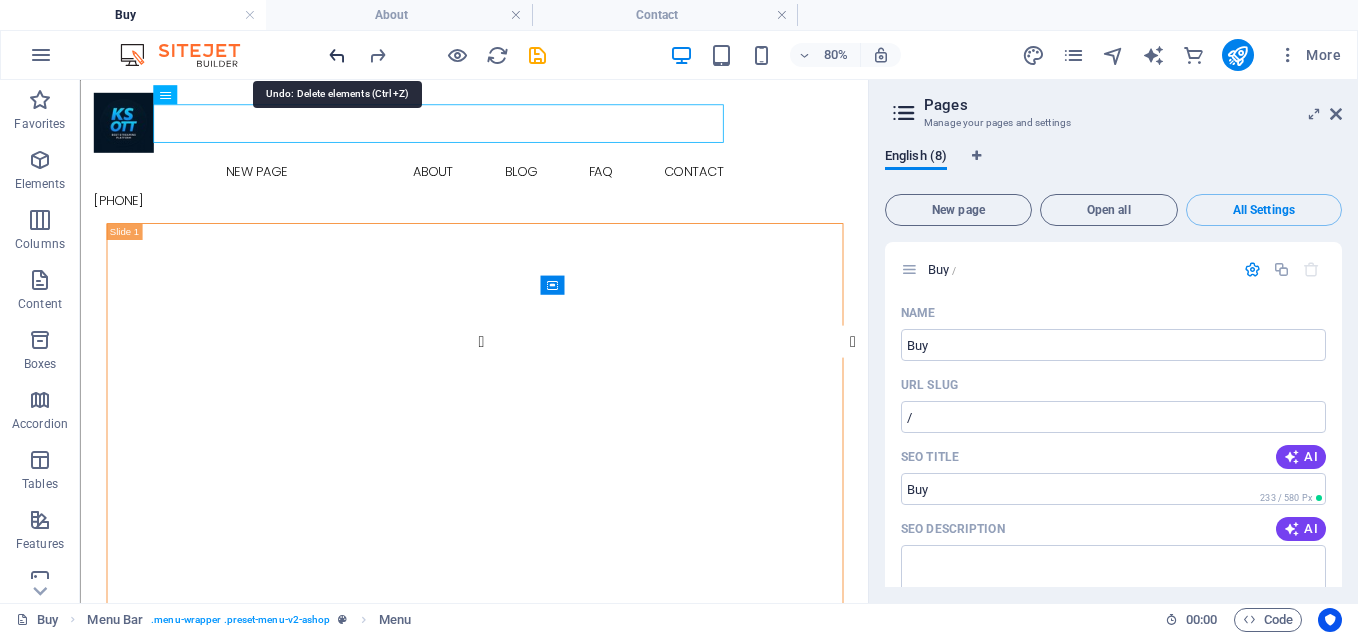 scroll, scrollTop: 5513, scrollLeft: 0, axis: vertical 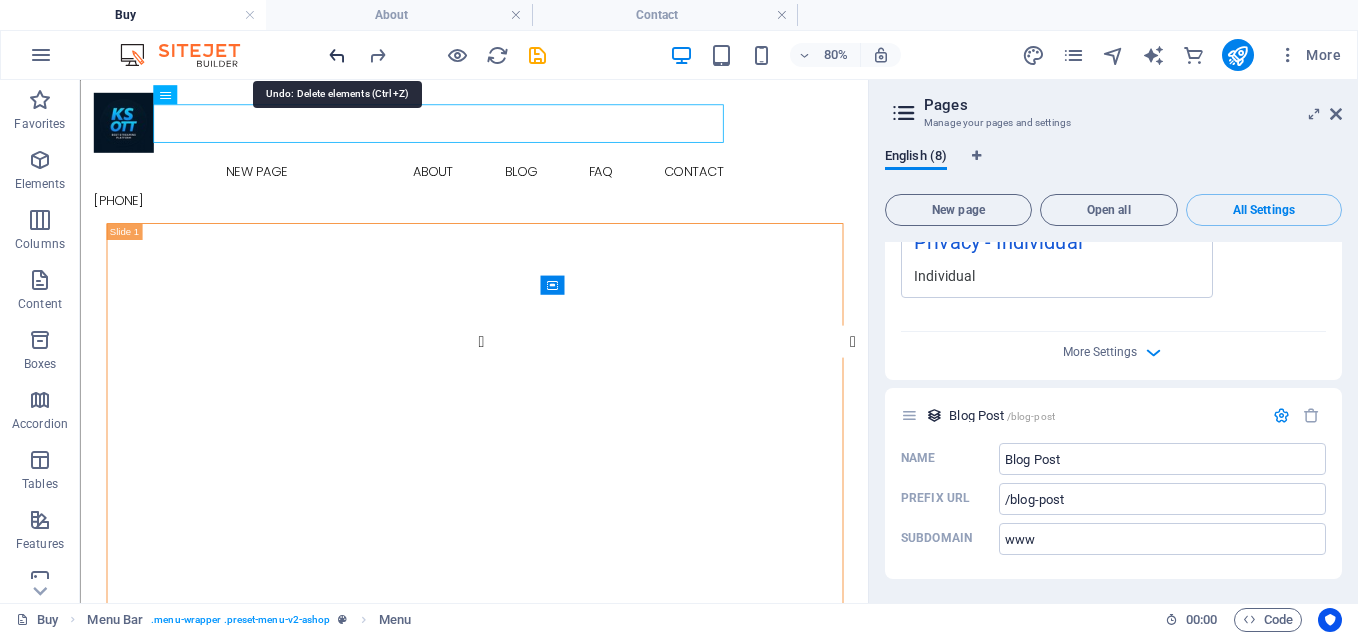 click at bounding box center (337, 55) 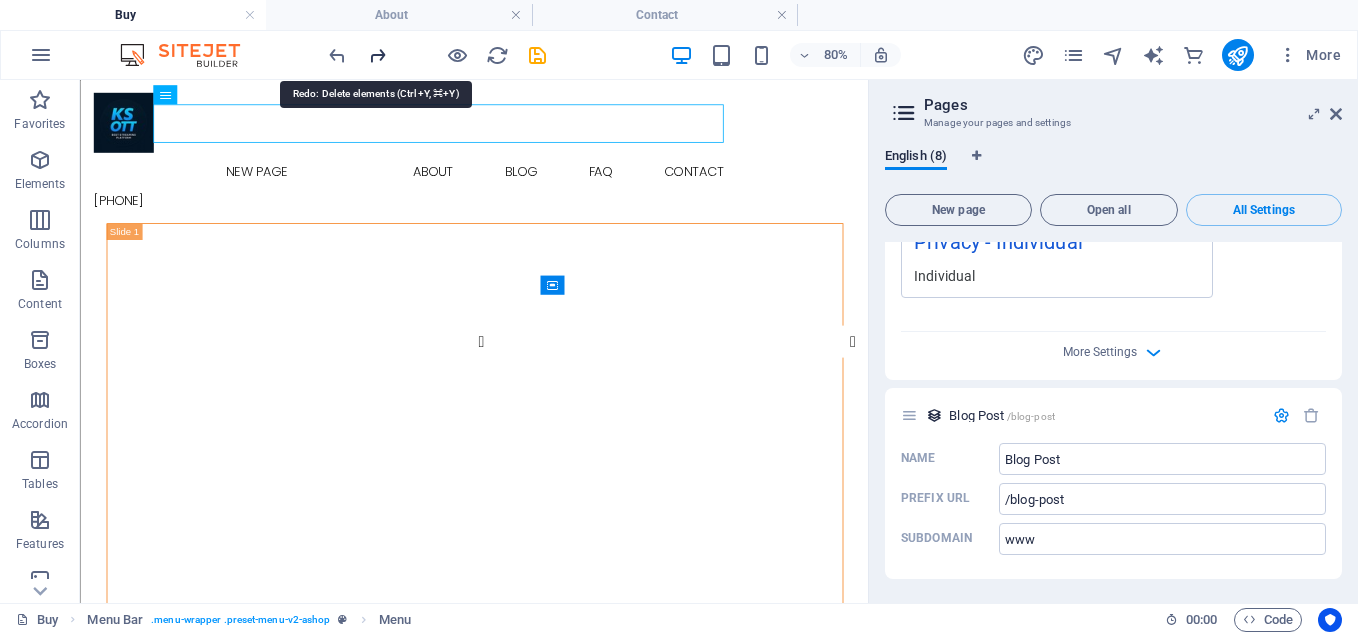 click at bounding box center [377, 55] 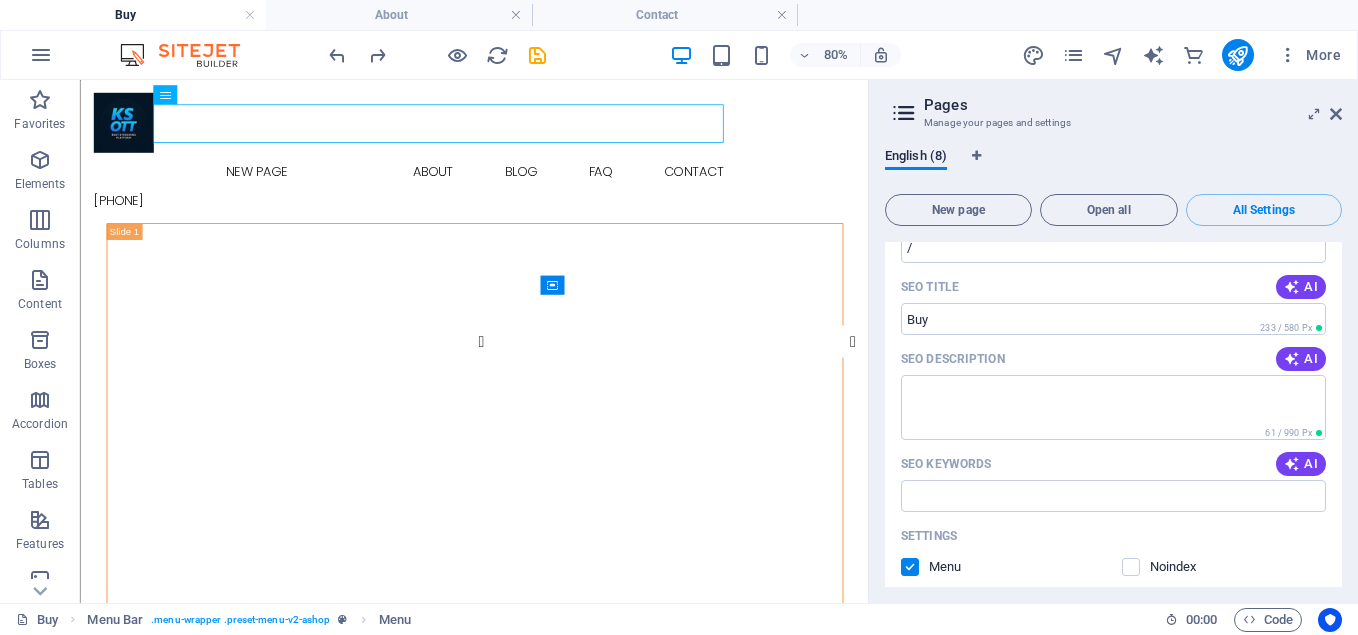 scroll, scrollTop: 0, scrollLeft: 0, axis: both 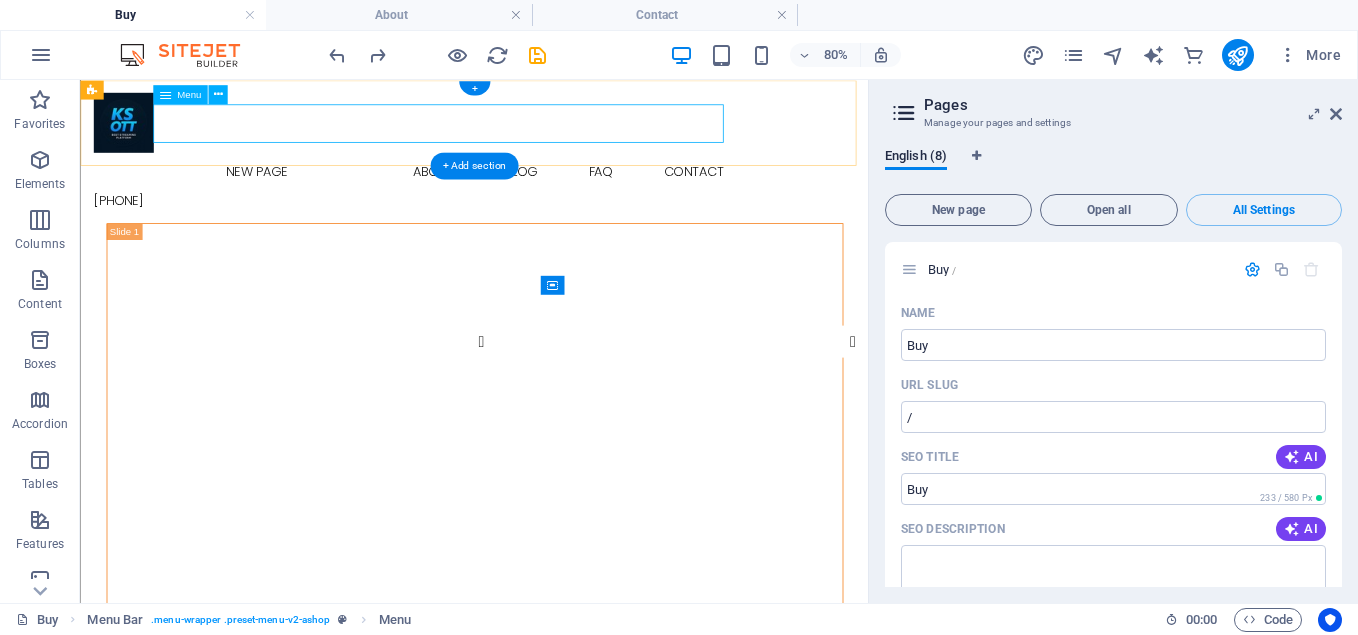 click on "New page Buy About Blog FAQ Contact" at bounding box center [572, 195] 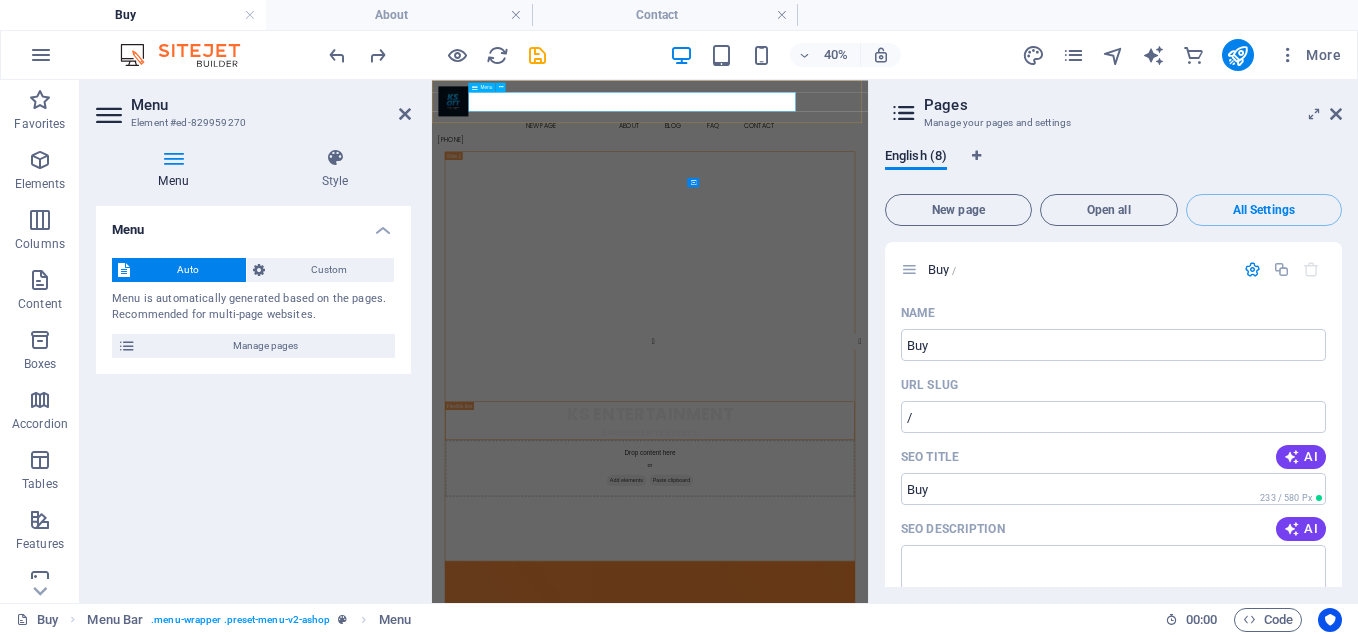 click on "New page Buy About Blog FAQ Contact" at bounding box center [977, 195] 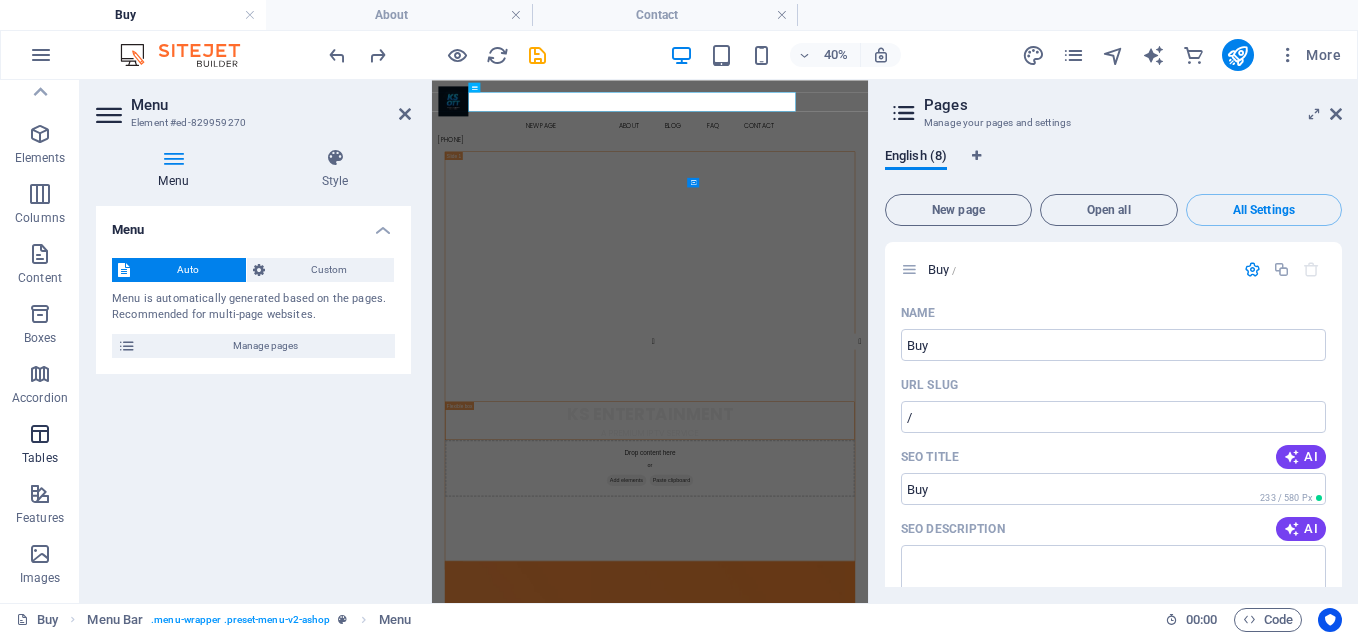 scroll, scrollTop: 0, scrollLeft: 0, axis: both 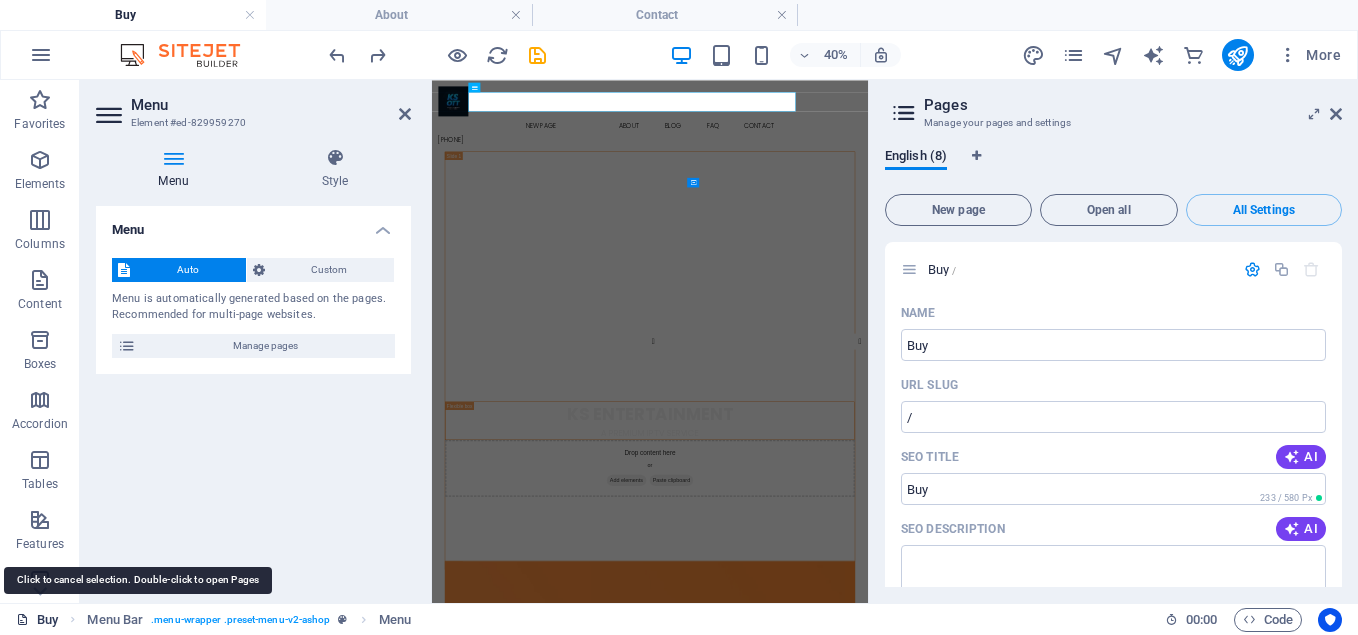 click on "Buy" at bounding box center [37, 620] 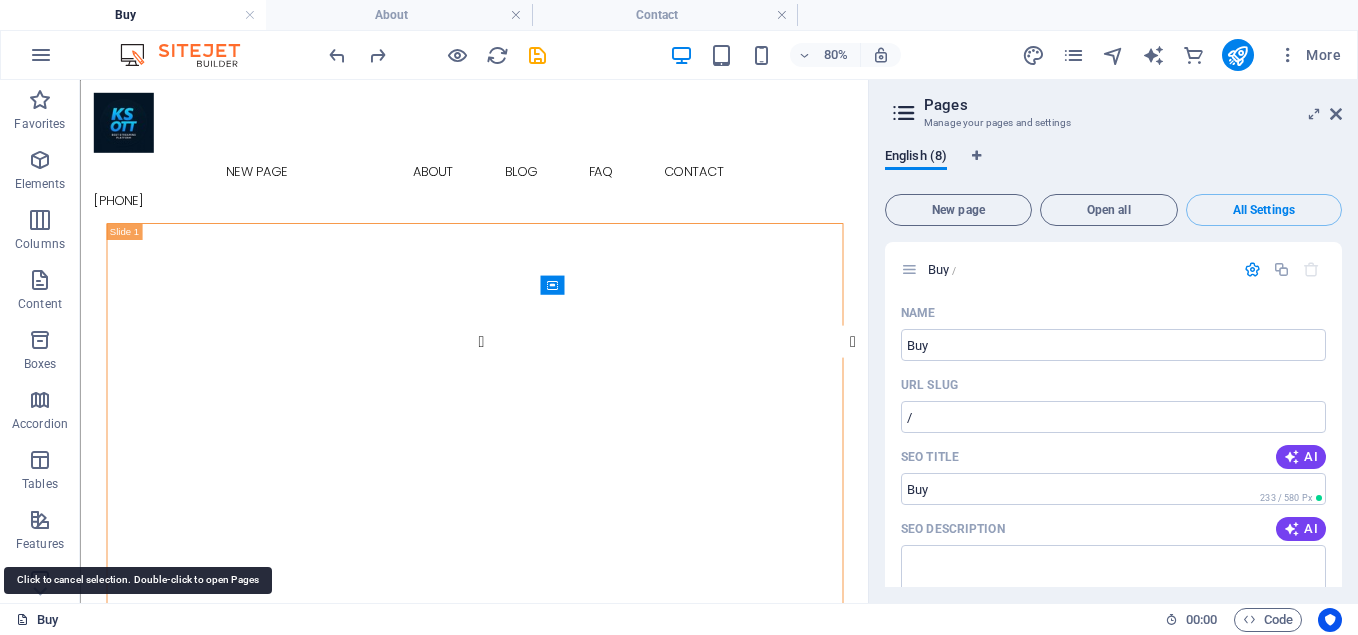 click on "Buy" at bounding box center [37, 620] 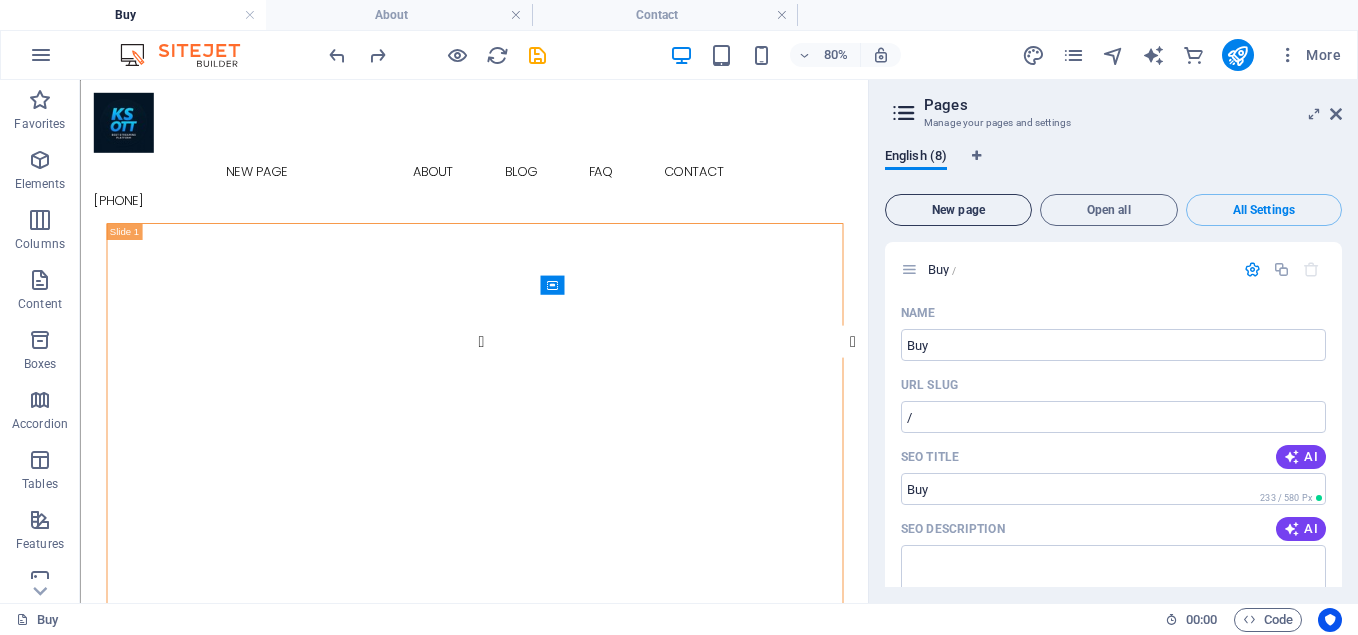 drag, startPoint x: 967, startPoint y: 210, endPoint x: 950, endPoint y: 208, distance: 17.117243 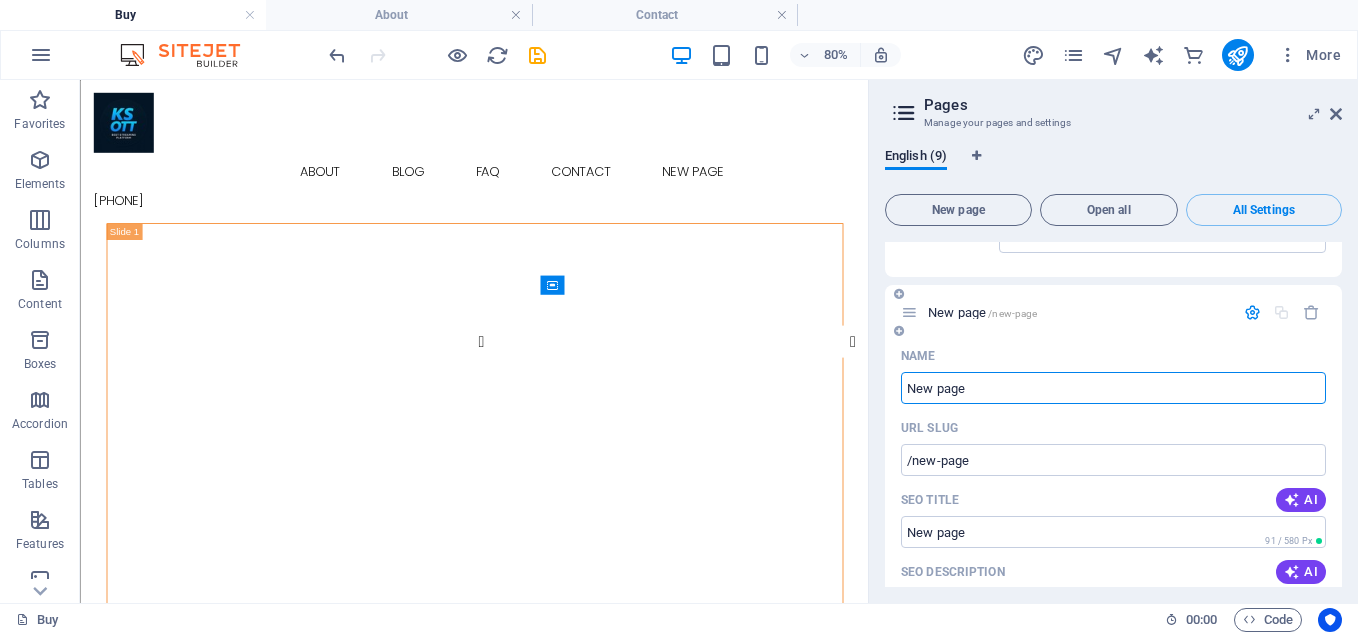 scroll, scrollTop: 5789, scrollLeft: 0, axis: vertical 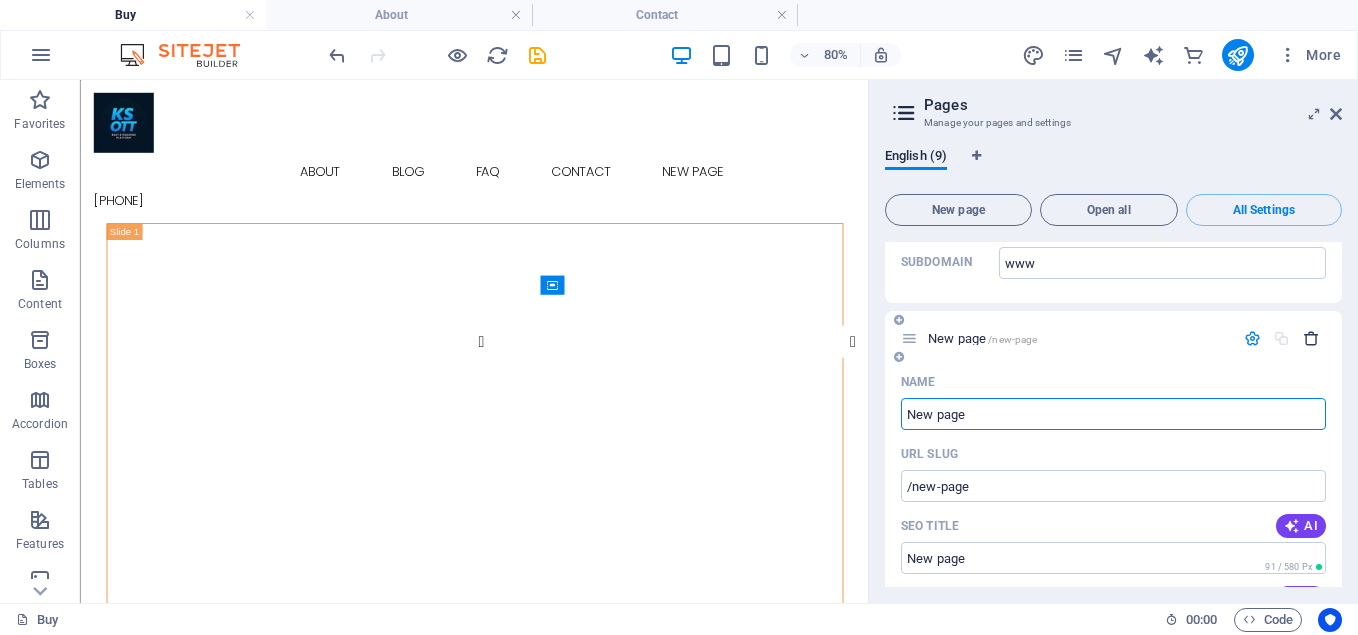 click at bounding box center (1311, 338) 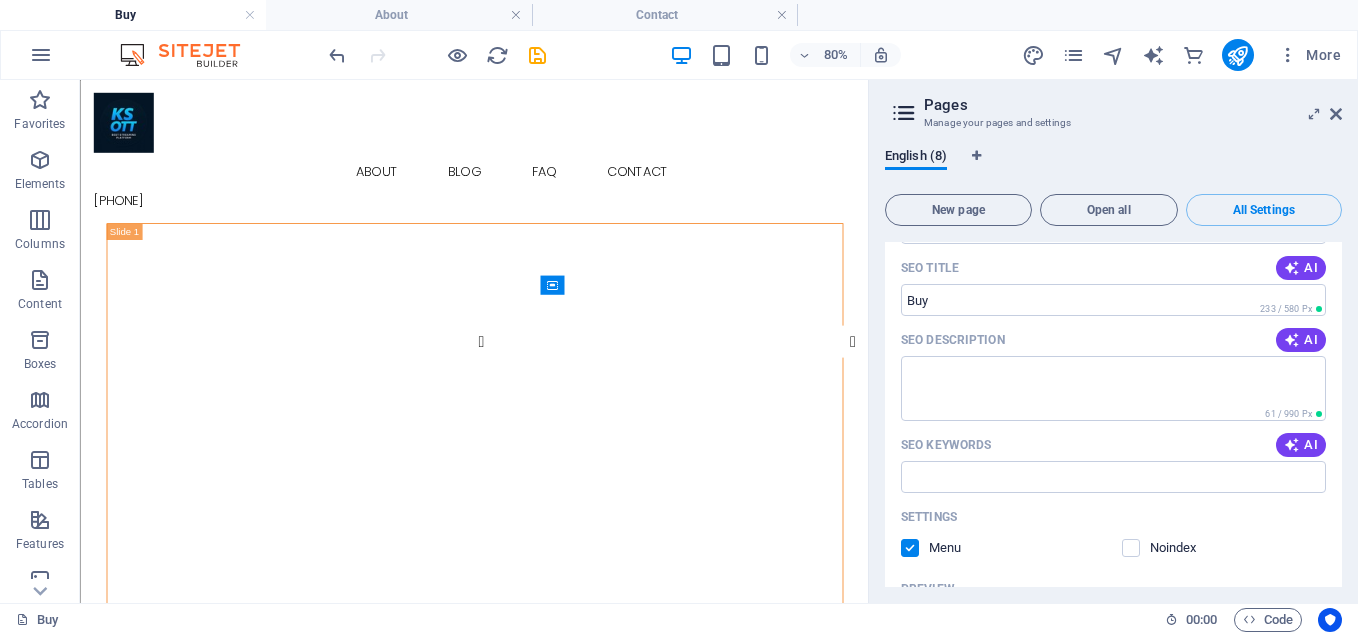 scroll, scrollTop: 0, scrollLeft: 0, axis: both 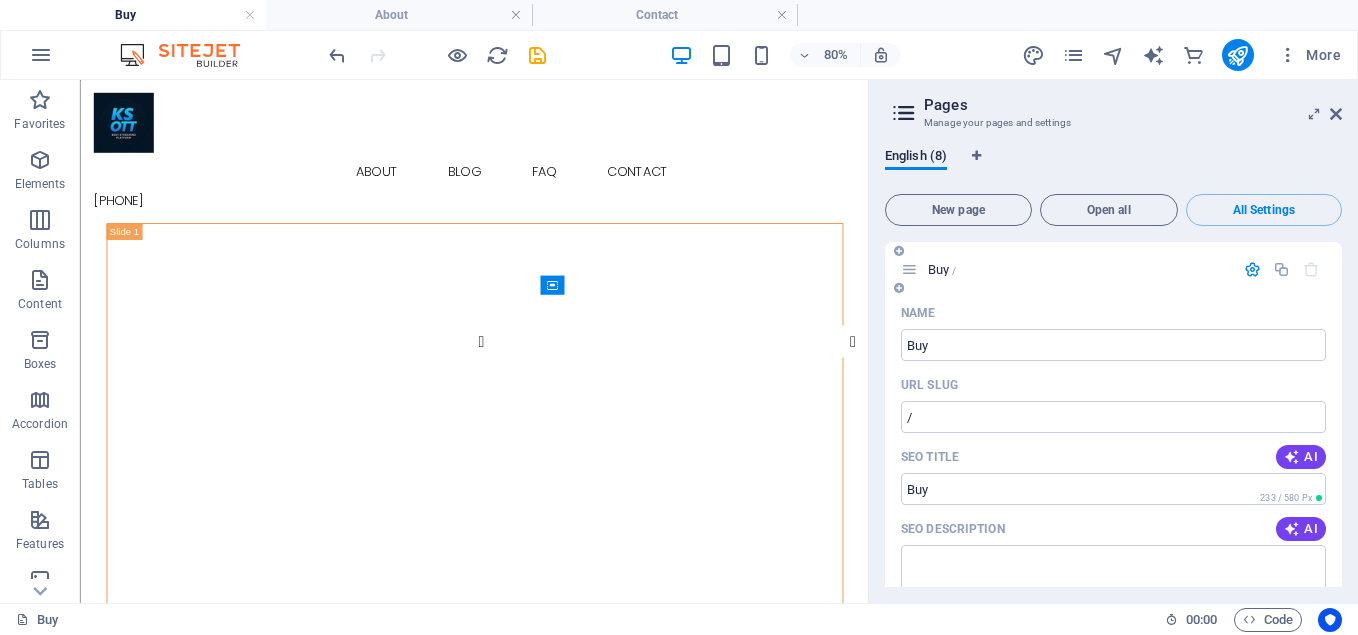 click at bounding box center (909, 269) 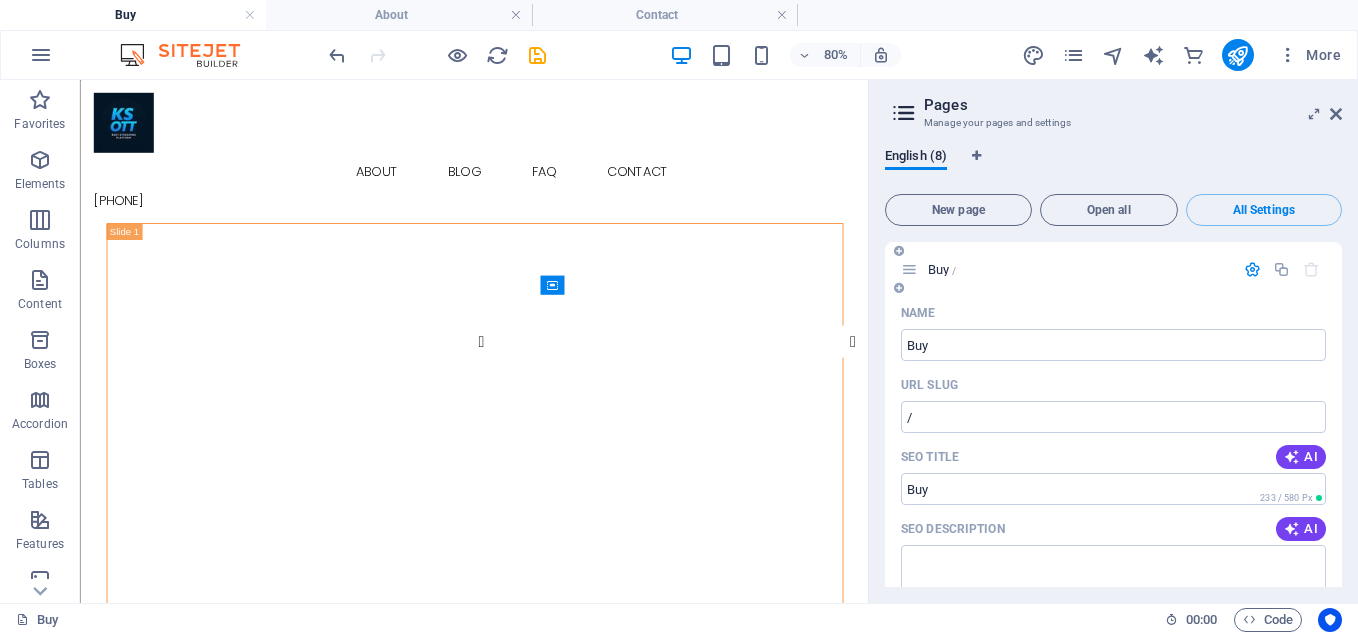 click on "Buy /" at bounding box center (942, 269) 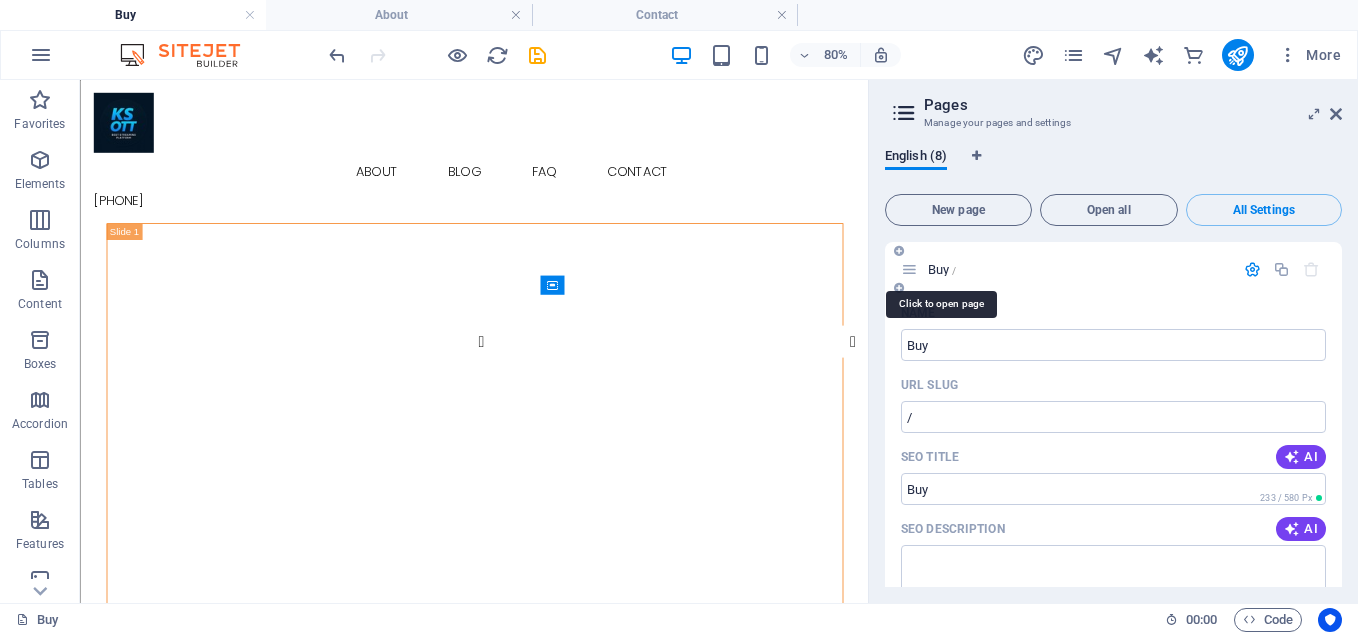 click on "Buy /" at bounding box center (942, 269) 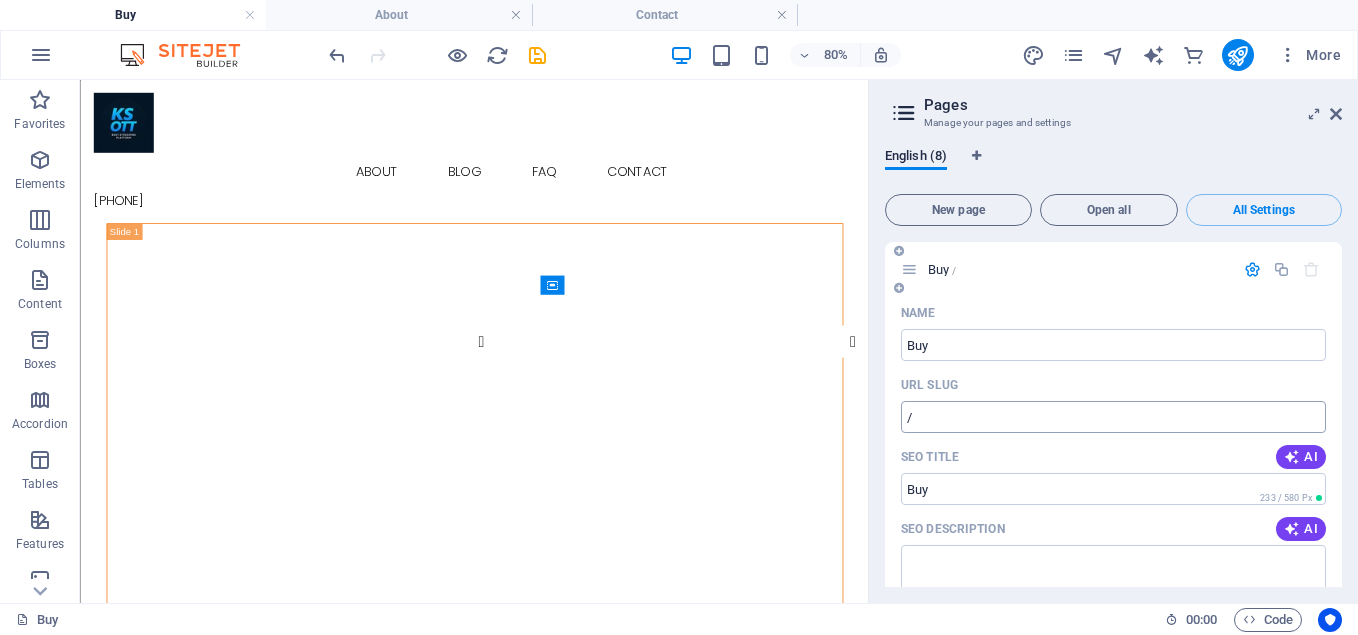click on "/" at bounding box center (1113, 417) 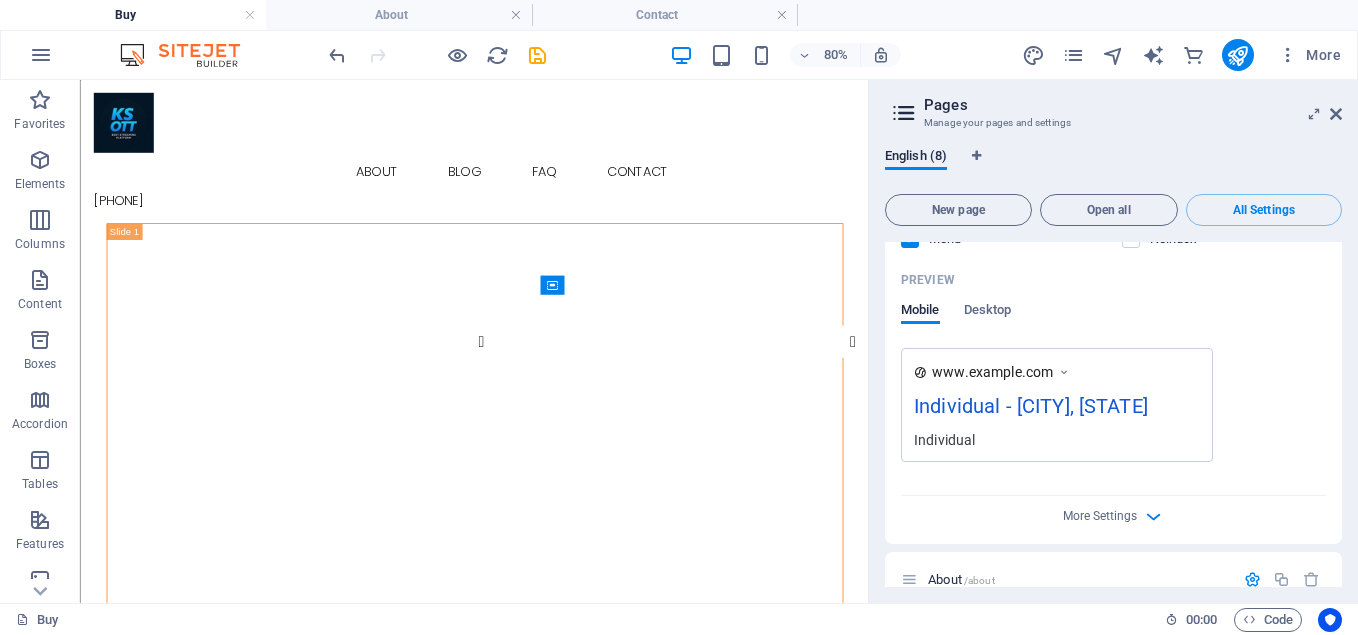 scroll, scrollTop: 500, scrollLeft: 0, axis: vertical 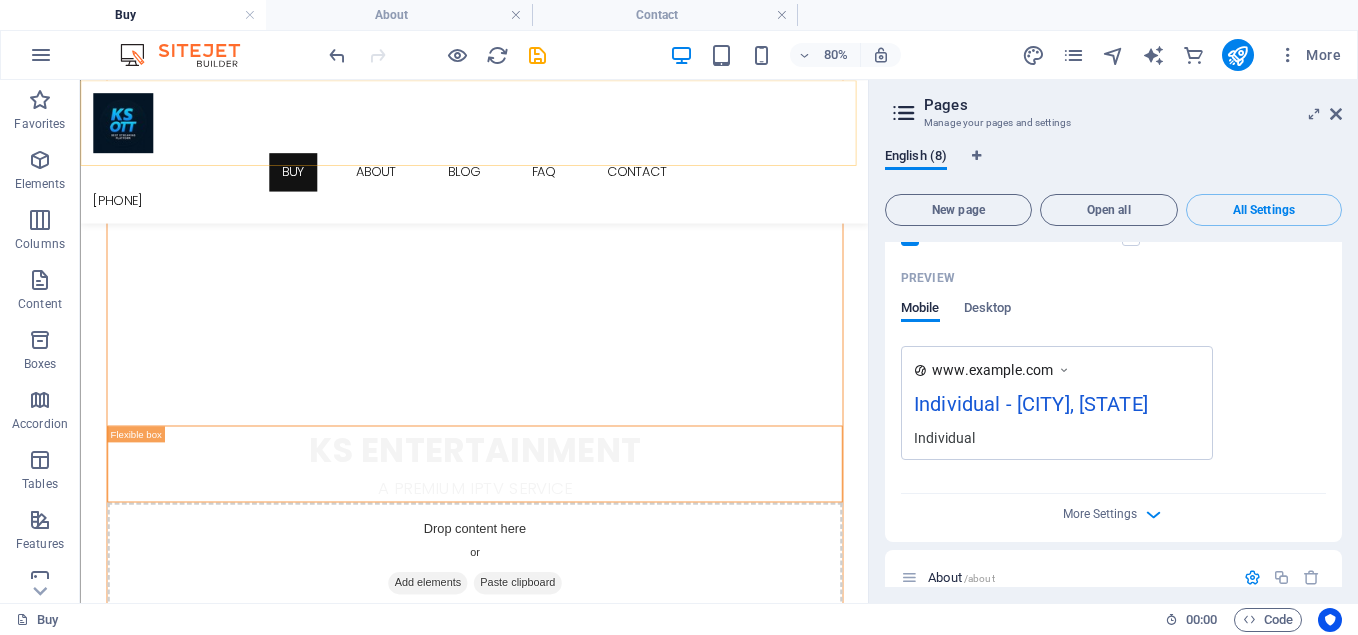 click on "Buy About Blog FAQ Contact [PHONE]" at bounding box center (572, 169) 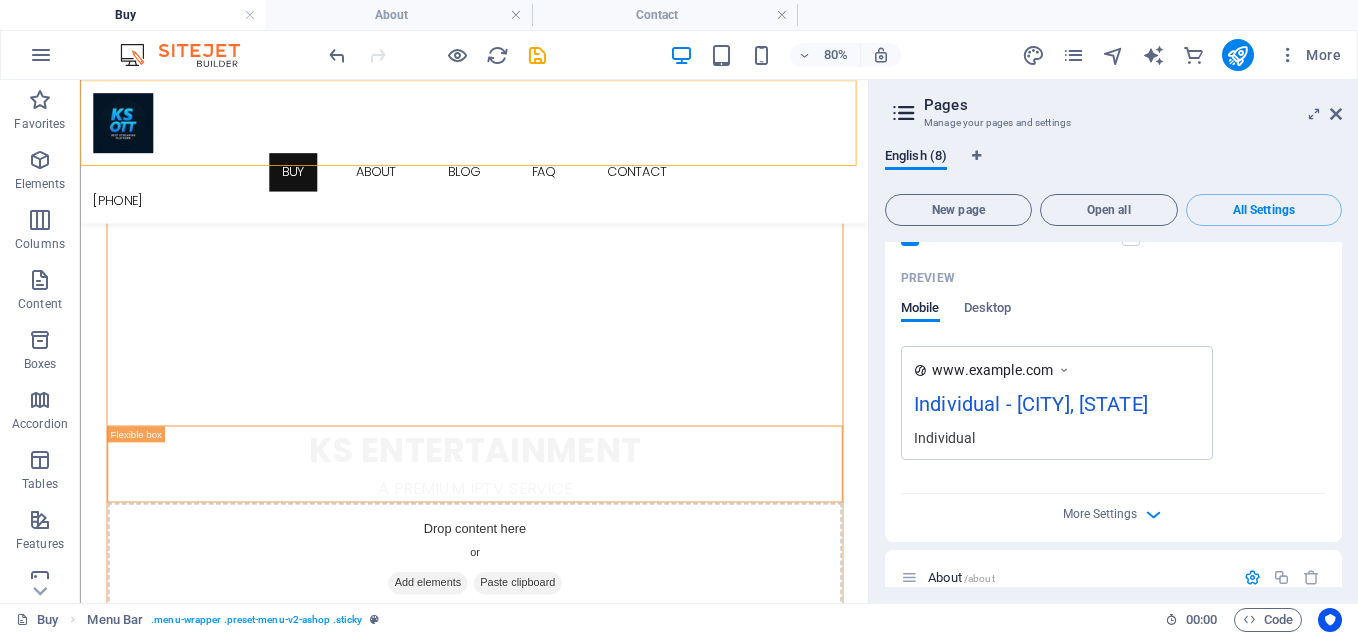 scroll, scrollTop: 0, scrollLeft: 0, axis: both 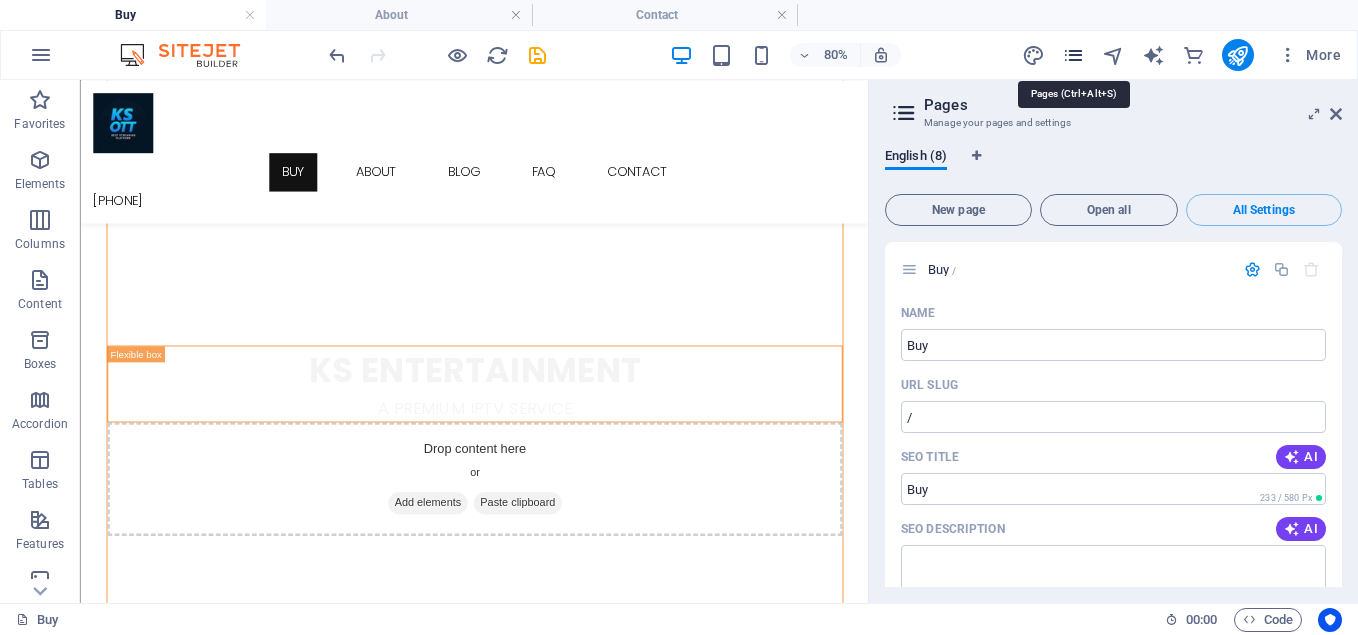 click at bounding box center [1073, 55] 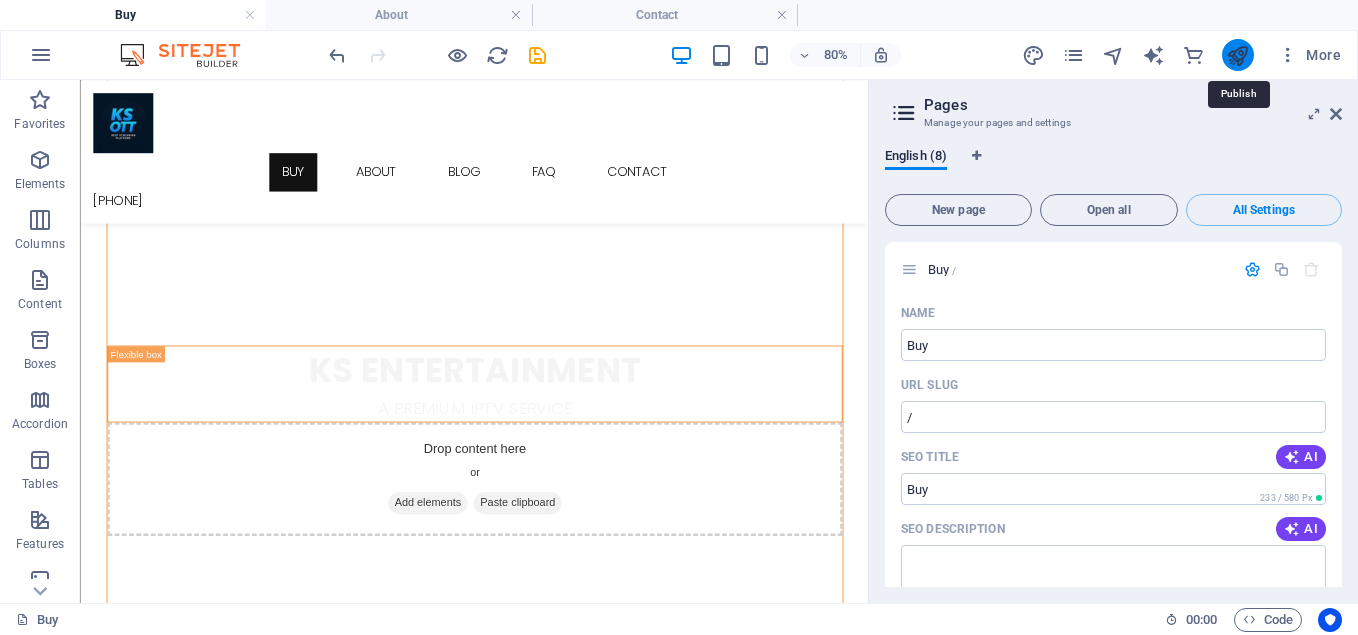 click at bounding box center [1237, 55] 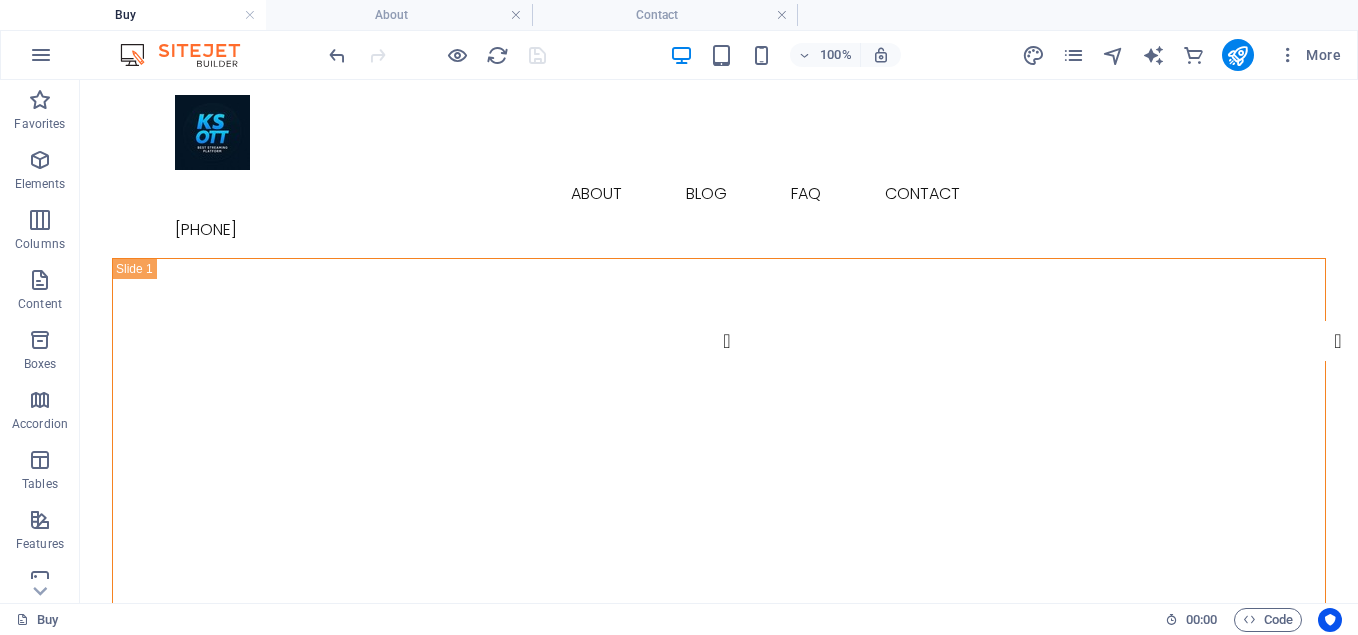 scroll, scrollTop: 0, scrollLeft: 0, axis: both 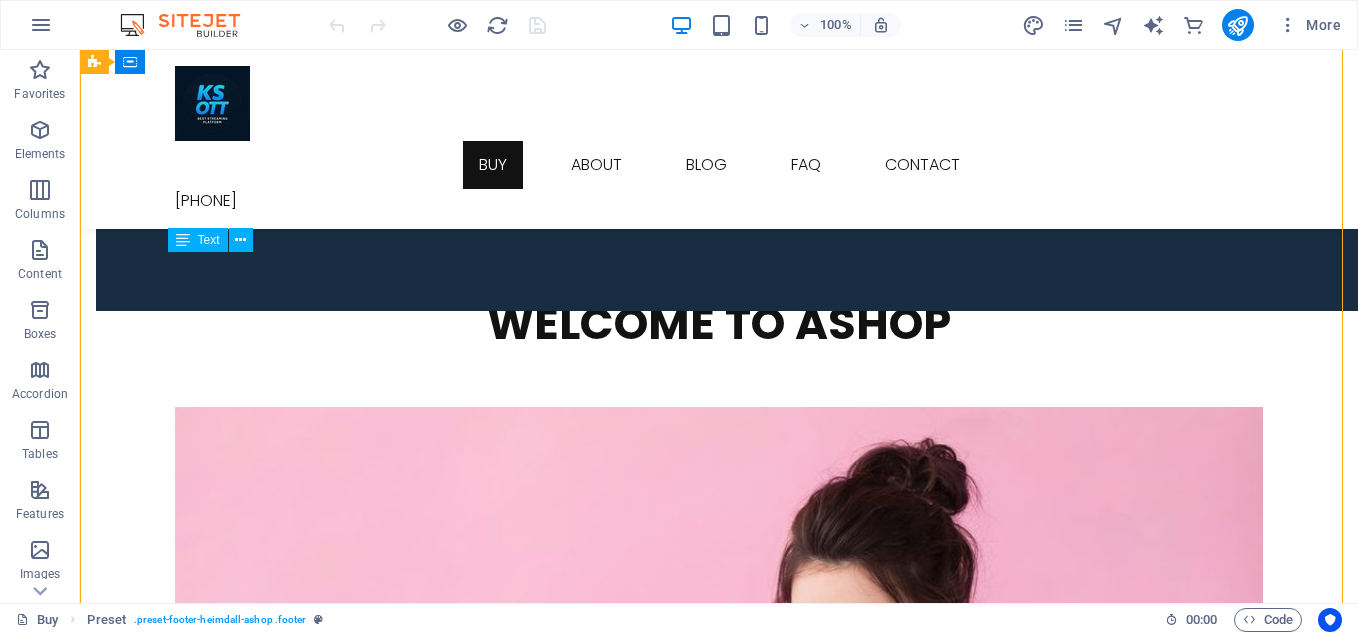 drag, startPoint x: 316, startPoint y: 340, endPoint x: 267, endPoint y: 344, distance: 49.162994 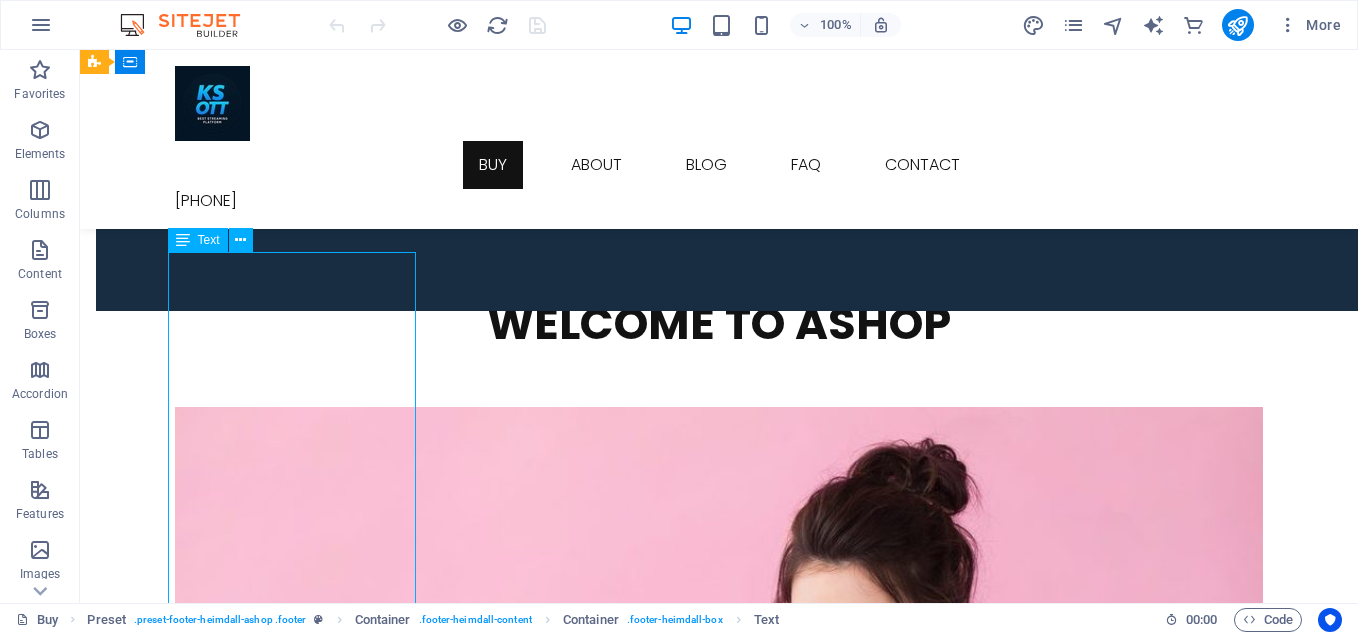 drag, startPoint x: 285, startPoint y: 344, endPoint x: 236, endPoint y: 344, distance: 49 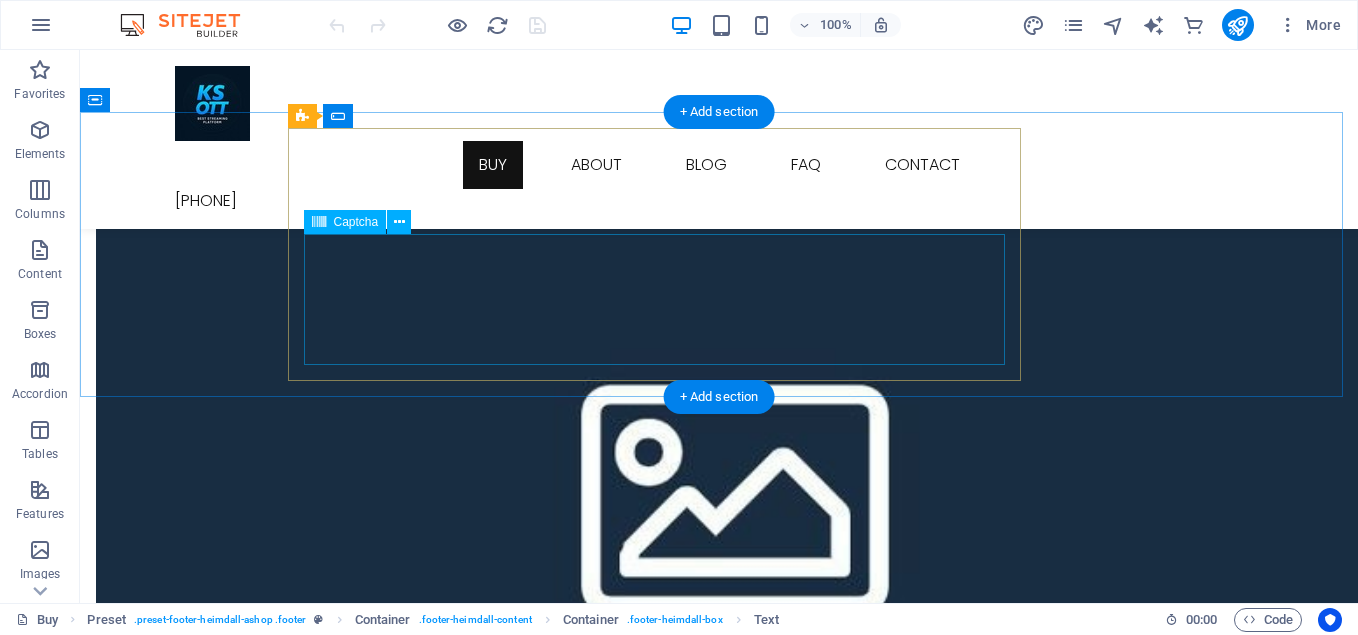 scroll, scrollTop: 3000, scrollLeft: 0, axis: vertical 